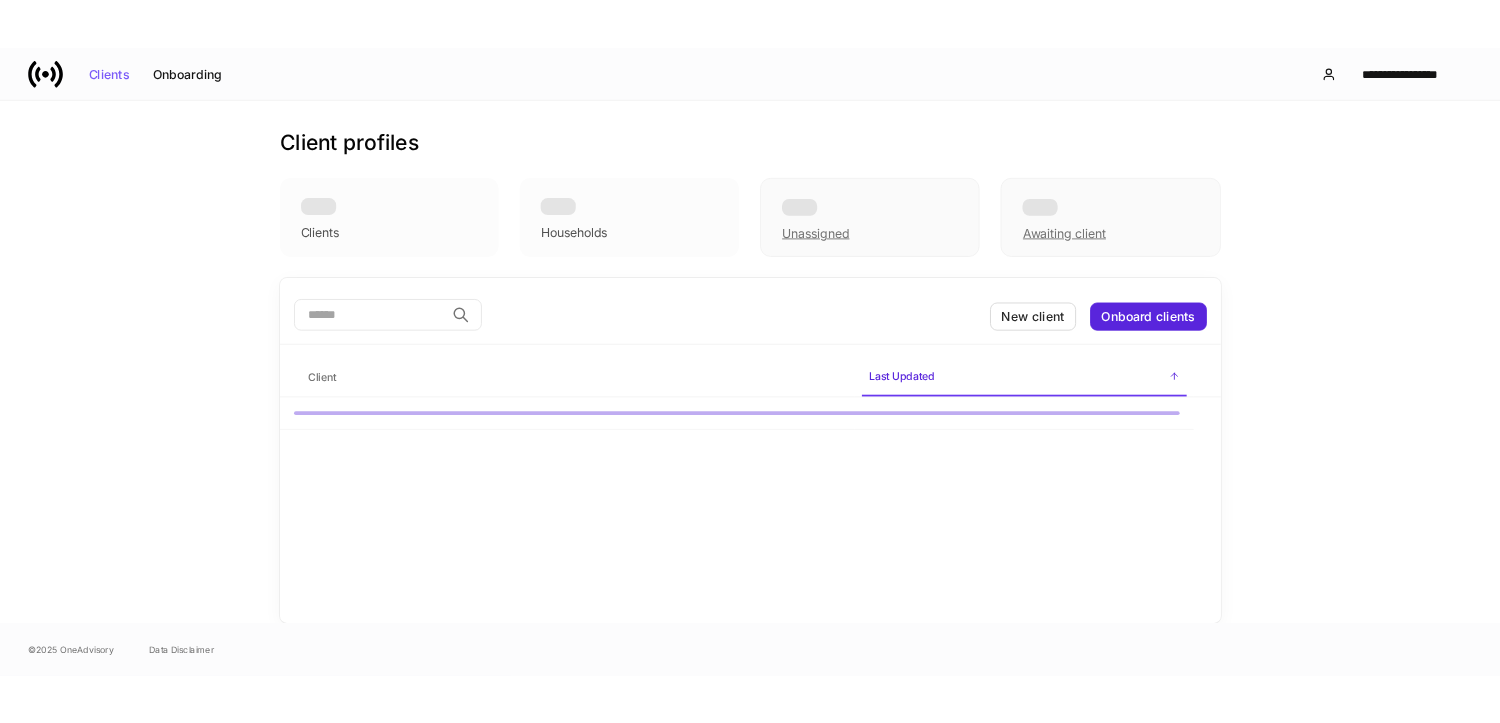 scroll, scrollTop: 0, scrollLeft: 0, axis: both 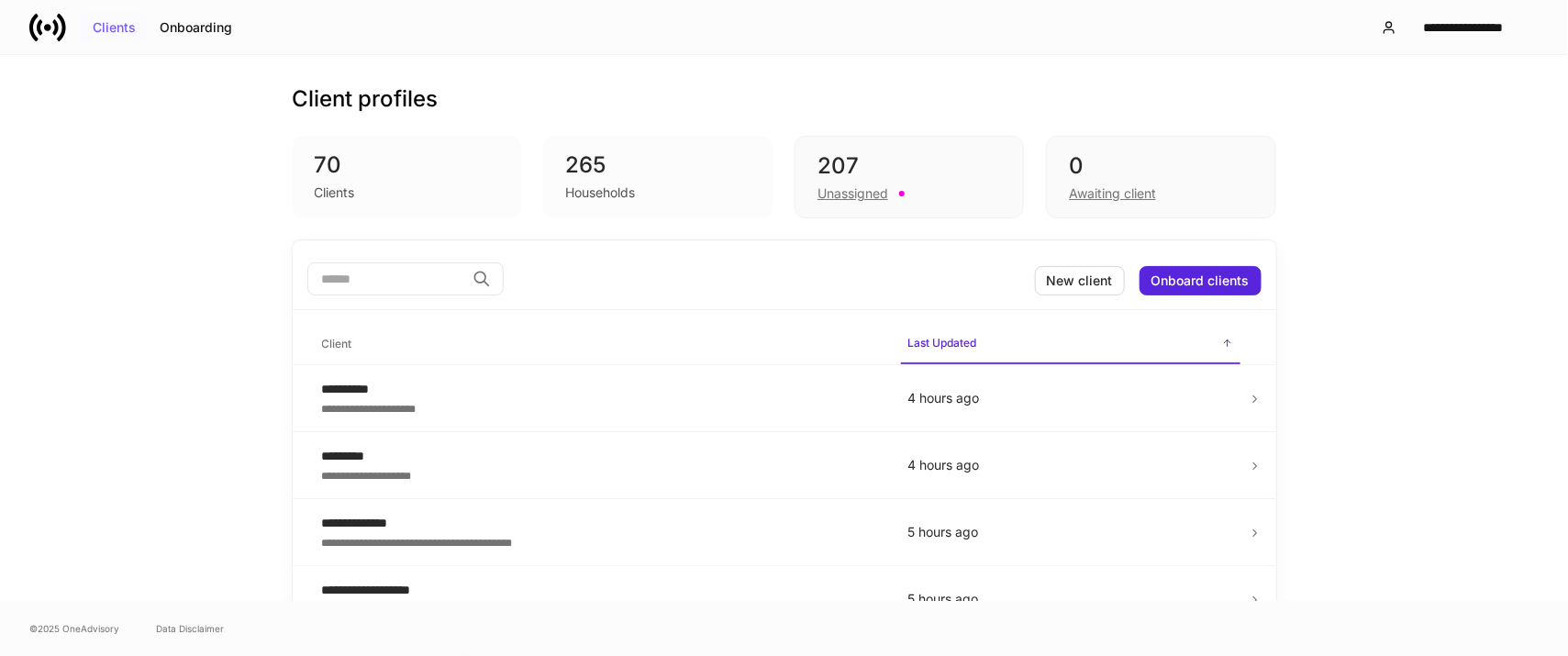 click on "Clients" at bounding box center (114, 28) 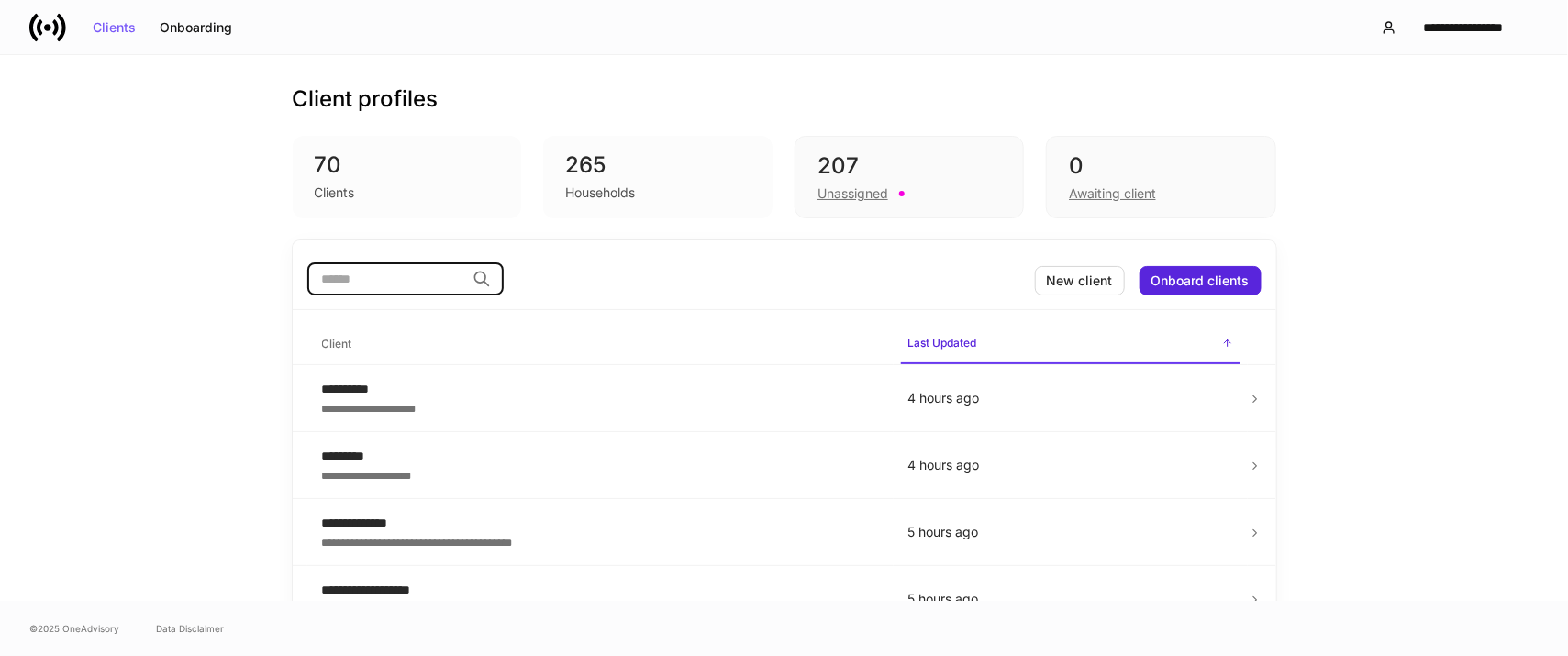 click at bounding box center (386, 279) 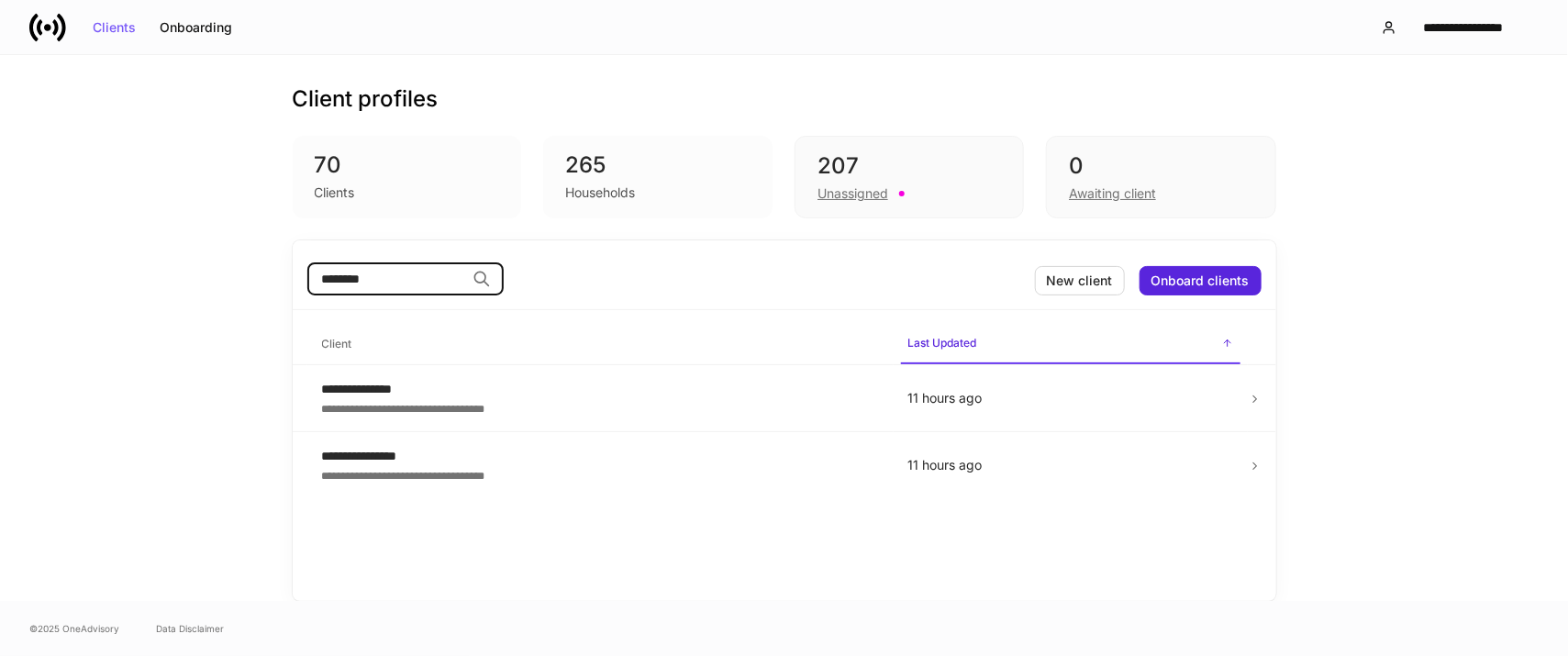 type on "********" 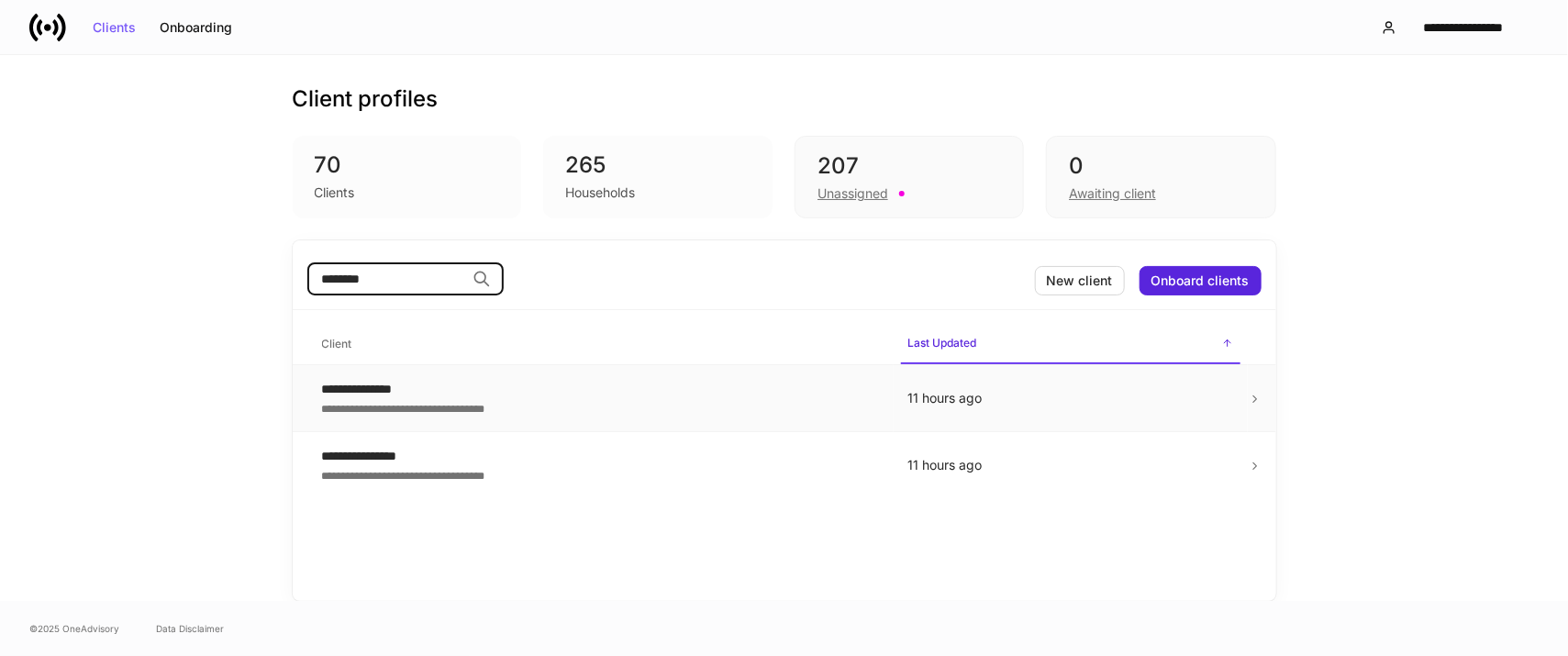 click on "**********" at bounding box center [600, 389] 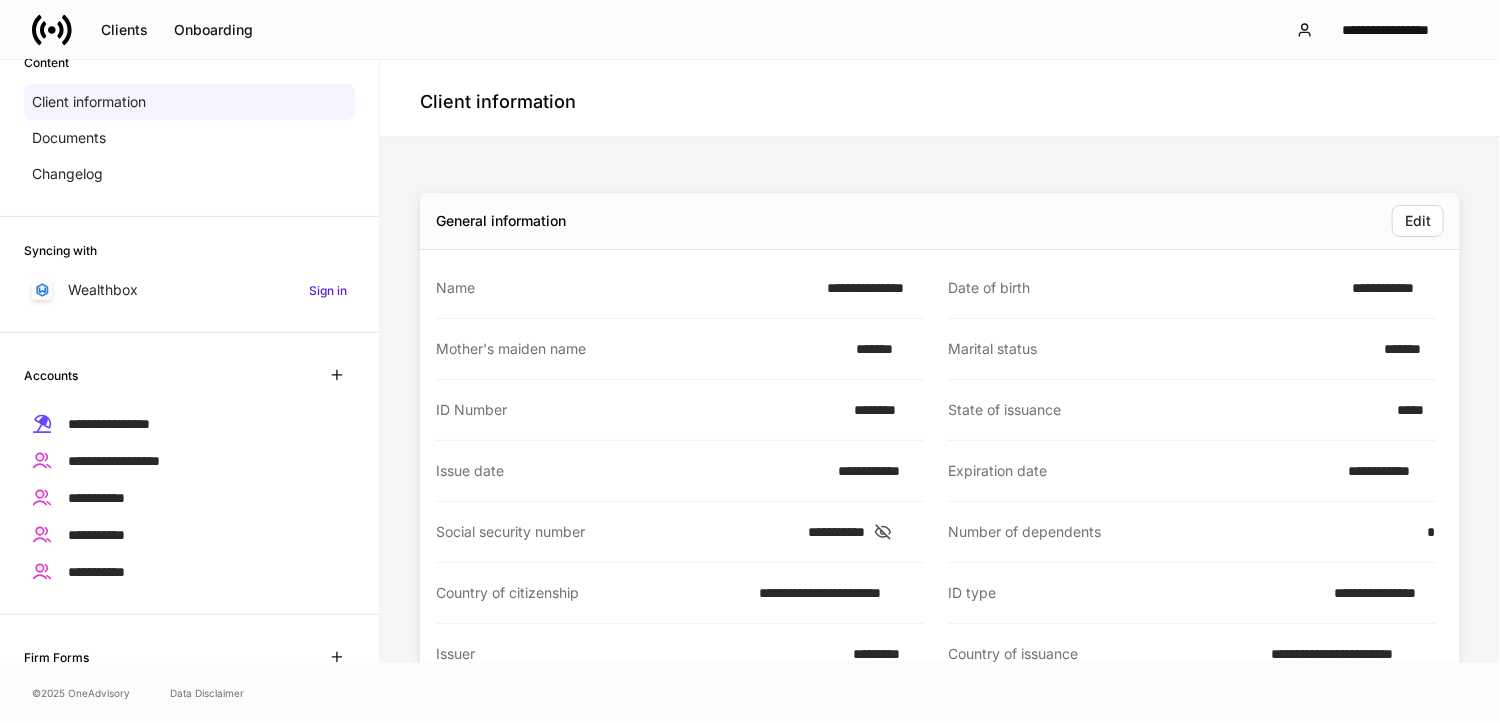 scroll, scrollTop: 352, scrollLeft: 0, axis: vertical 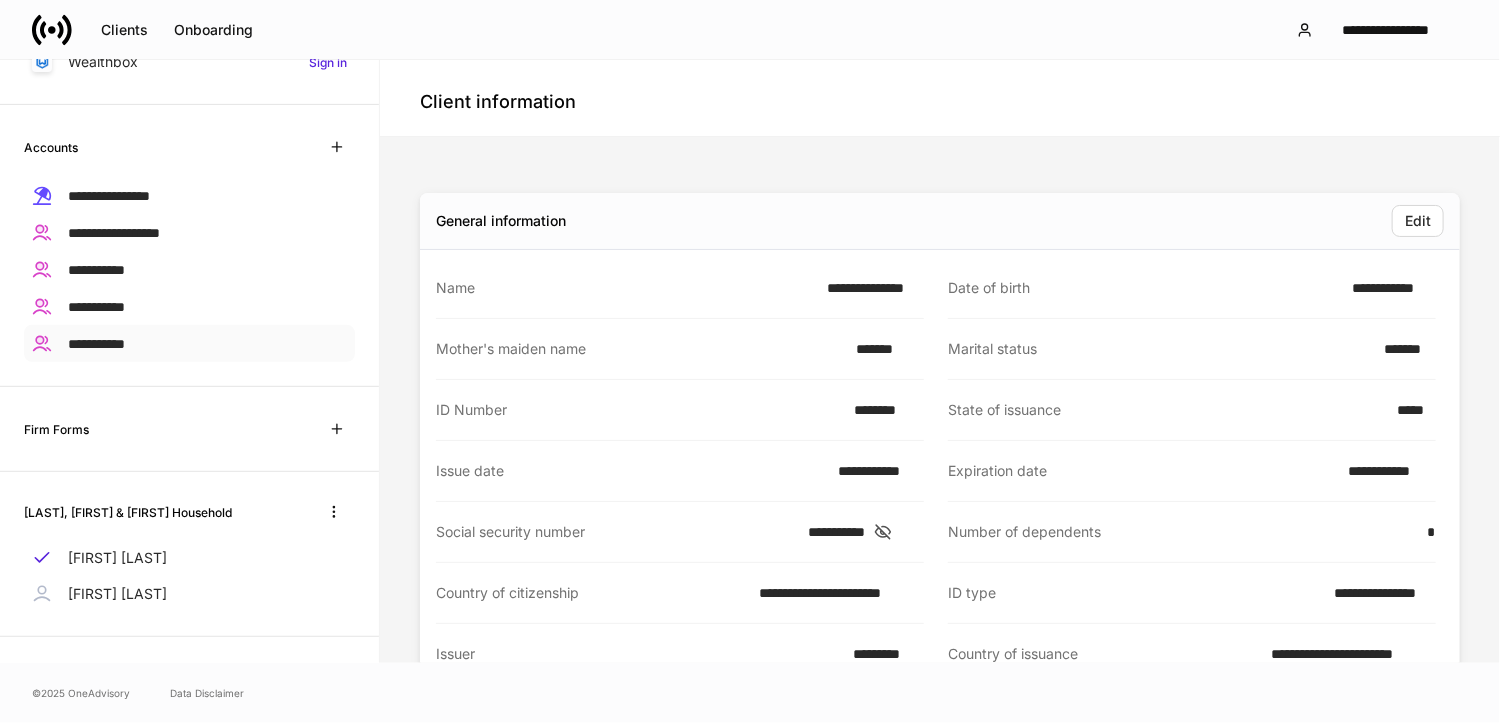 click on "**********" at bounding box center [96, 344] 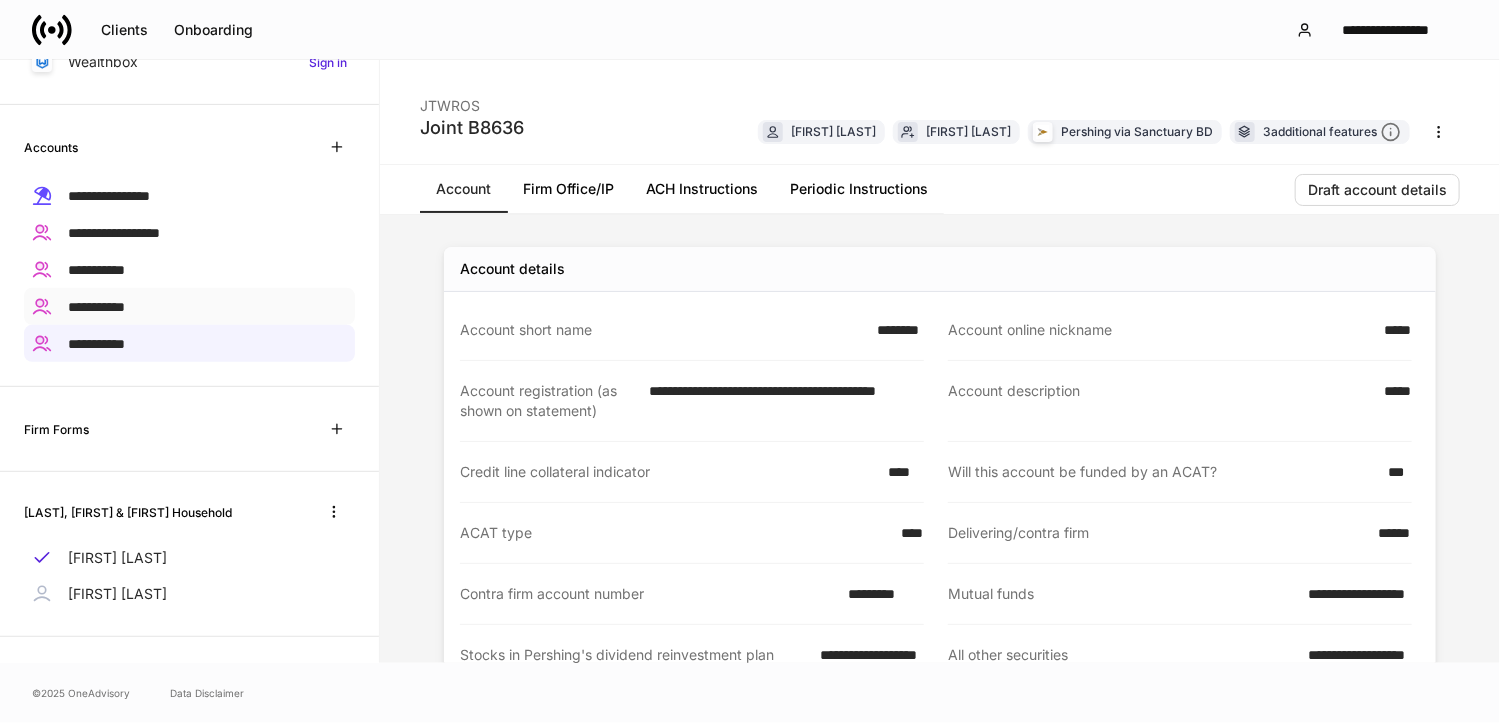 click on "**********" at bounding box center [189, 306] 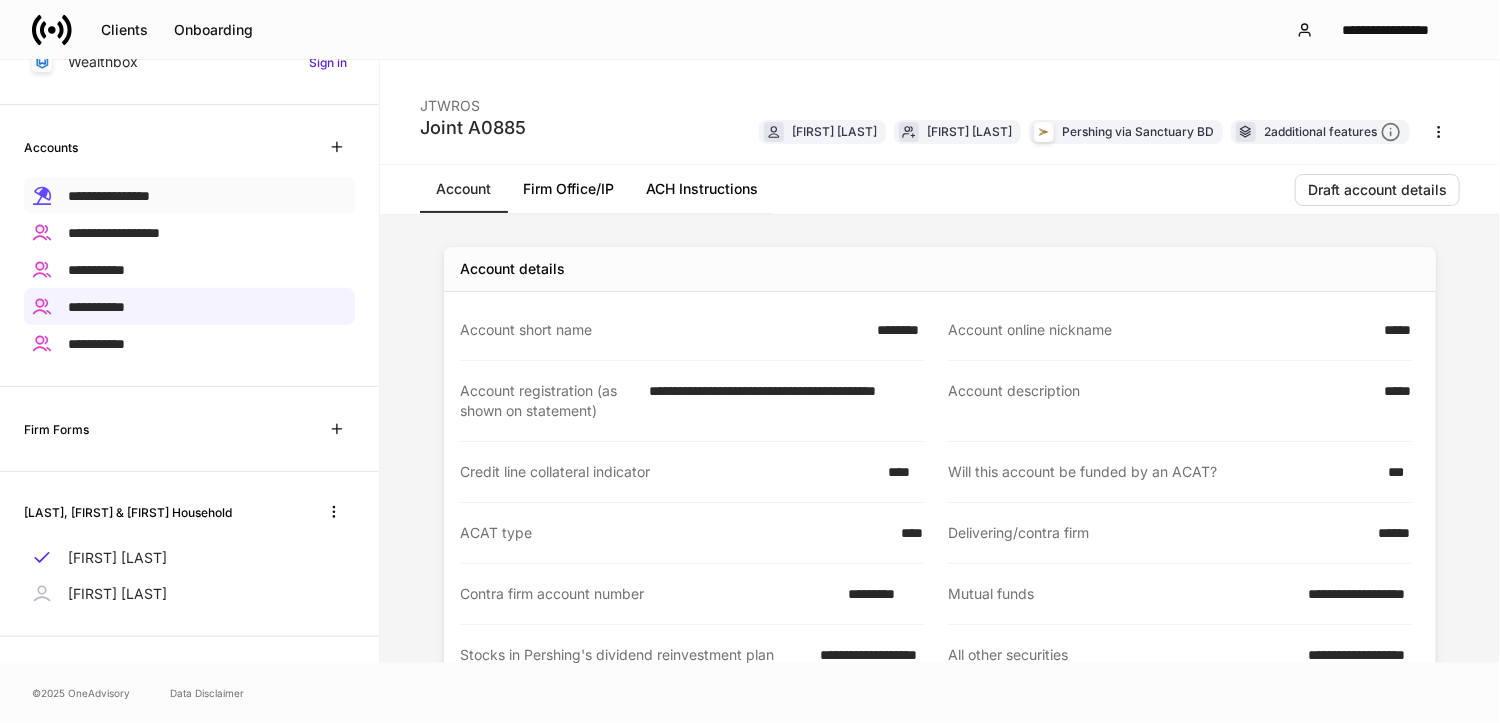 click on "**********" at bounding box center (109, 196) 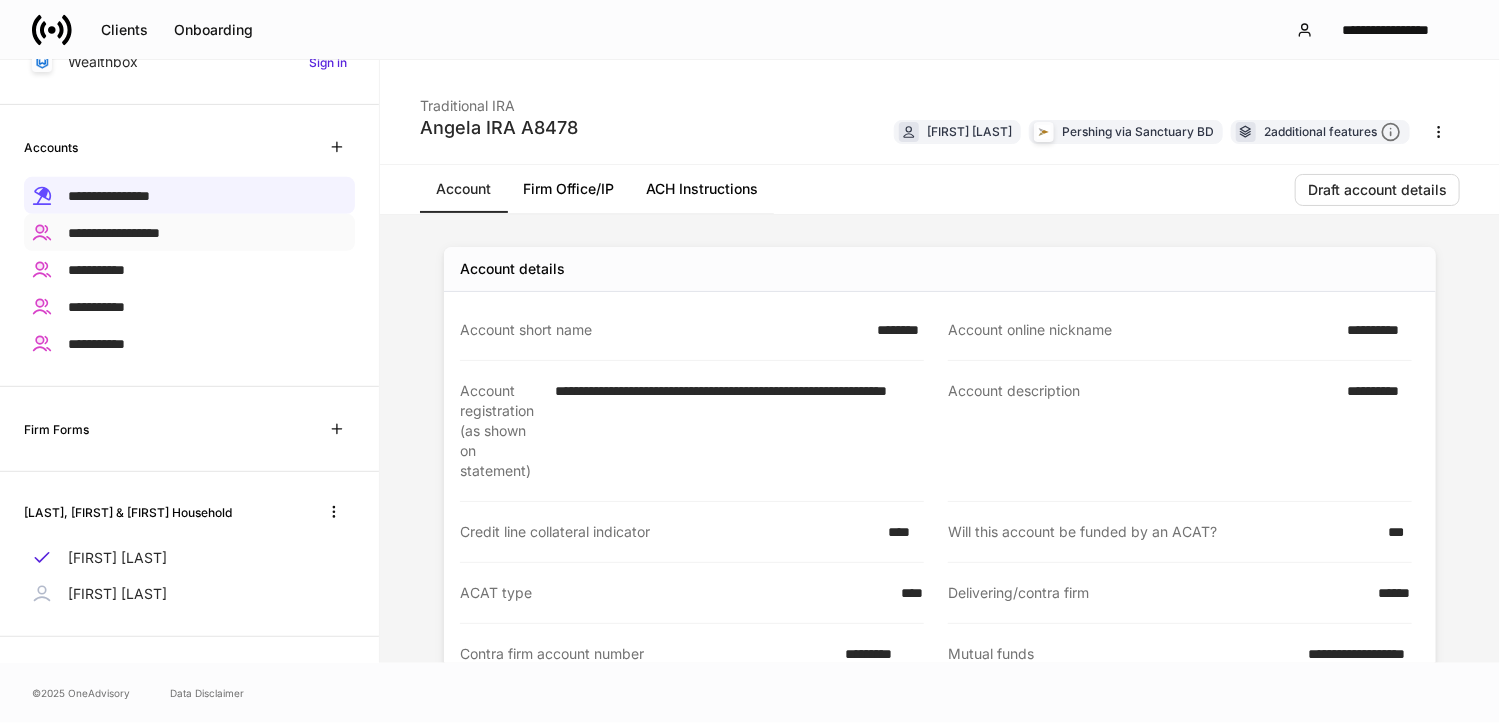 click on "**********" at bounding box center [114, 233] 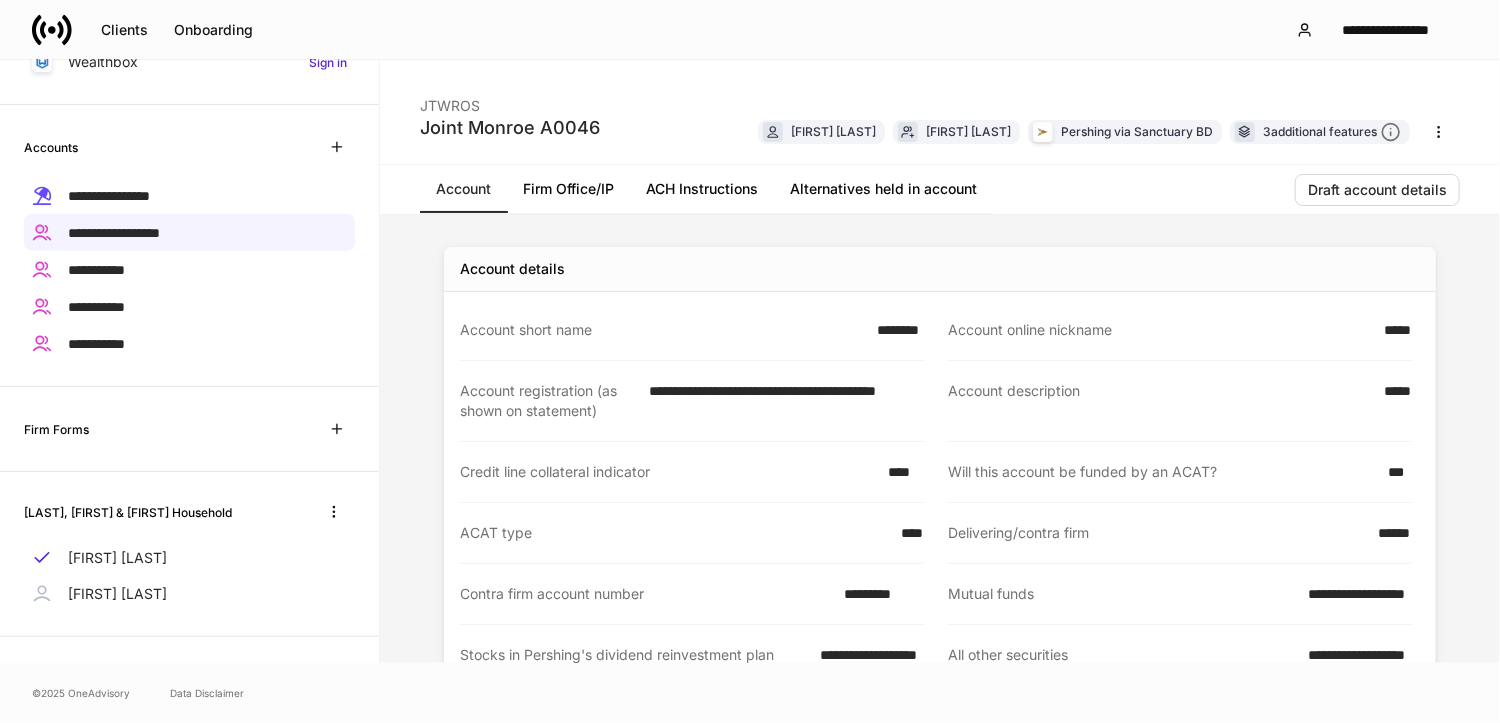 click on "Alternatives held in account" at bounding box center (883, 189) 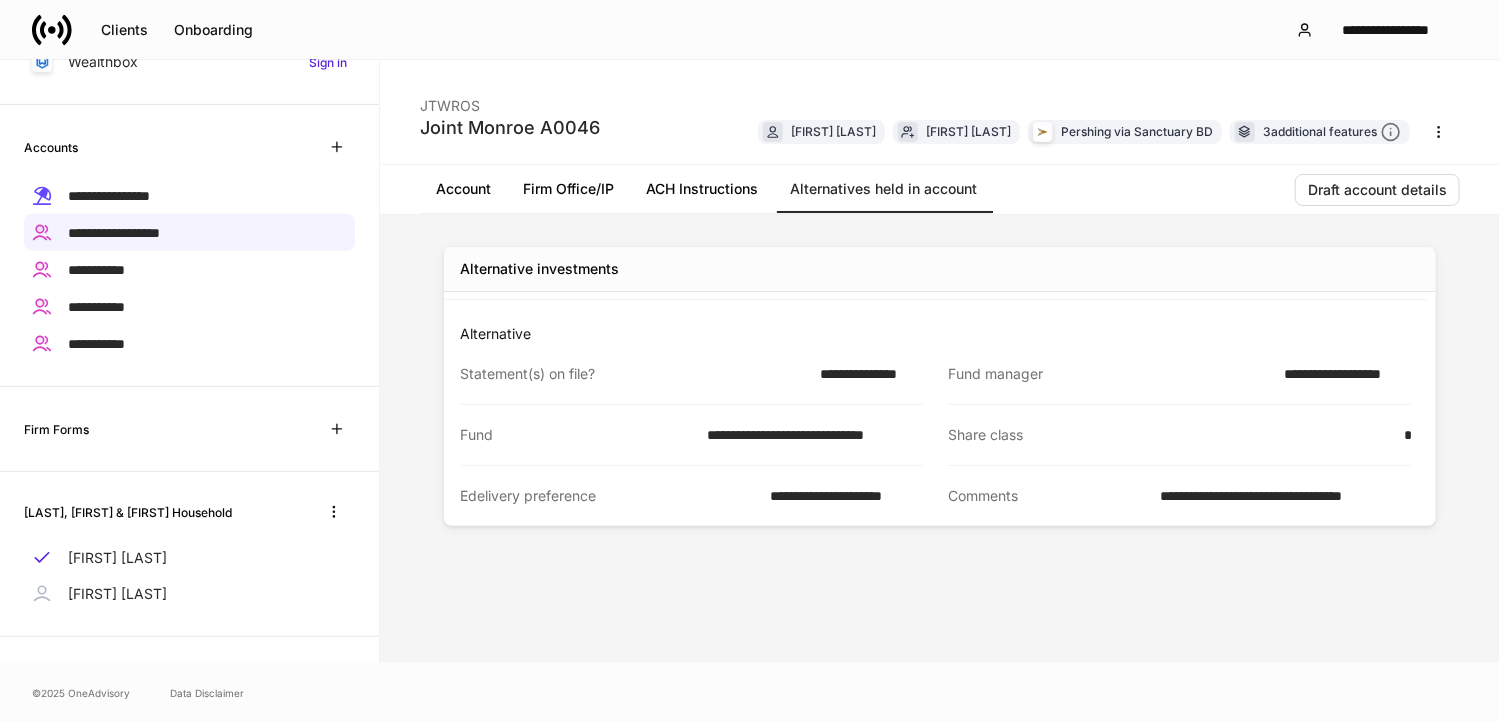 click on "ACH Instructions" at bounding box center [702, 189] 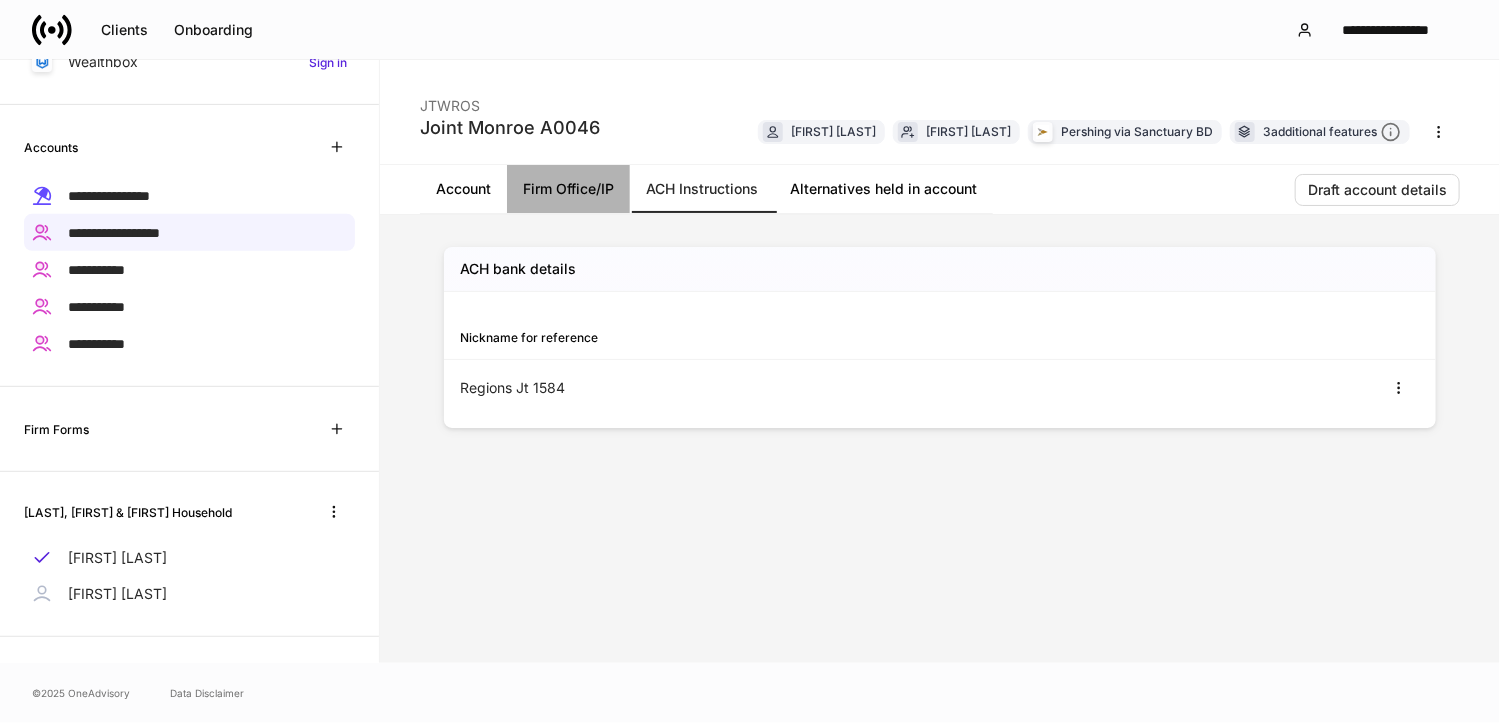 click on "Firm Office/IP" at bounding box center [568, 189] 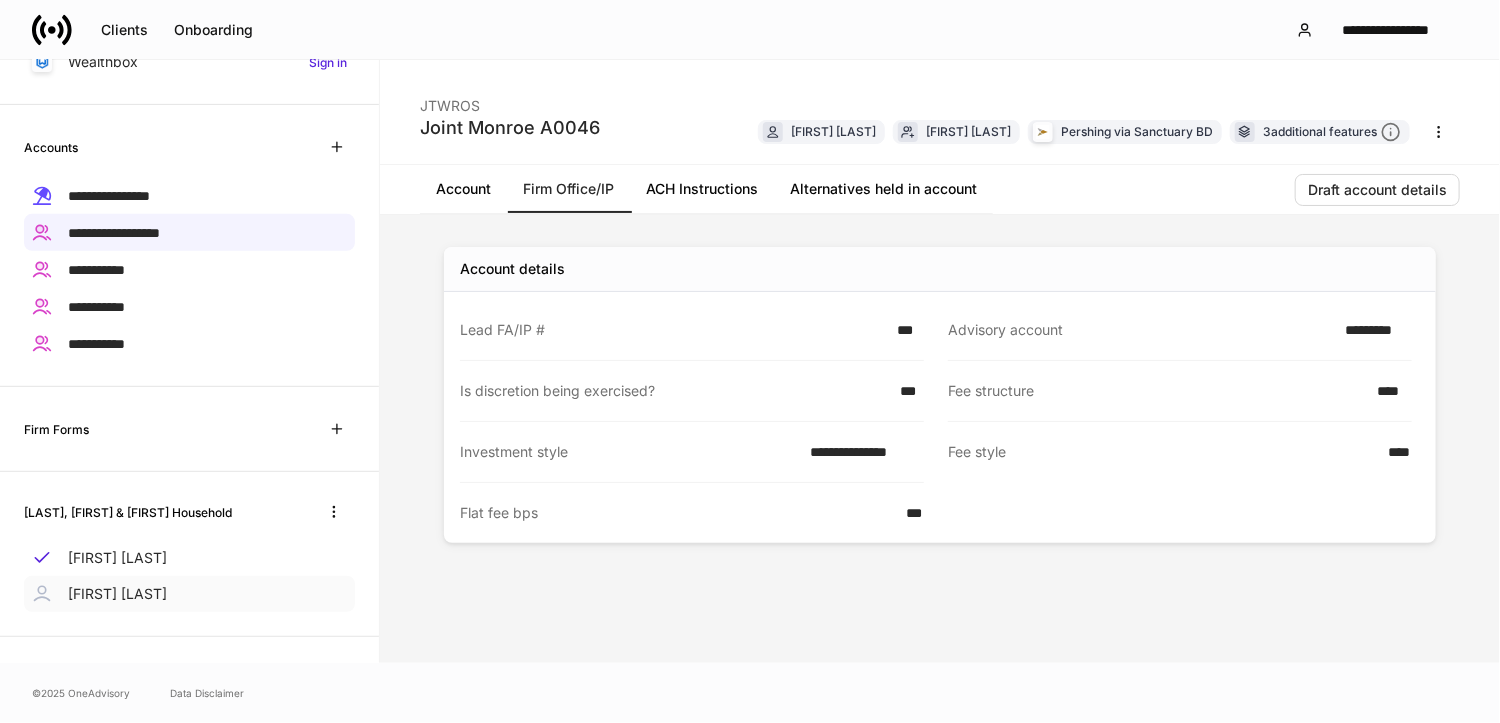 click on "[FIRST] [LAST]" at bounding box center (117, 594) 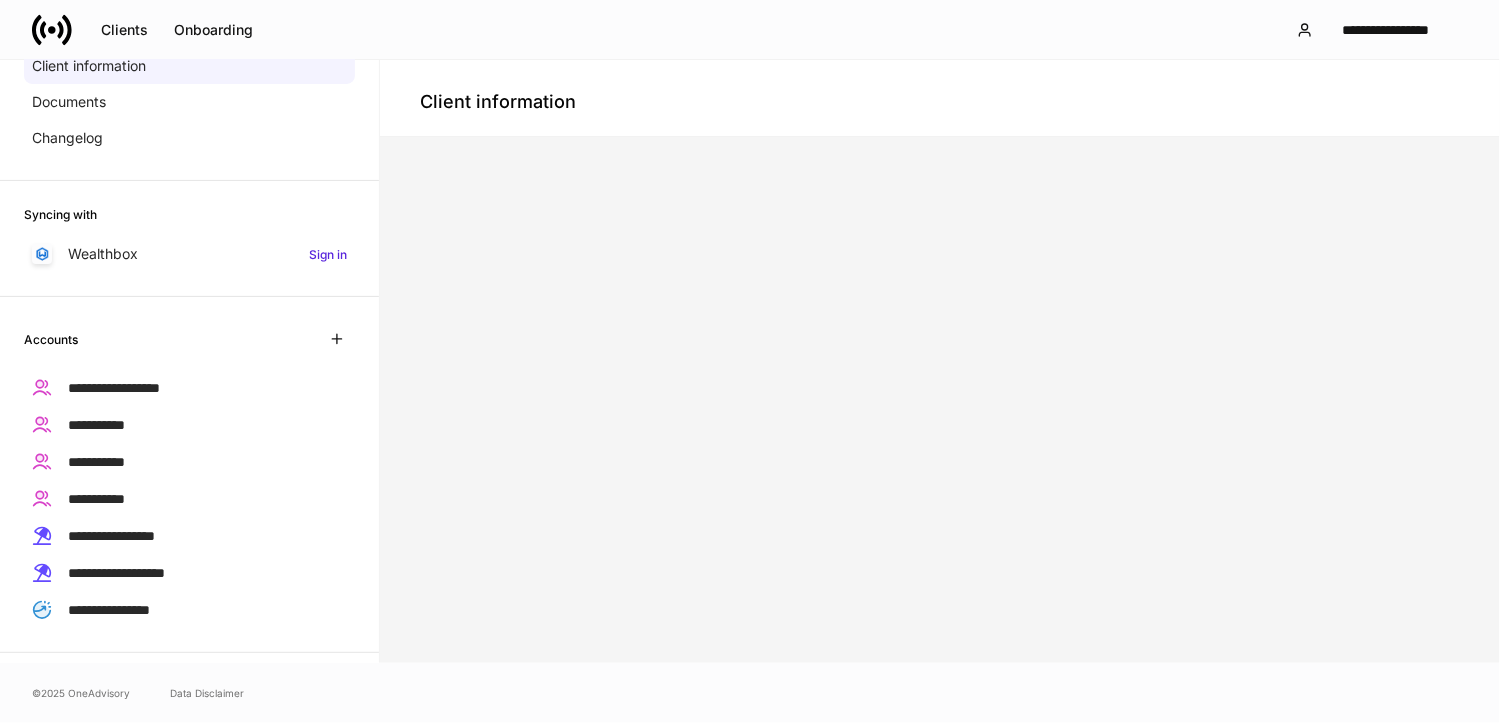 scroll, scrollTop: 352, scrollLeft: 0, axis: vertical 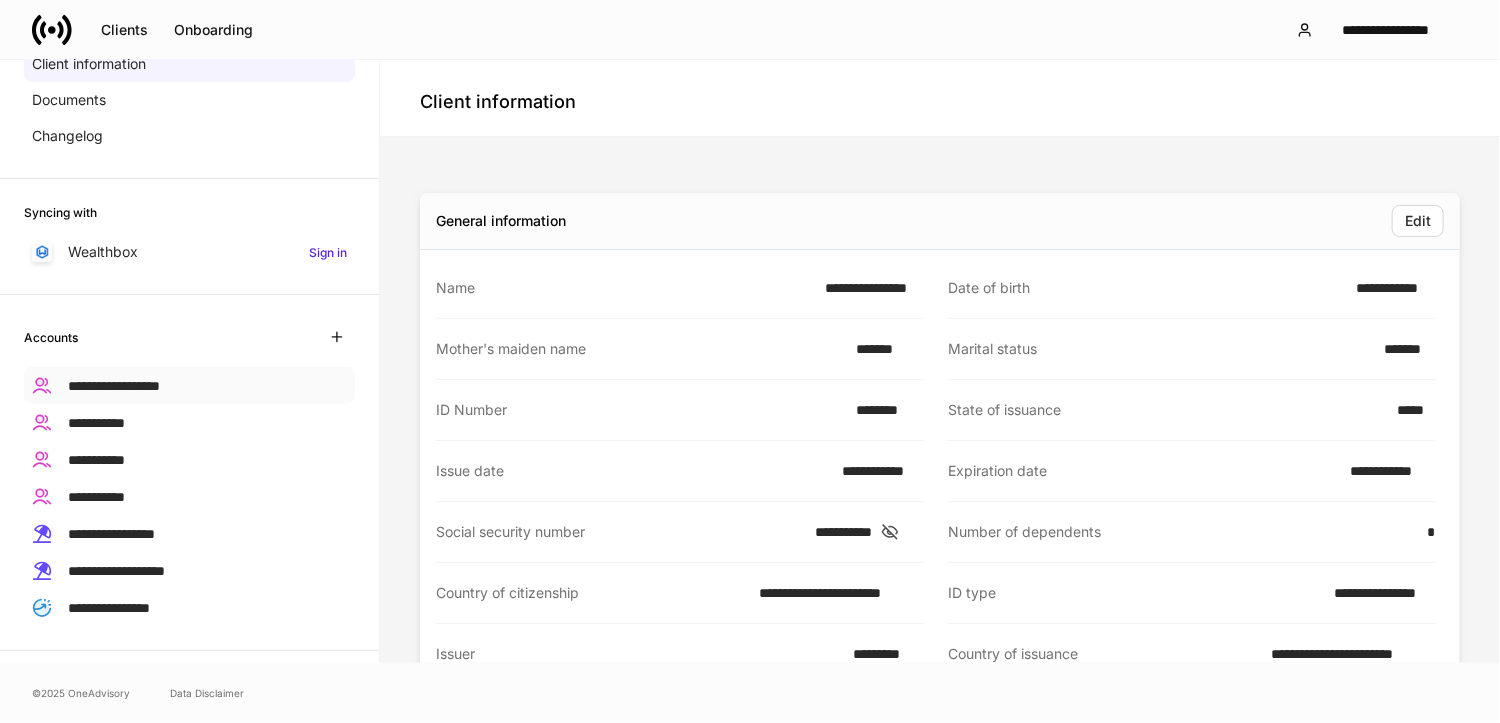 click on "**********" at bounding box center [114, 386] 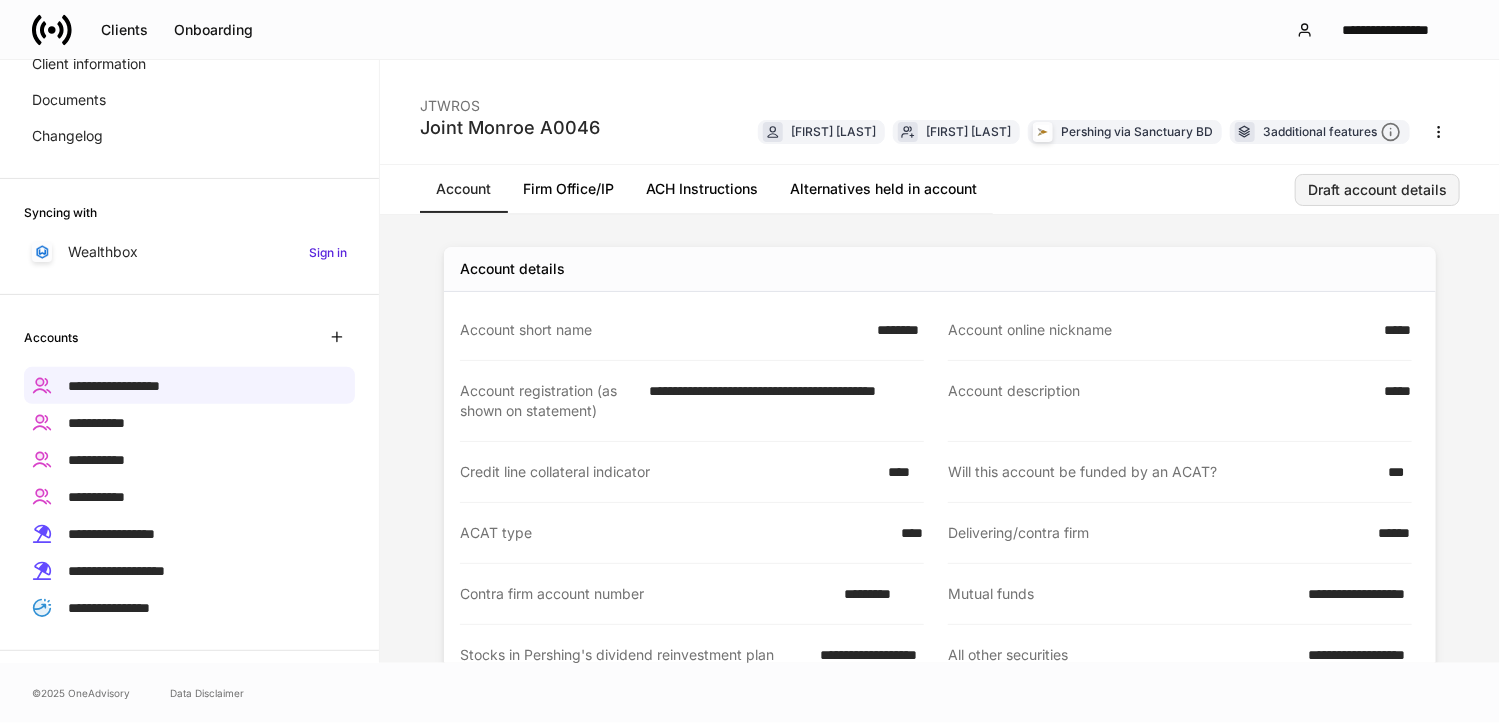 click on "Draft account details" at bounding box center (1377, 190) 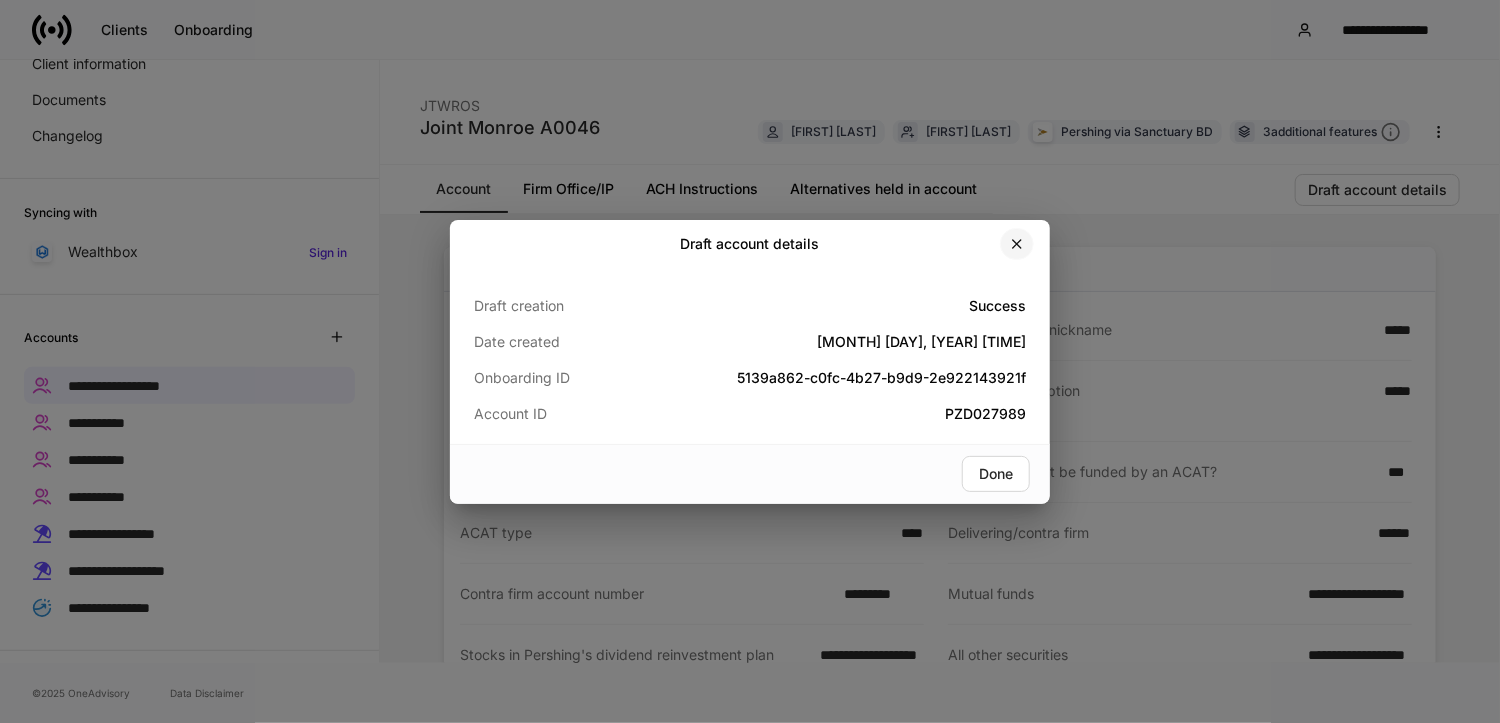 click 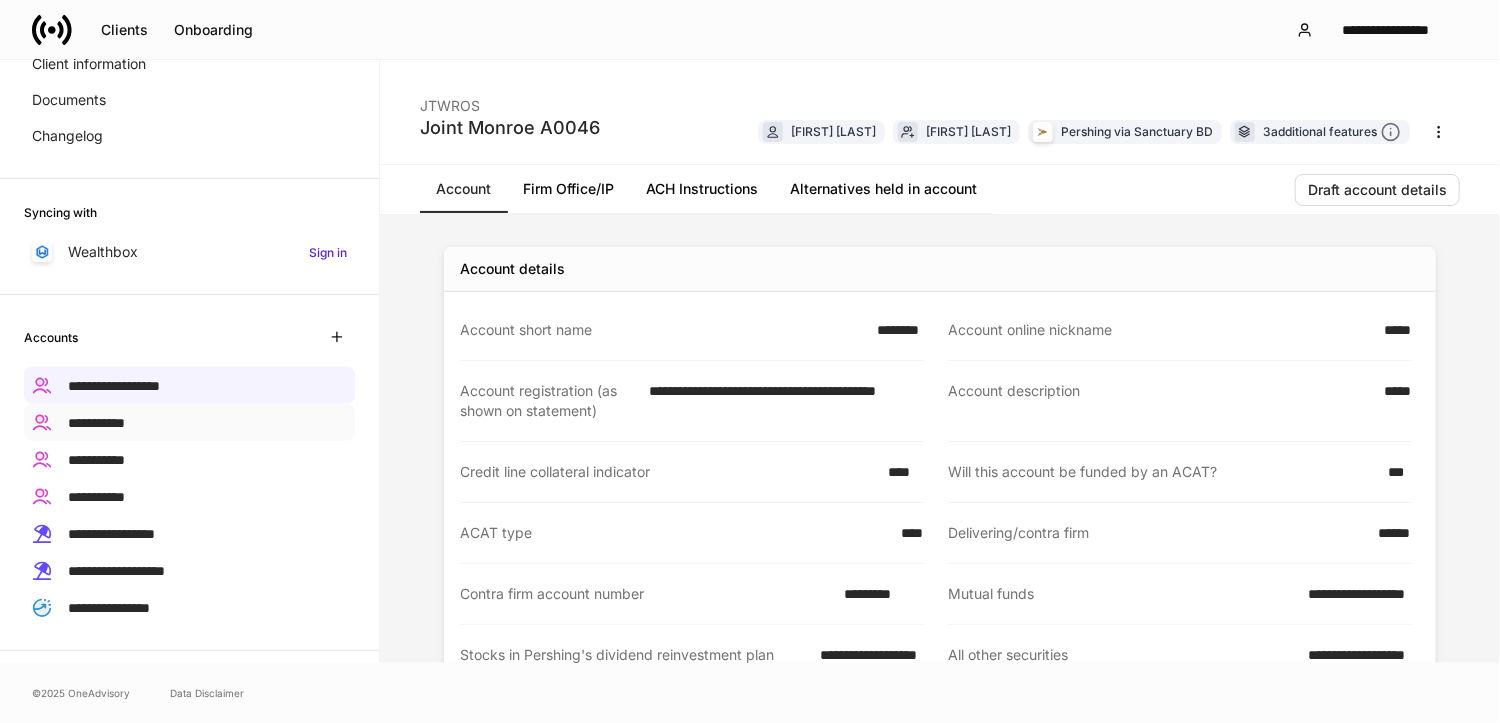 click on "**********" at bounding box center (96, 423) 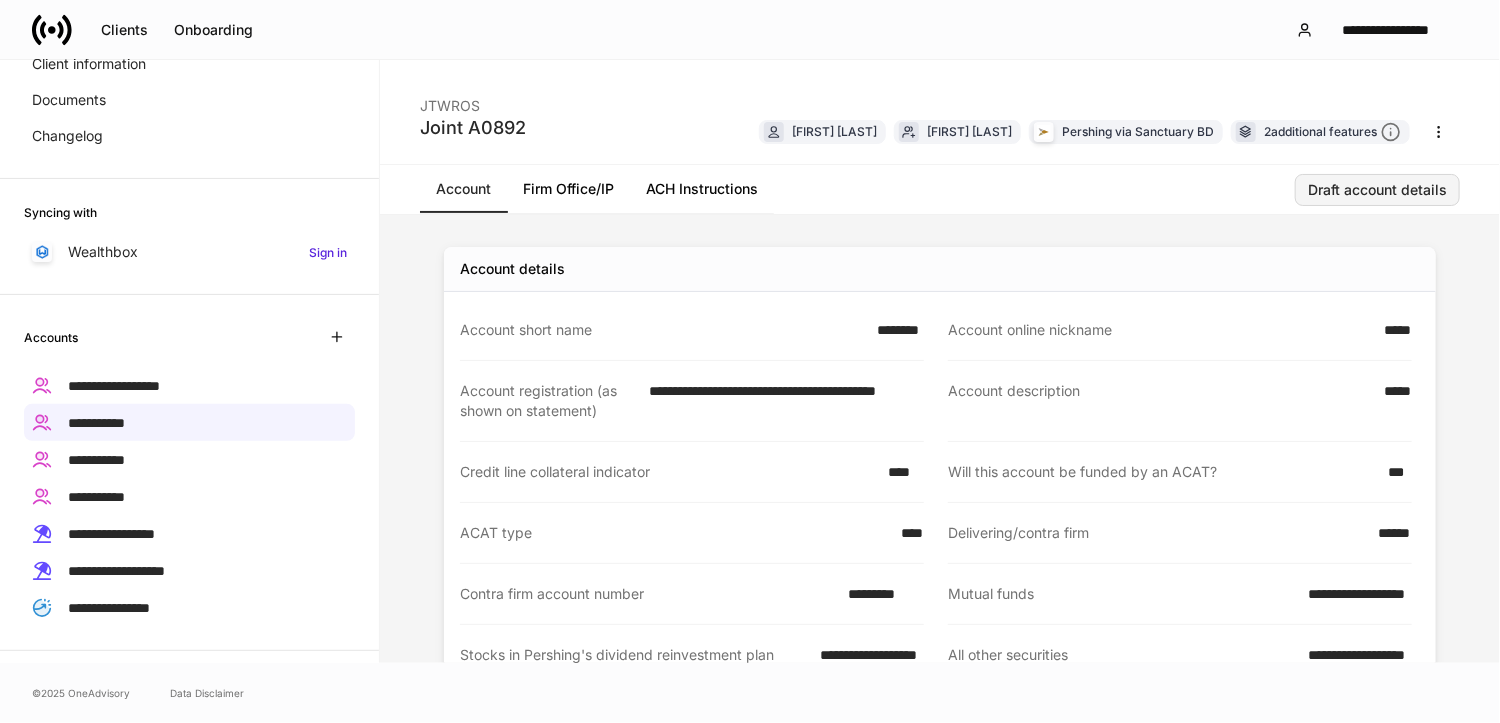 click on "Draft account details" at bounding box center (1377, 190) 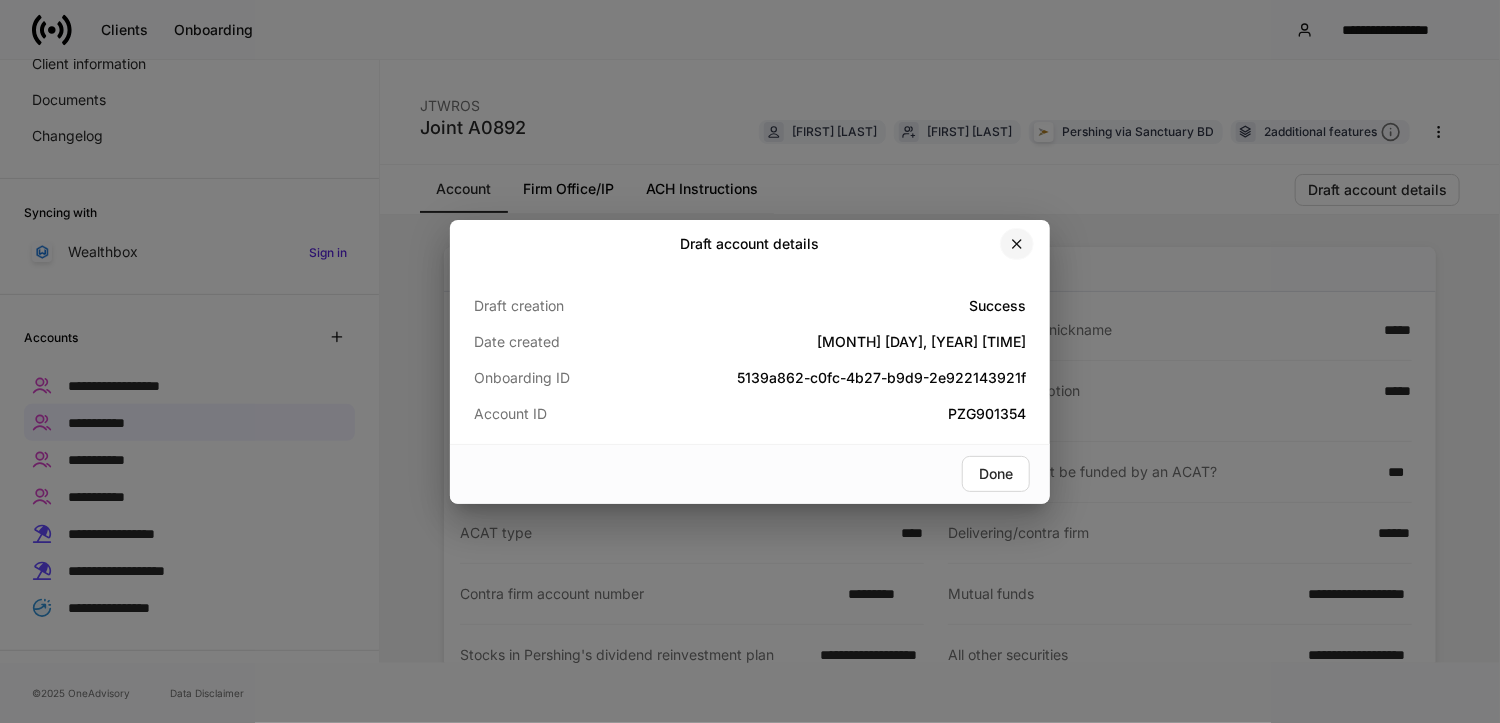 drag, startPoint x: 1020, startPoint y: 237, endPoint x: 762, endPoint y: 321, distance: 271.33005 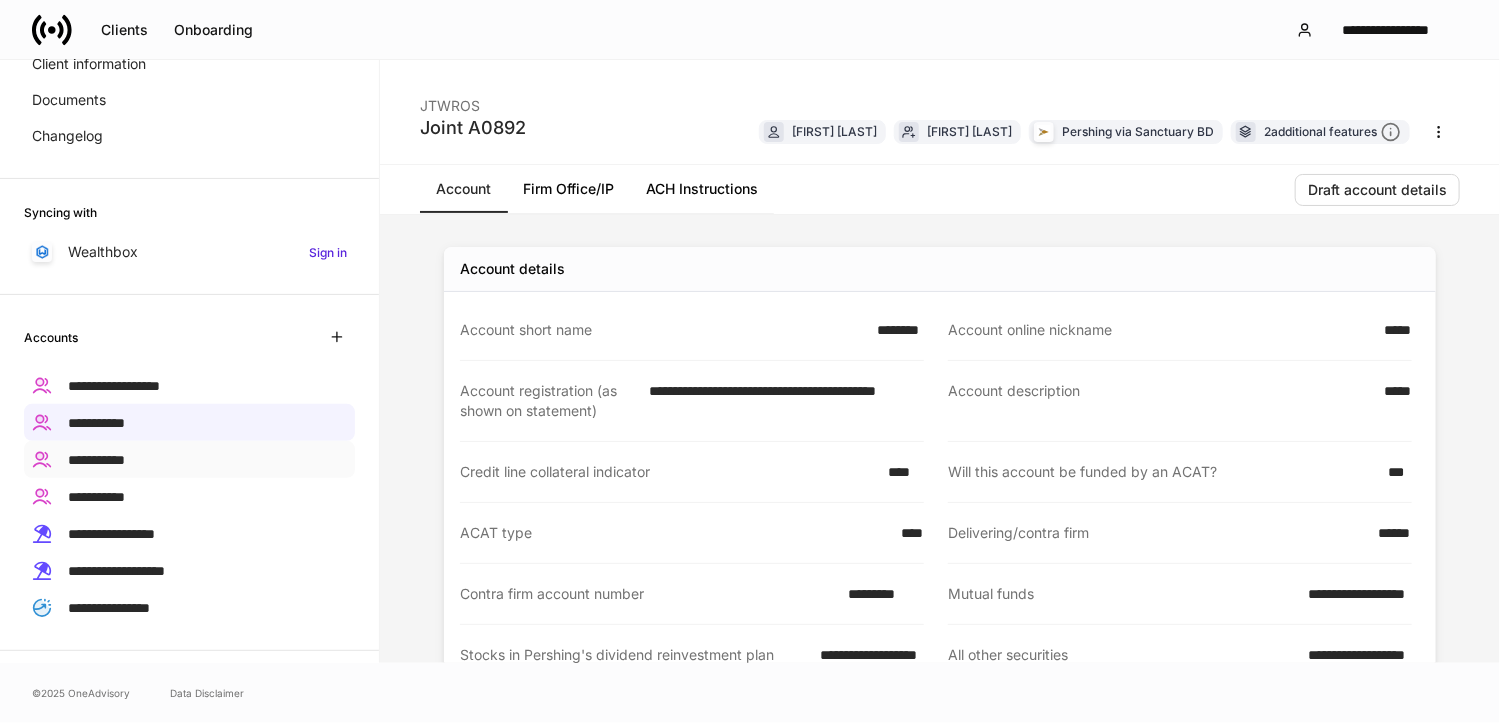 click on "**********" at bounding box center (189, 459) 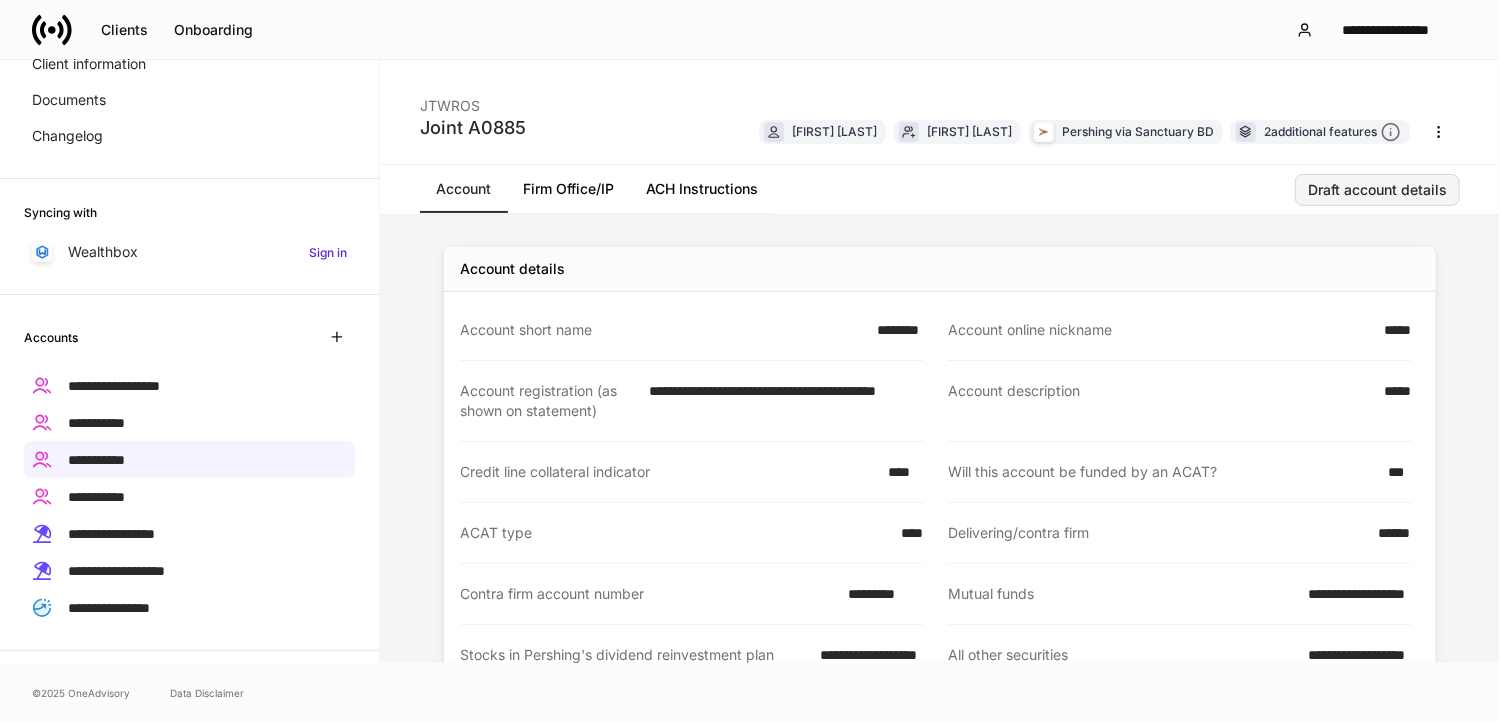 click on "Draft account details" at bounding box center (1377, 190) 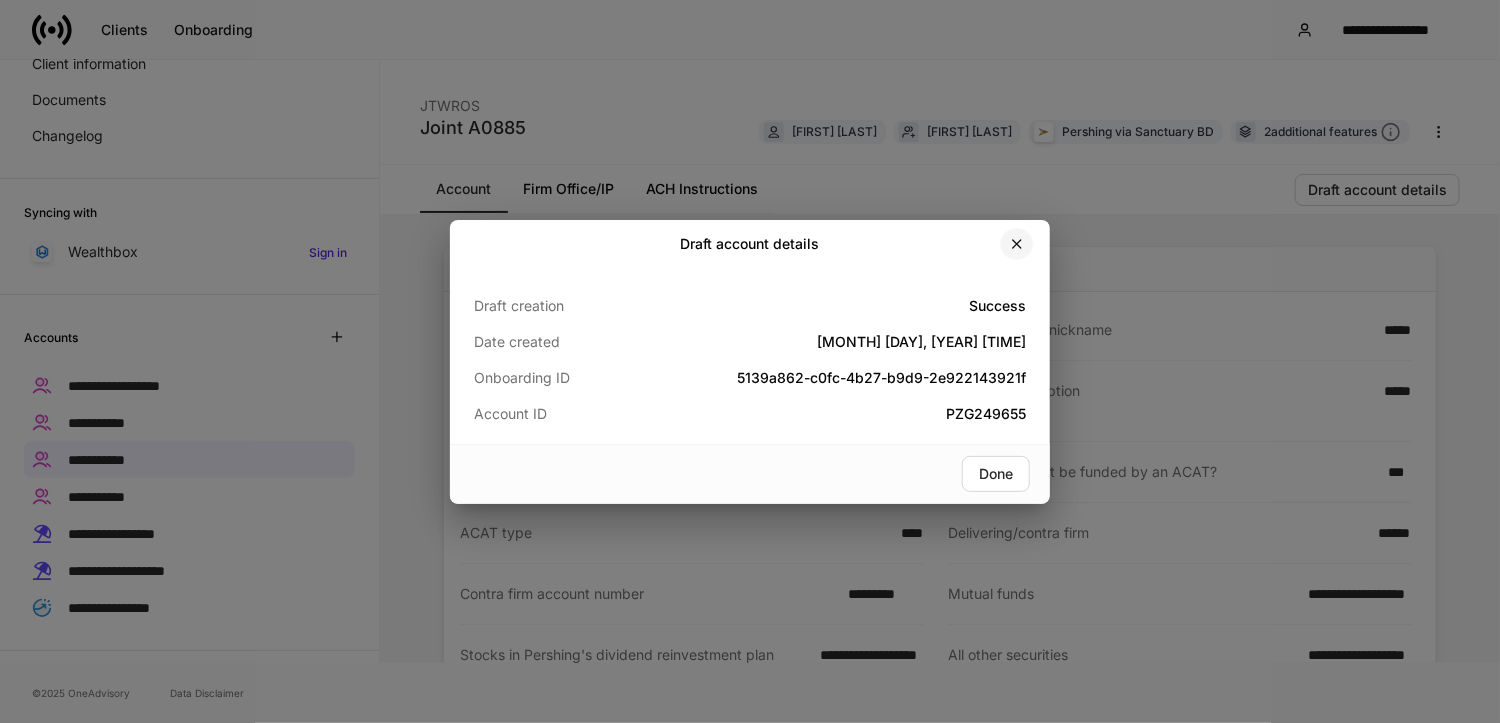 click at bounding box center [1017, 244] 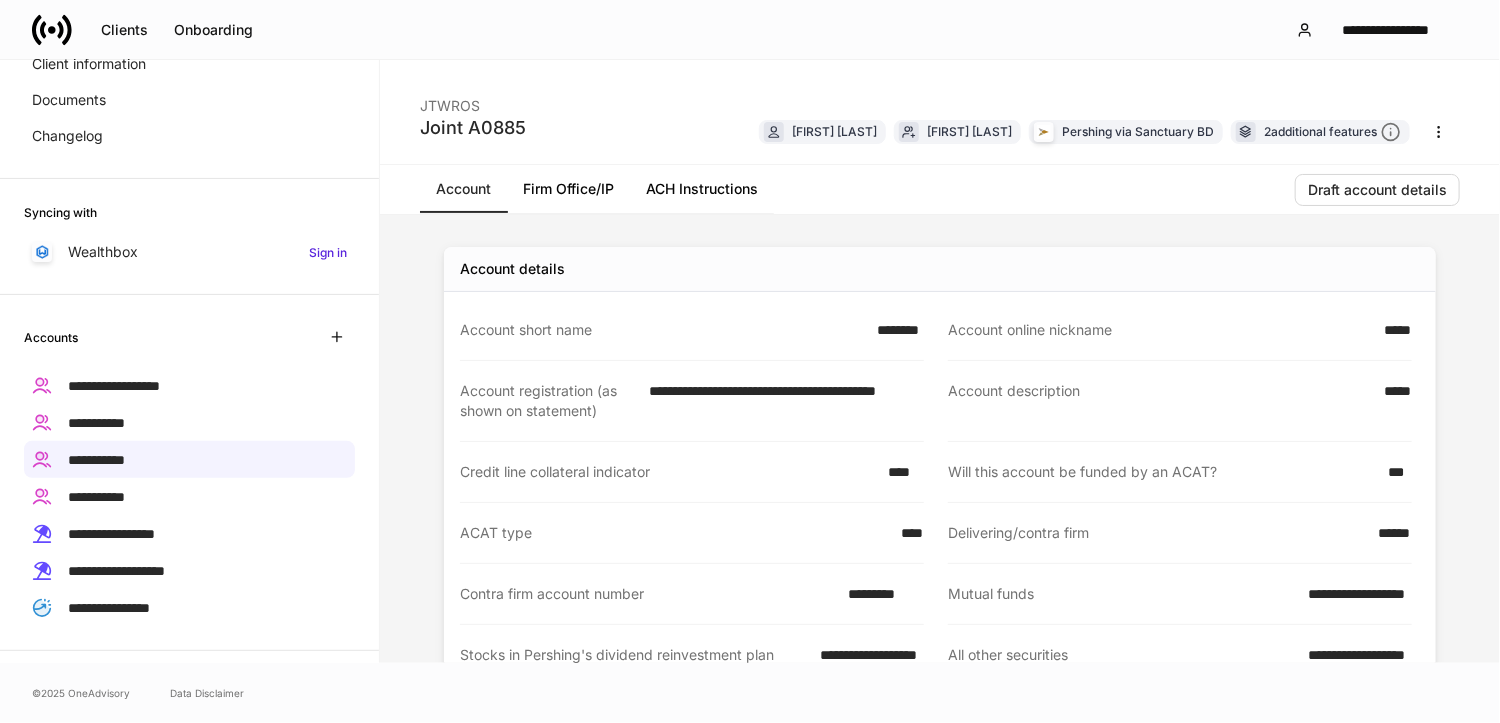 click on "*********" at bounding box center [880, 594] 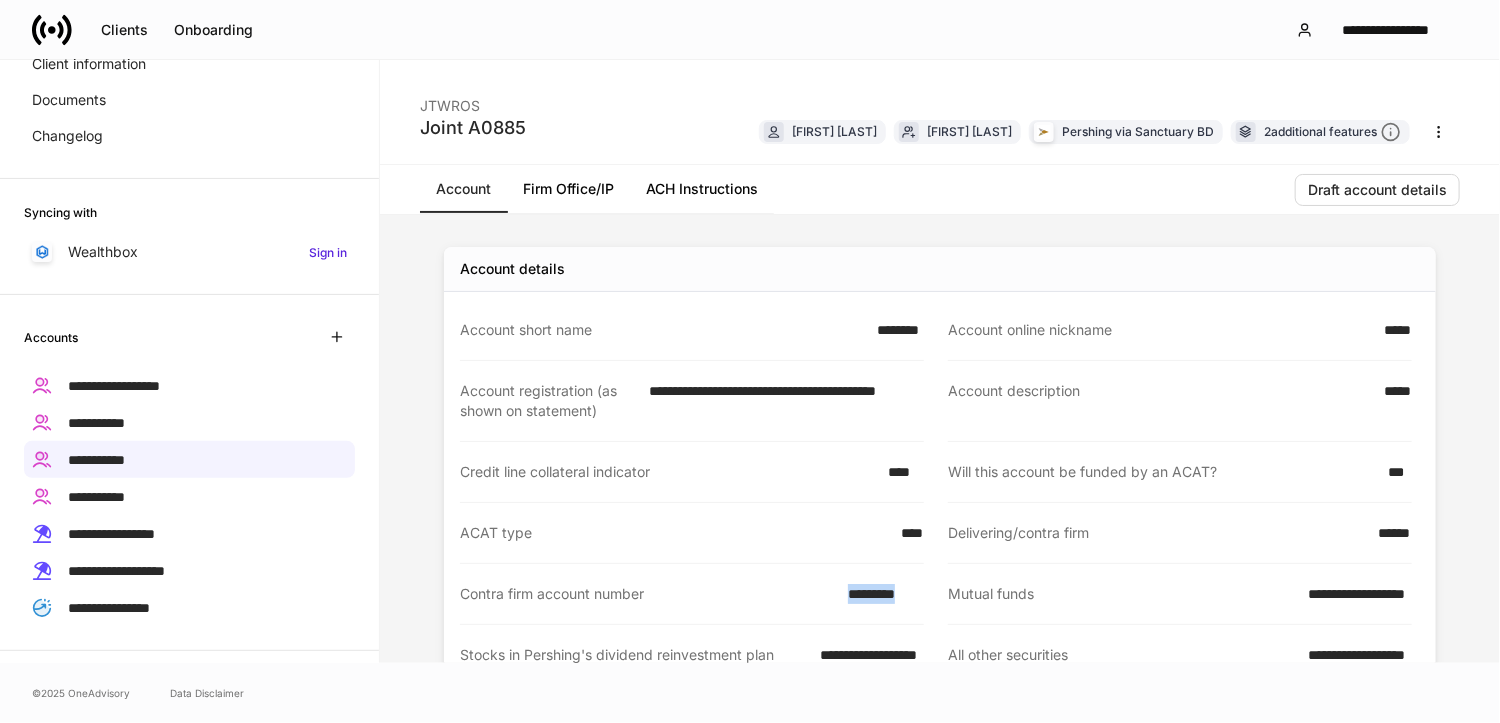 click on "*********" at bounding box center [880, 594] 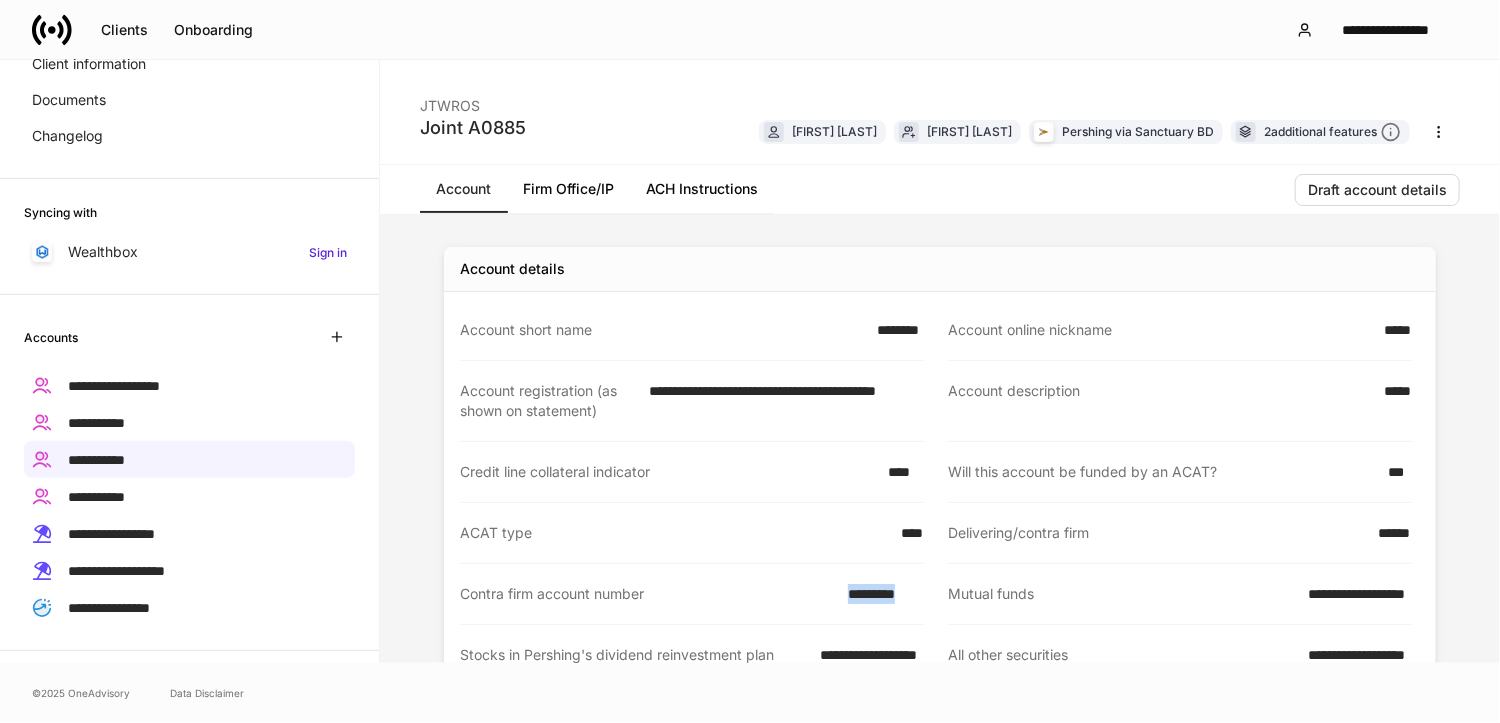 copy on "*********" 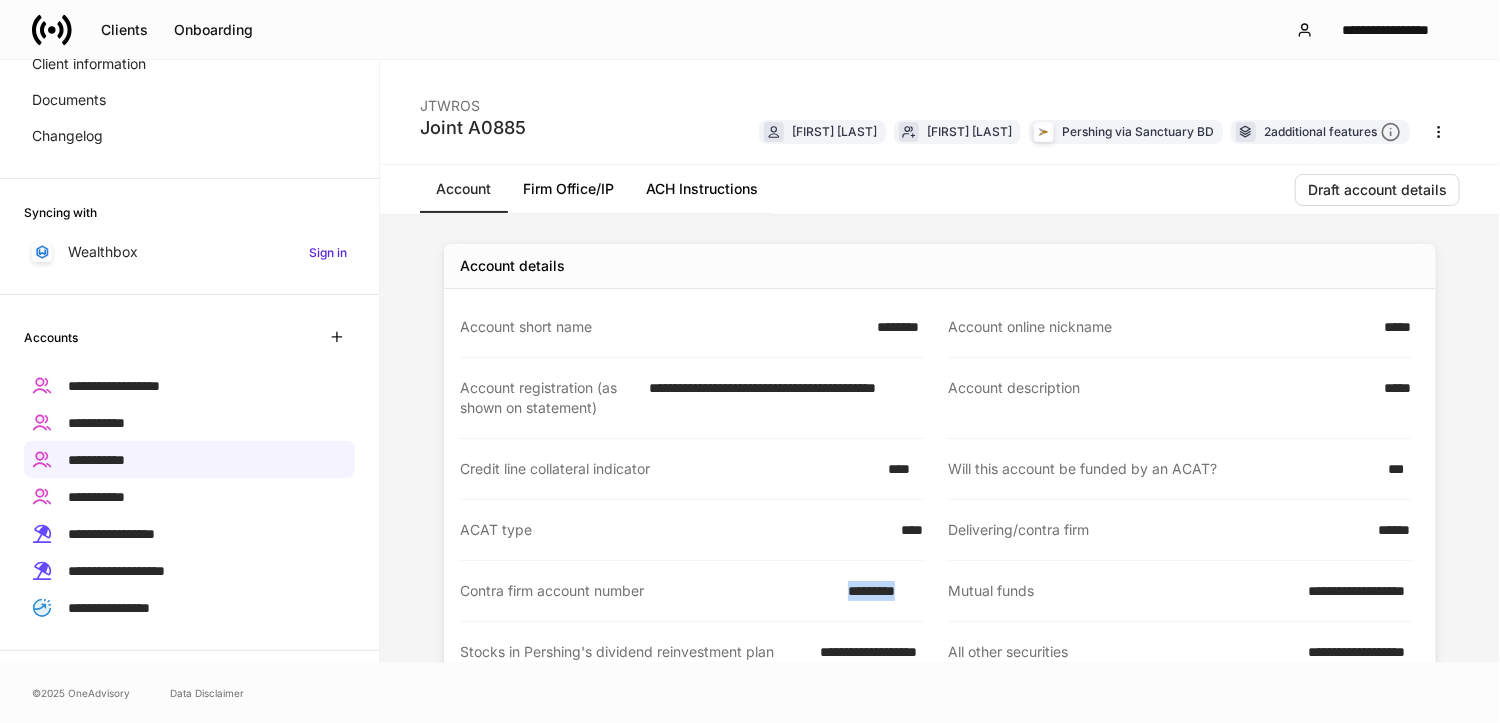 scroll, scrollTop: 0, scrollLeft: 0, axis: both 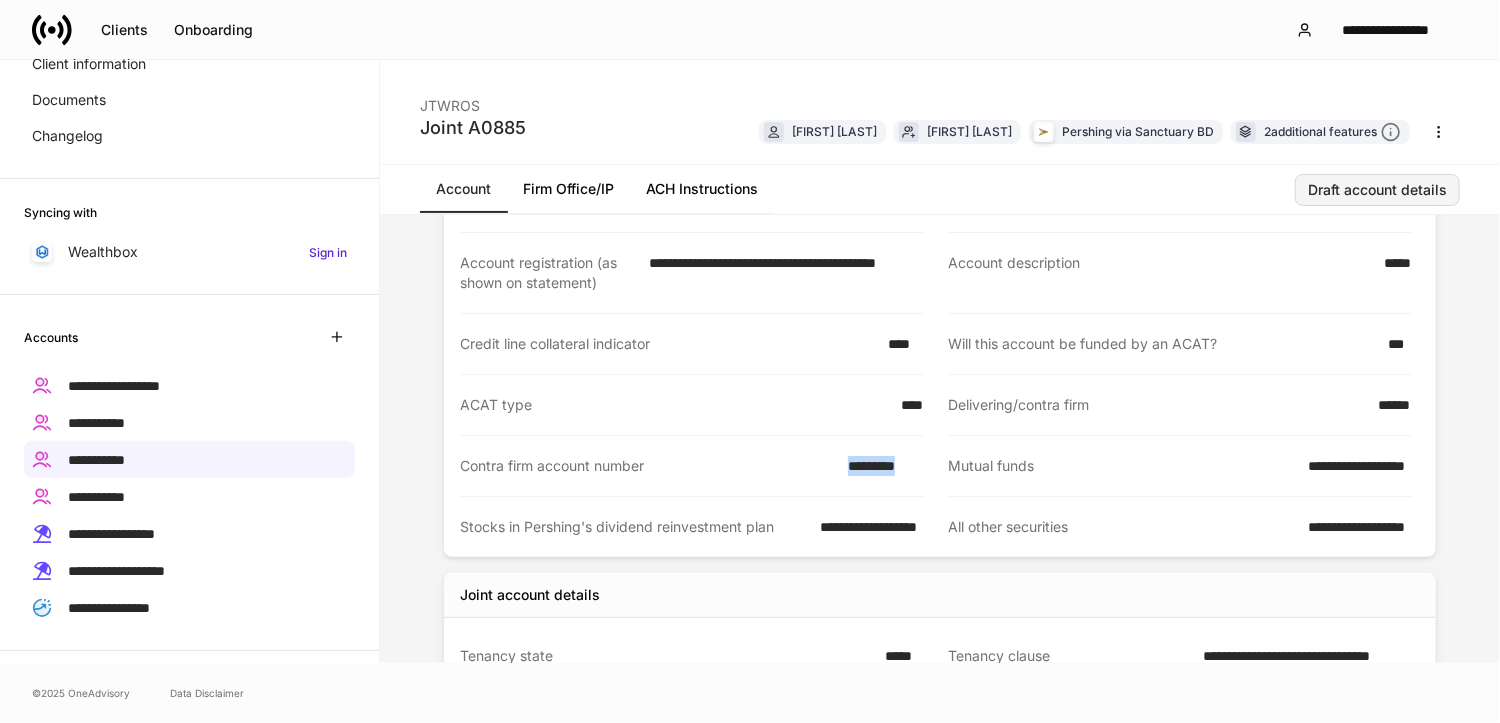 click on "Draft account details" at bounding box center [1377, 190] 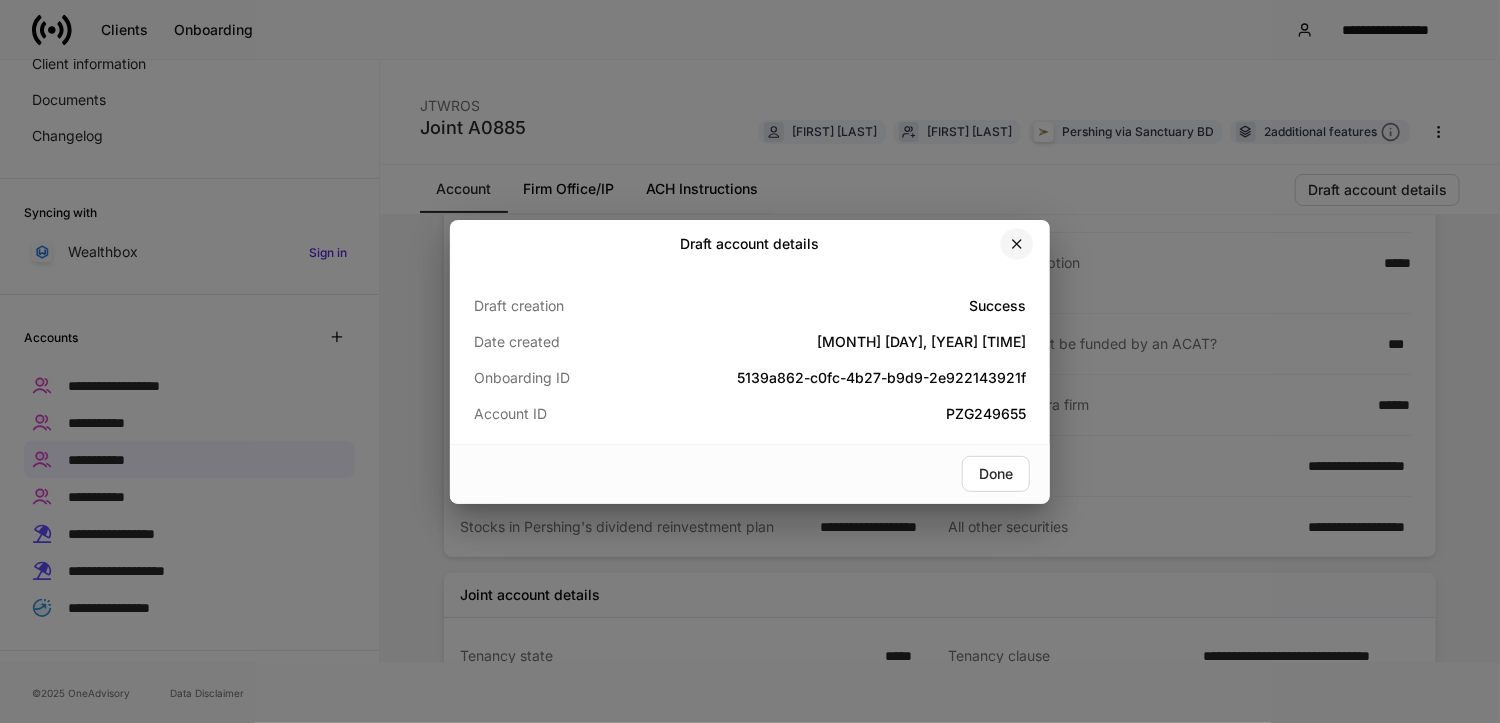 click 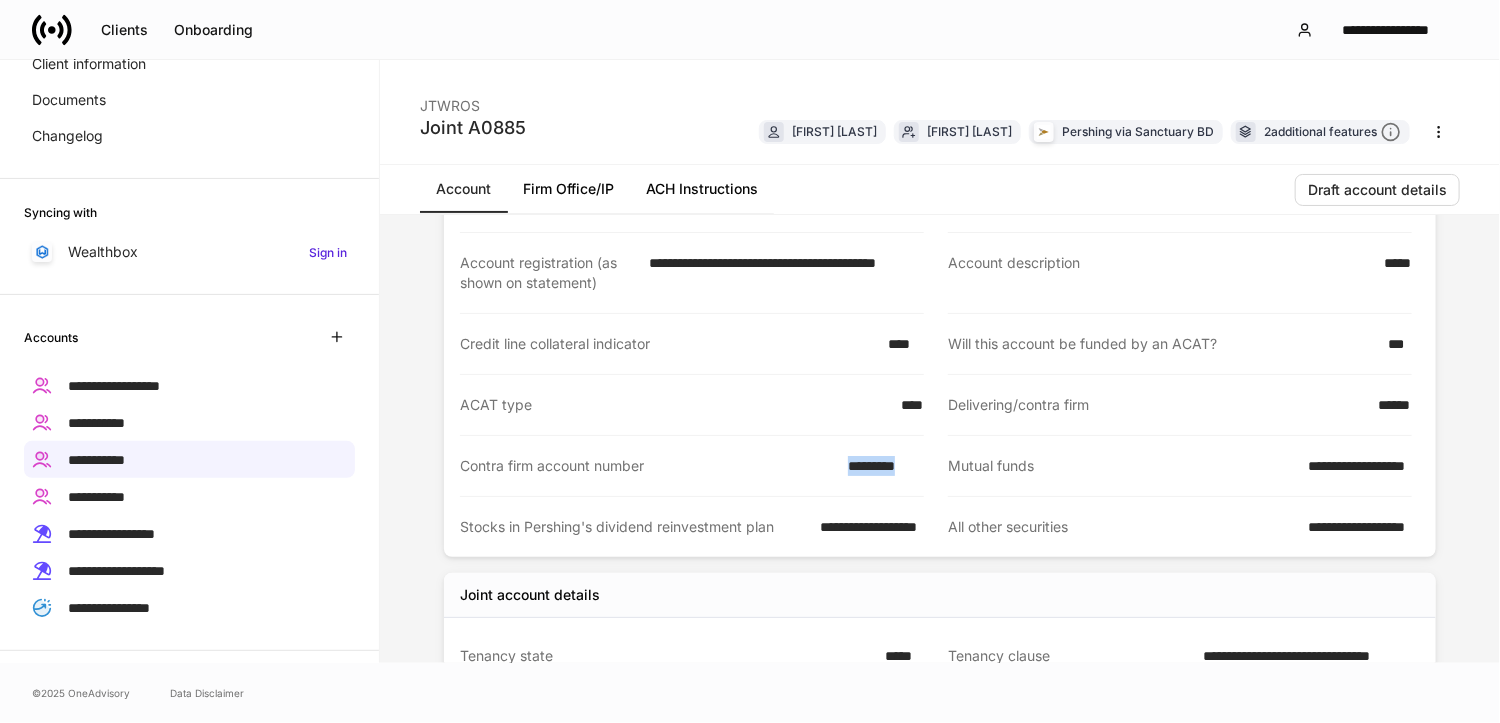 click on "ACH Instructions" at bounding box center (702, 189) 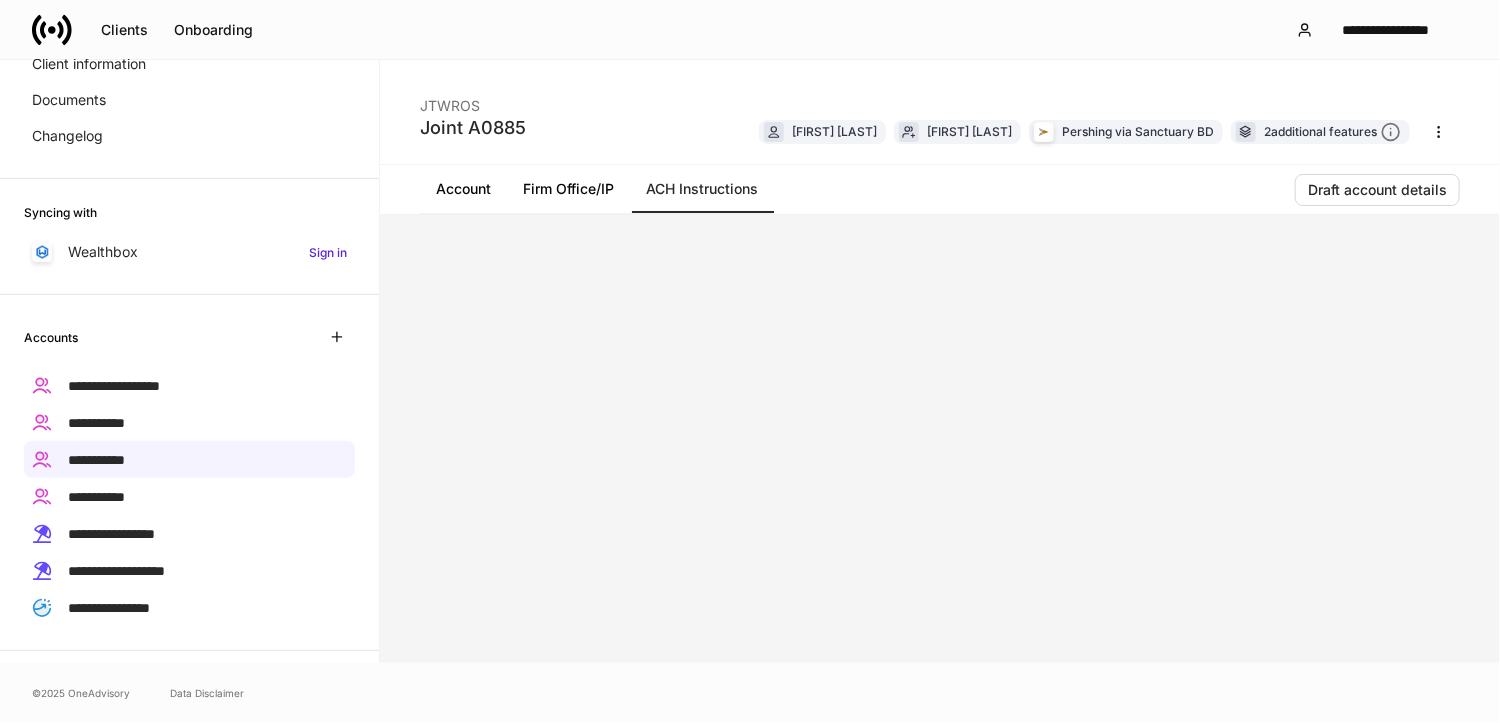 scroll, scrollTop: 0, scrollLeft: 0, axis: both 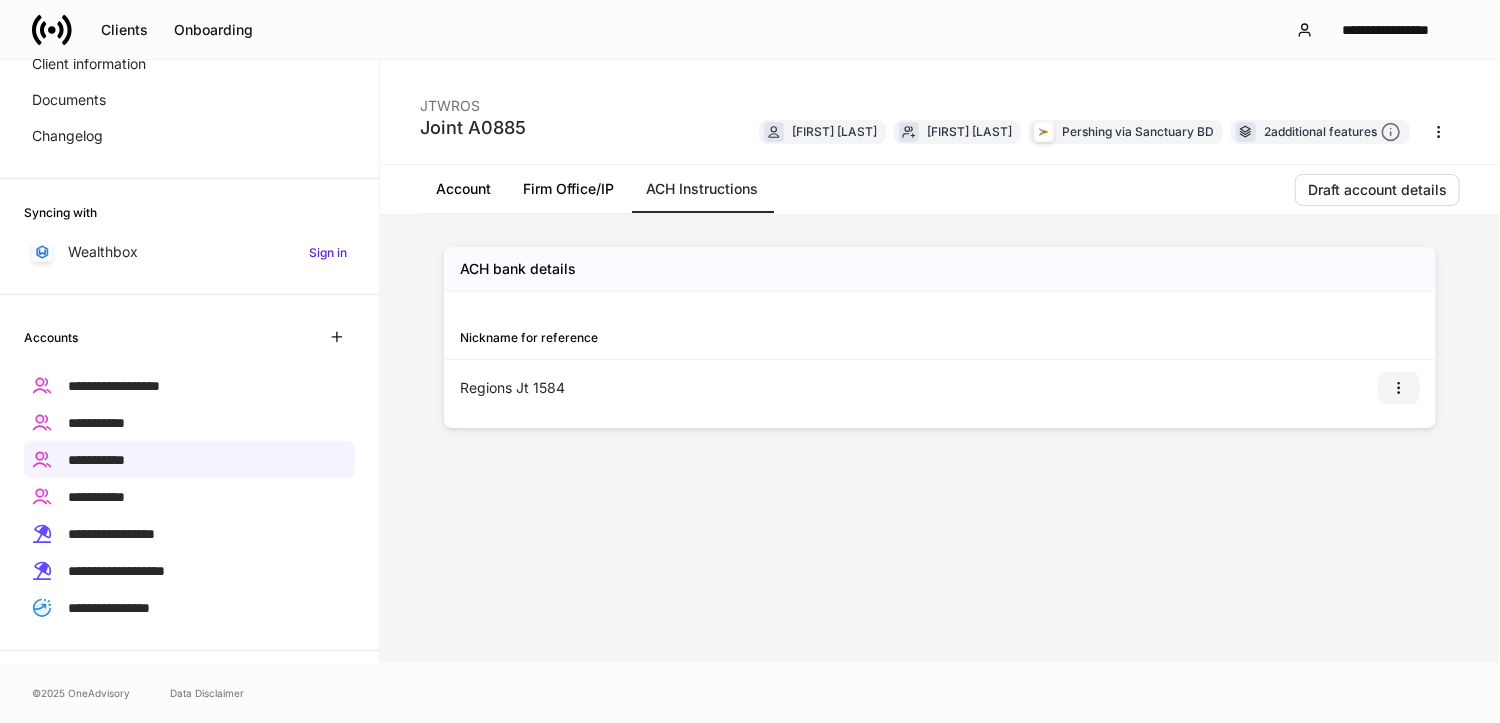 click 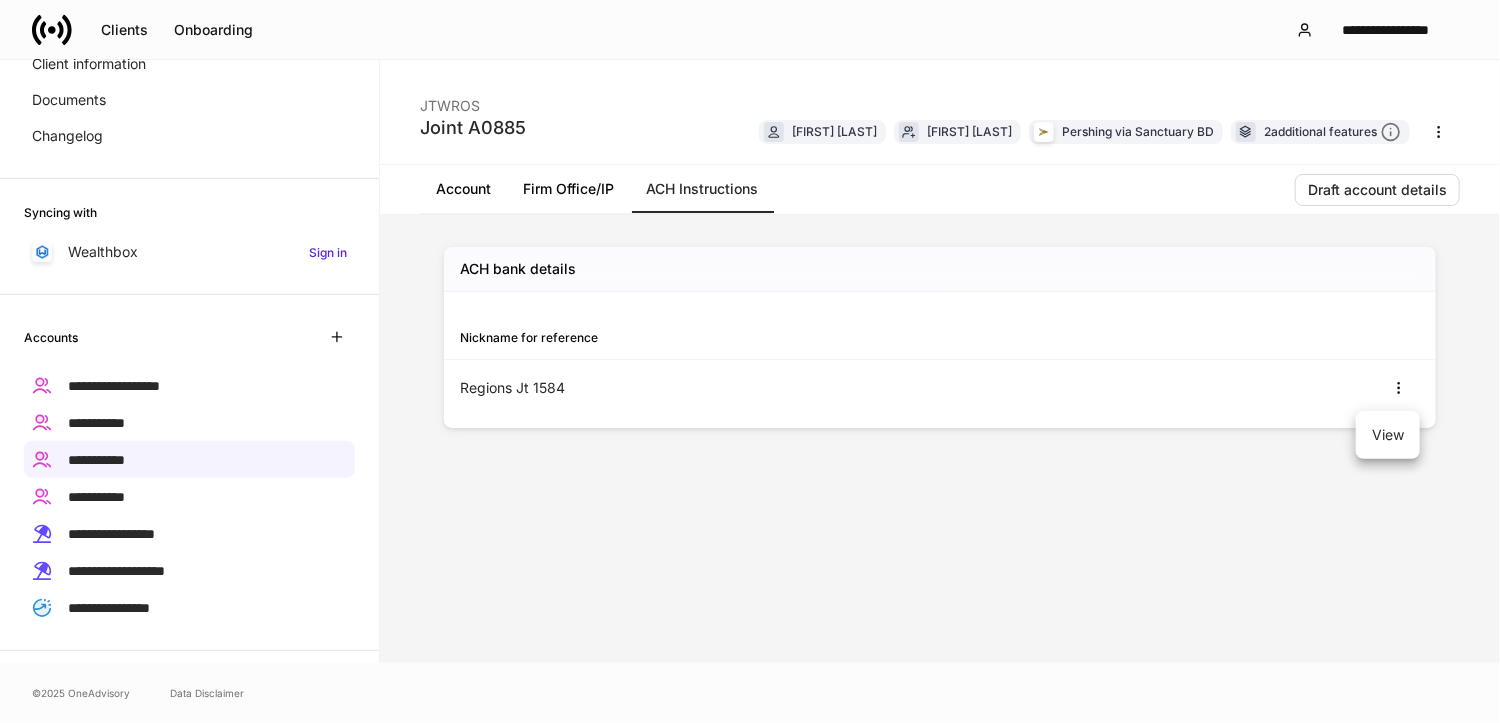 click on "View" at bounding box center (1388, 435) 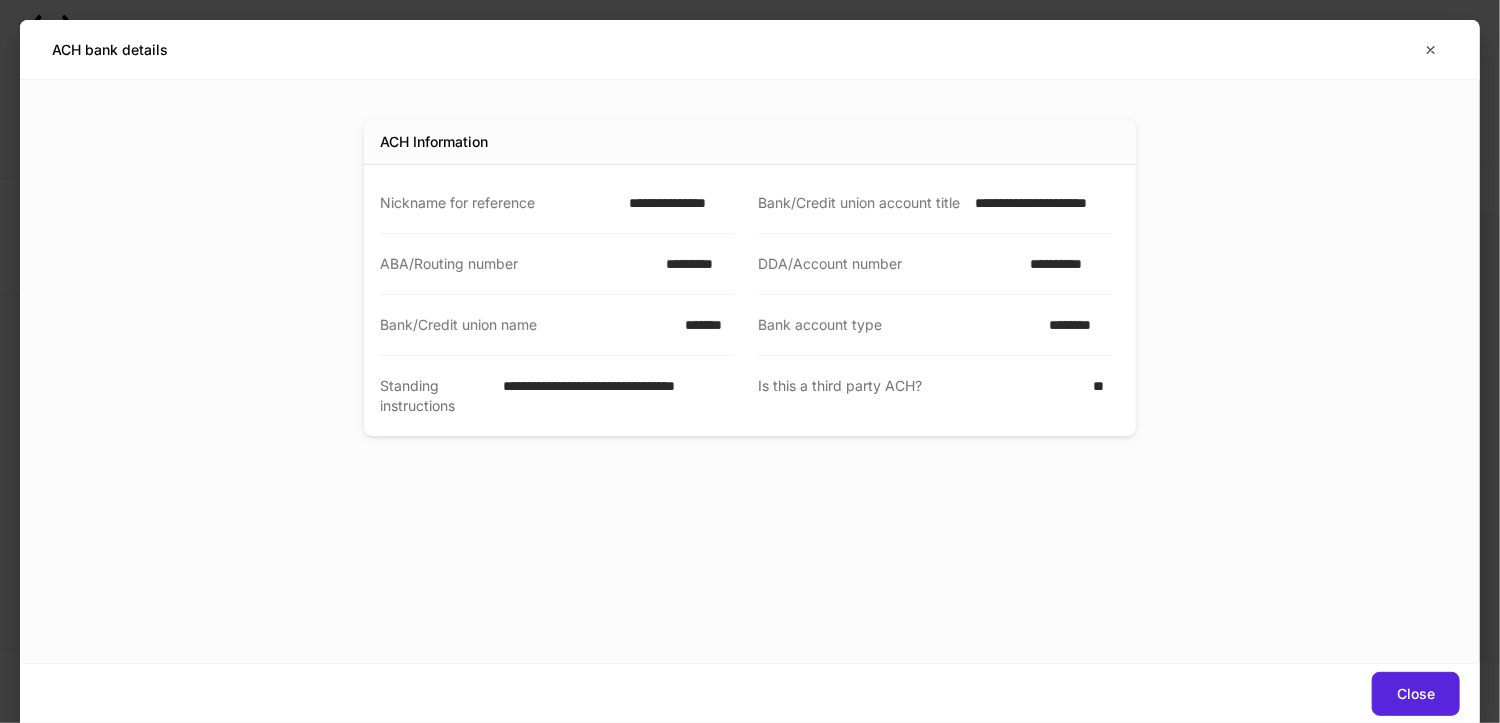 click on "**********" at bounding box center (1038, 203) 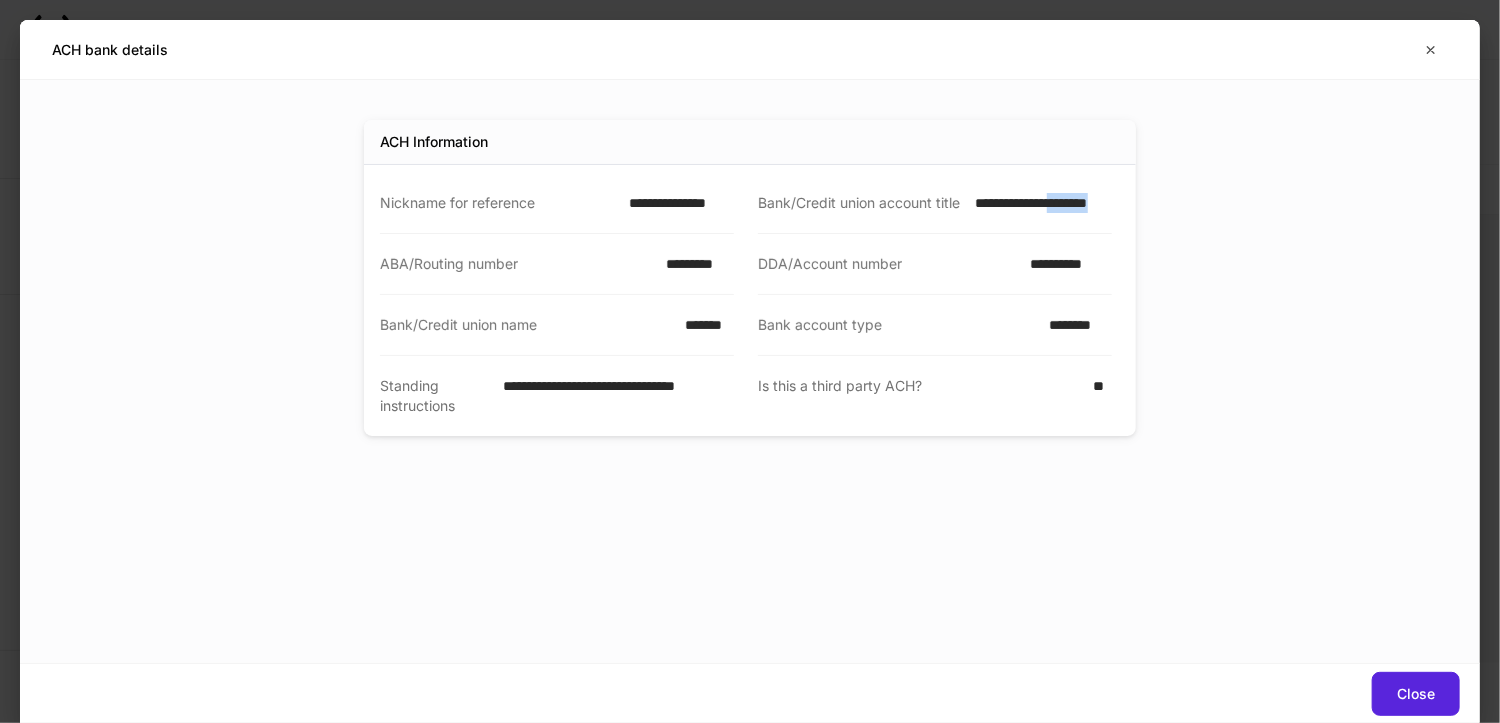 click on "**********" at bounding box center (1038, 203) 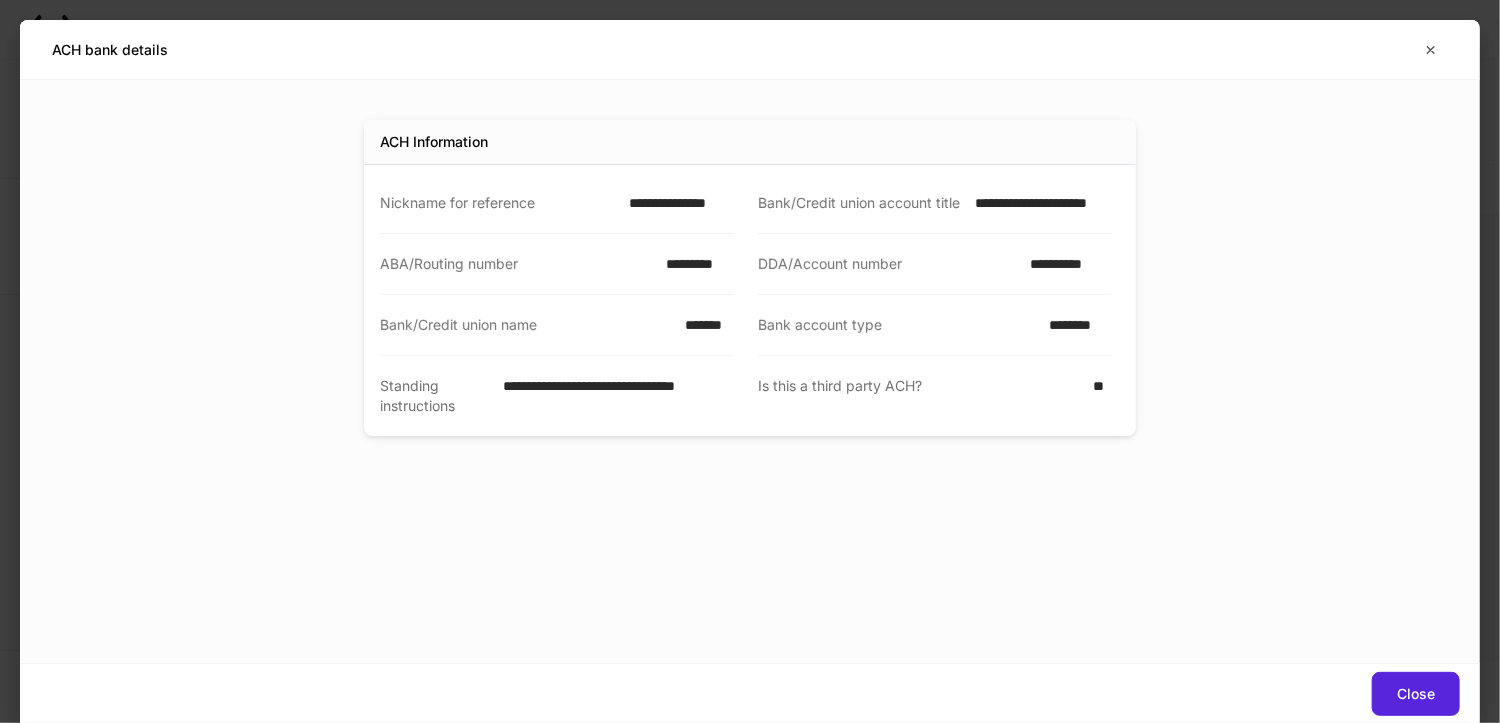 click on "**********" at bounding box center (1038, 203) 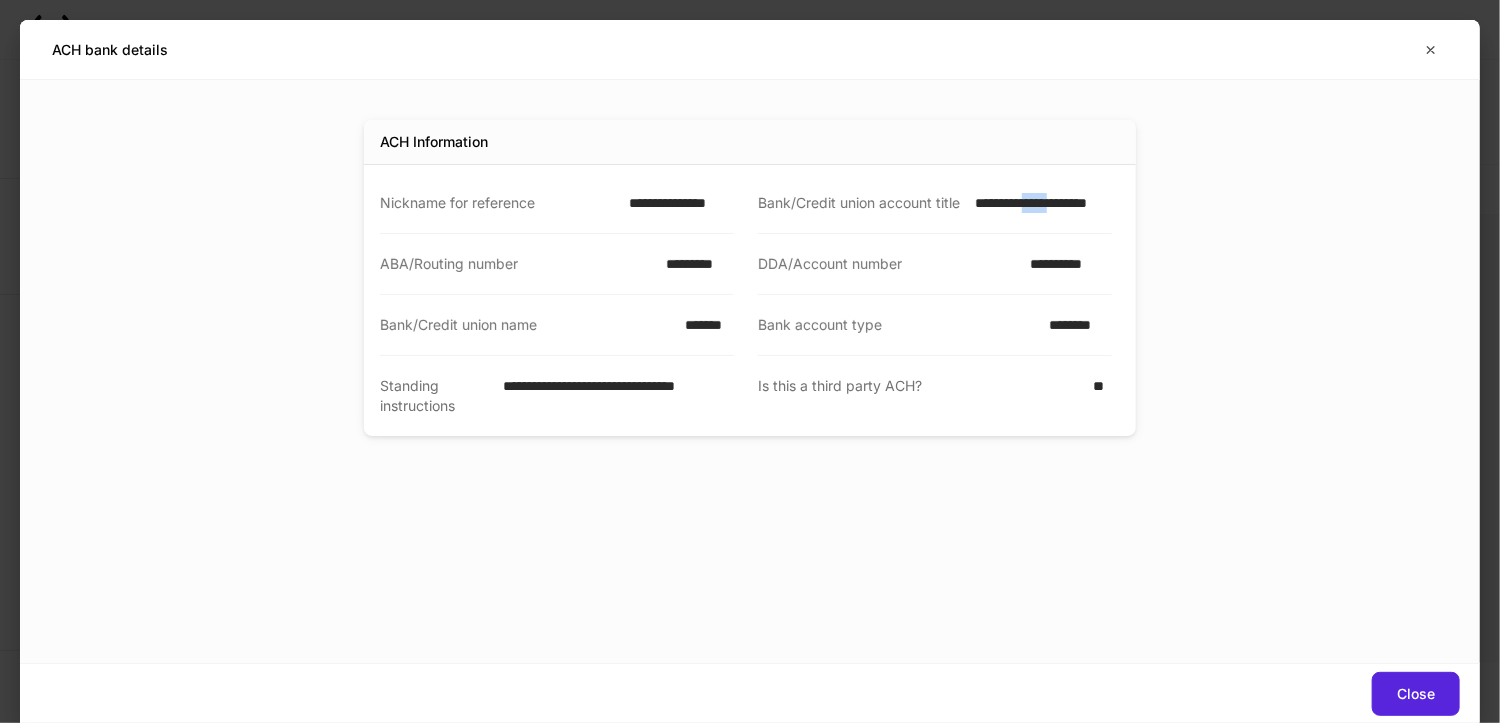 click on "**********" at bounding box center [1038, 203] 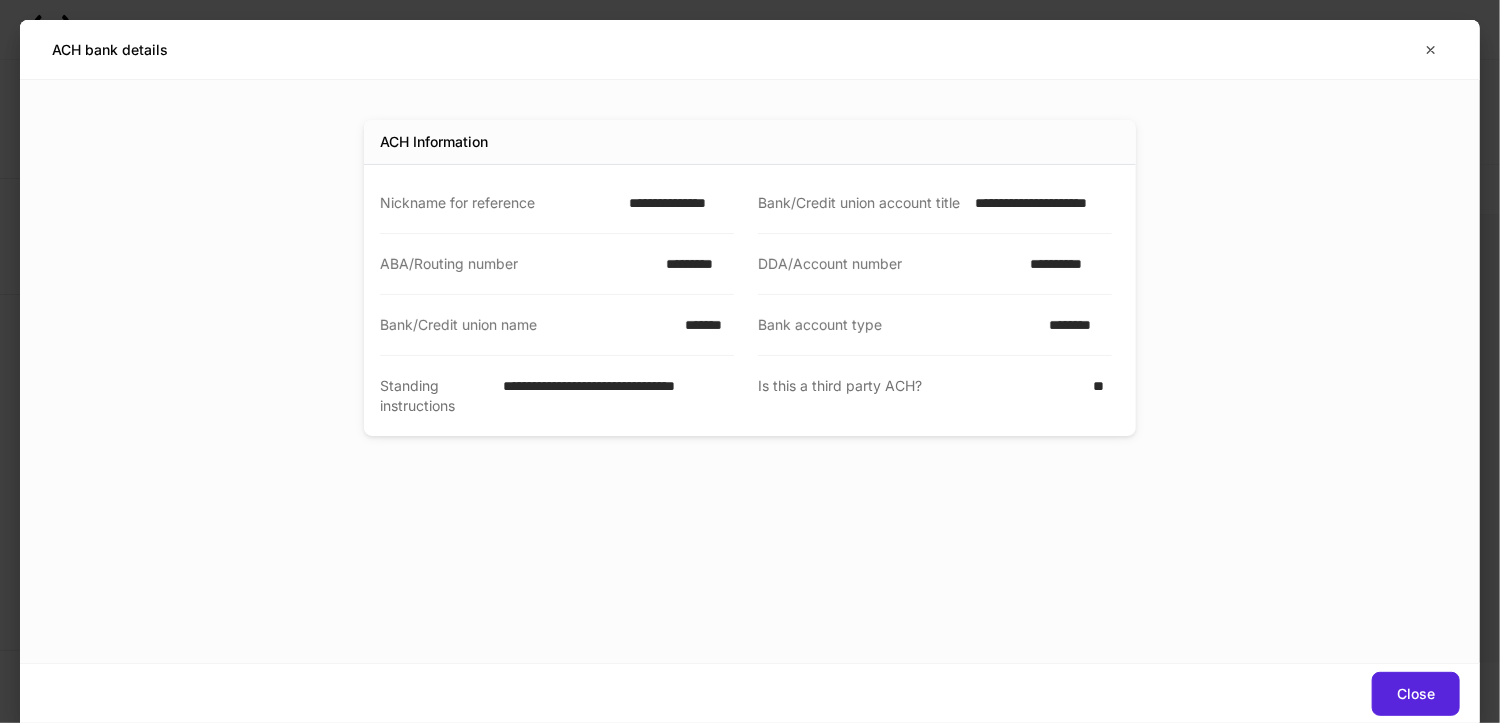 click on "**********" at bounding box center [1038, 203] 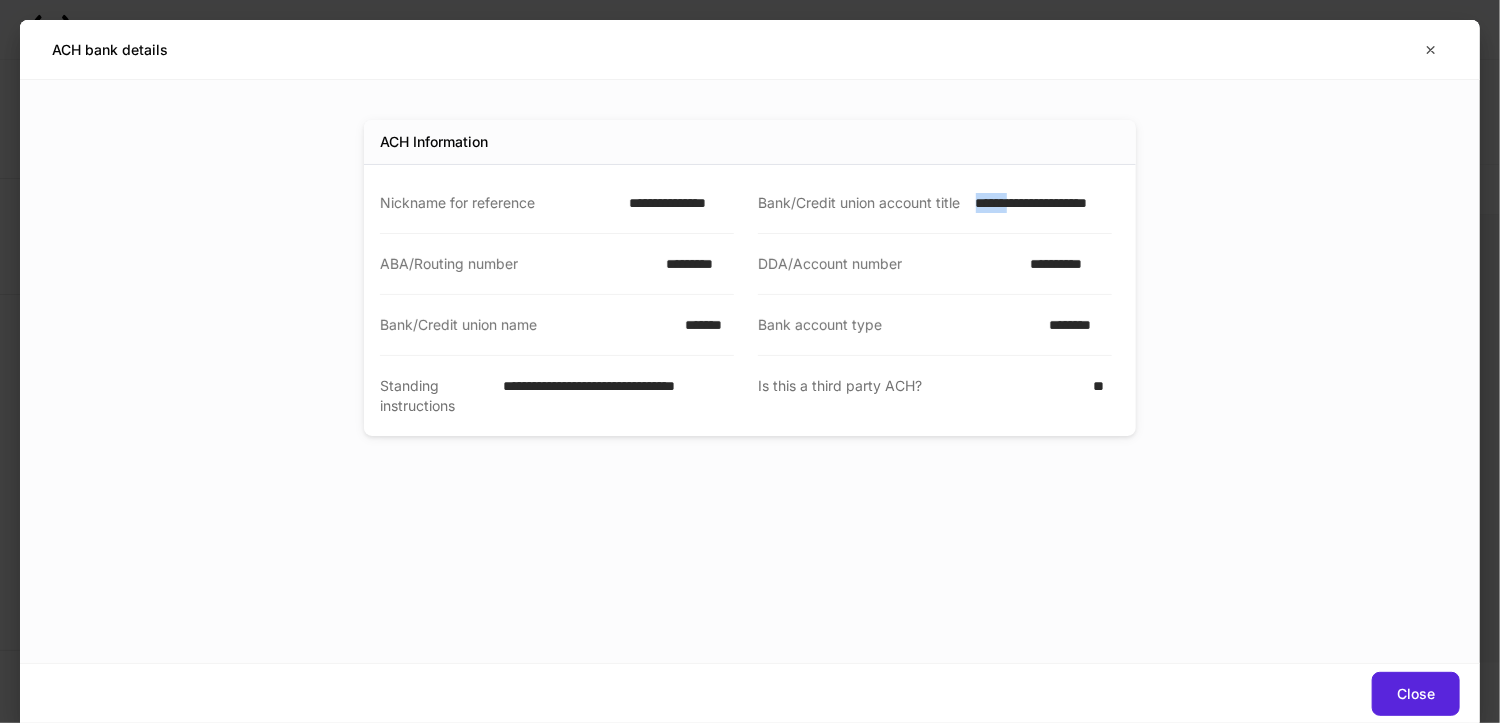click on "**********" at bounding box center [1038, 203] 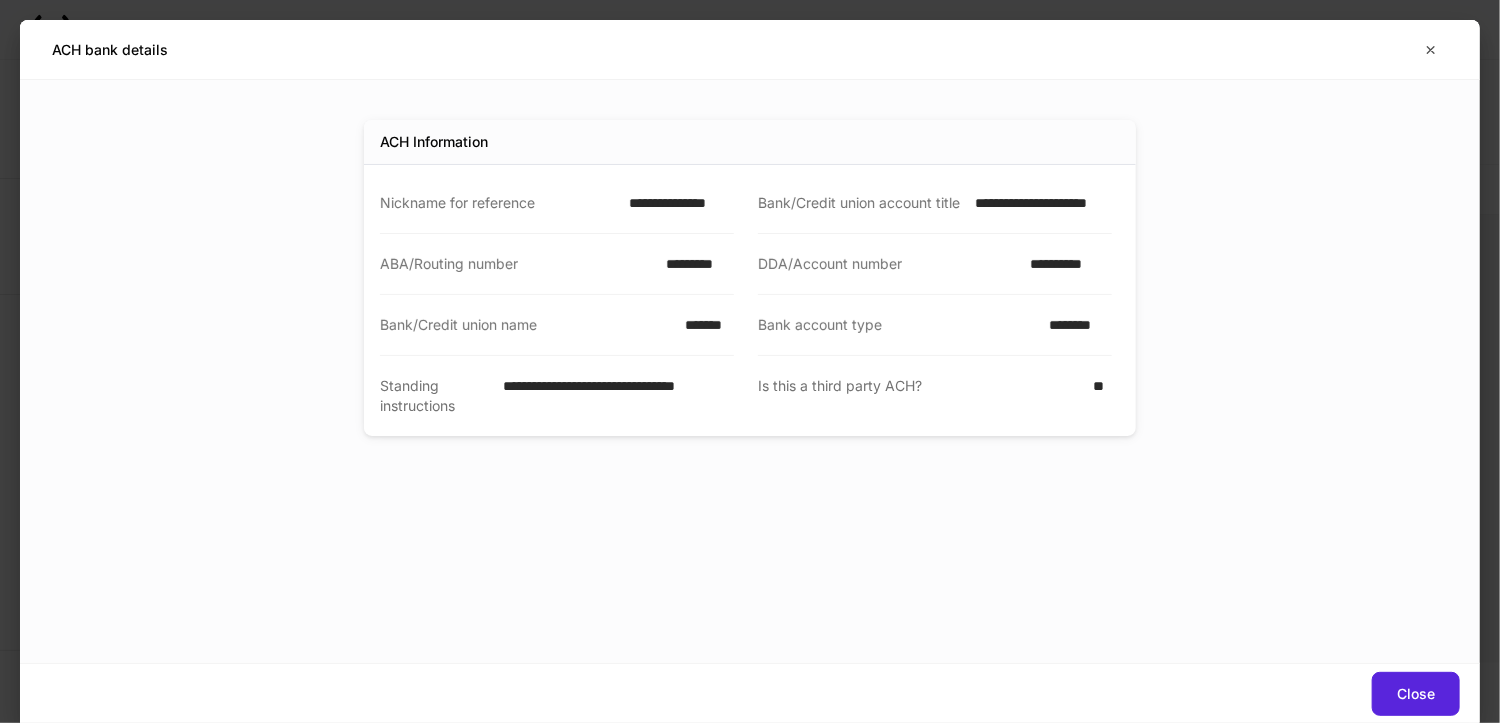 click on "*********" at bounding box center [694, 264] 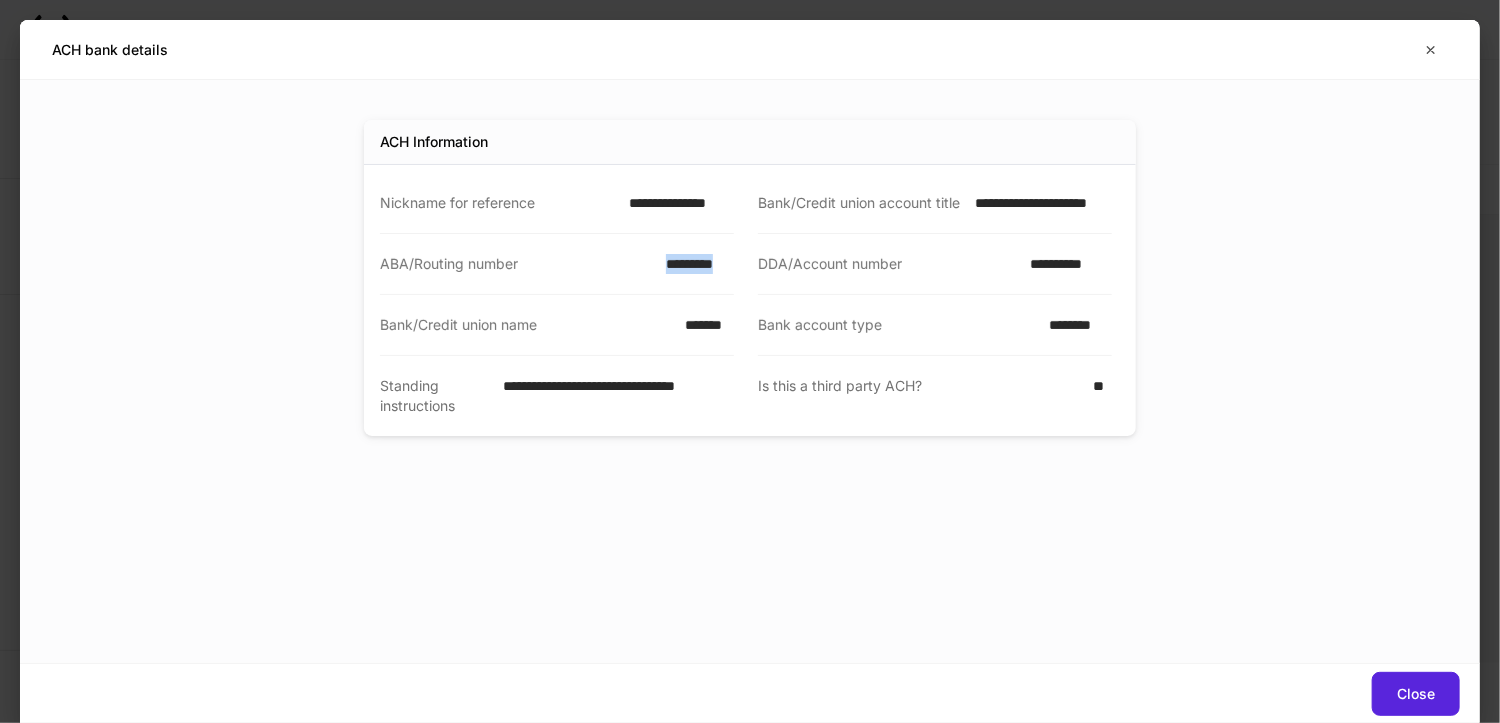 click on "*********" at bounding box center [694, 264] 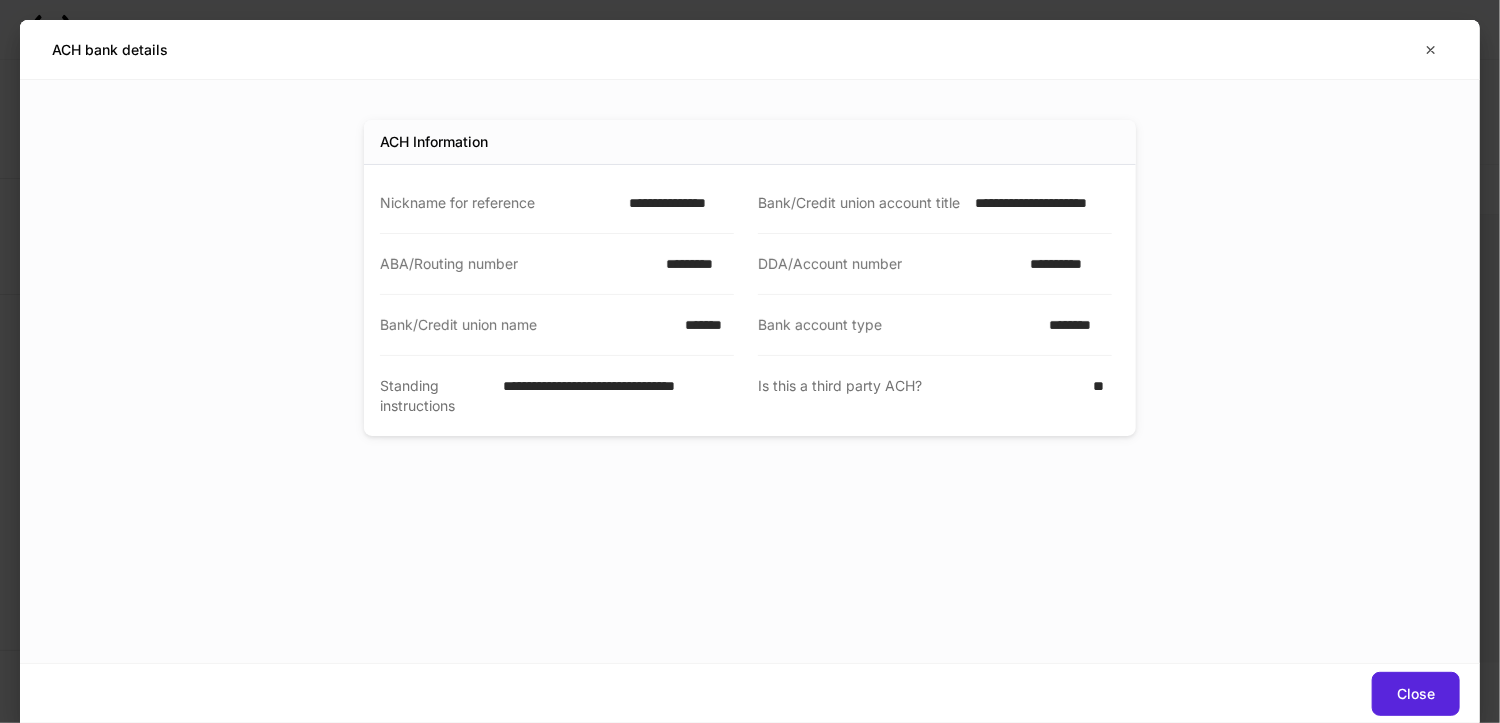 click on "**********" at bounding box center [1065, 264] 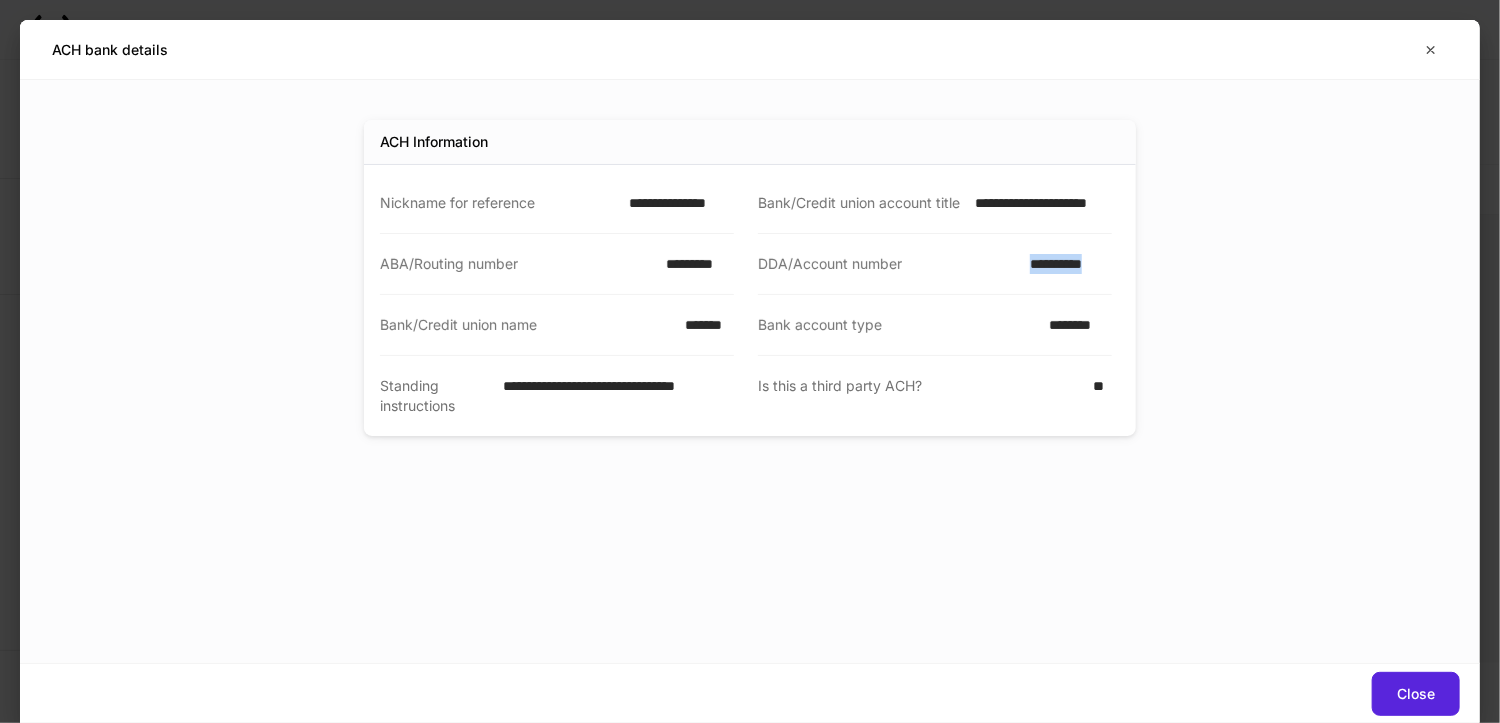 click on "**********" at bounding box center [1065, 264] 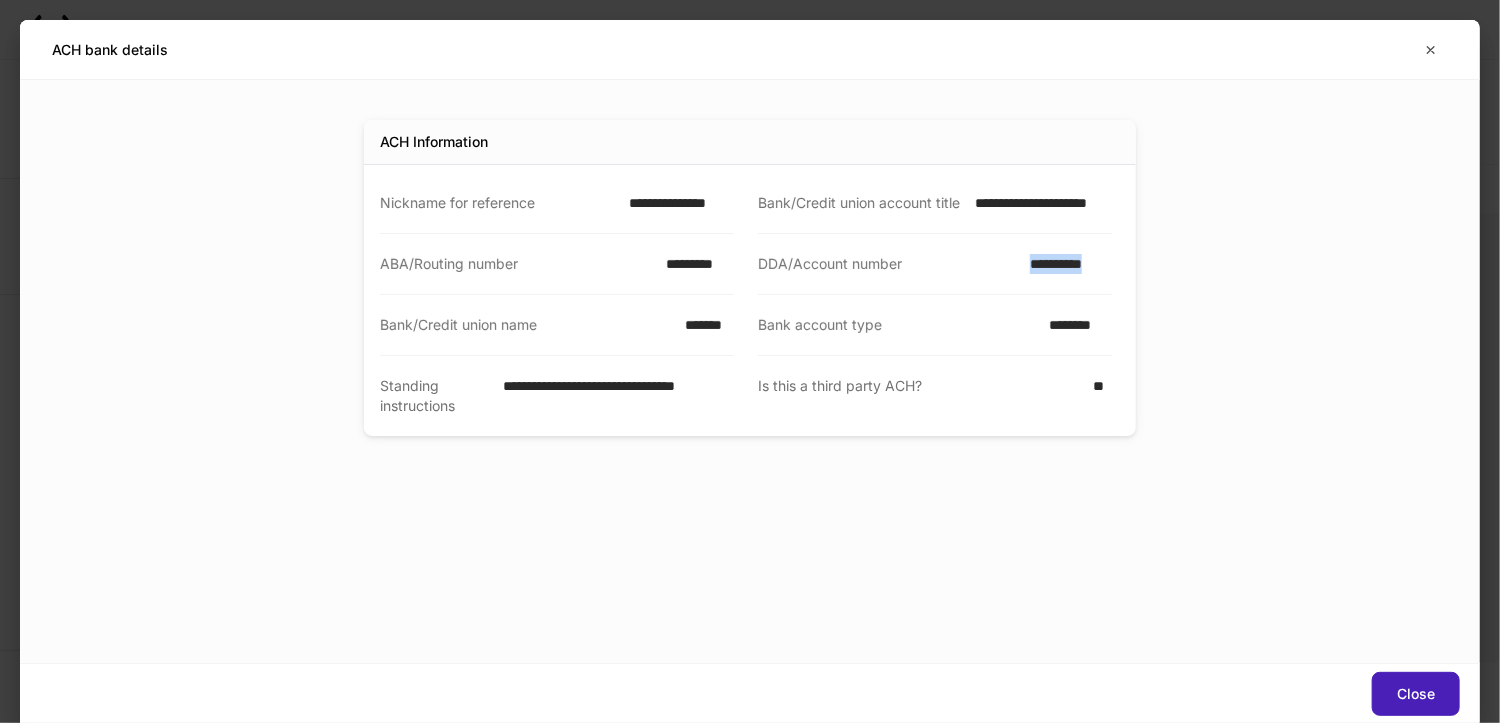 click on "Close" at bounding box center (1416, 694) 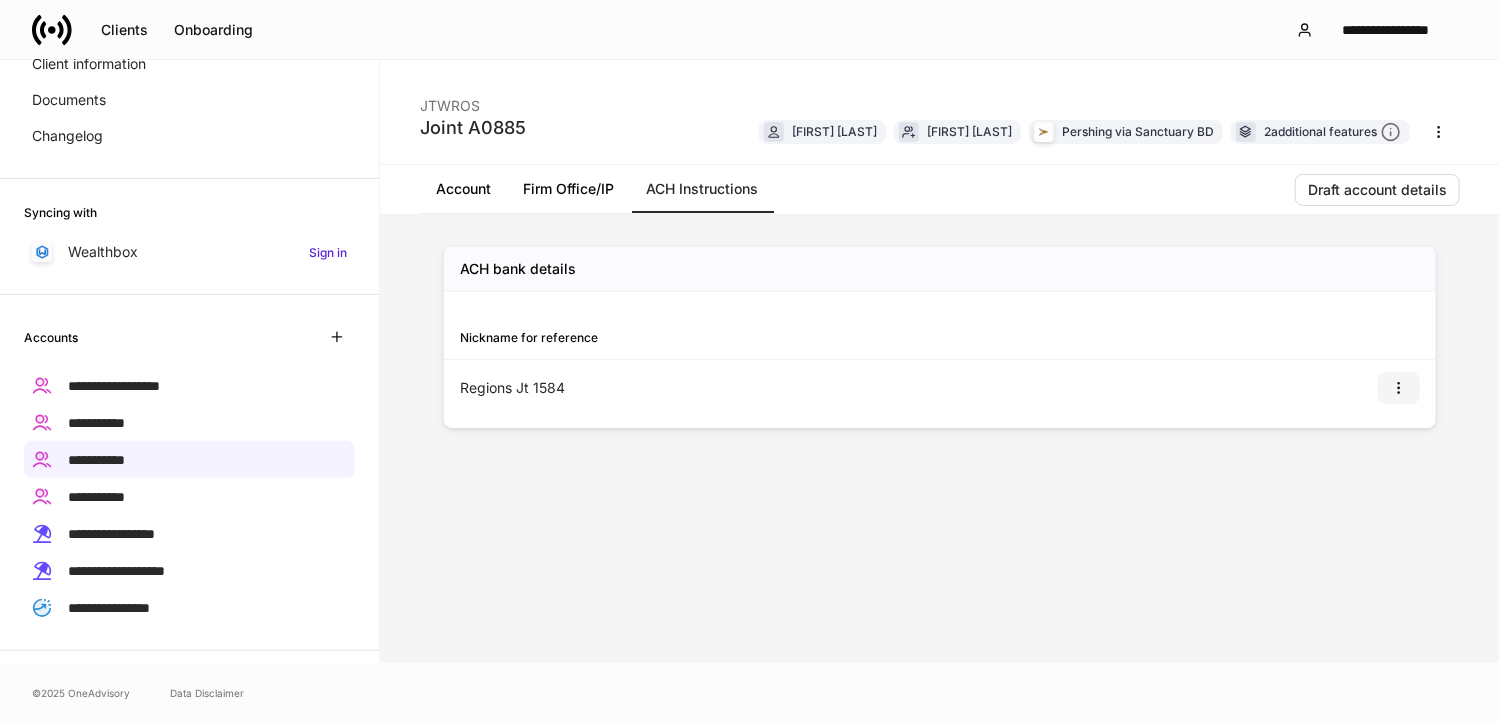click 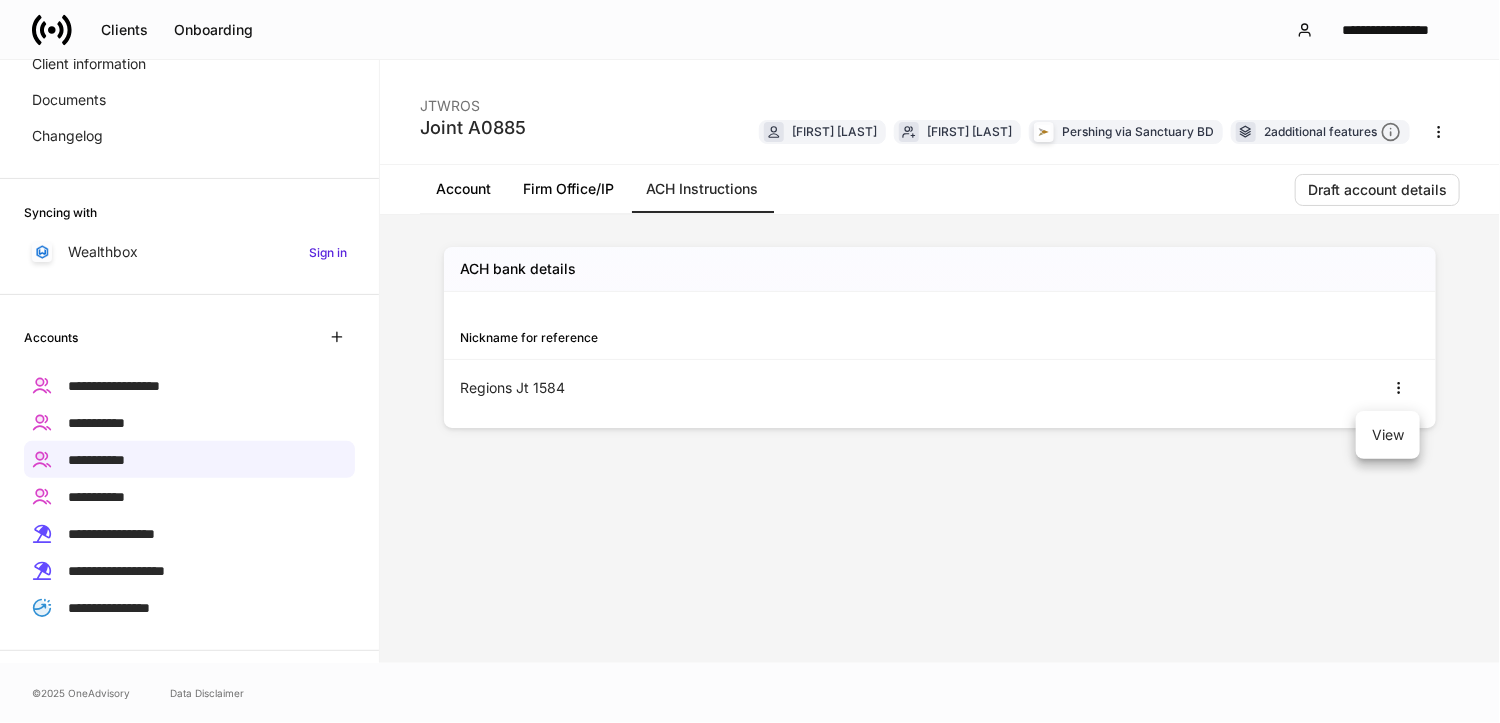 click on "View" at bounding box center [1388, 435] 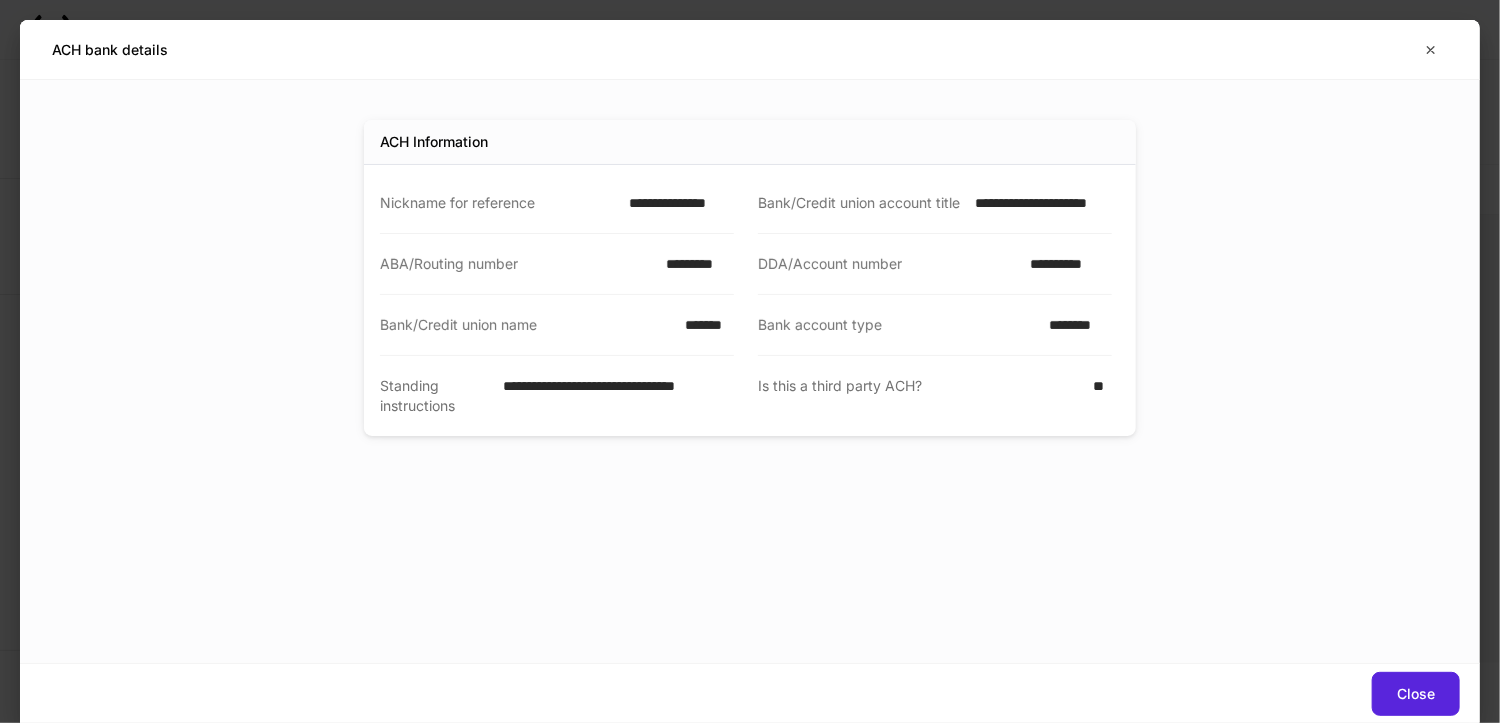 click on "**********" at bounding box center [923, 203] 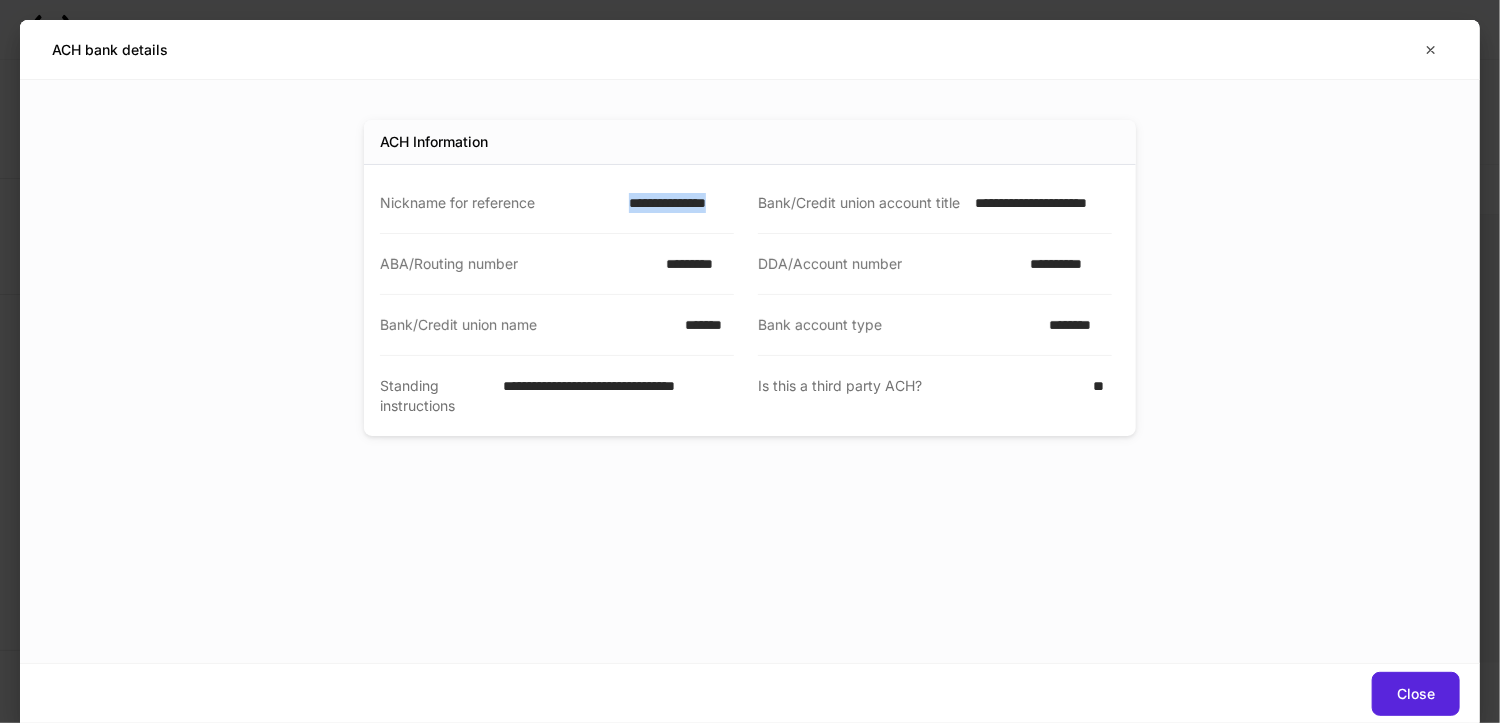 drag, startPoint x: 733, startPoint y: 202, endPoint x: 613, endPoint y: 204, distance: 120.01666 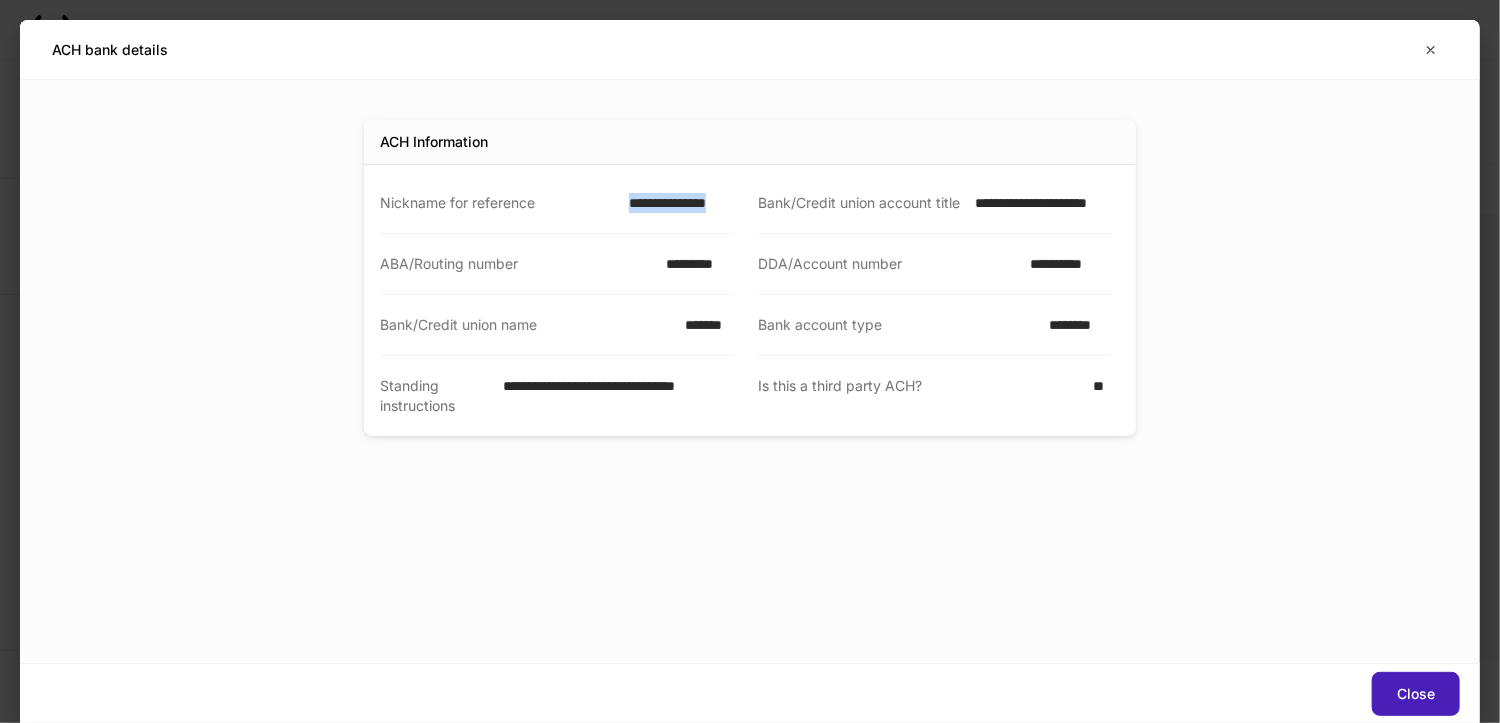 click on "Close" at bounding box center [1416, 694] 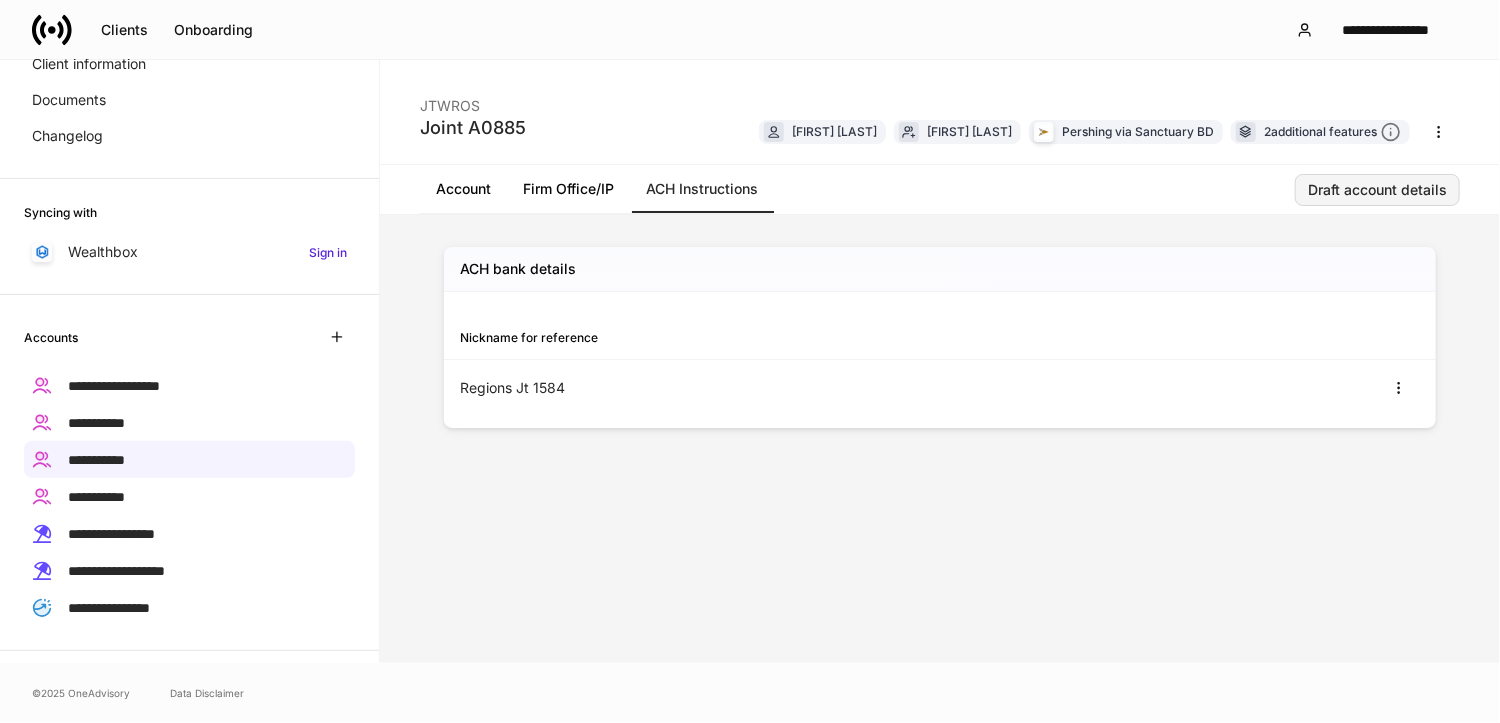 click on "Draft account details" at bounding box center [1377, 190] 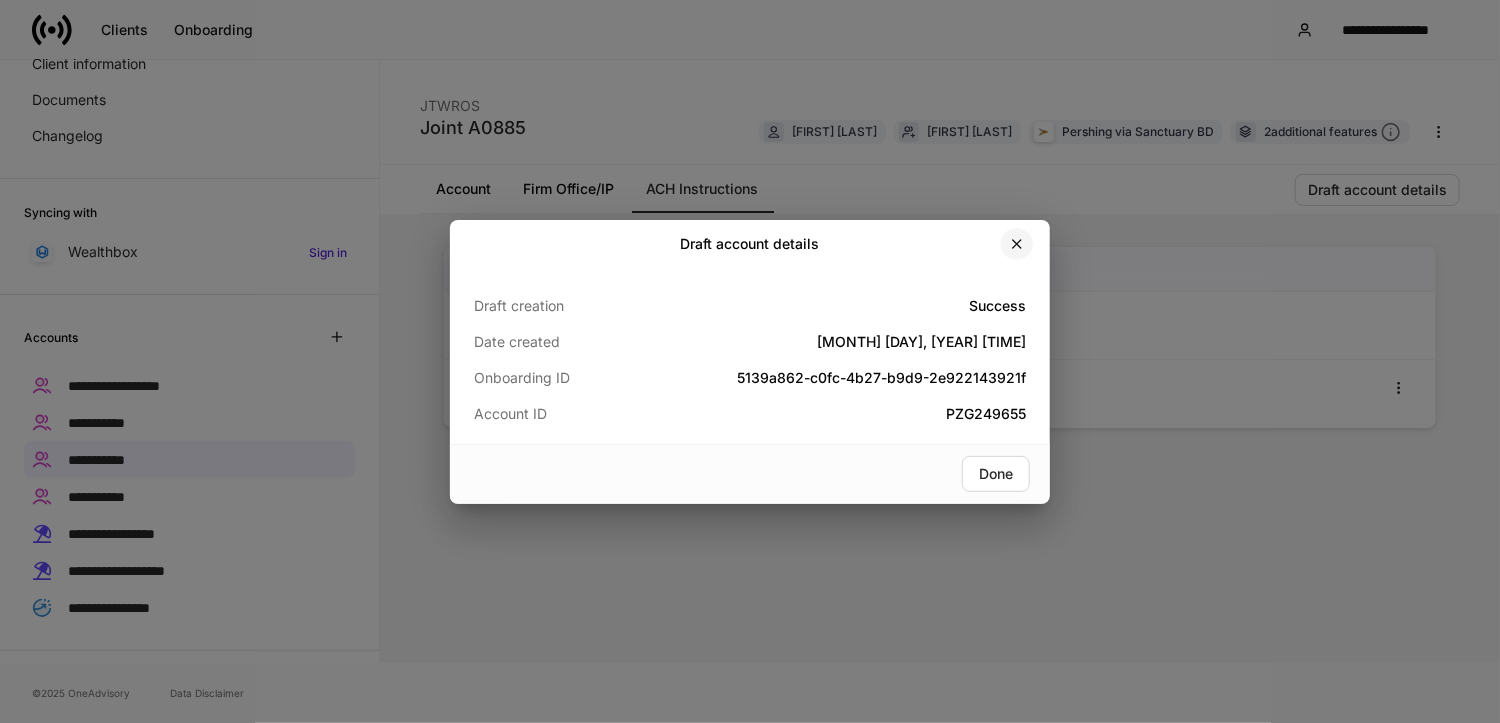 click 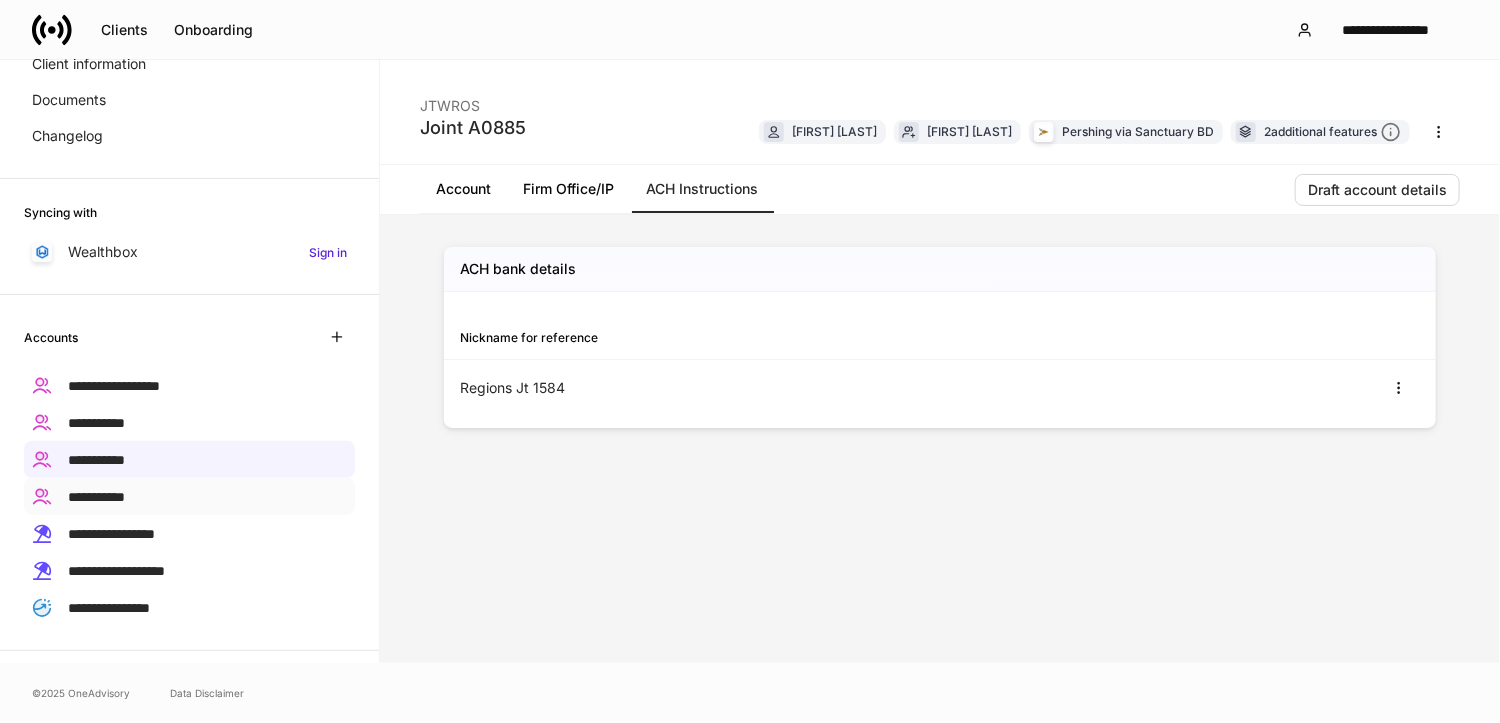 click on "**********" at bounding box center [189, 496] 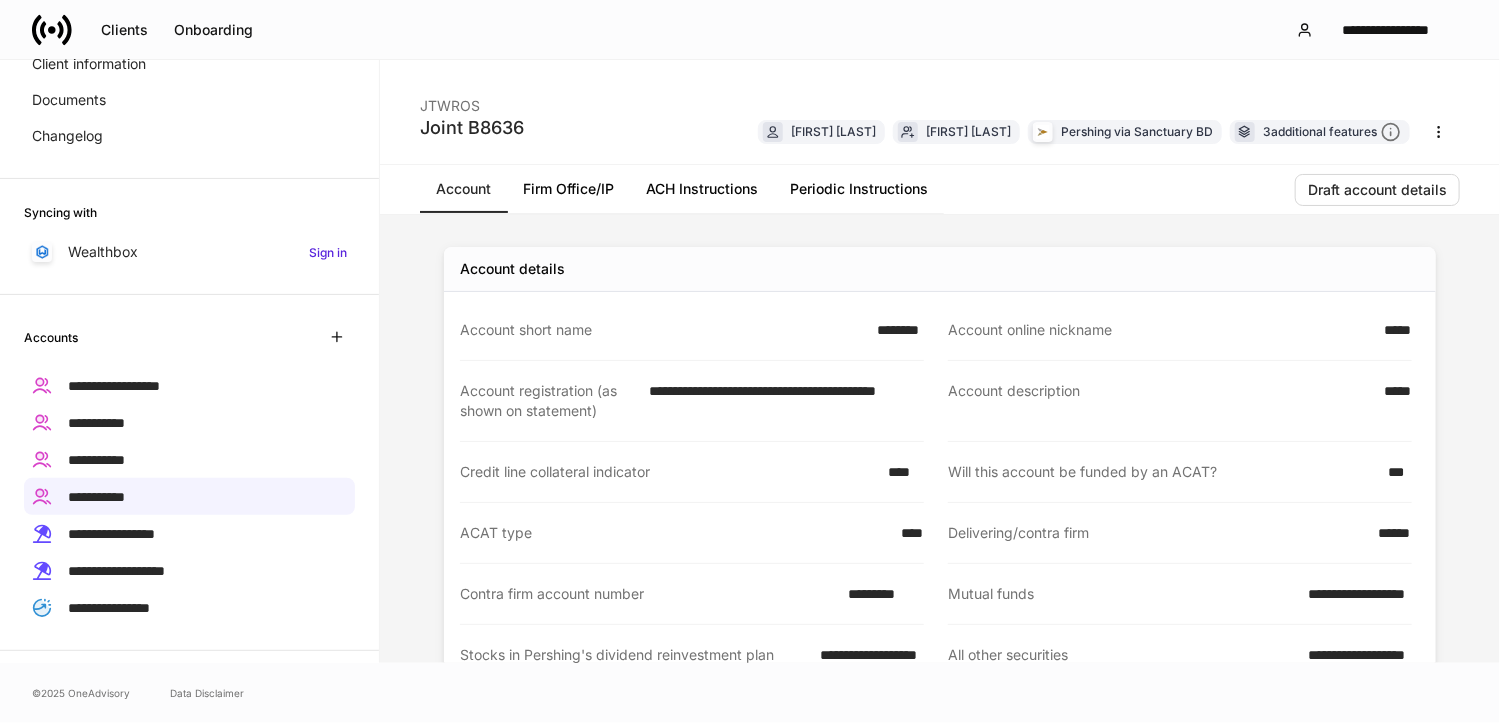 click on "Account Firm Office/IP ACH Instructions Periodic Instructions Draft account details" at bounding box center [940, 190] 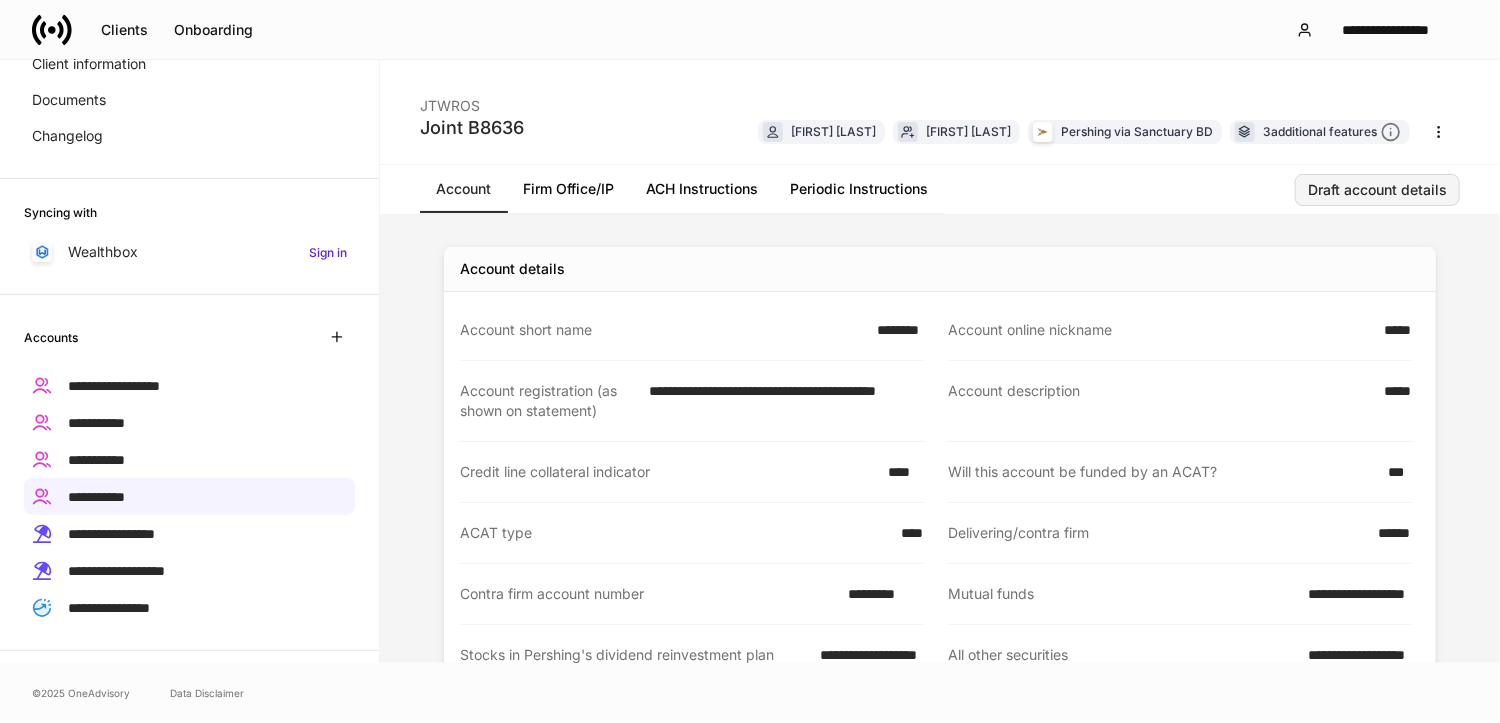 click on "Draft account details" at bounding box center [1377, 190] 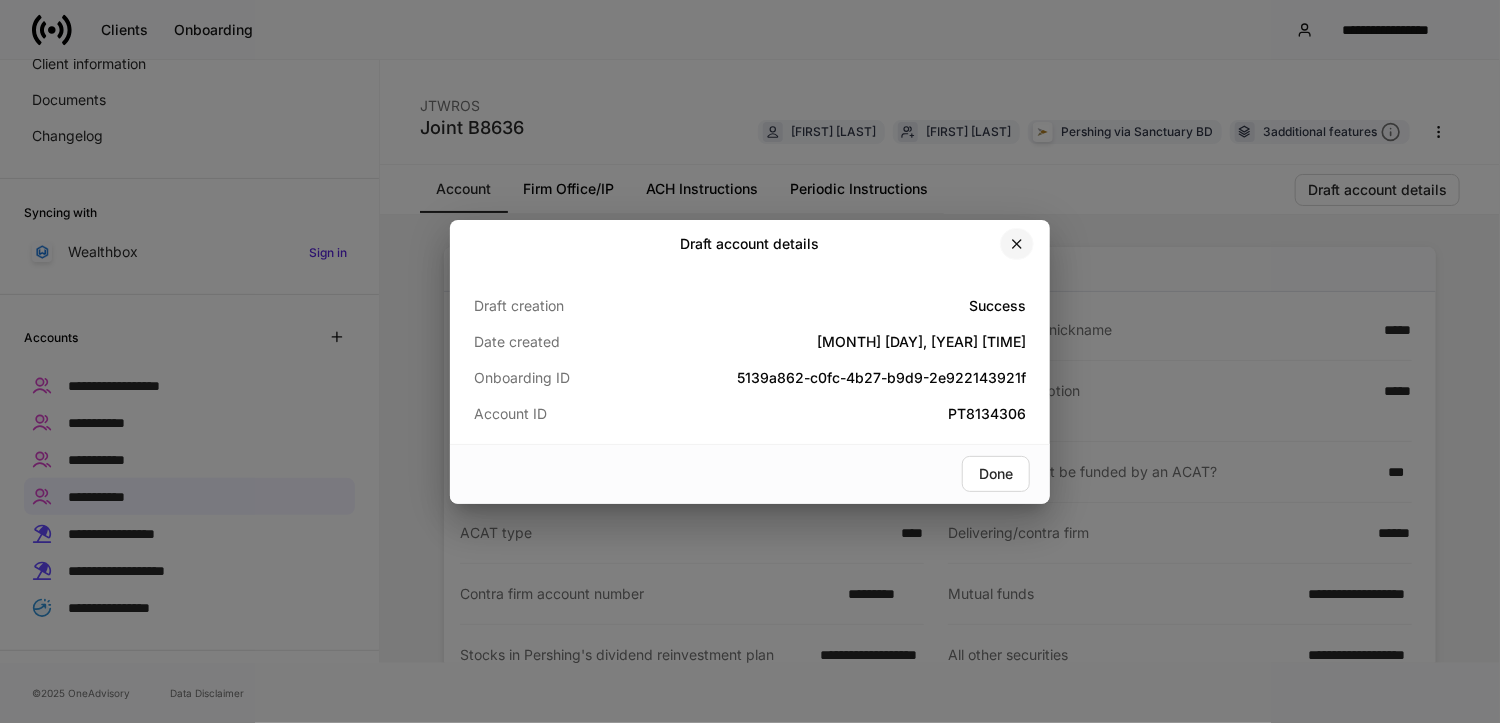 click at bounding box center (1017, 244) 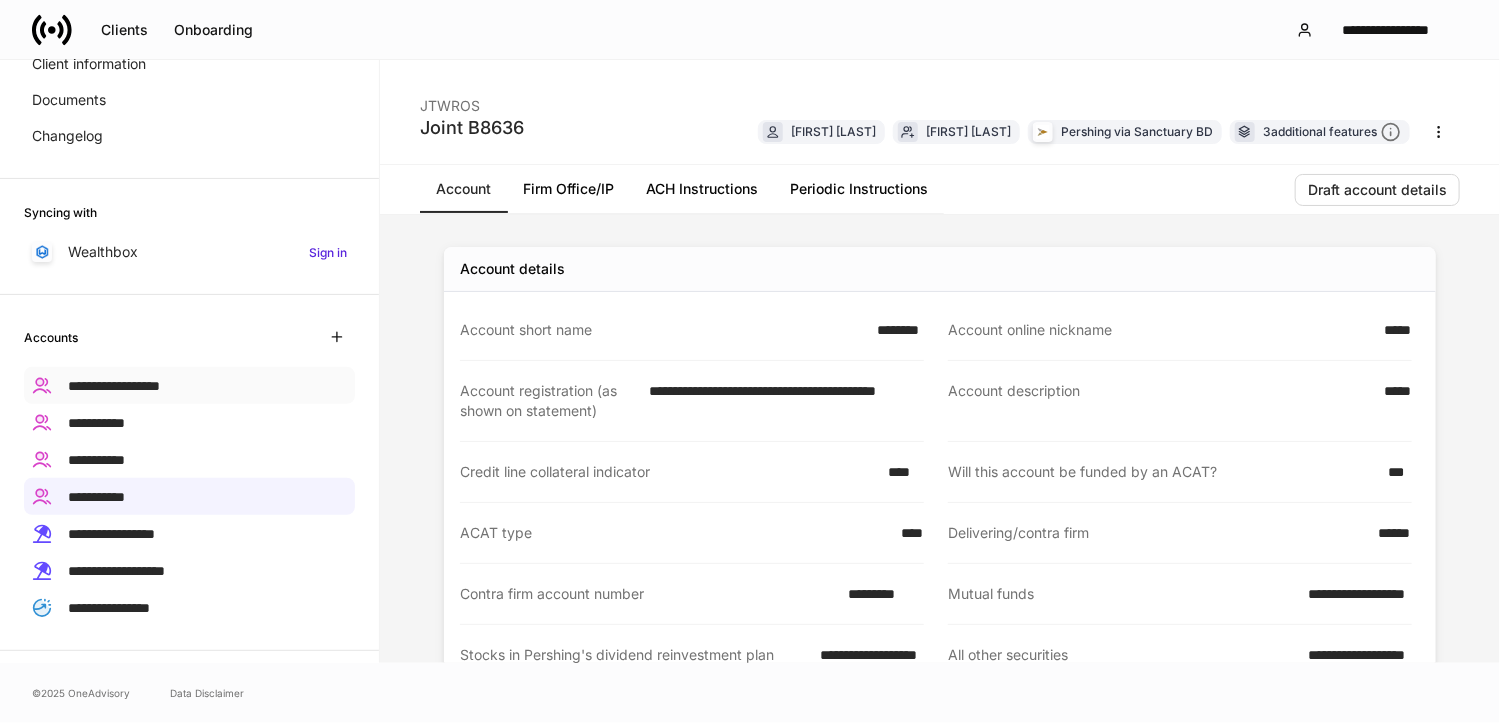 click on "**********" at bounding box center (114, 386) 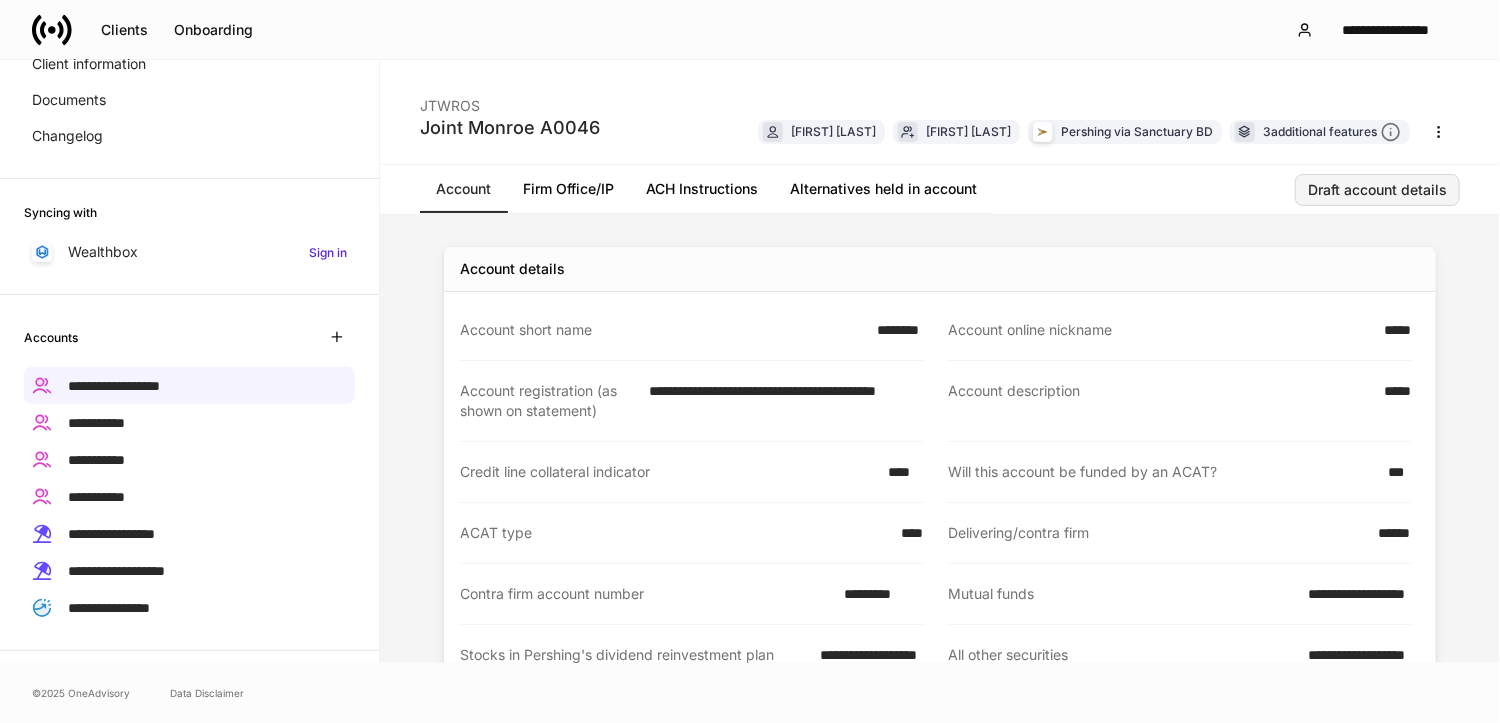 click on "Draft account details" at bounding box center (1377, 190) 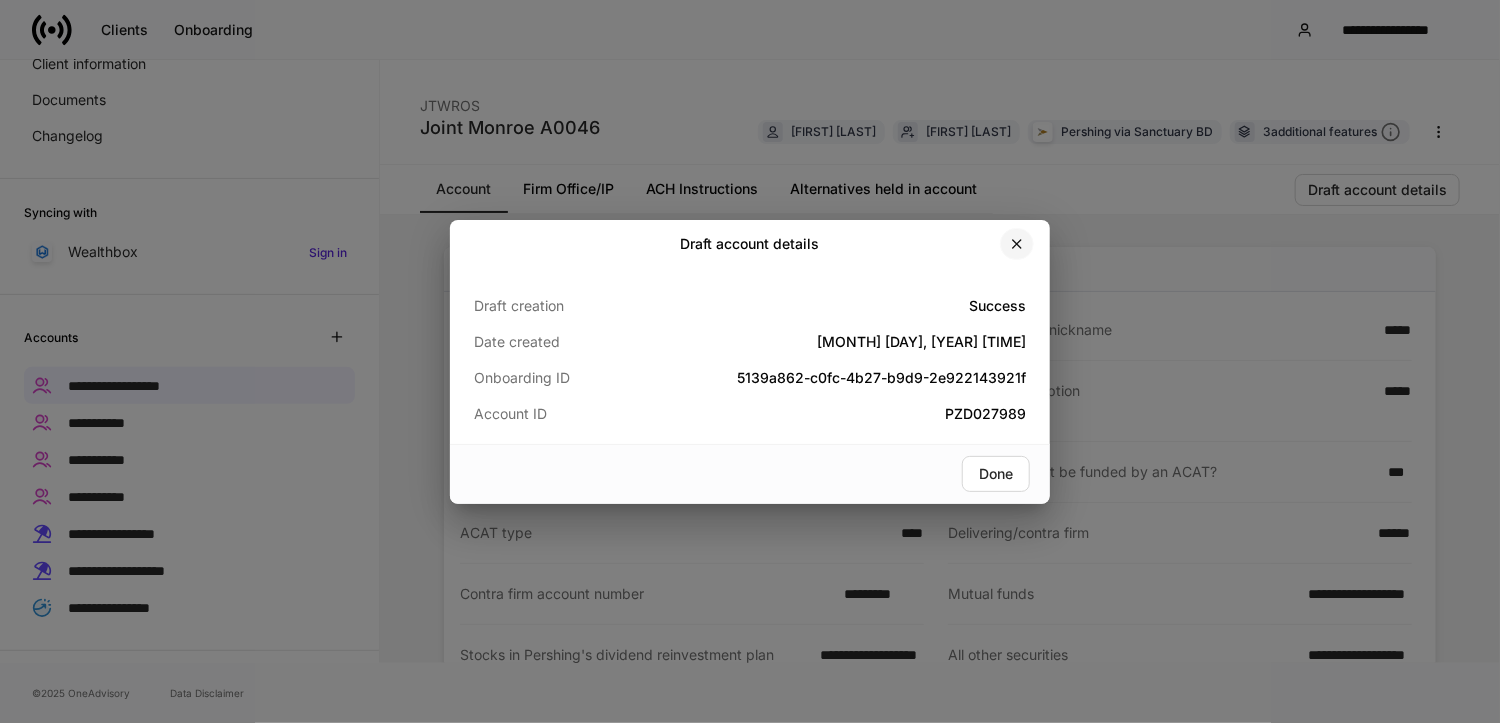 click at bounding box center [1017, 244] 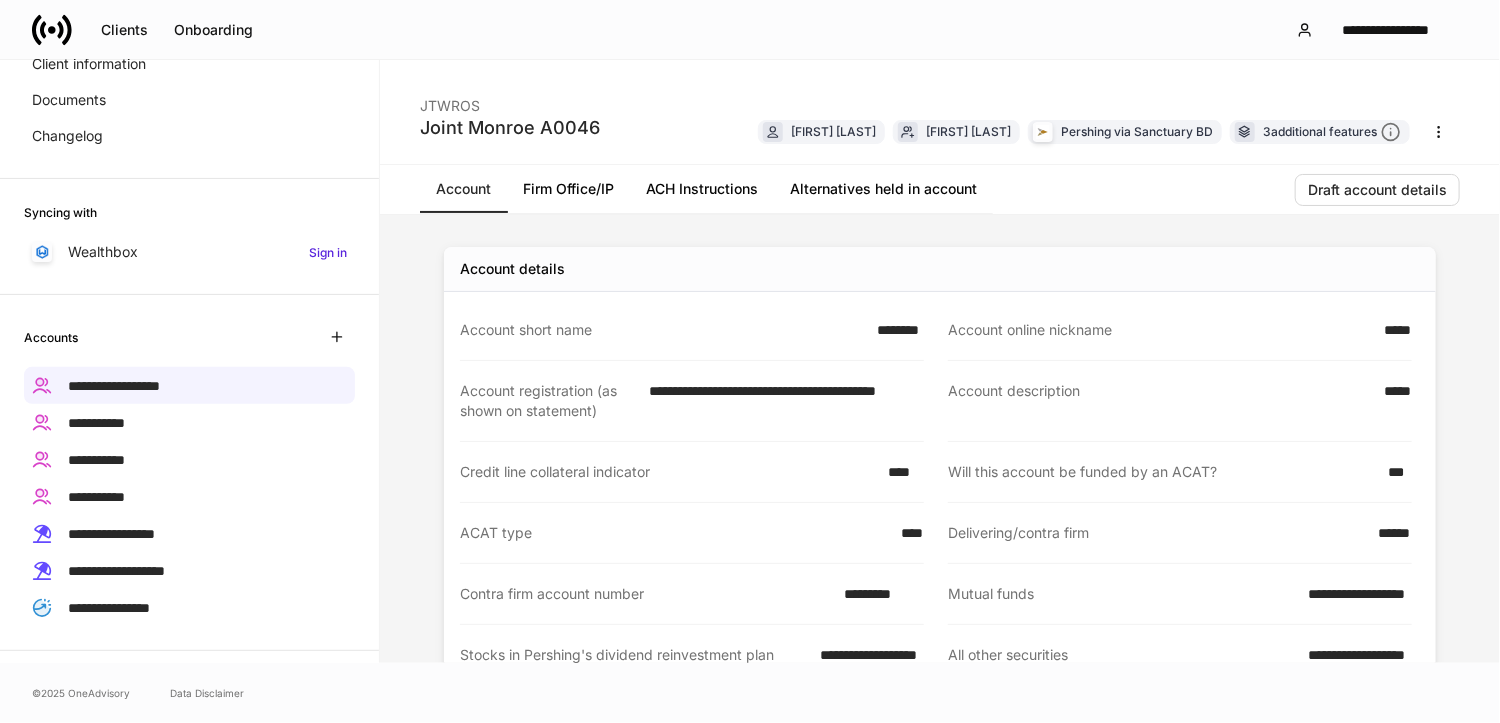 click on "*********" at bounding box center (878, 594) 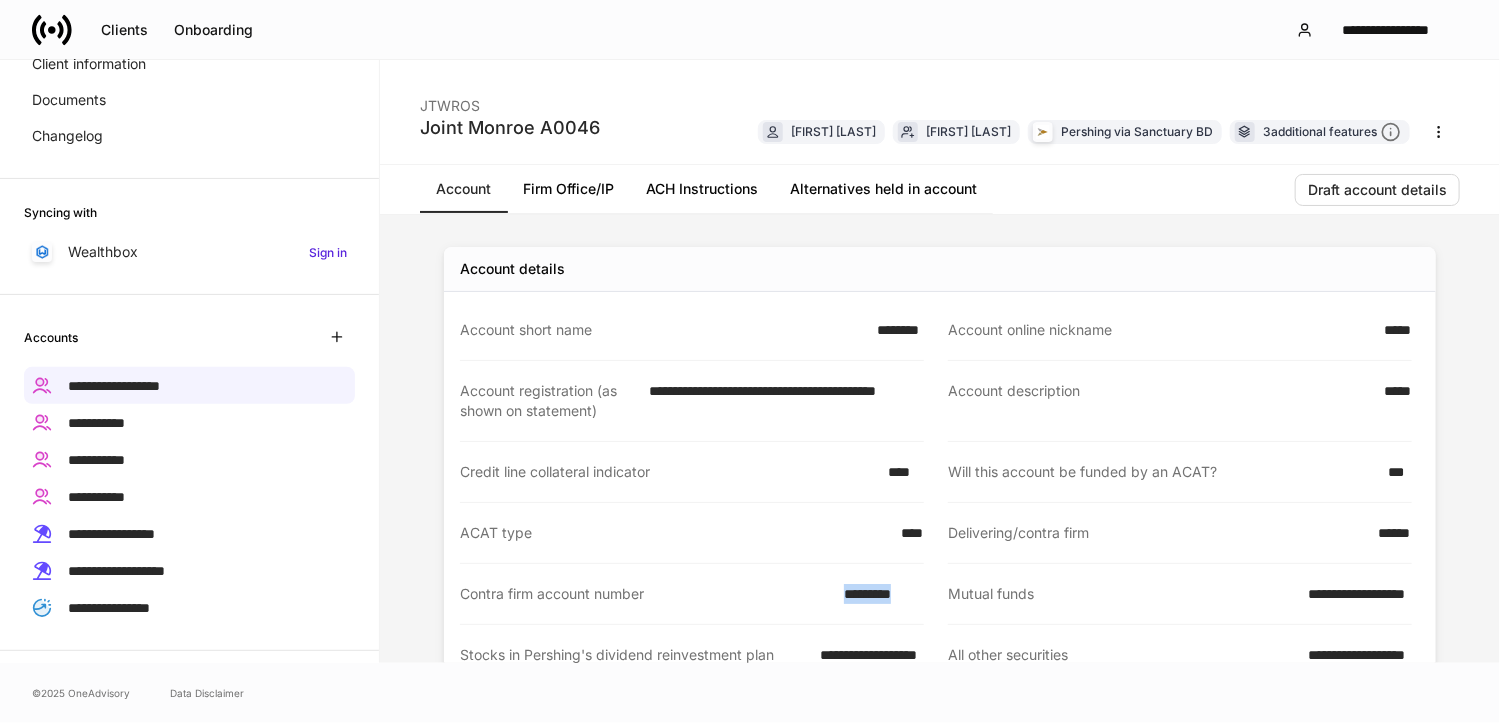 click on "*********" at bounding box center [878, 594] 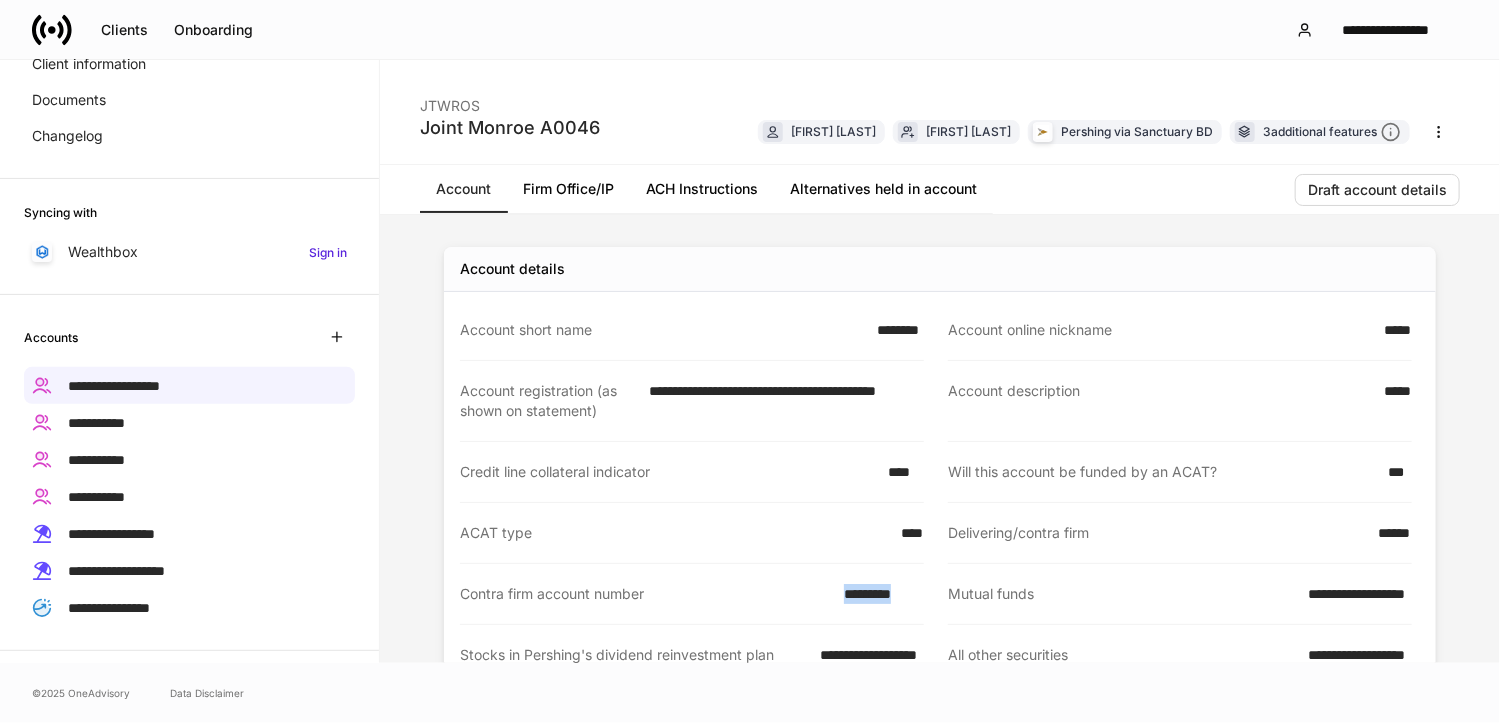copy on "*********" 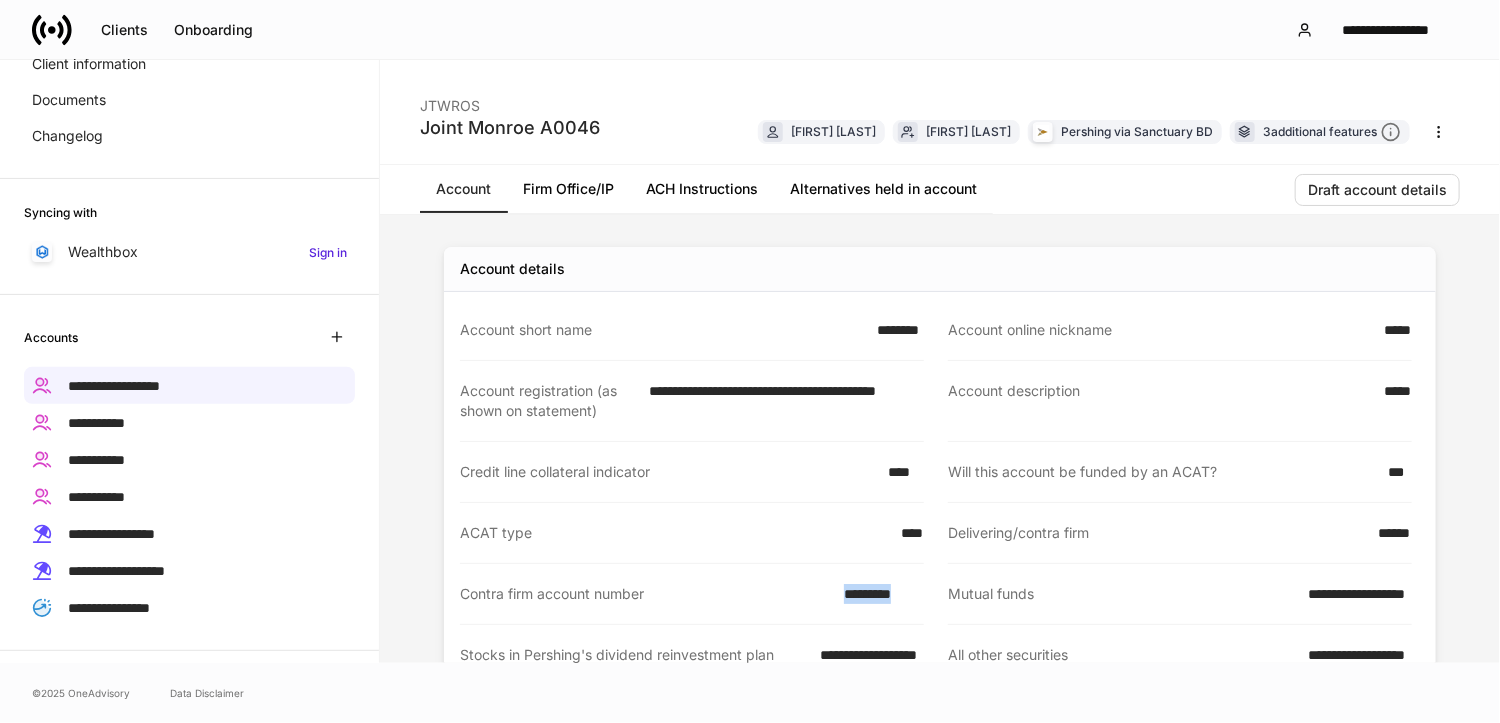 click on "ACH Instructions" at bounding box center (702, 189) 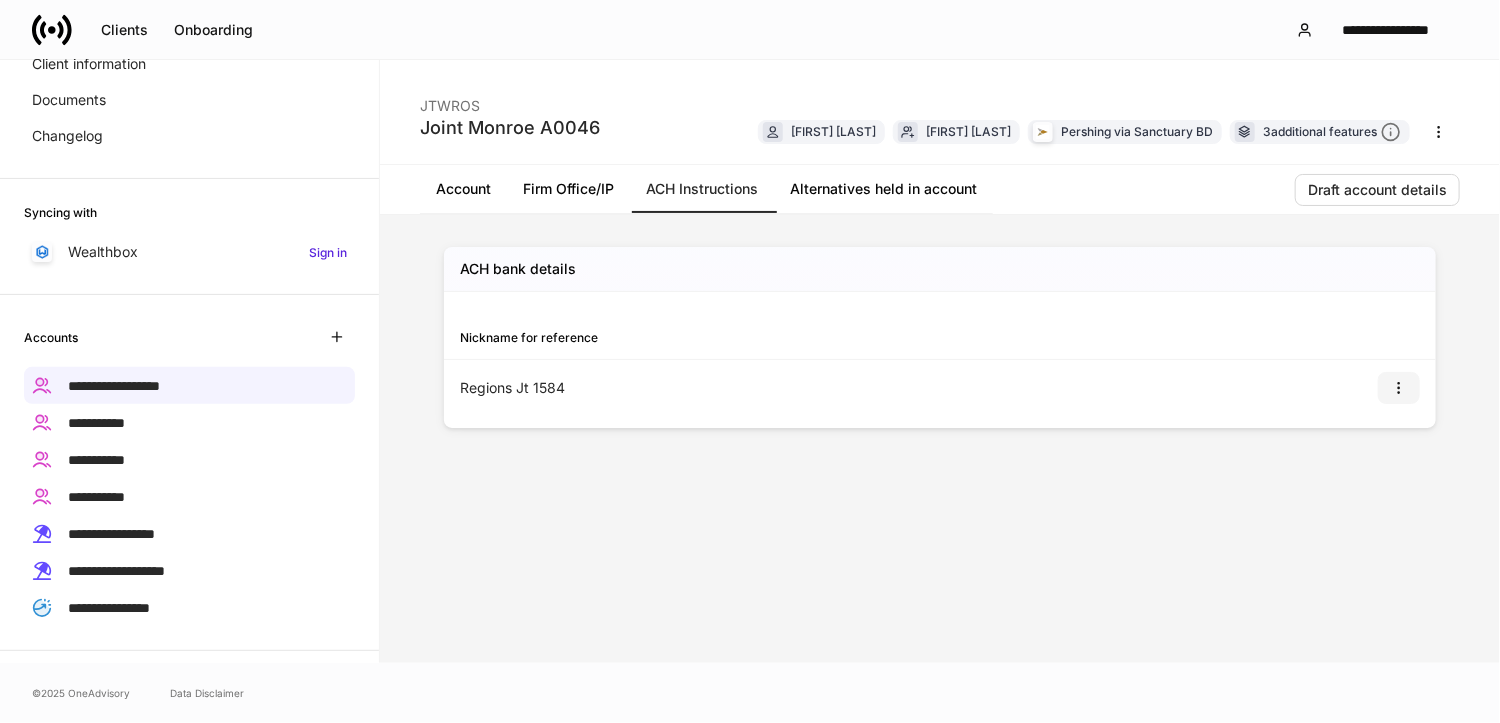 click 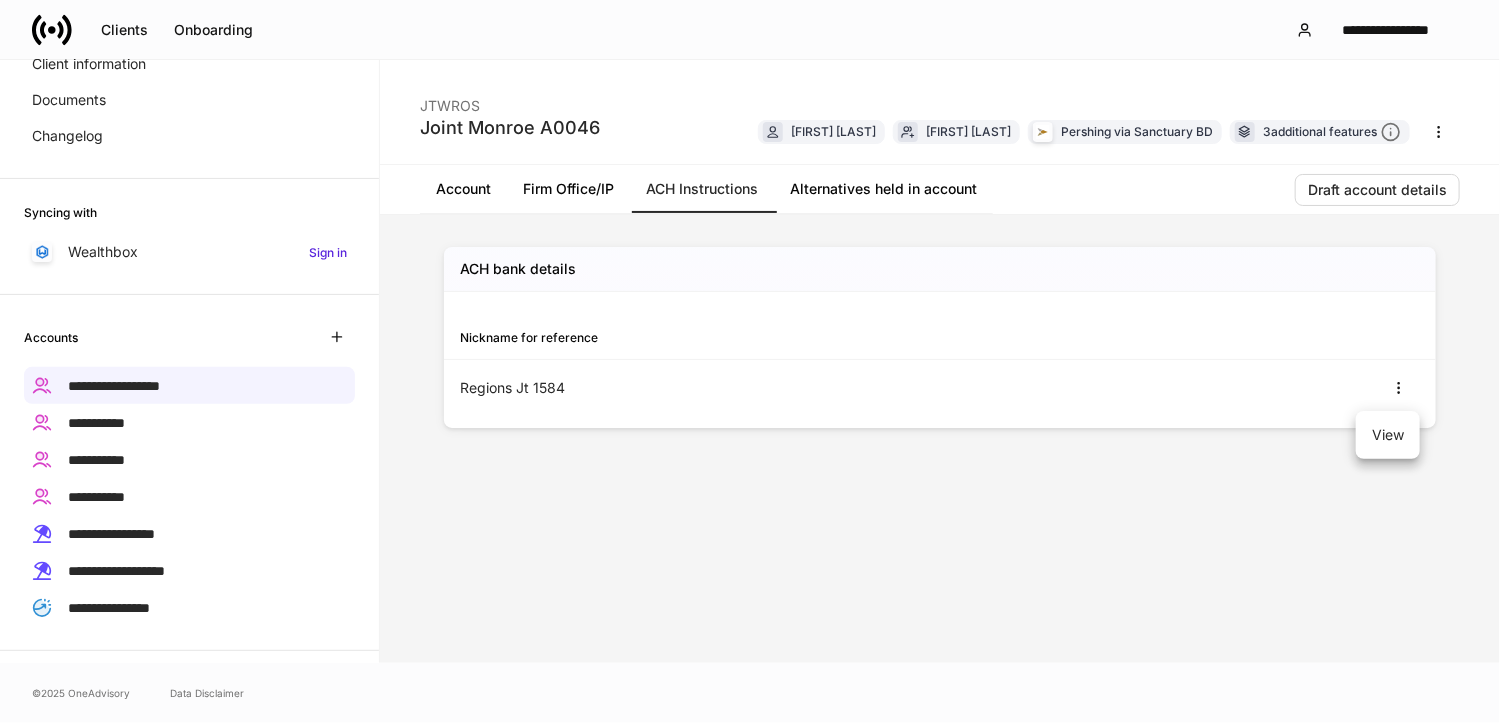 click at bounding box center [750, 361] 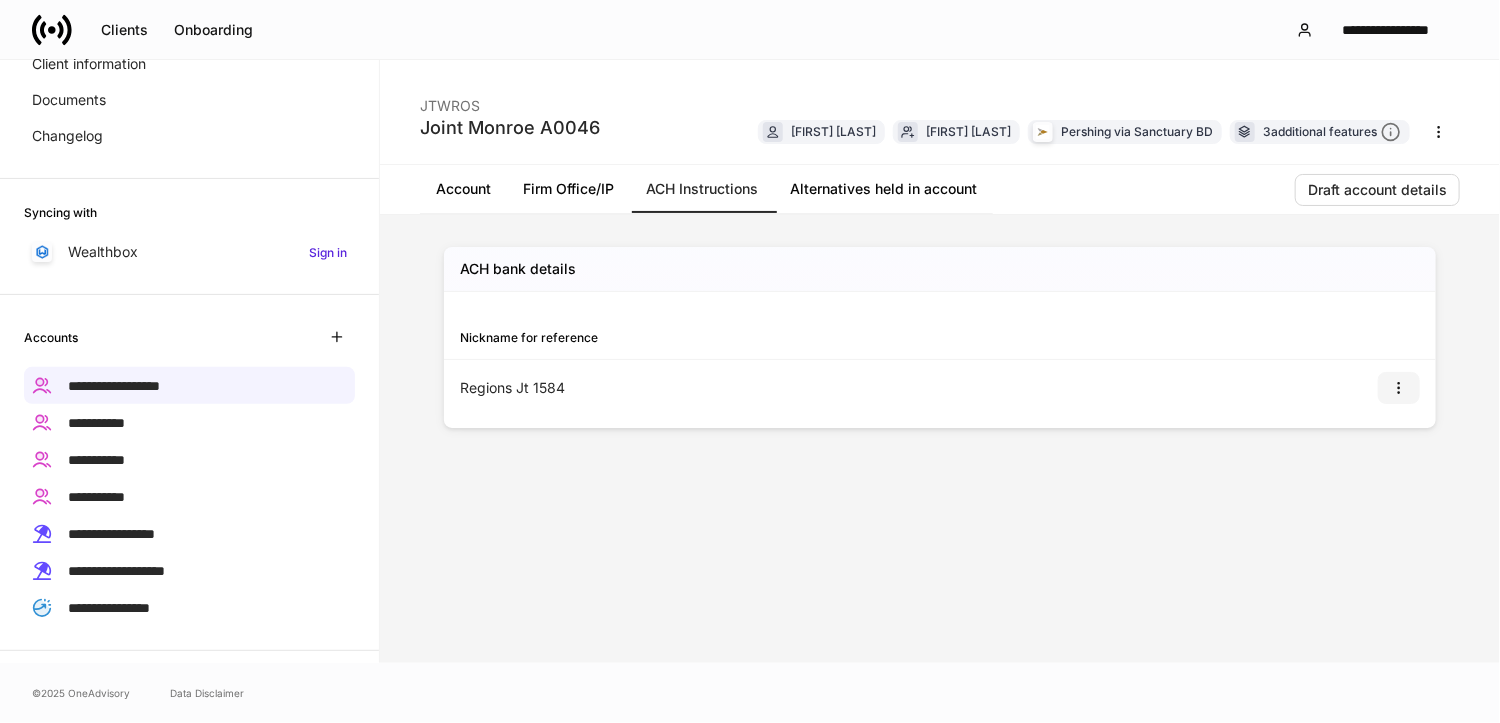 click 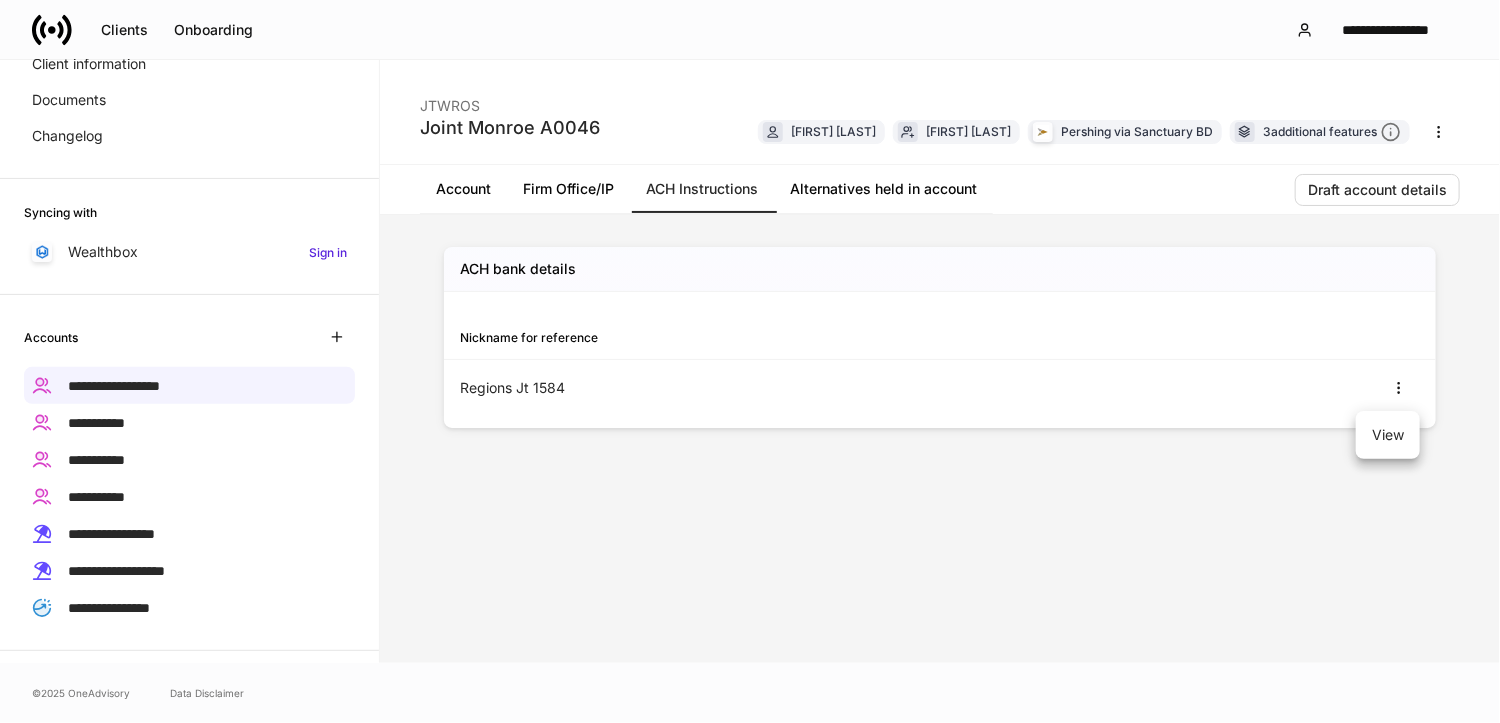 drag, startPoint x: 1390, startPoint y: 447, endPoint x: 1331, endPoint y: 443, distance: 59.135437 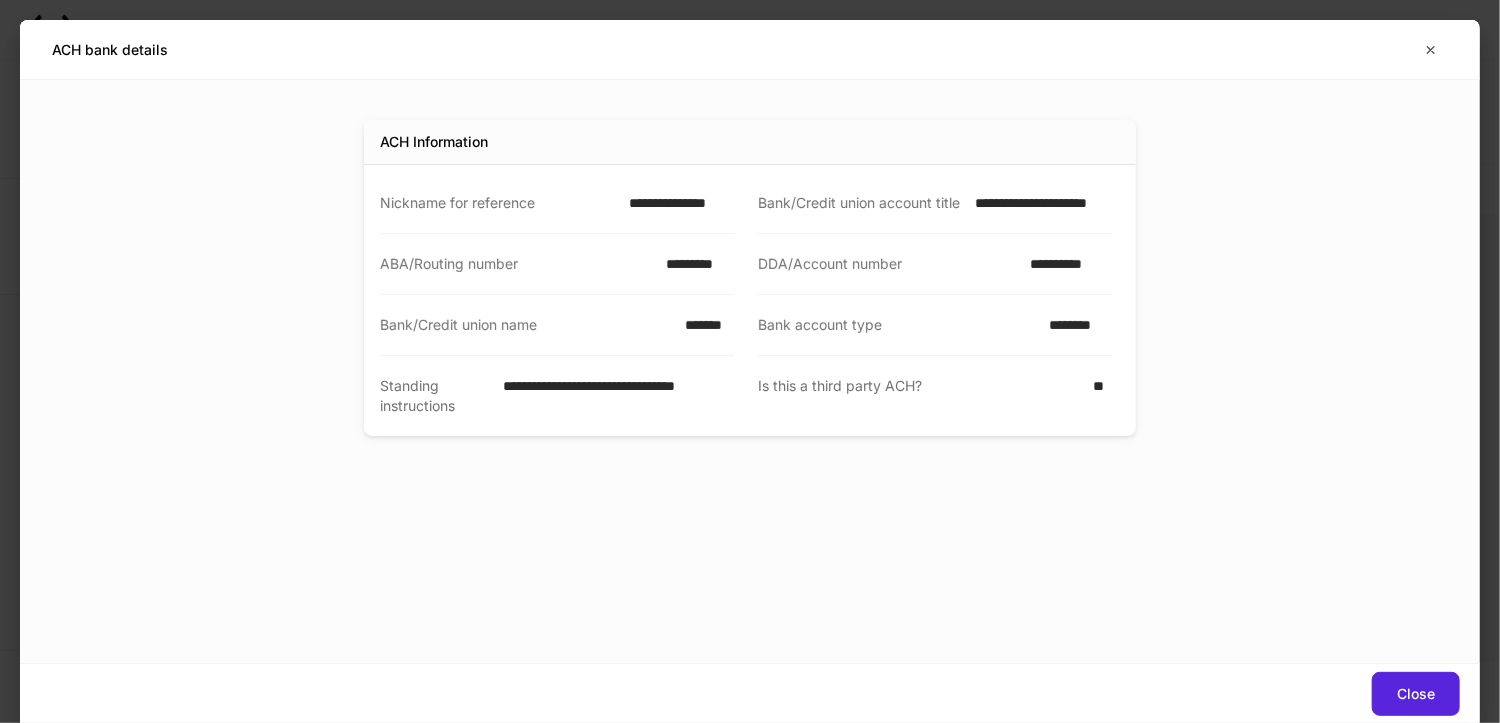 click on "**********" at bounding box center (675, 203) 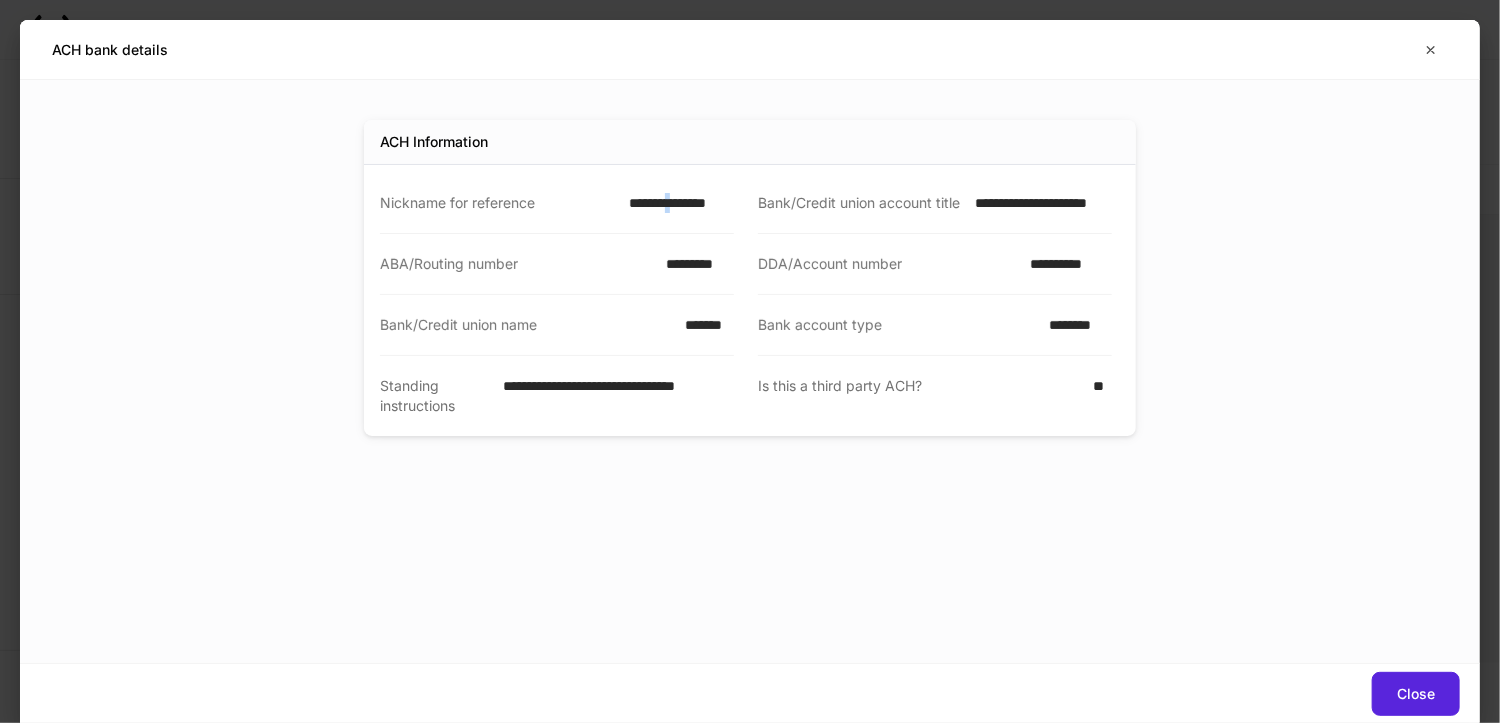 click on "**********" at bounding box center (675, 203) 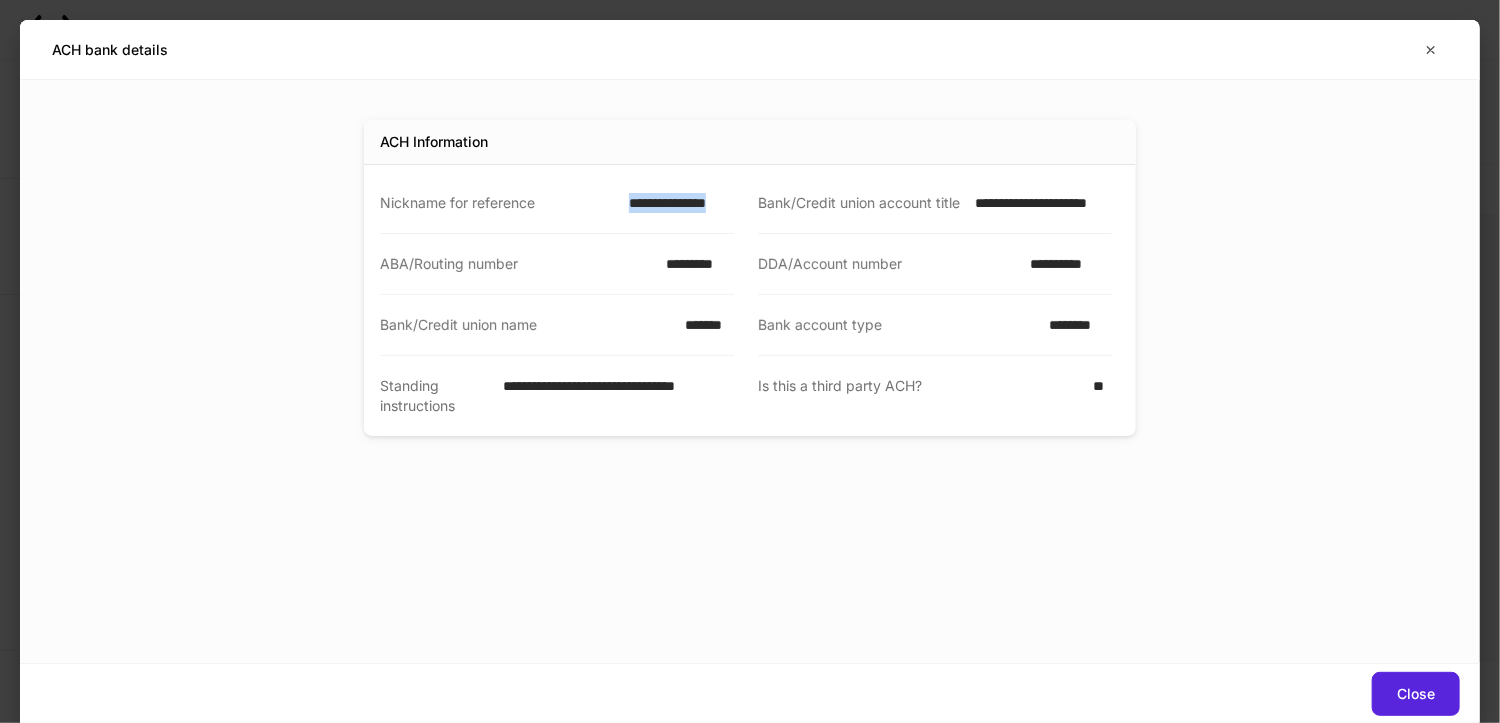 click on "**********" at bounding box center (675, 203) 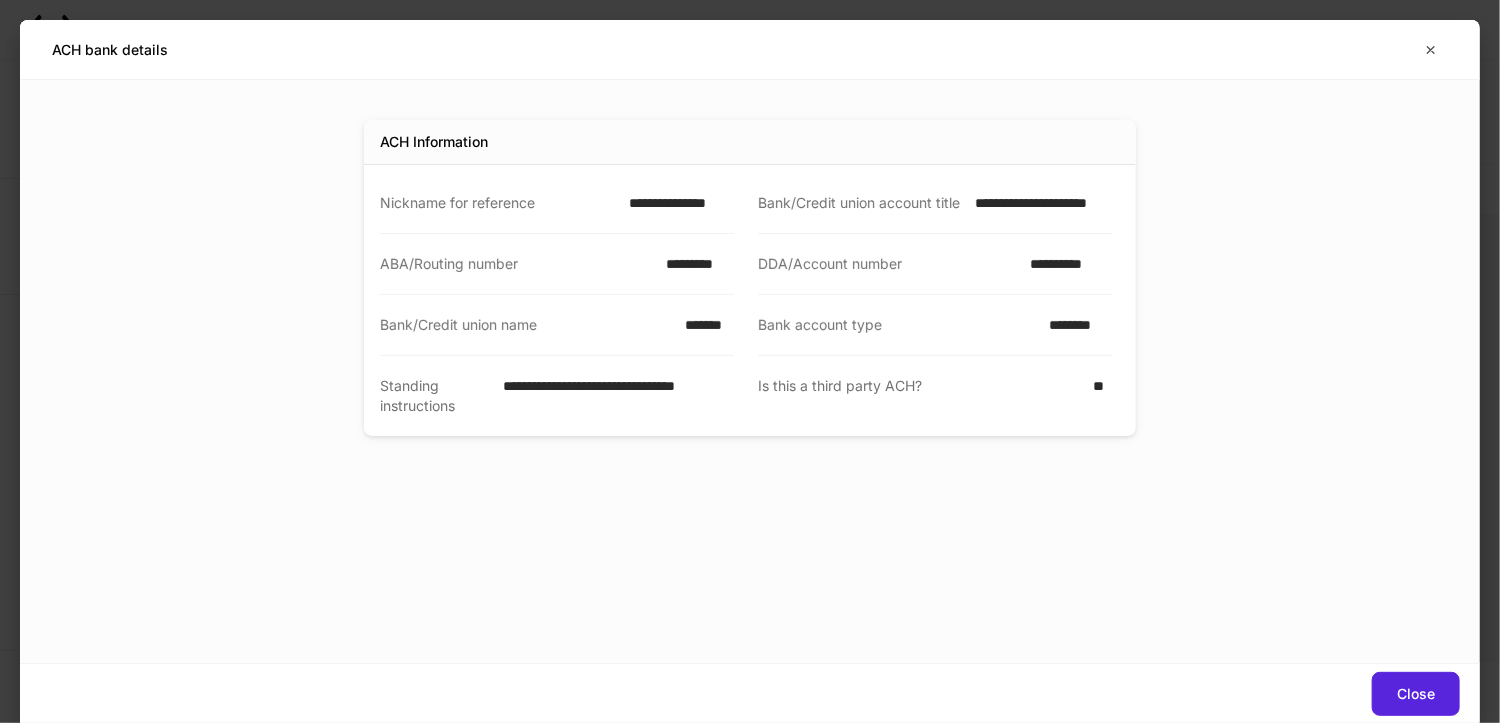 click on "**********" at bounding box center (1038, 203) 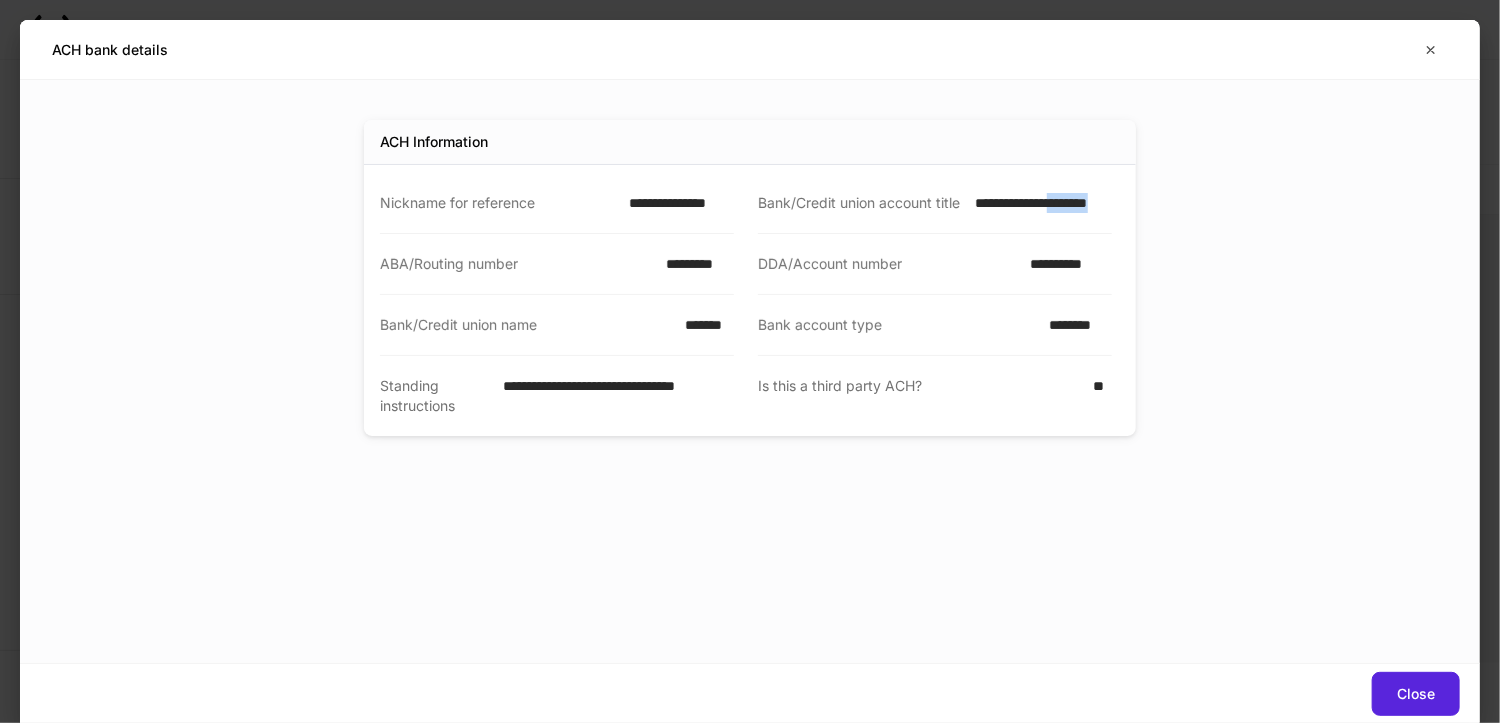 click on "**********" at bounding box center (1038, 203) 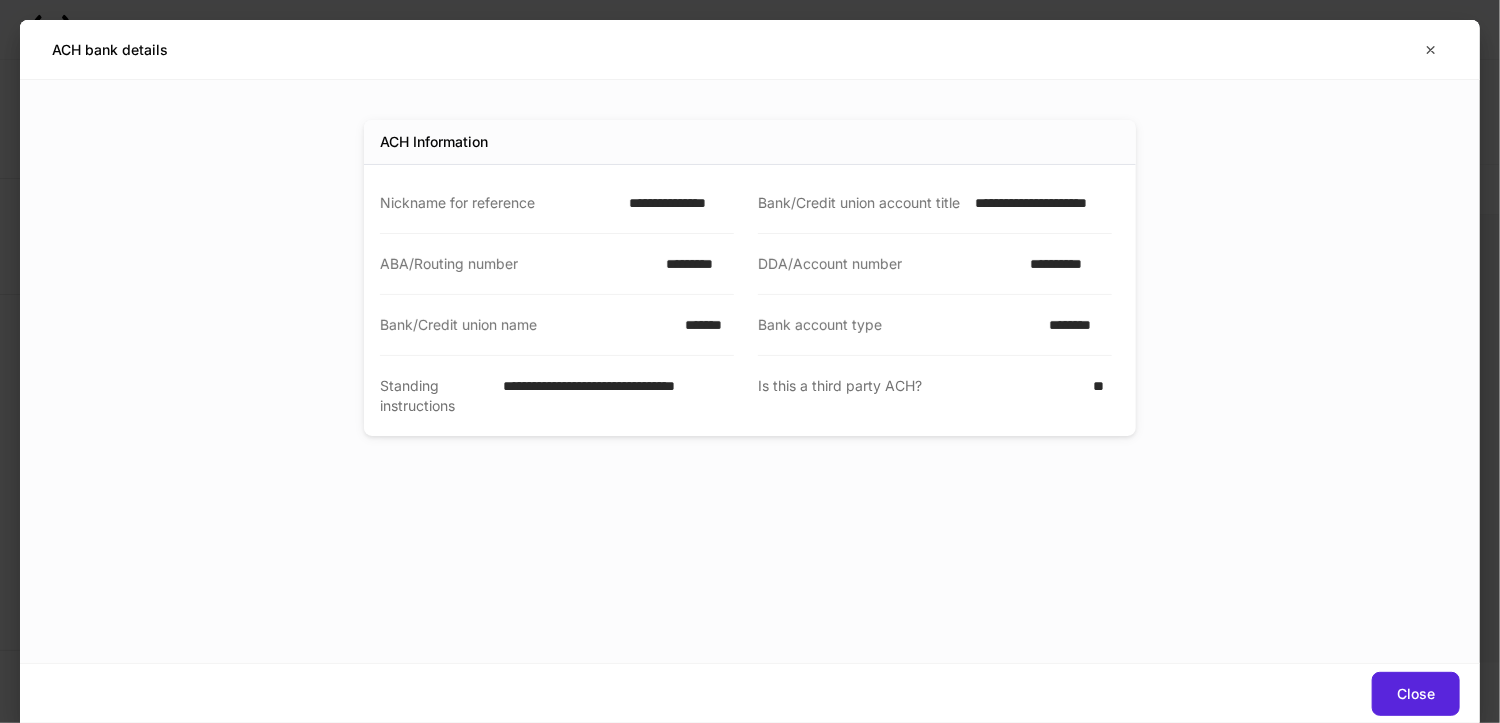 click on "**********" at bounding box center (1038, 203) 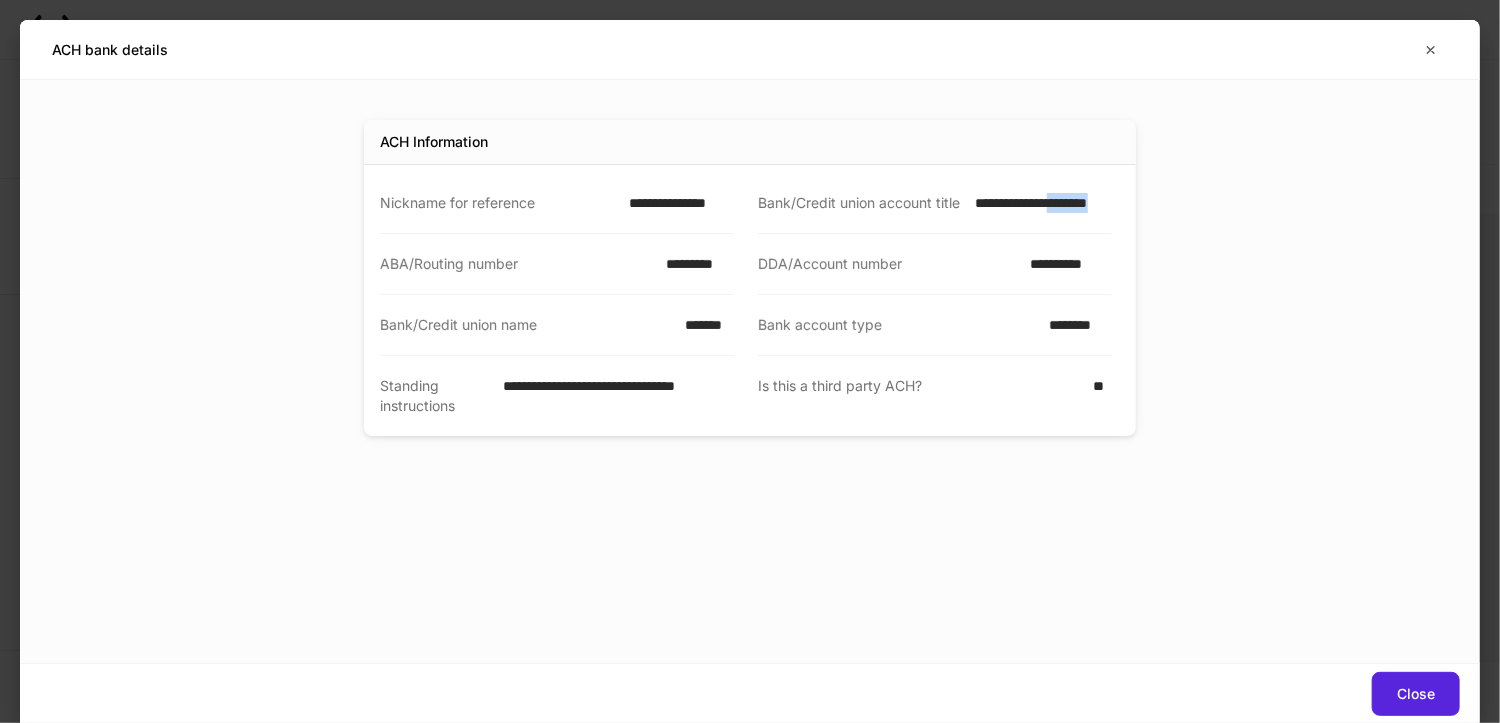 click on "**********" at bounding box center (1038, 203) 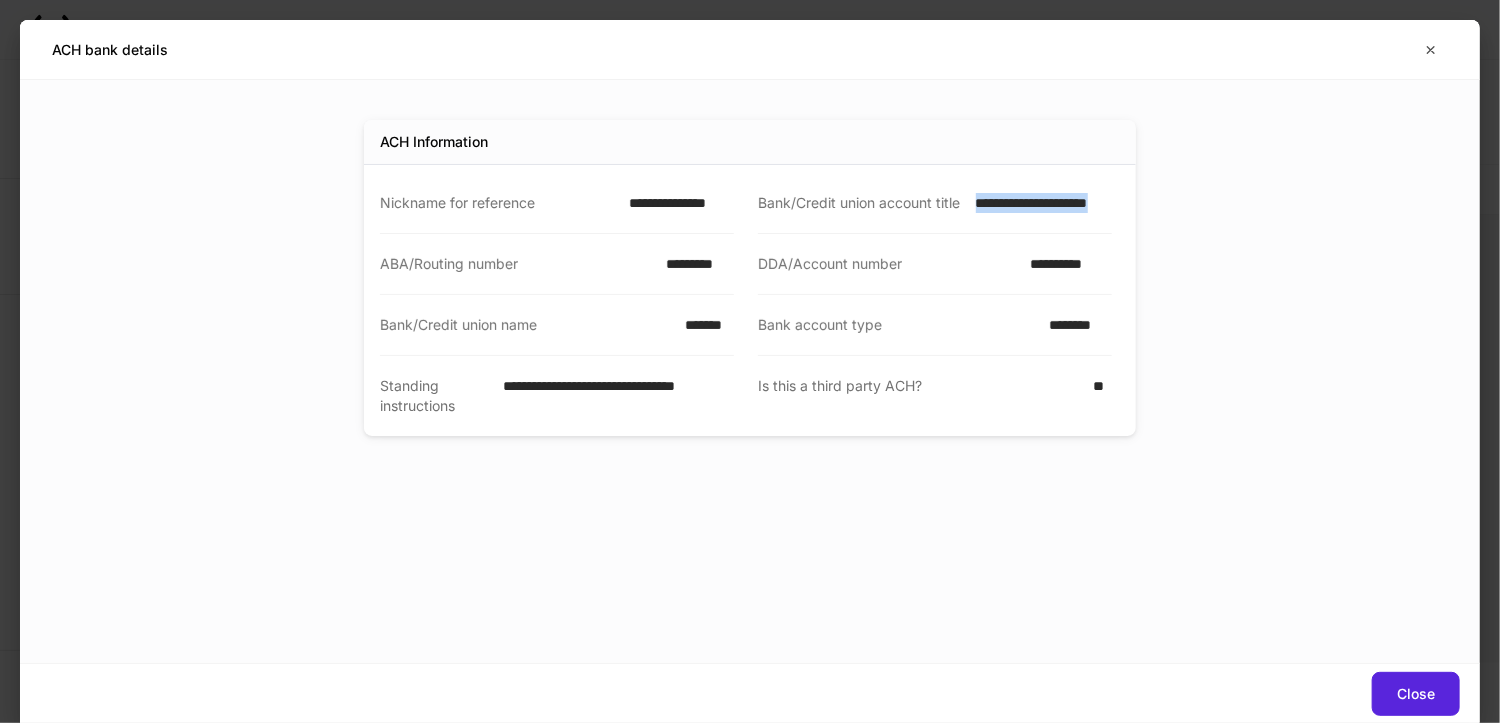 click on "**********" at bounding box center (1038, 203) 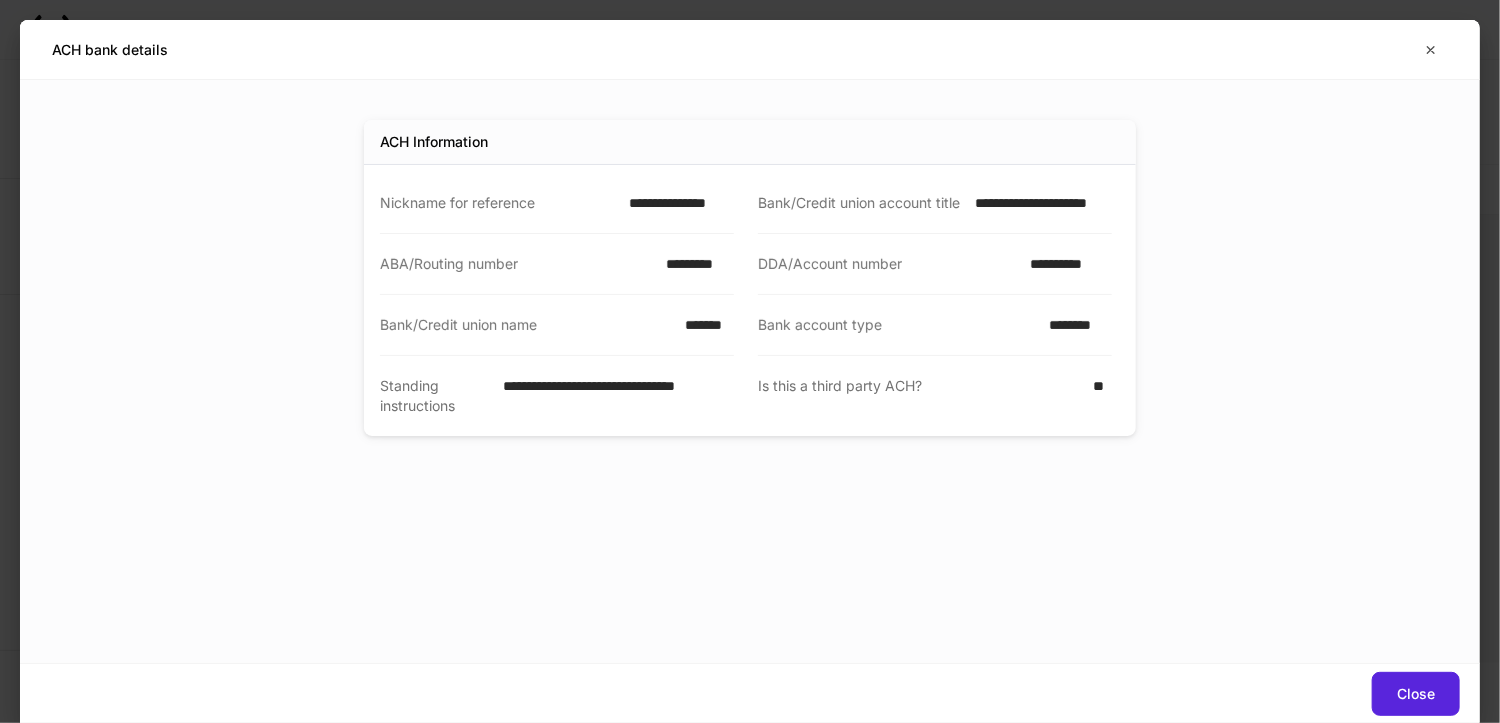 click on "**********" at bounding box center [1038, 203] 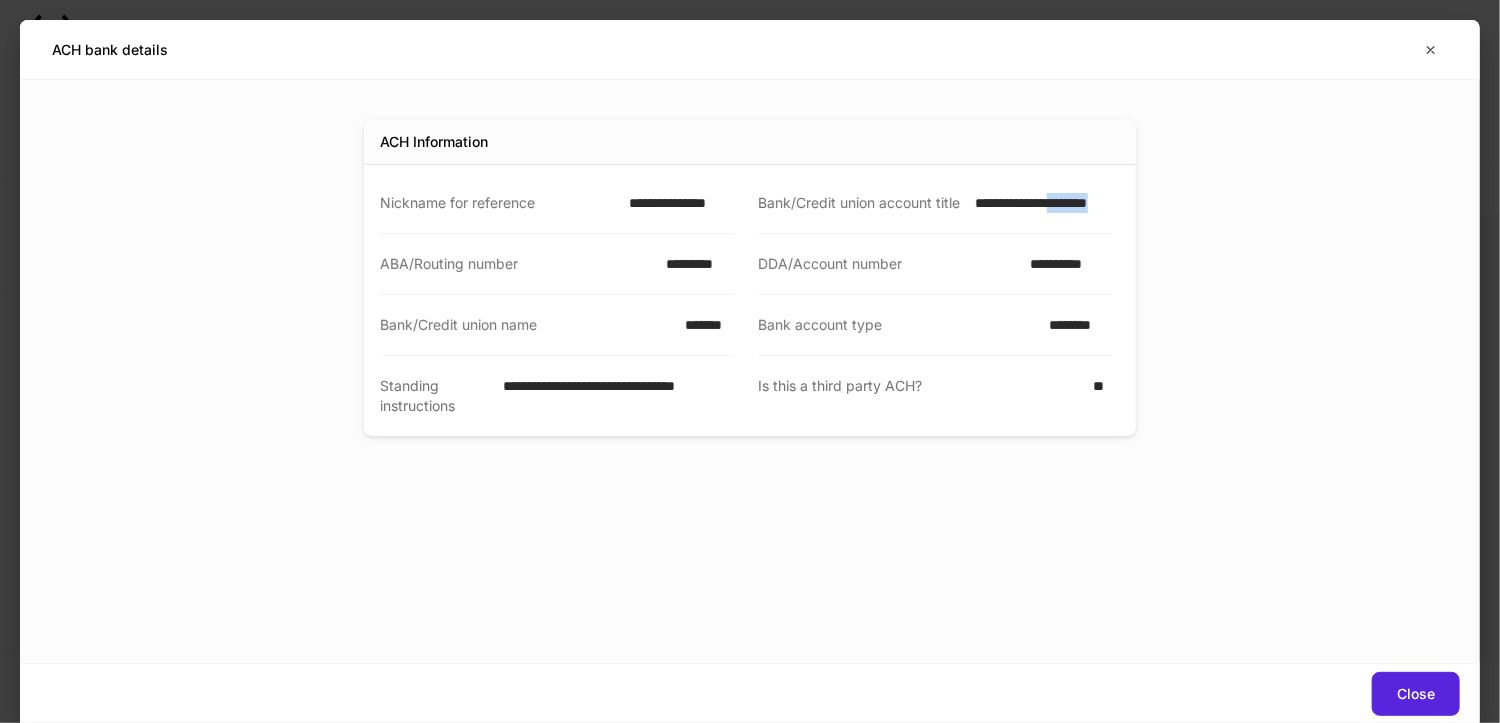 click on "**********" at bounding box center [1038, 203] 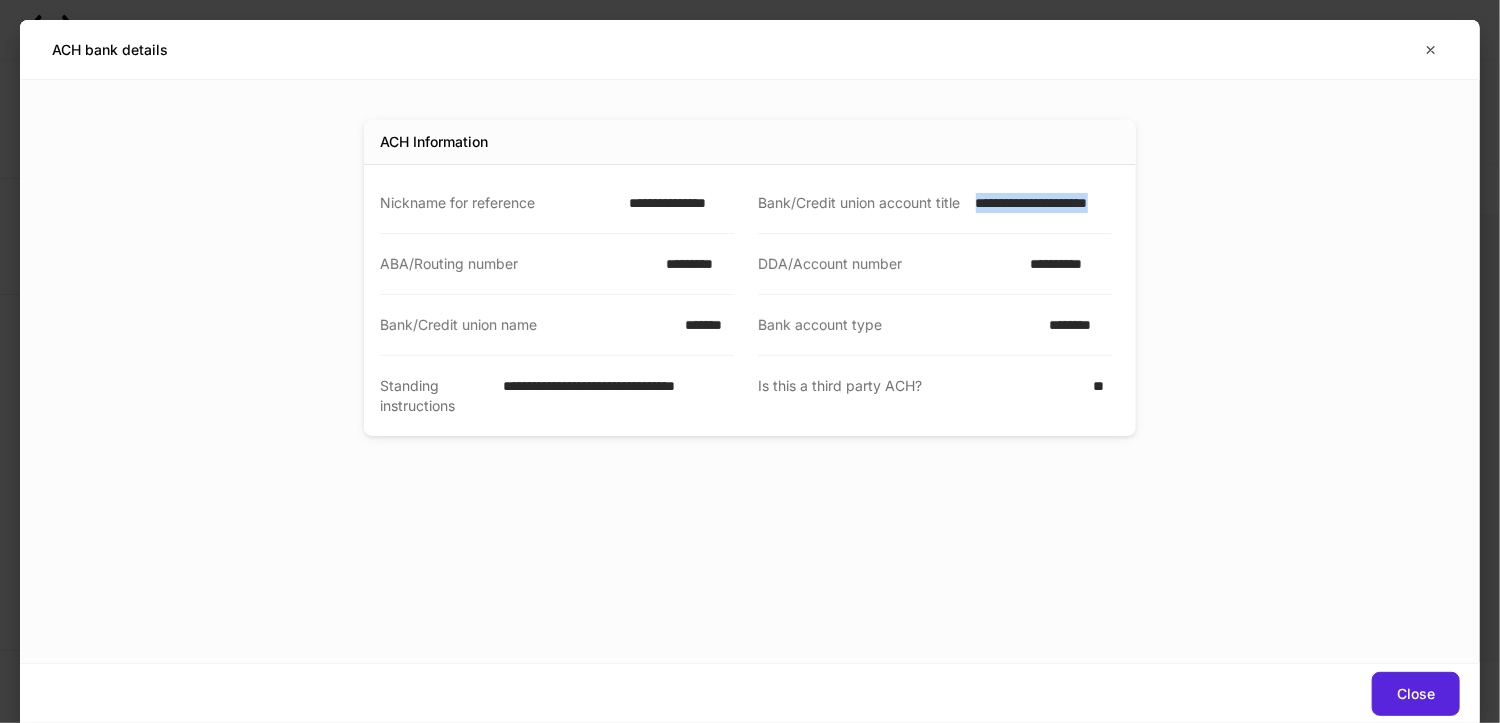 click on "**********" at bounding box center (1038, 203) 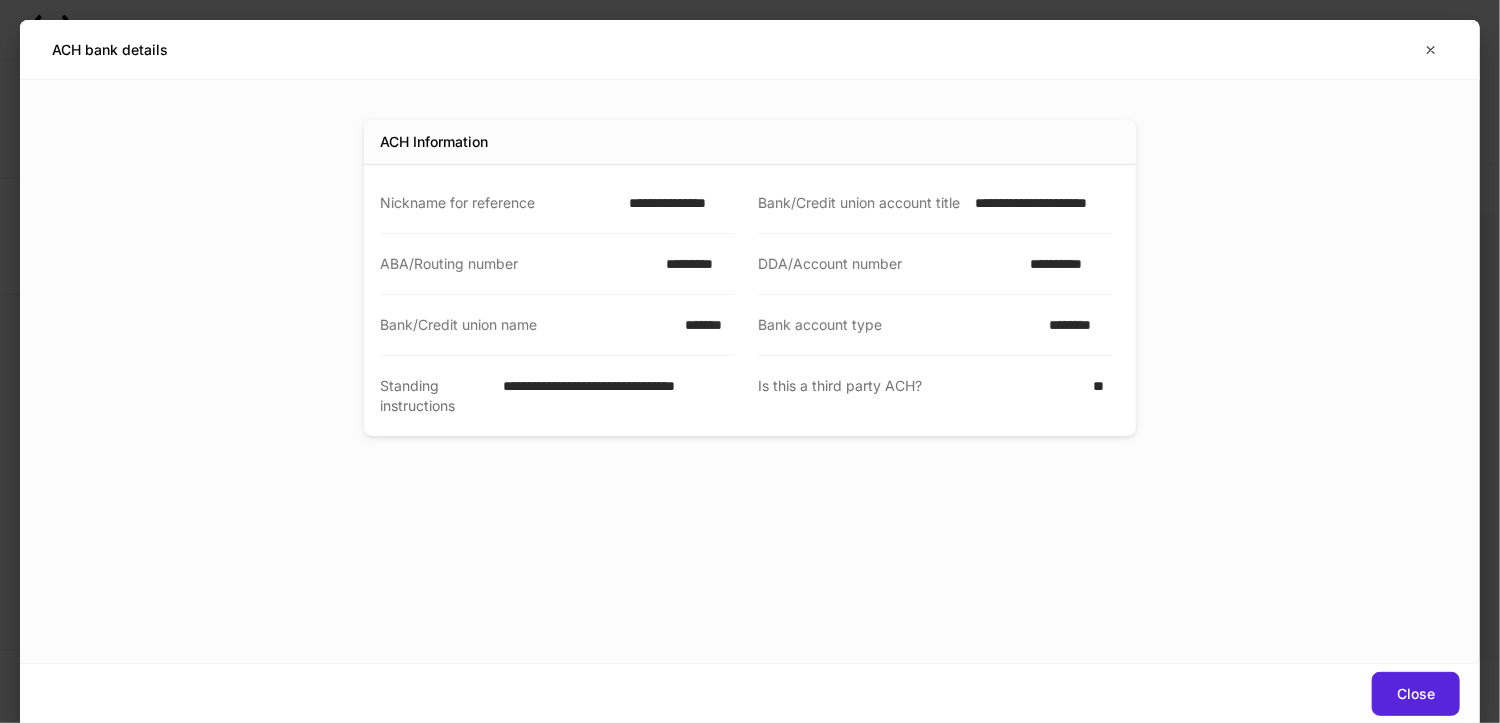 click on "**********" at bounding box center [1038, 203] 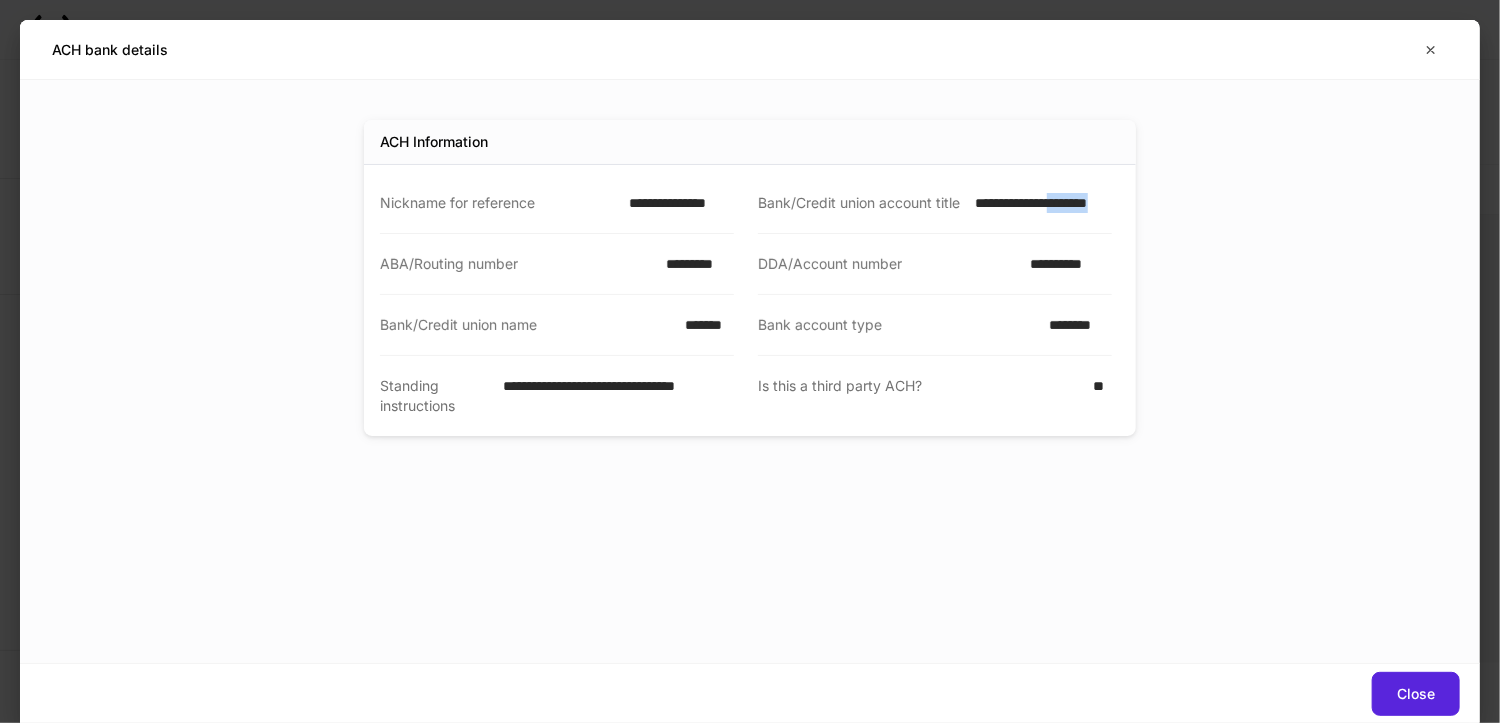 click on "**********" at bounding box center [1038, 203] 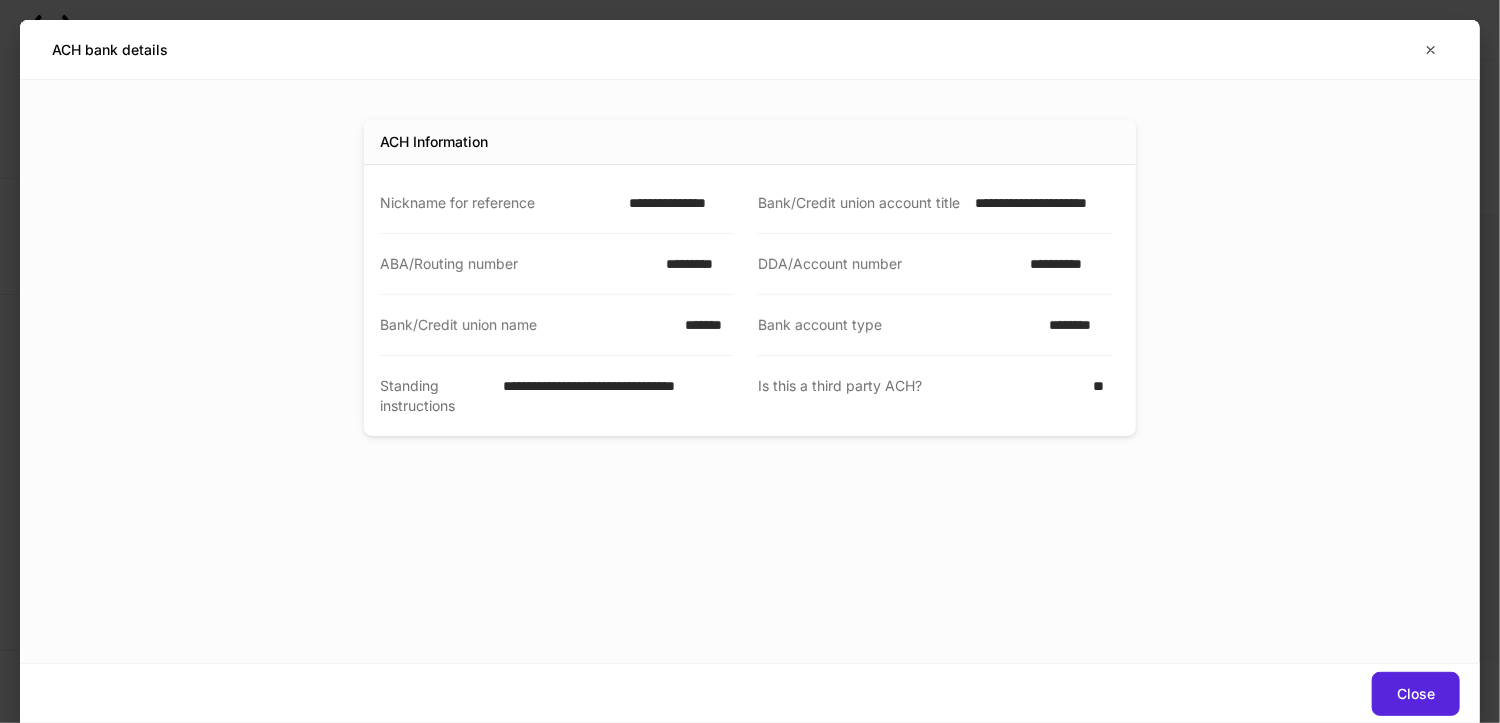 click on "**********" at bounding box center (1038, 203) 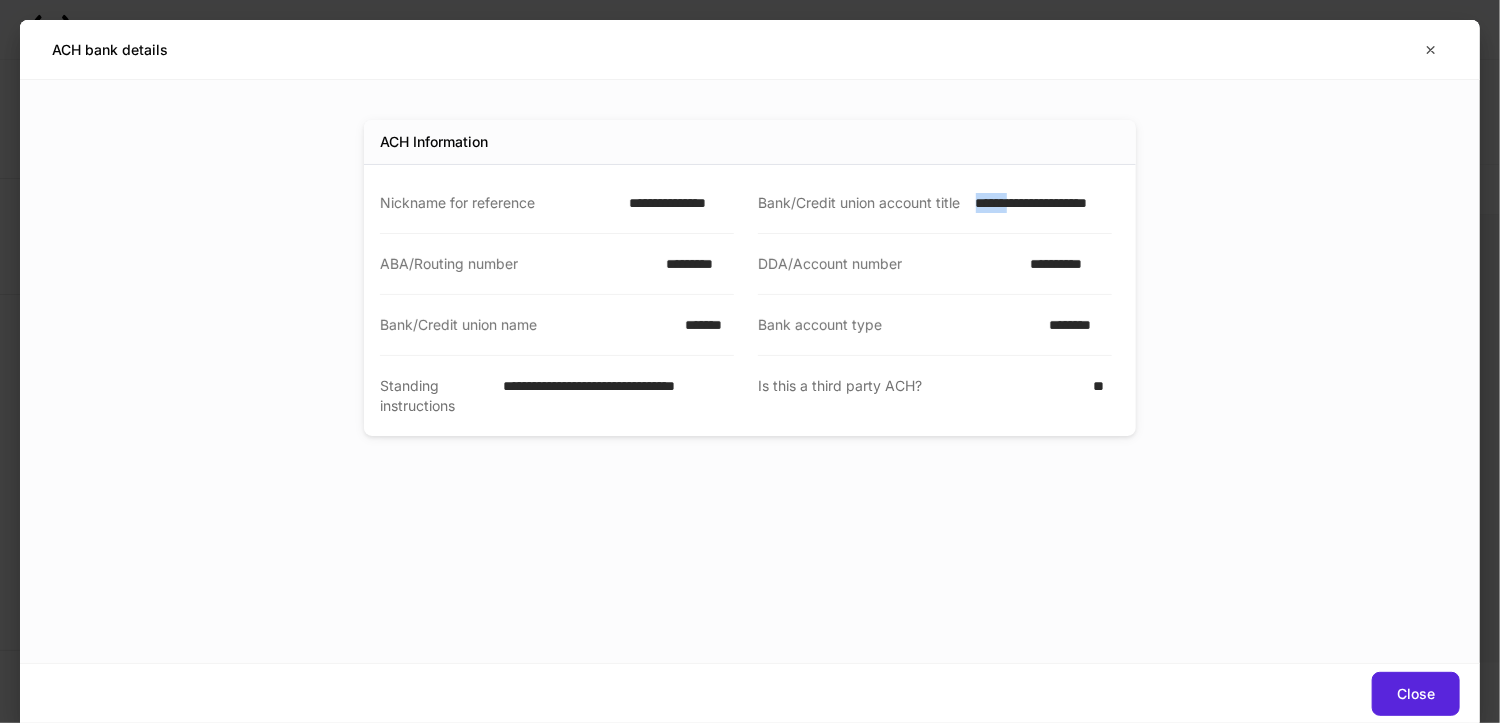 click on "**********" at bounding box center [1038, 203] 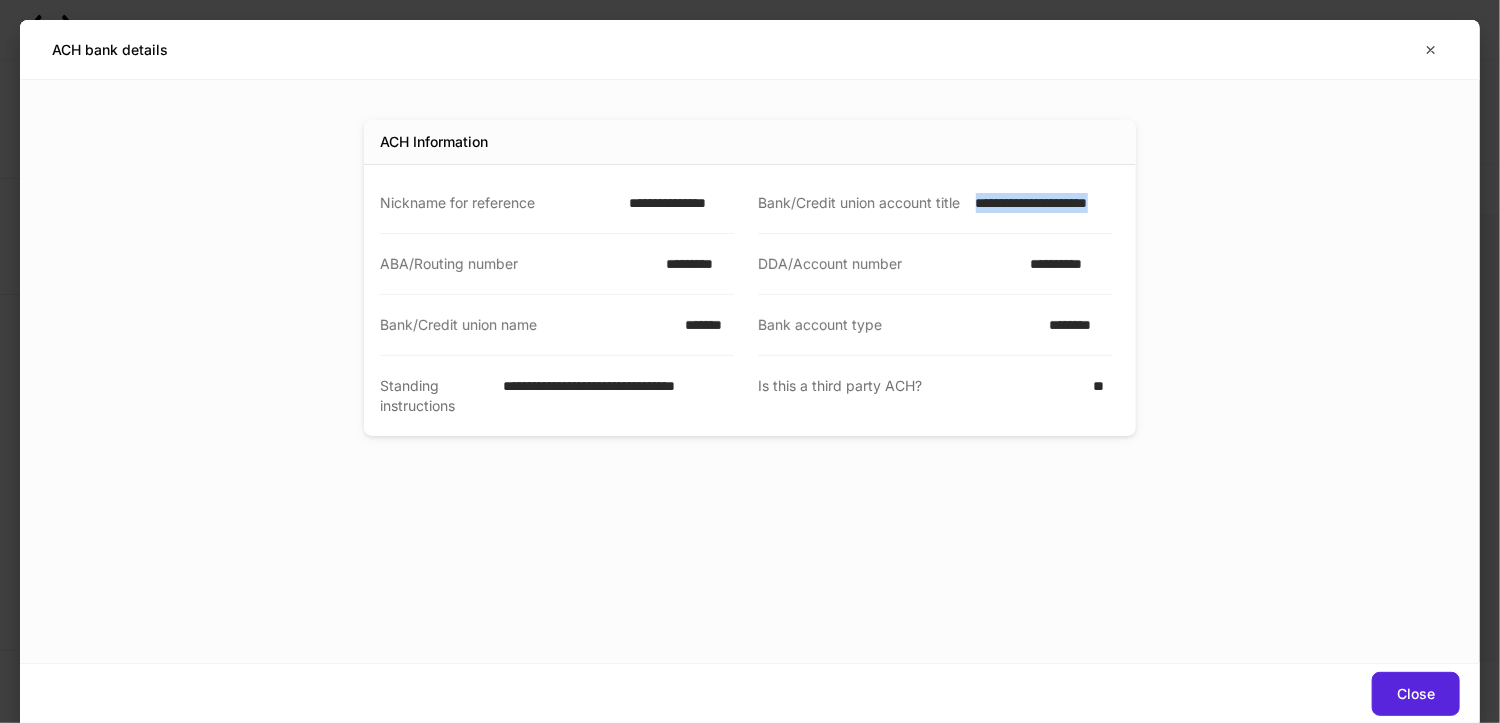 click on "**********" at bounding box center [1038, 203] 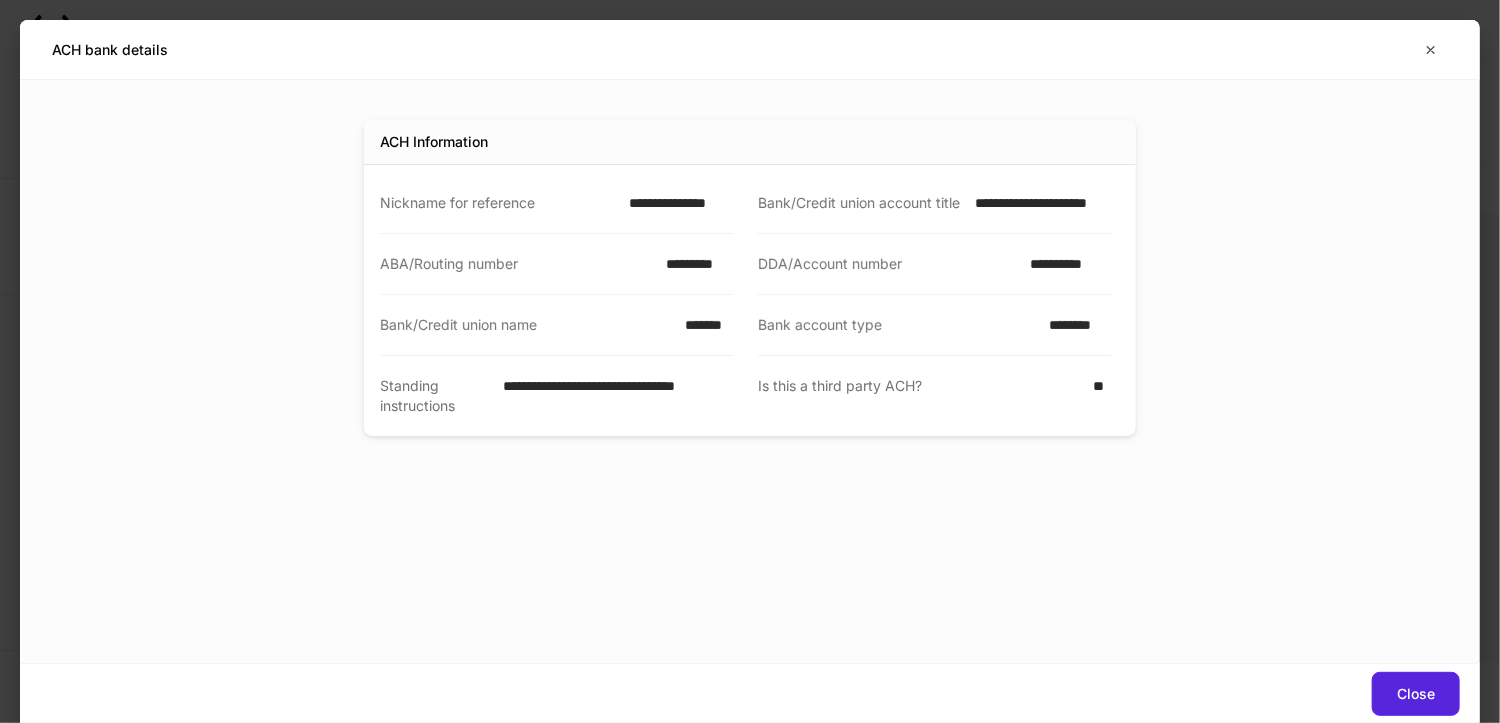 click on "**********" at bounding box center [1038, 203] 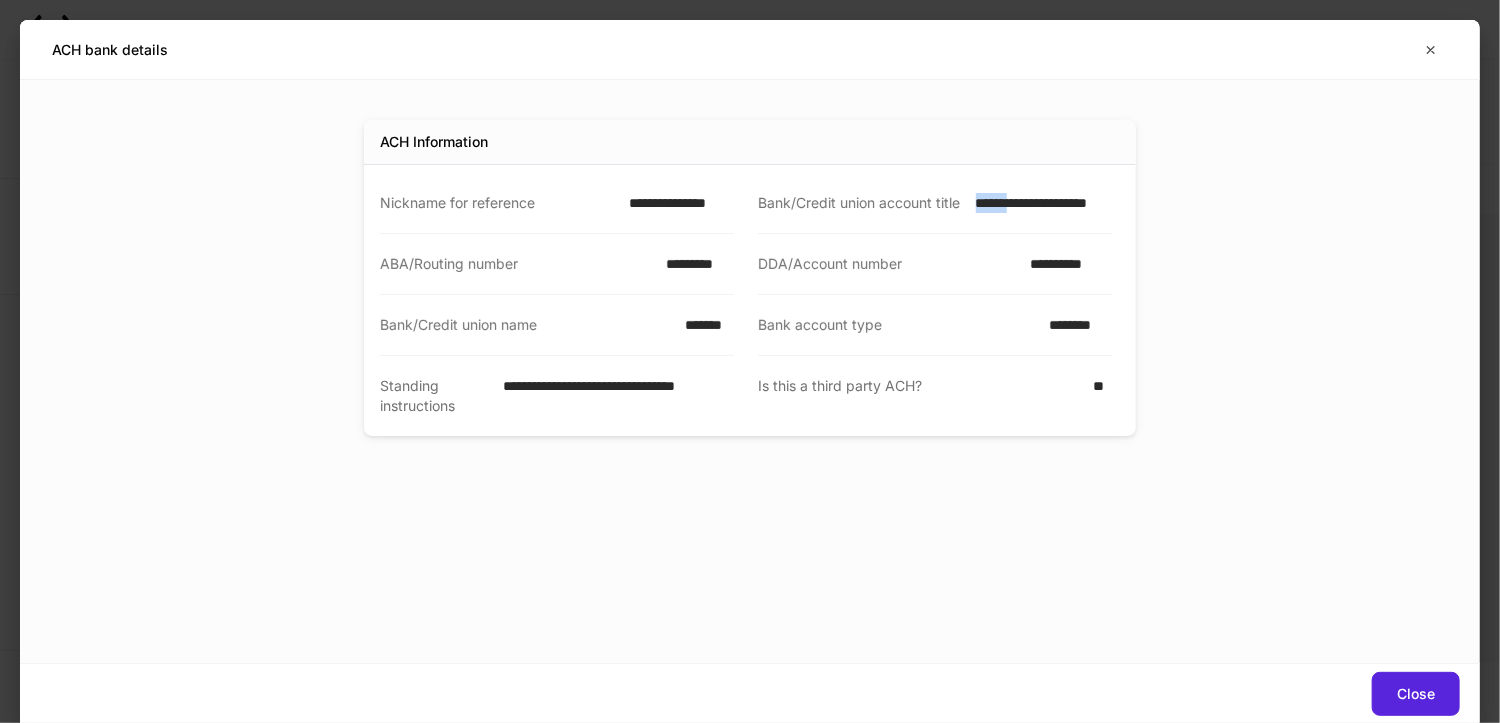 click on "**********" at bounding box center [1038, 203] 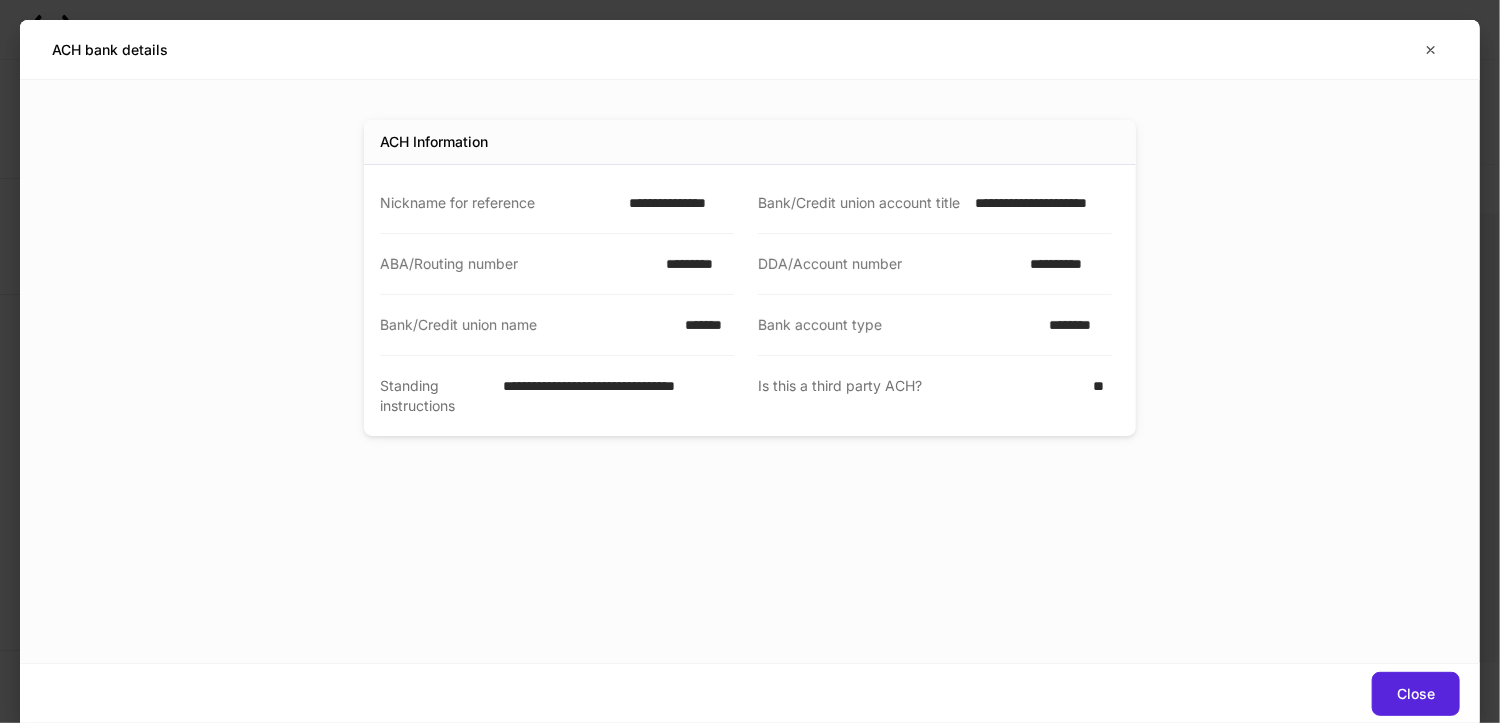click on "**********" at bounding box center [1038, 203] 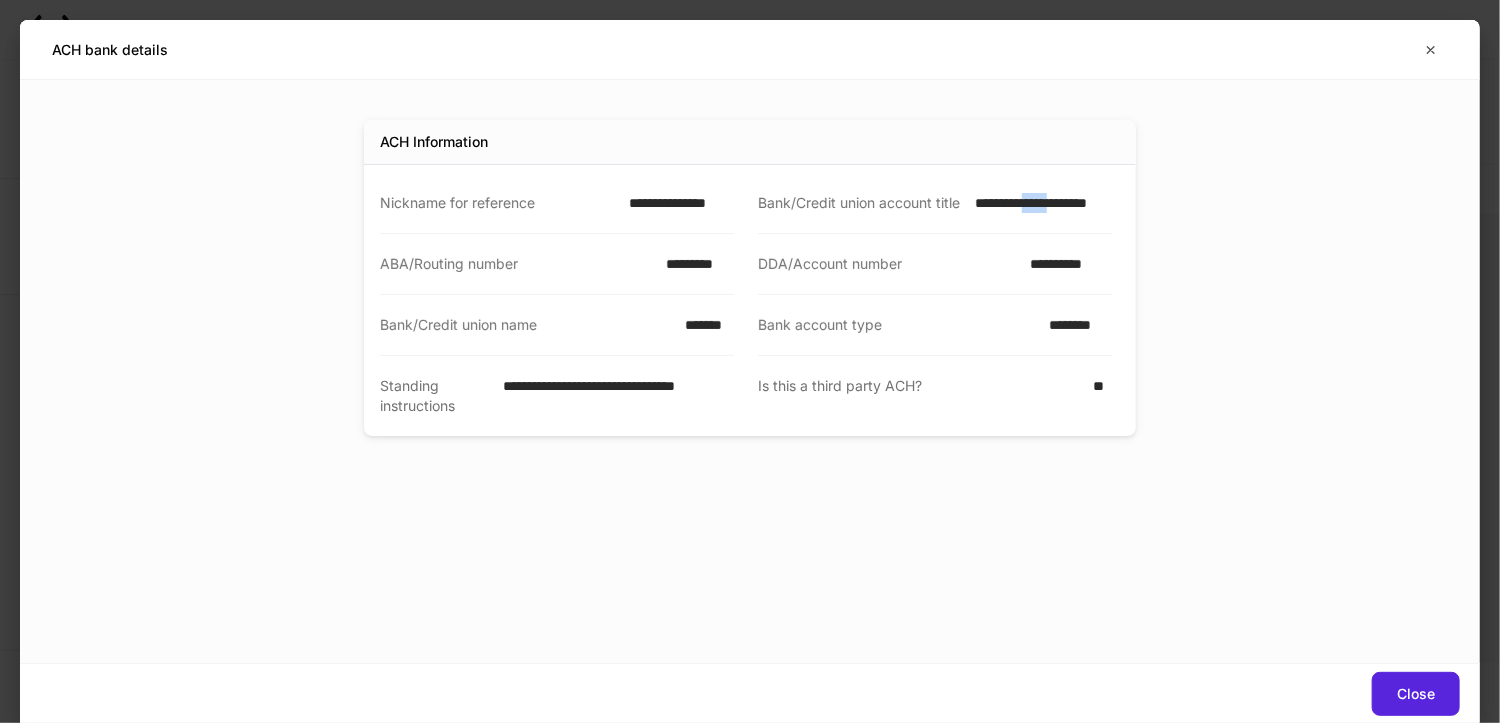 click on "**********" at bounding box center [1038, 203] 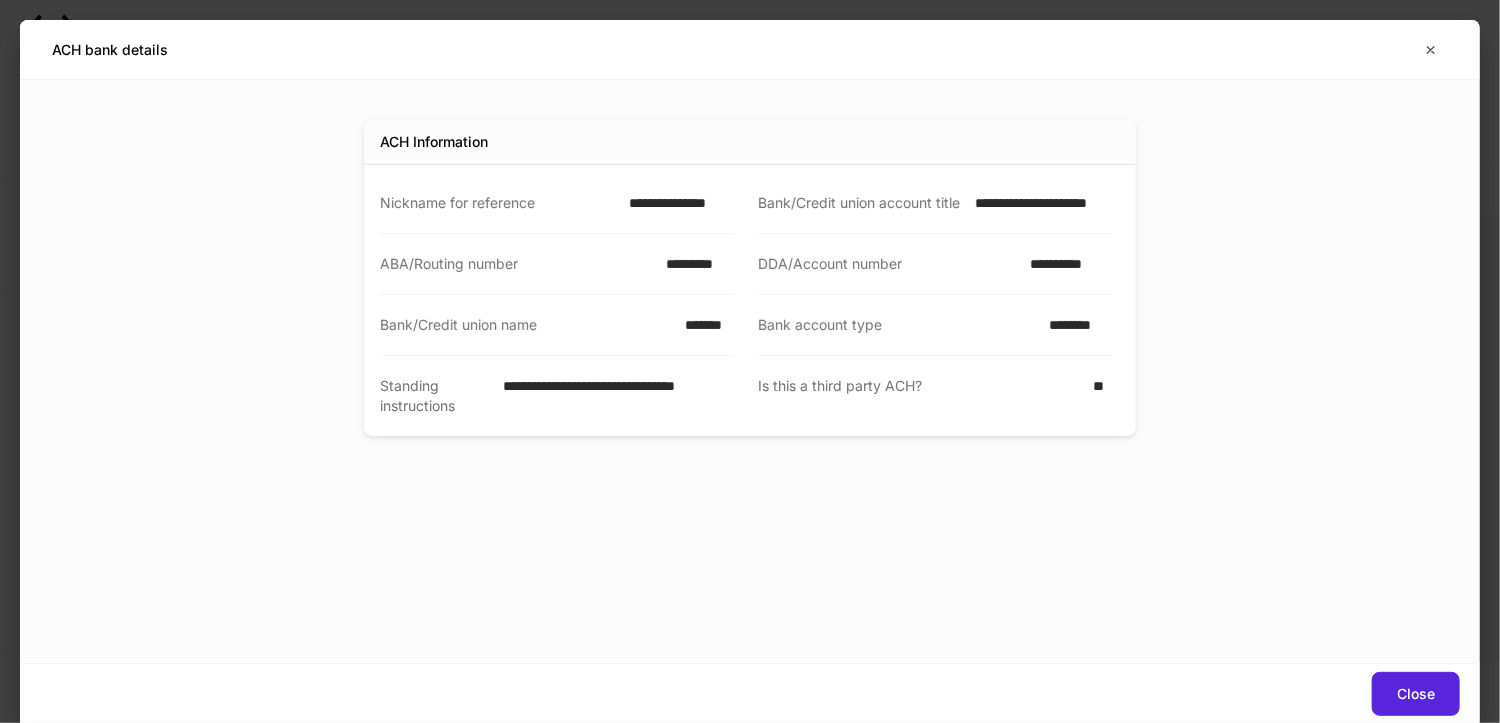 click on "*********" at bounding box center [694, 264] 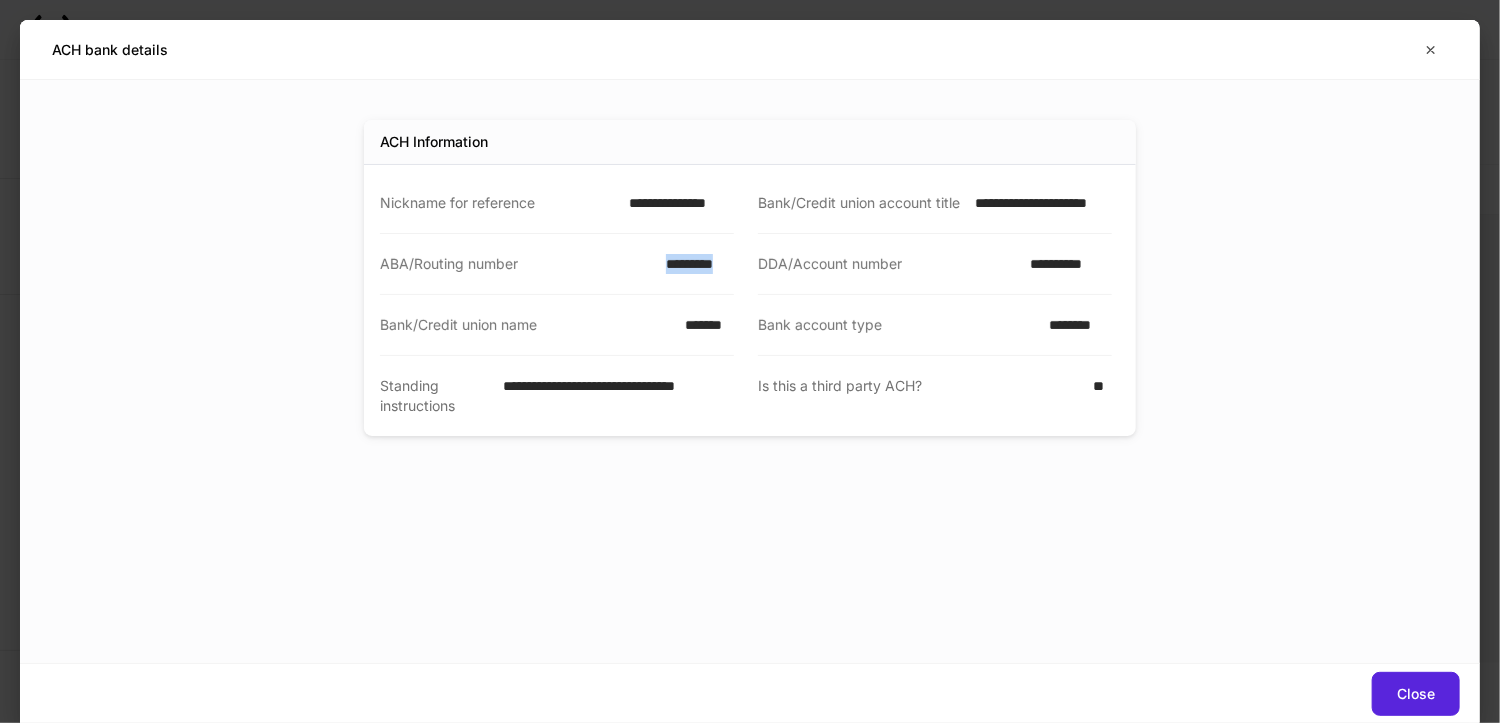 click on "*********" at bounding box center [694, 264] 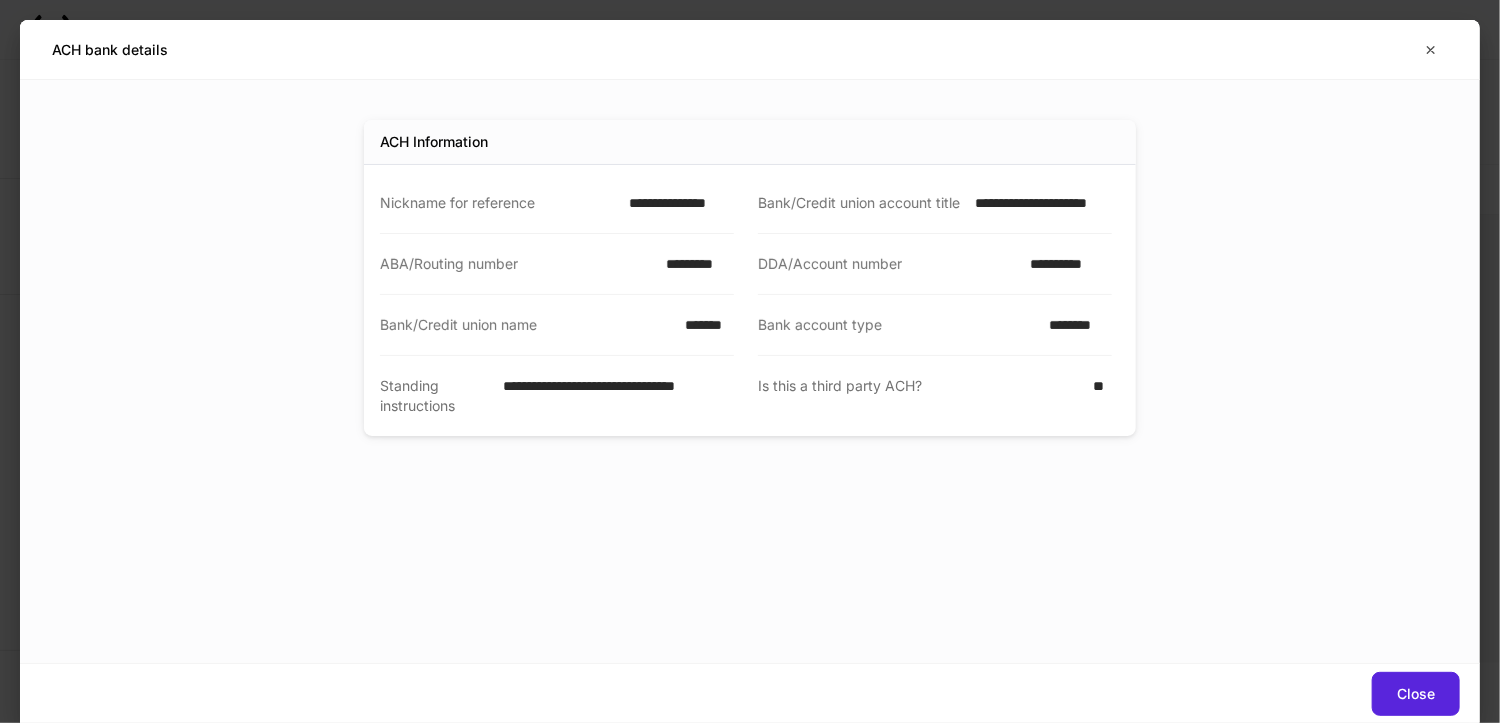 click on "**********" at bounding box center [1065, 264] 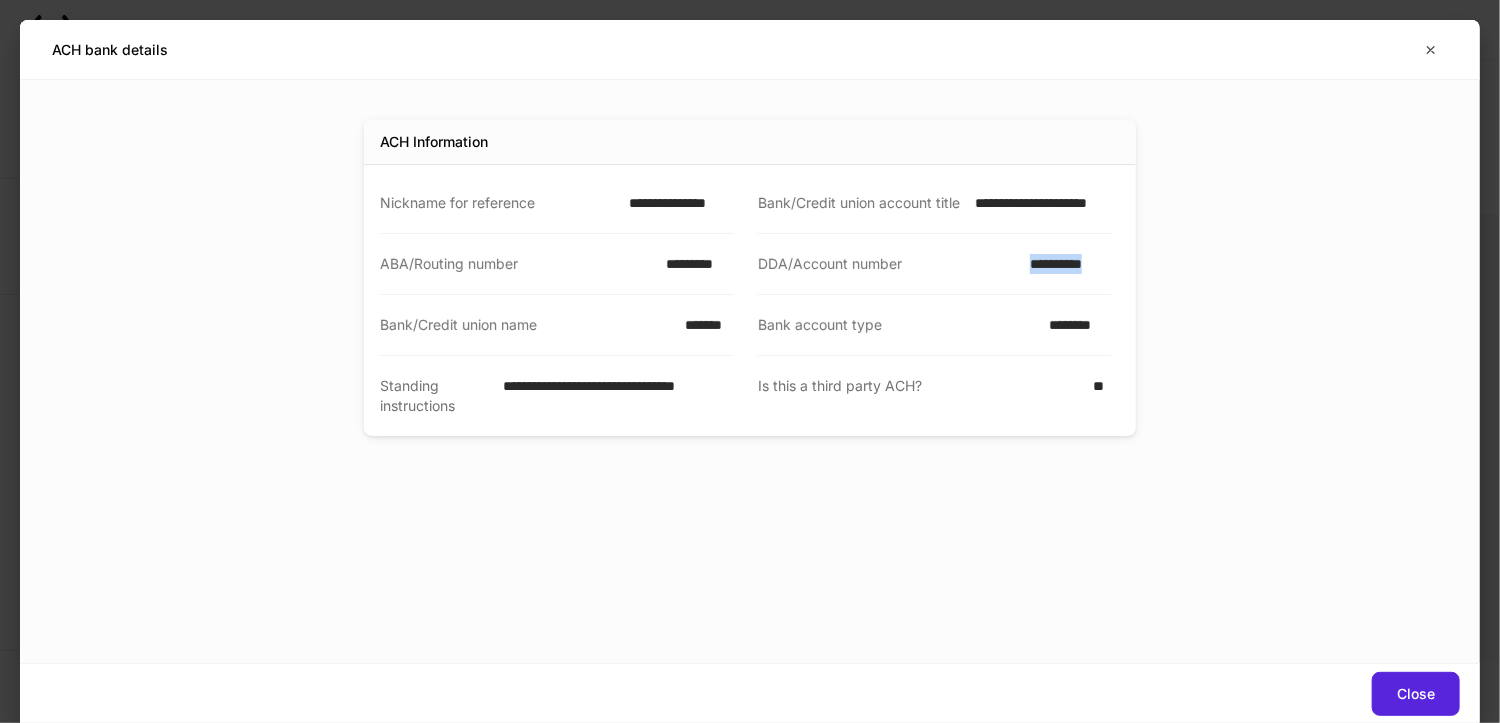 click on "**********" at bounding box center (1065, 264) 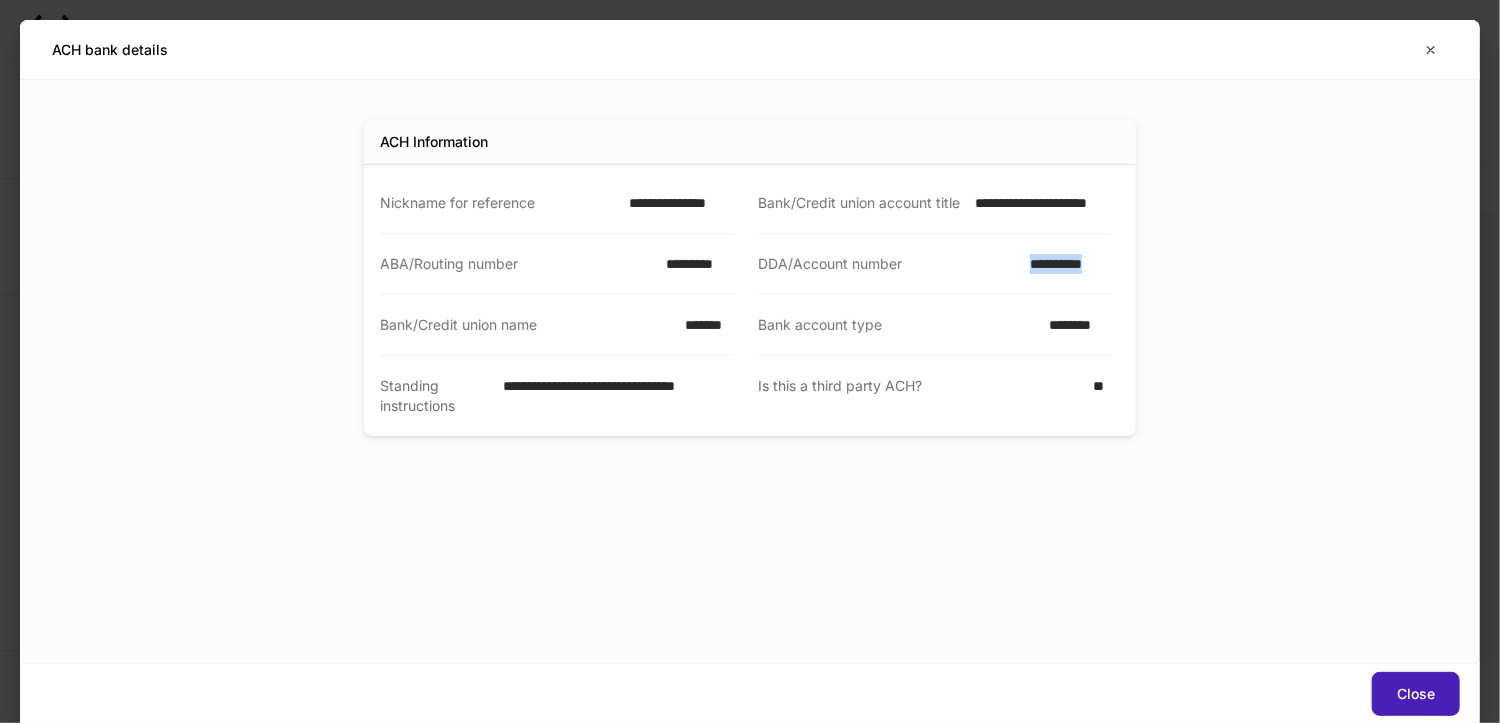 drag, startPoint x: 1425, startPoint y: 708, endPoint x: 1282, endPoint y: 680, distance: 145.71547 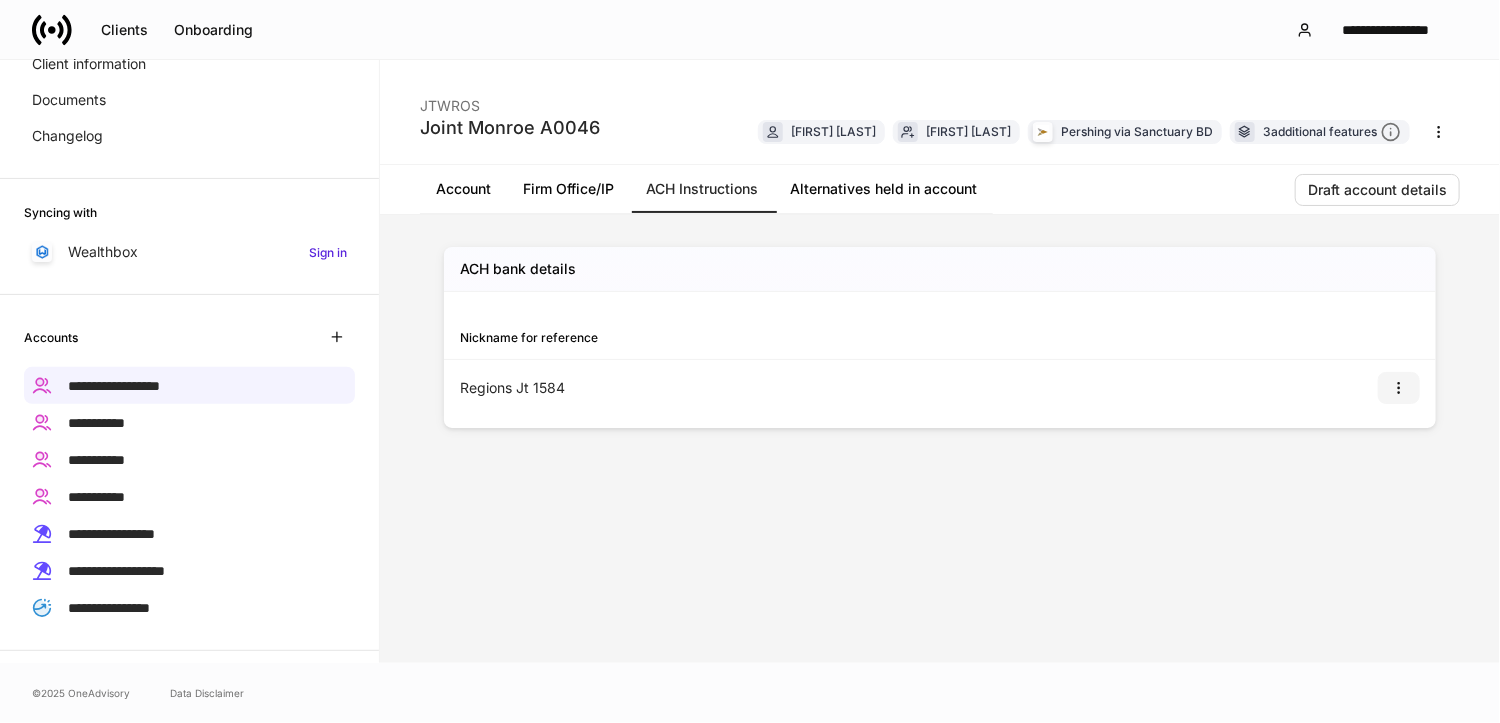 scroll, scrollTop: 339, scrollLeft: 0, axis: vertical 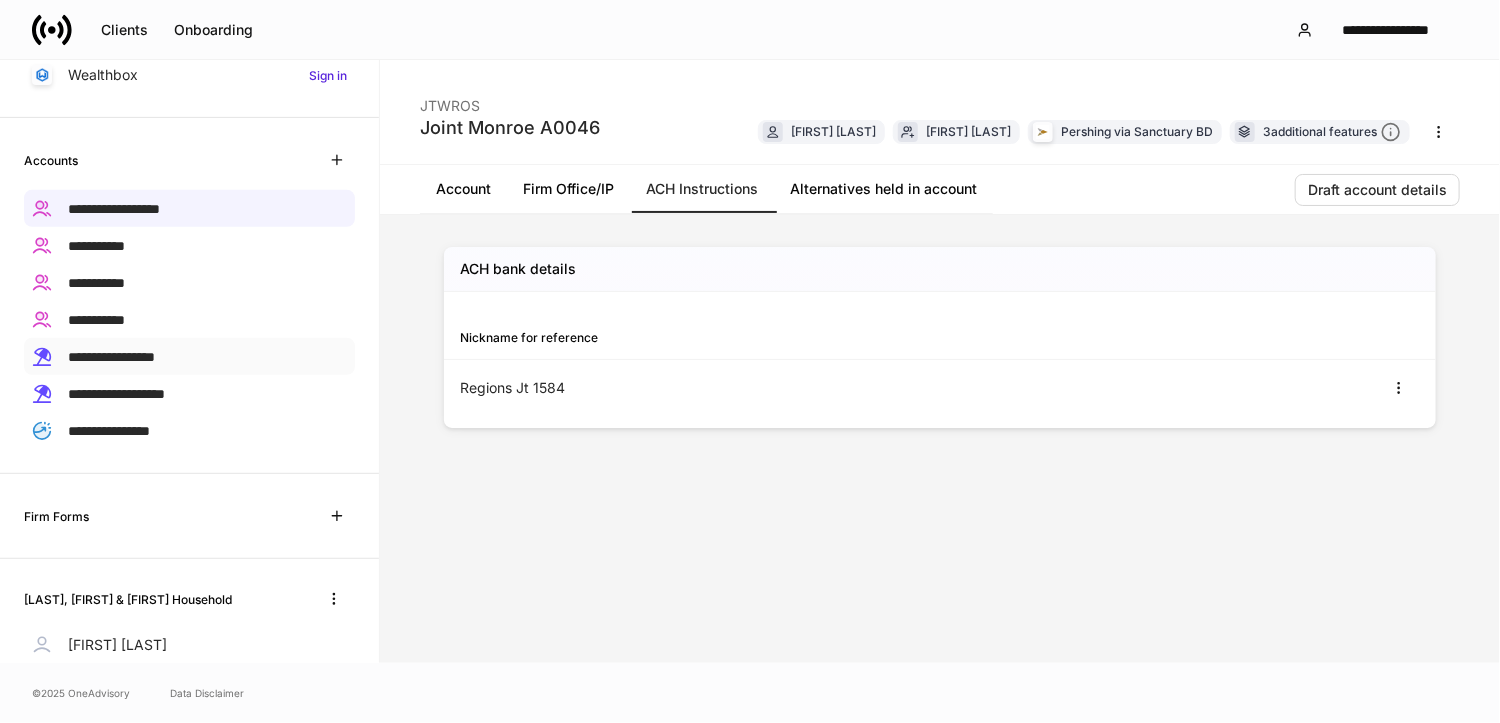 click on "**********" at bounding box center (111, 357) 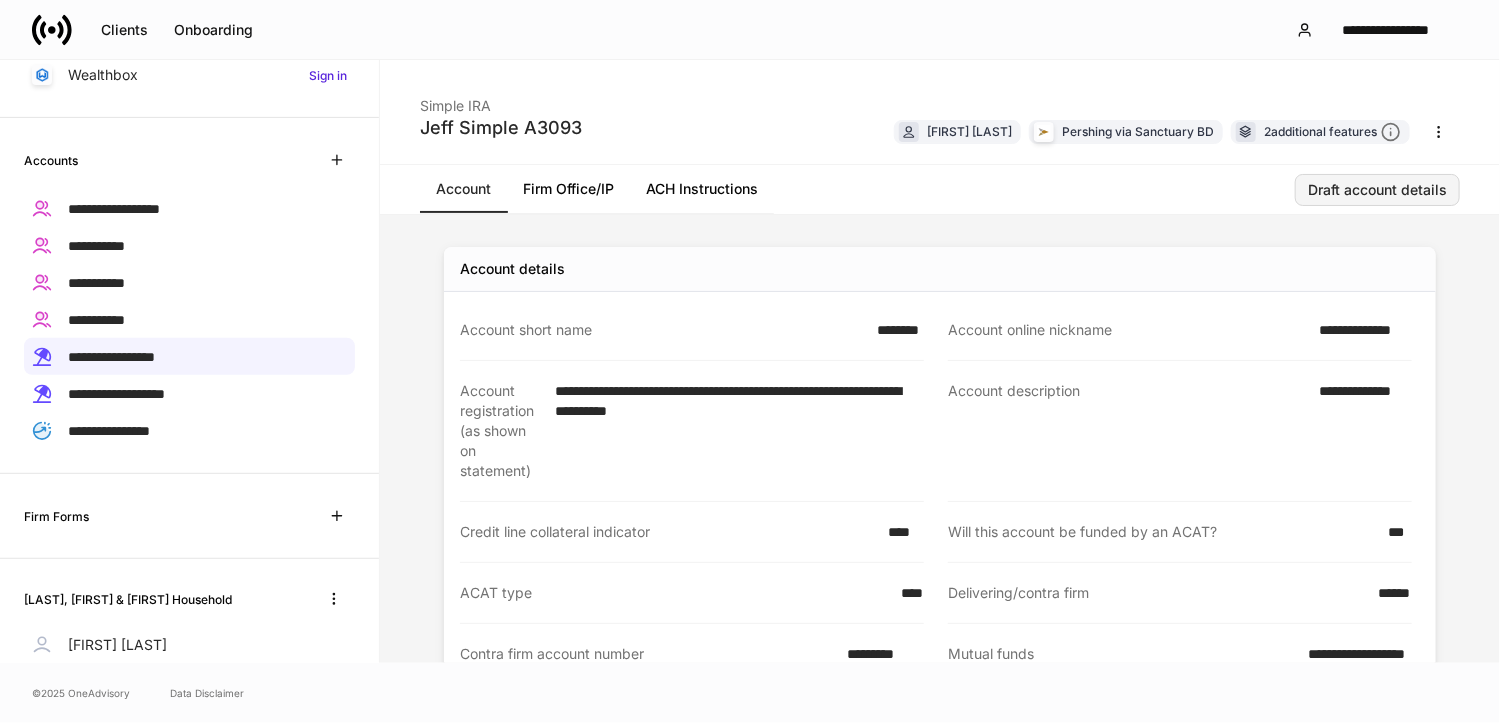 click on "Draft account details" at bounding box center (1377, 190) 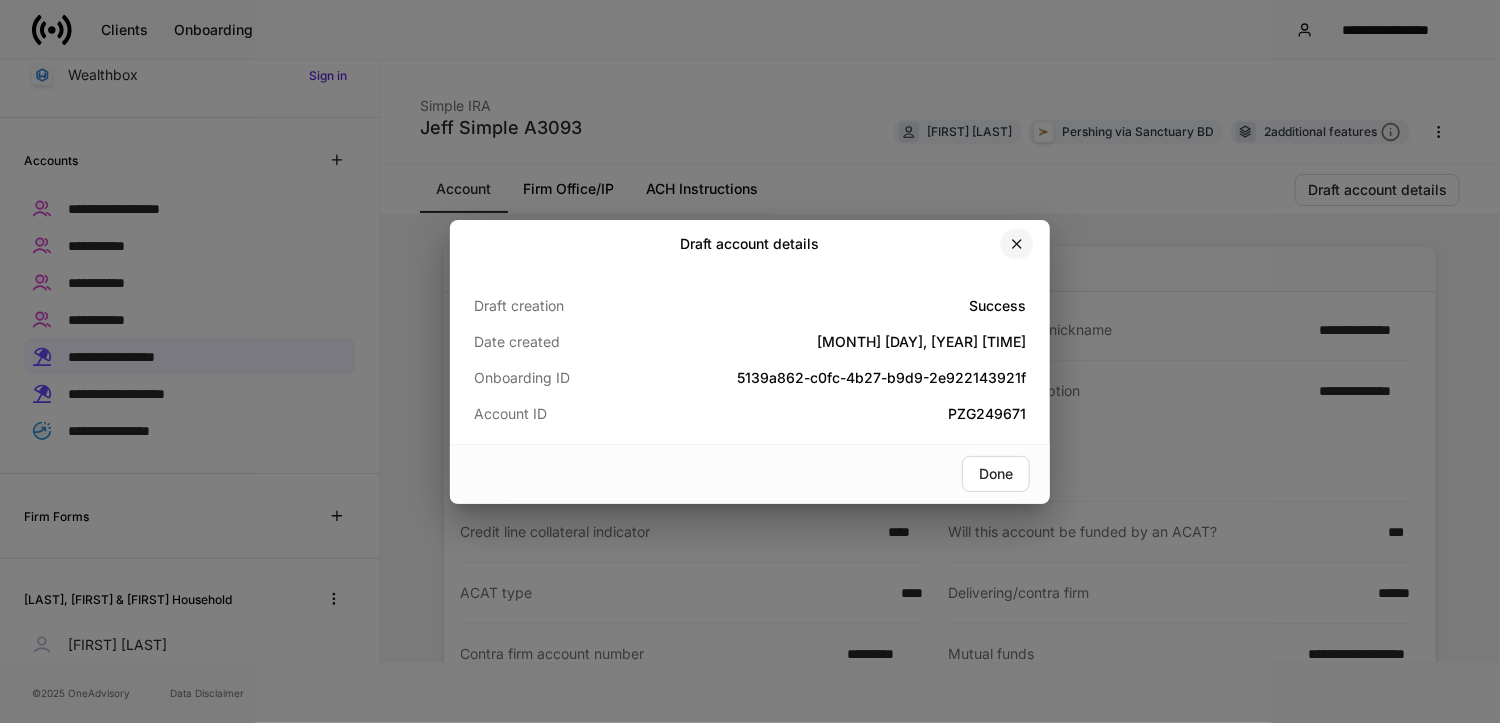 click 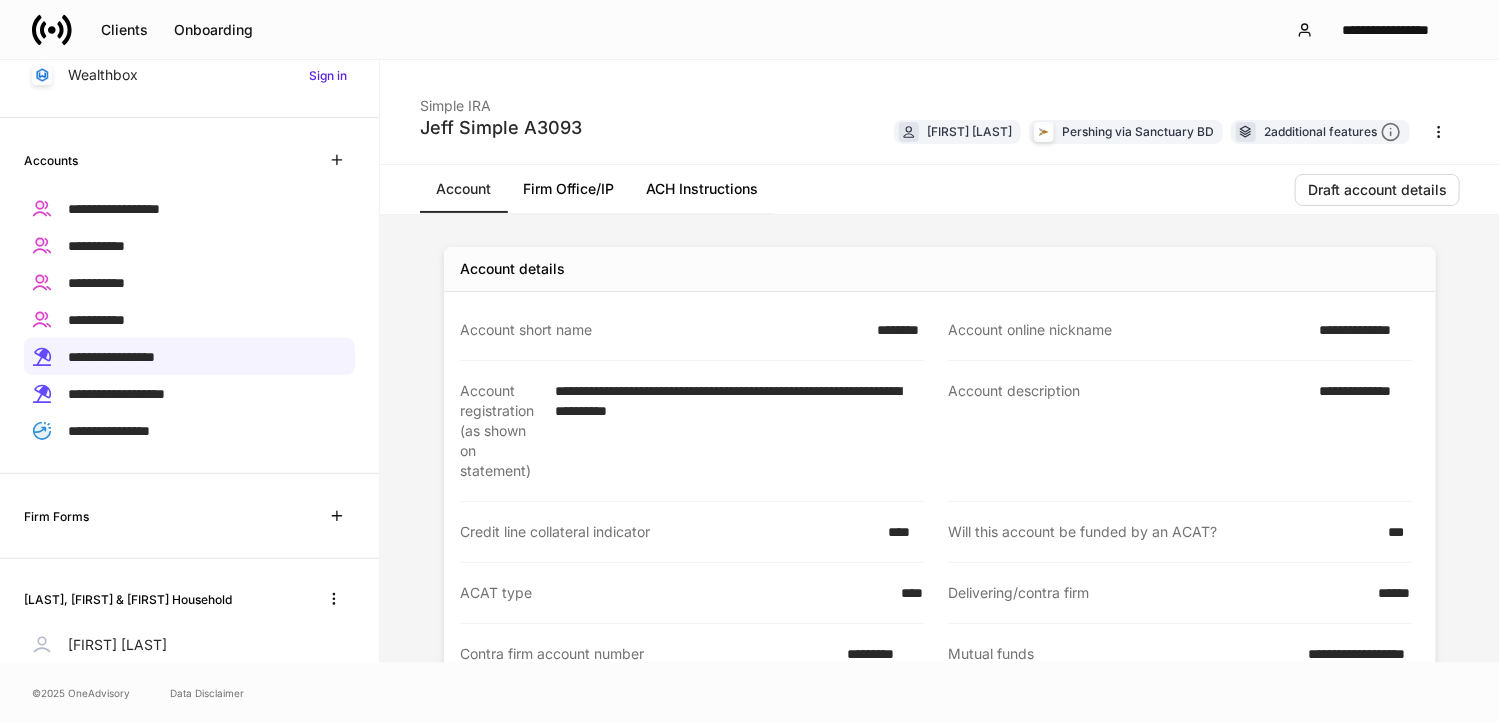 click on "*********" at bounding box center [880, 654] 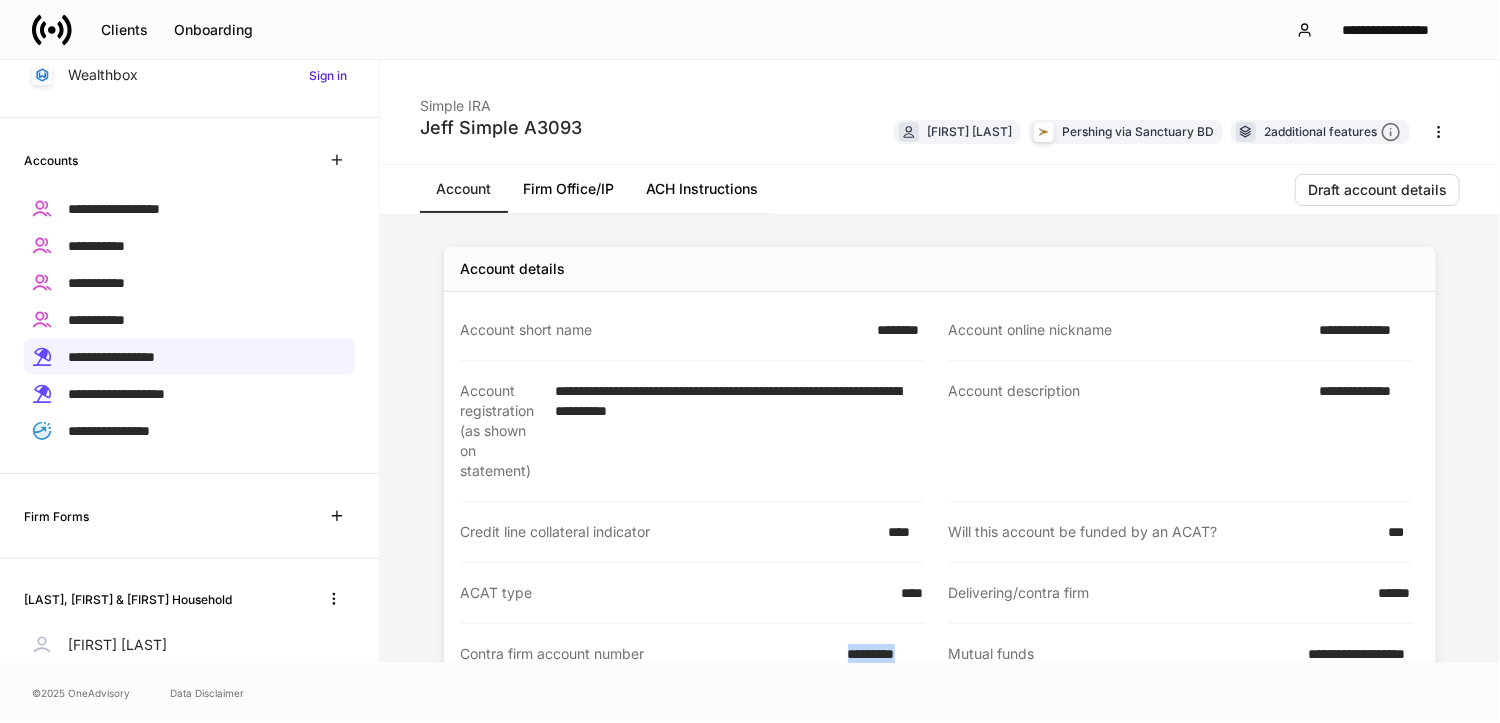 click on "*********" at bounding box center [880, 654] 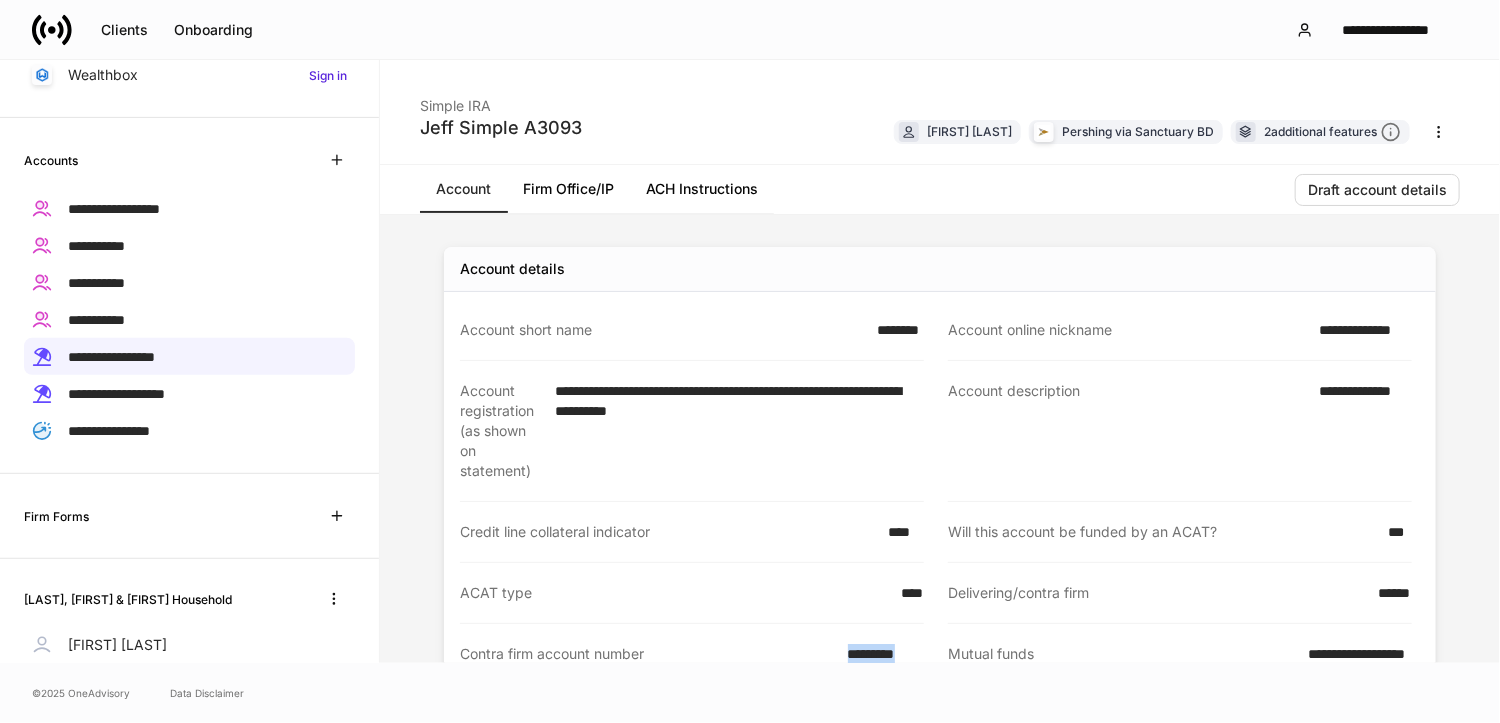 click on "ACH Instructions" at bounding box center [702, 189] 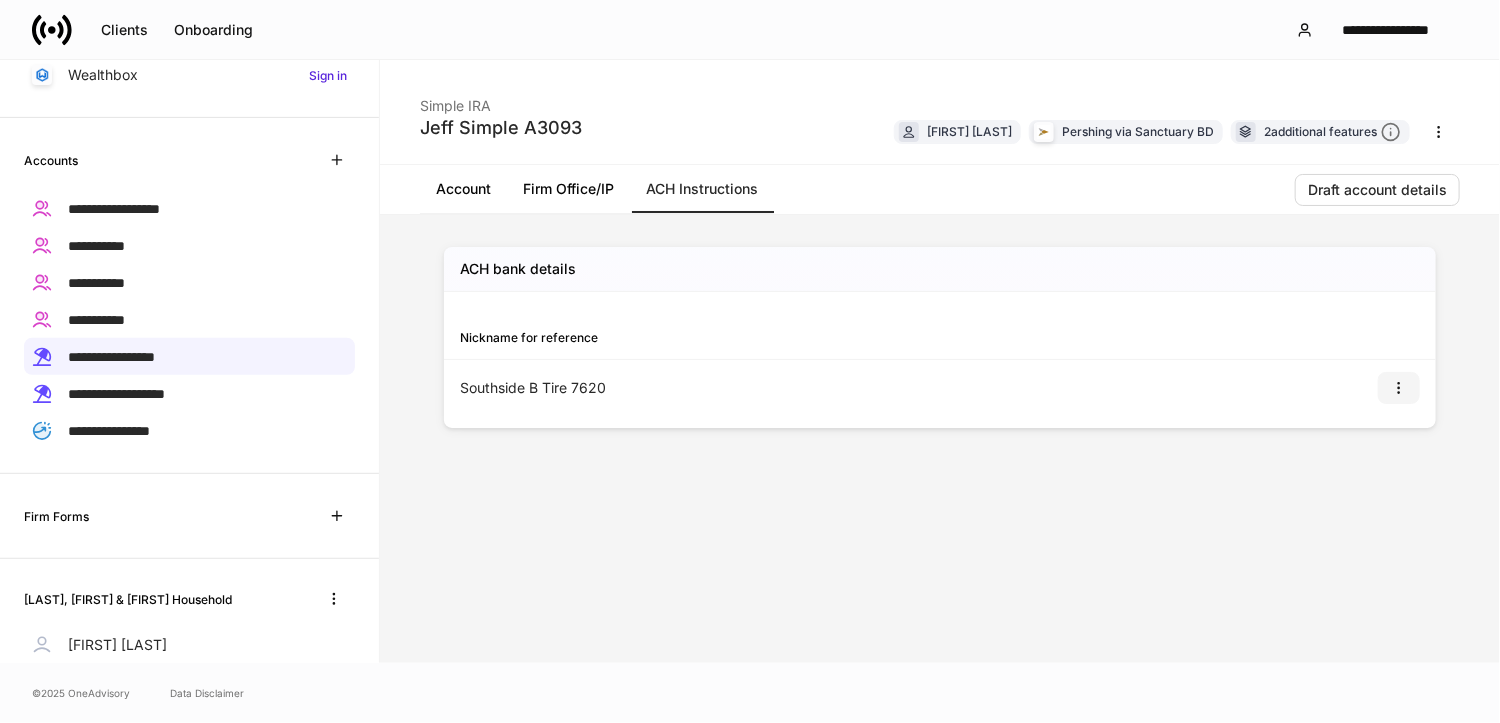 click 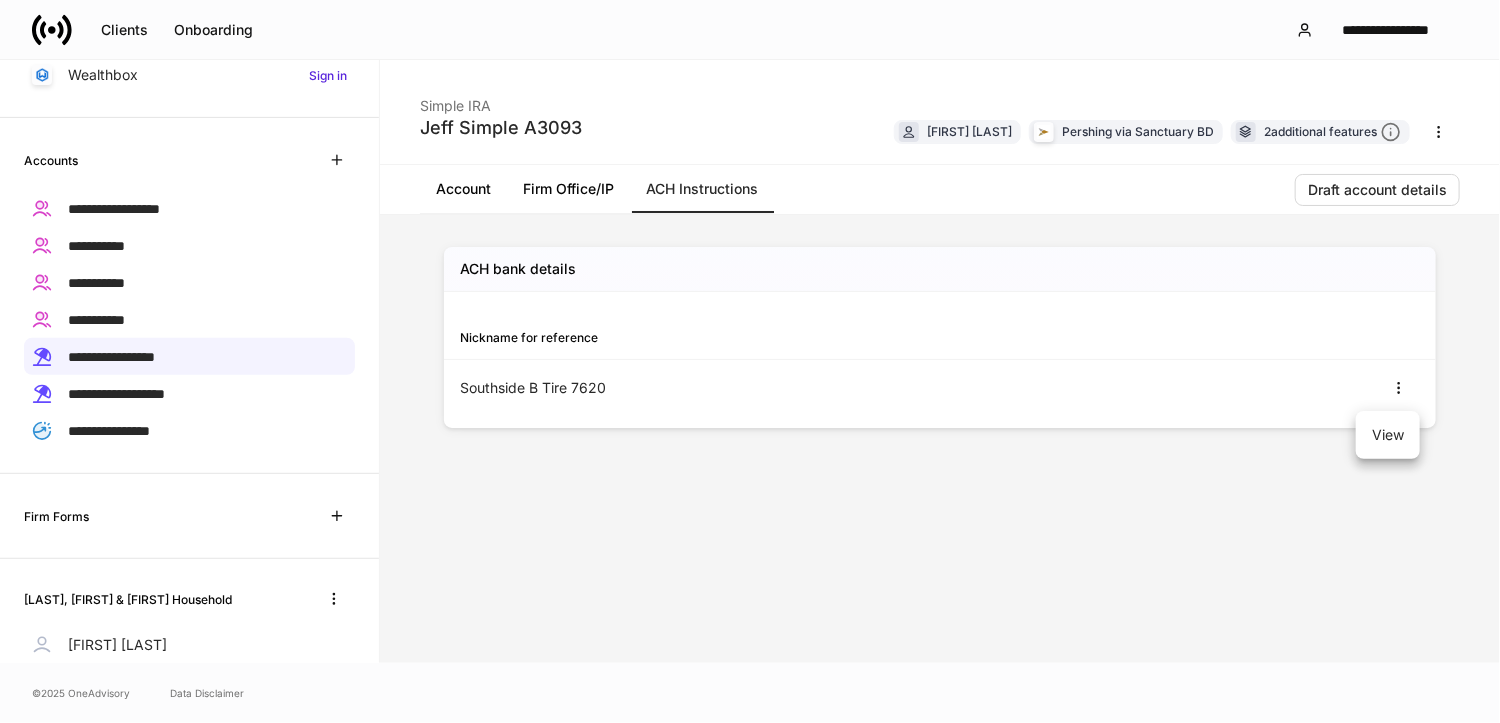 click on "View" at bounding box center [1388, 435] 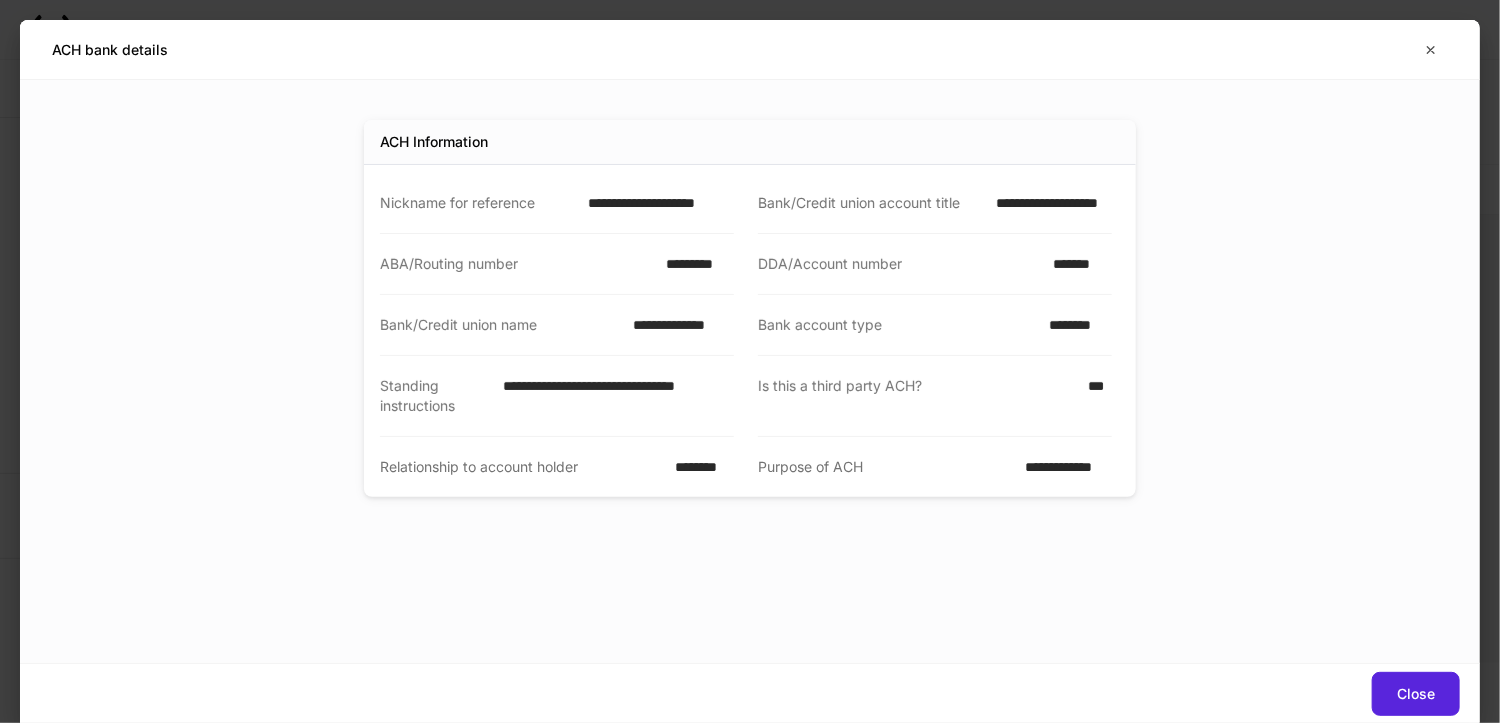 click on "**********" at bounding box center (655, 203) 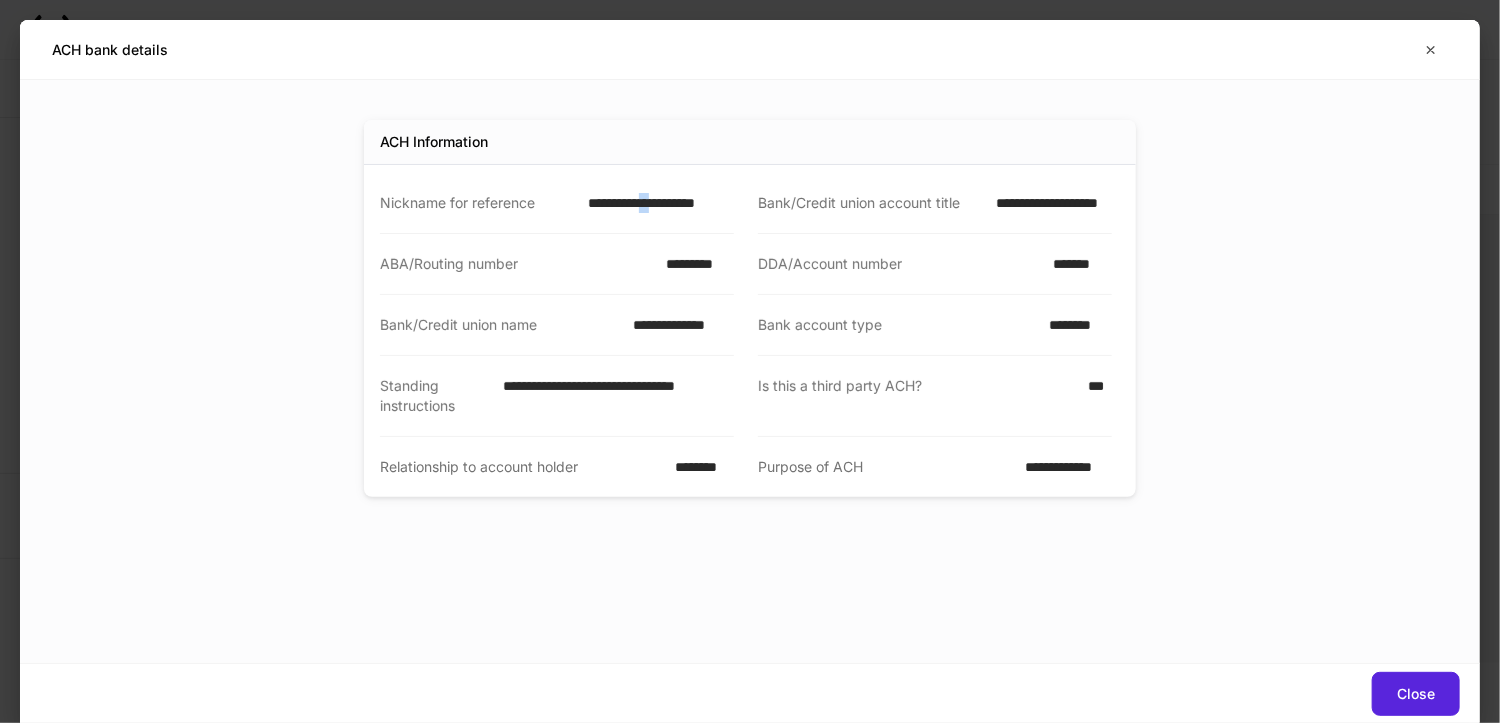 click on "**********" at bounding box center (655, 203) 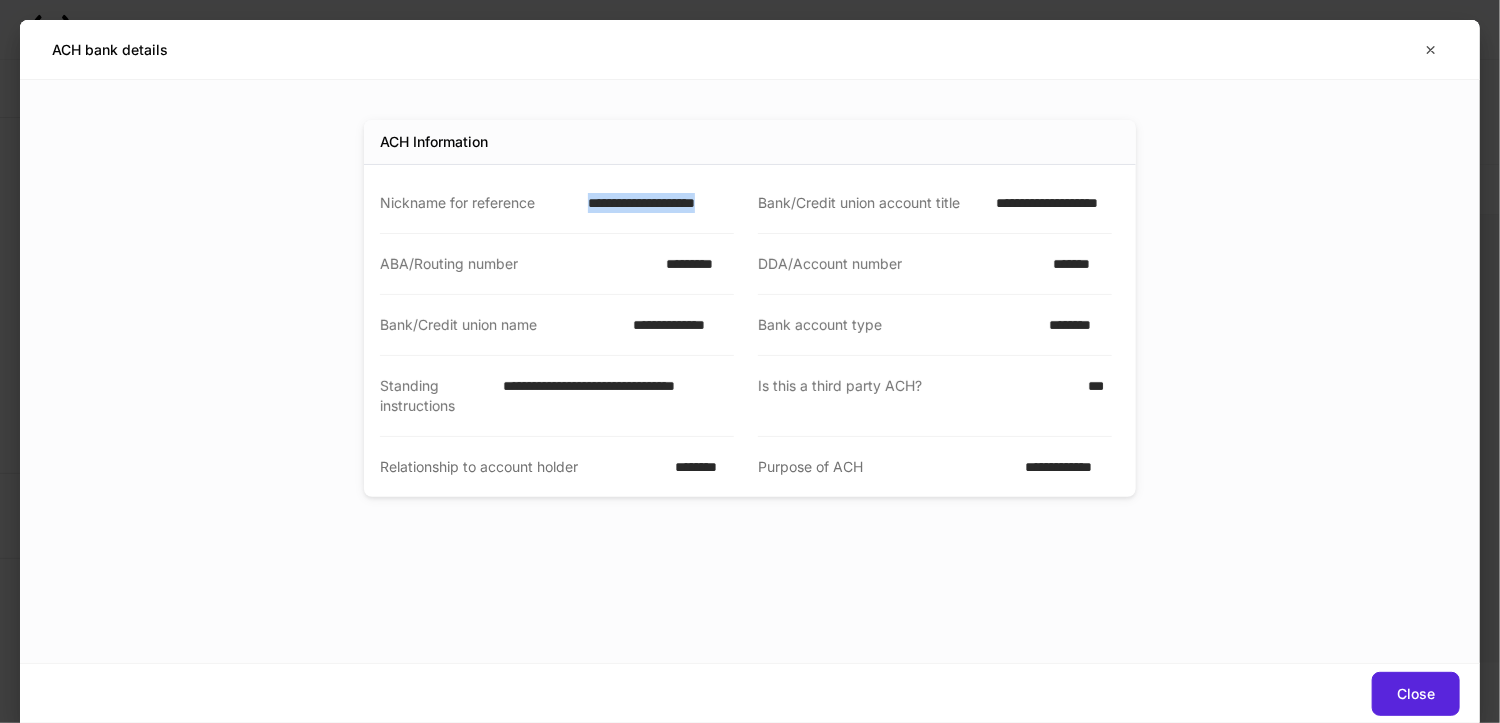 click on "**********" at bounding box center (655, 203) 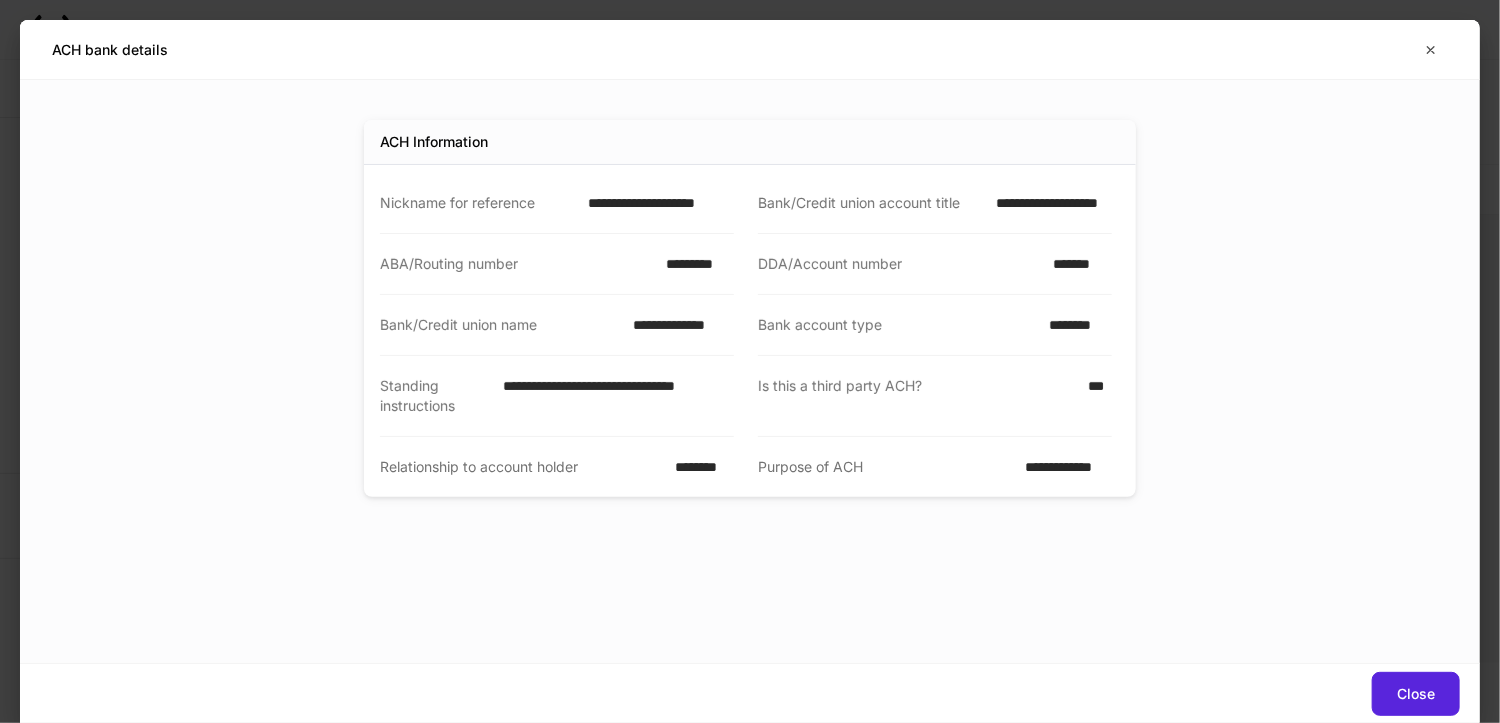 click on "*********" at bounding box center [694, 264] 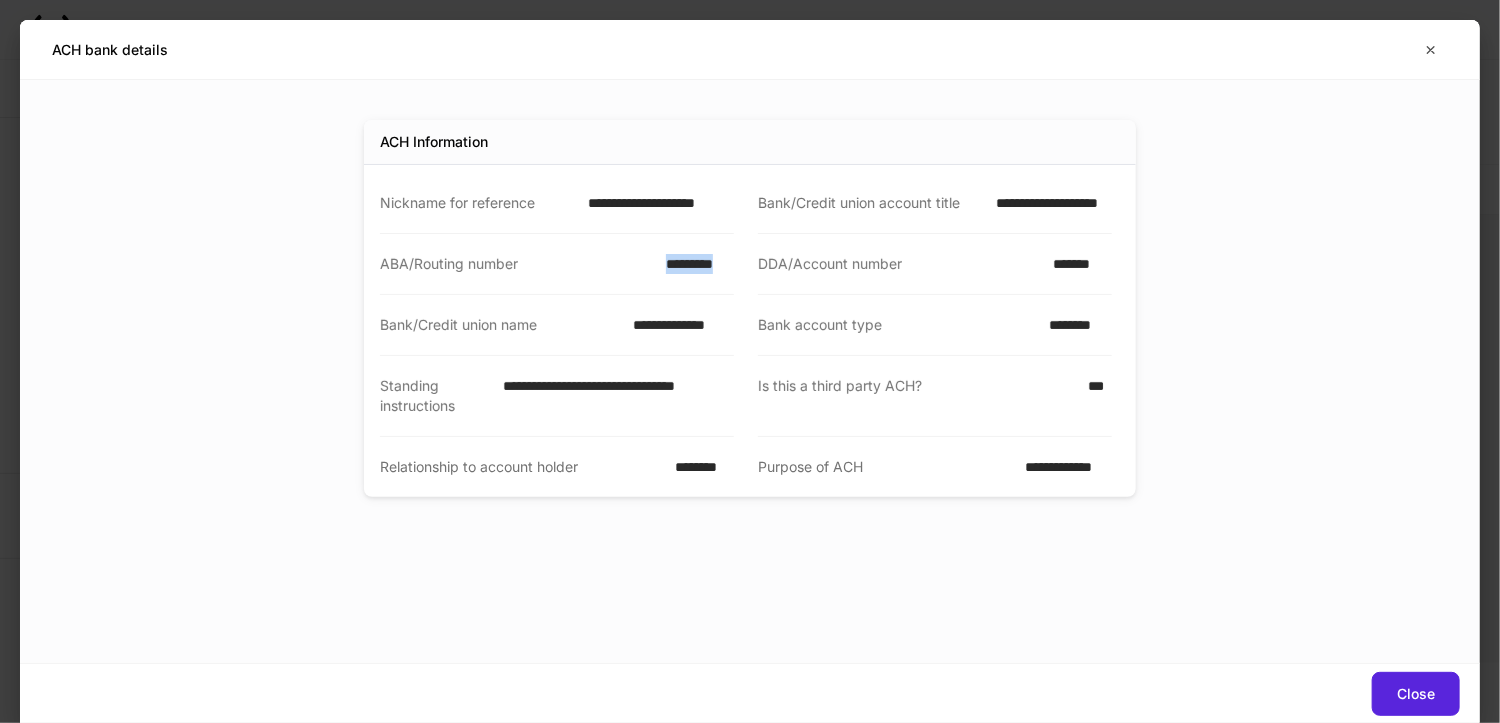 click on "*********" at bounding box center [694, 264] 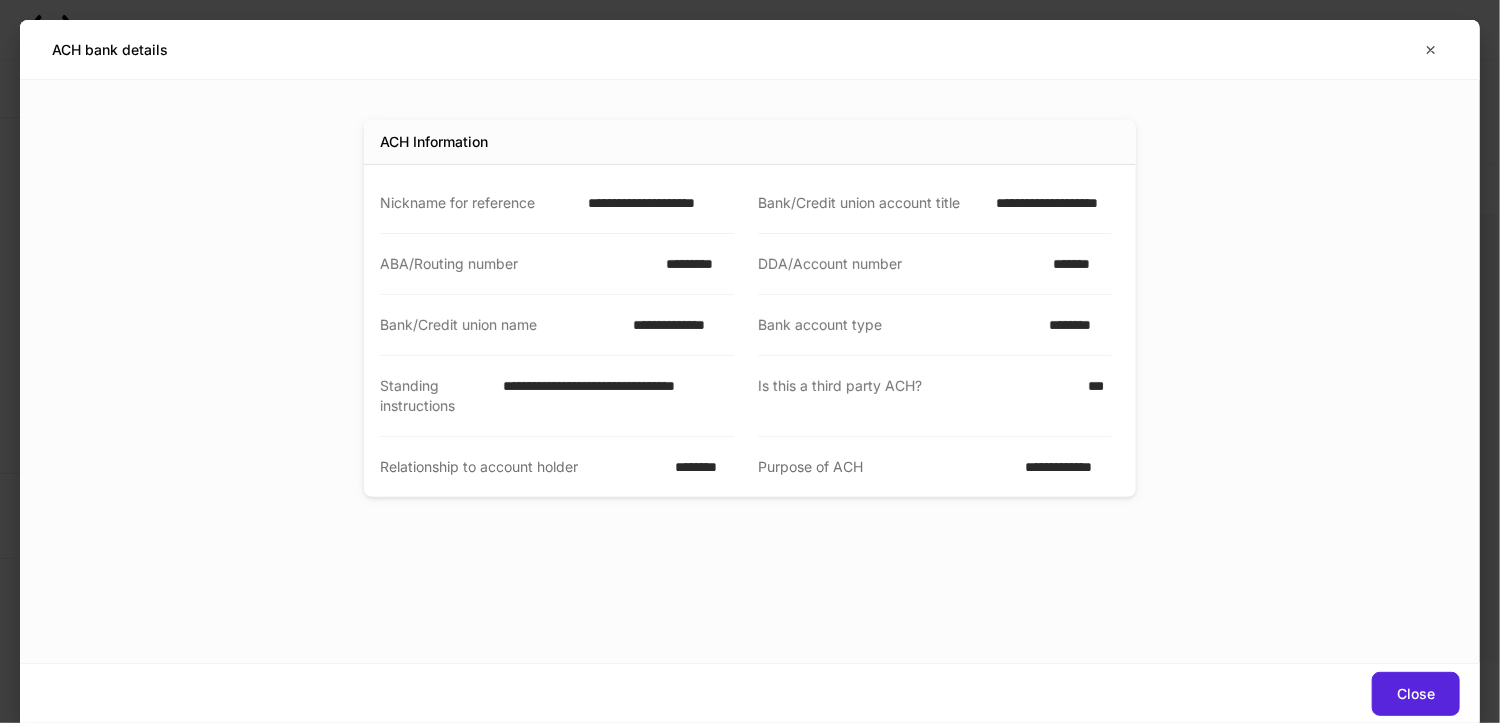 click on "*******" at bounding box center [1076, 264] 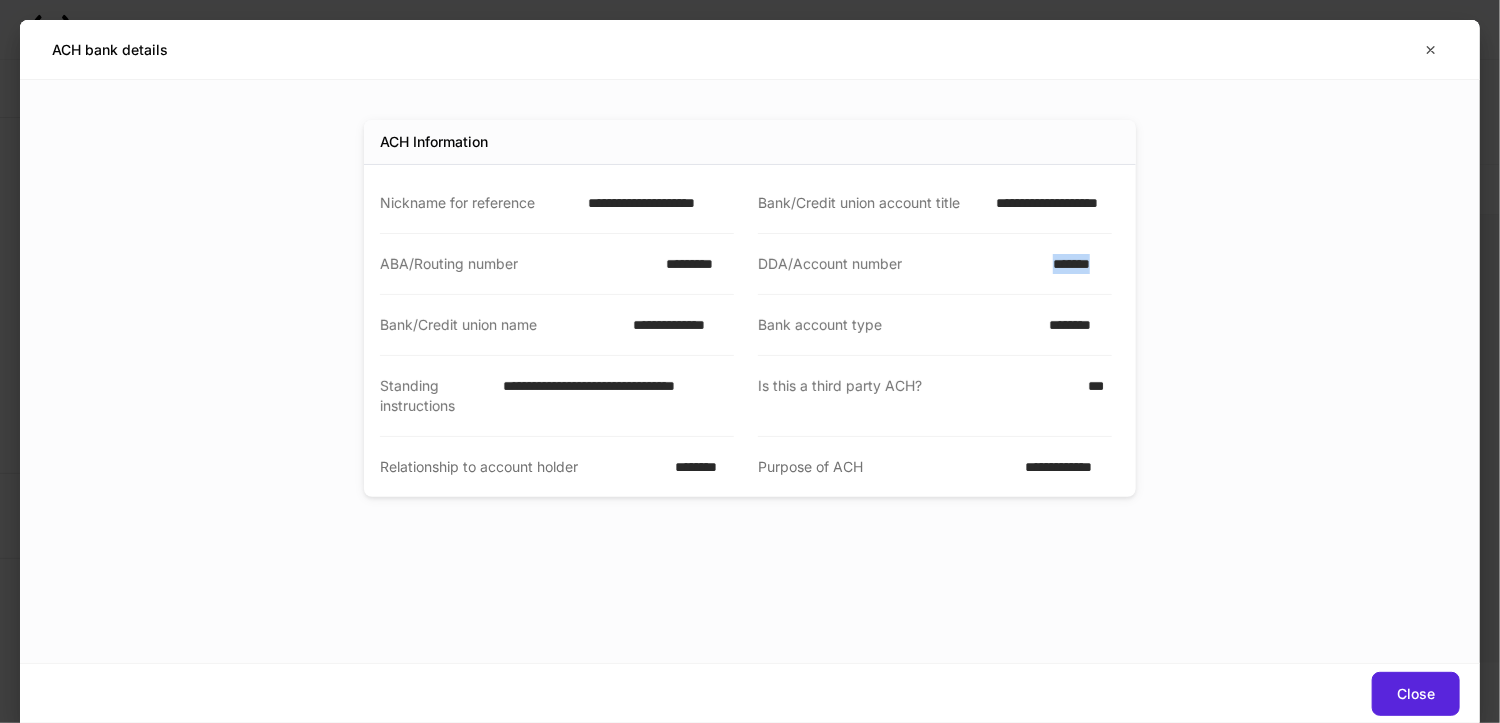 click on "*******" at bounding box center (1076, 264) 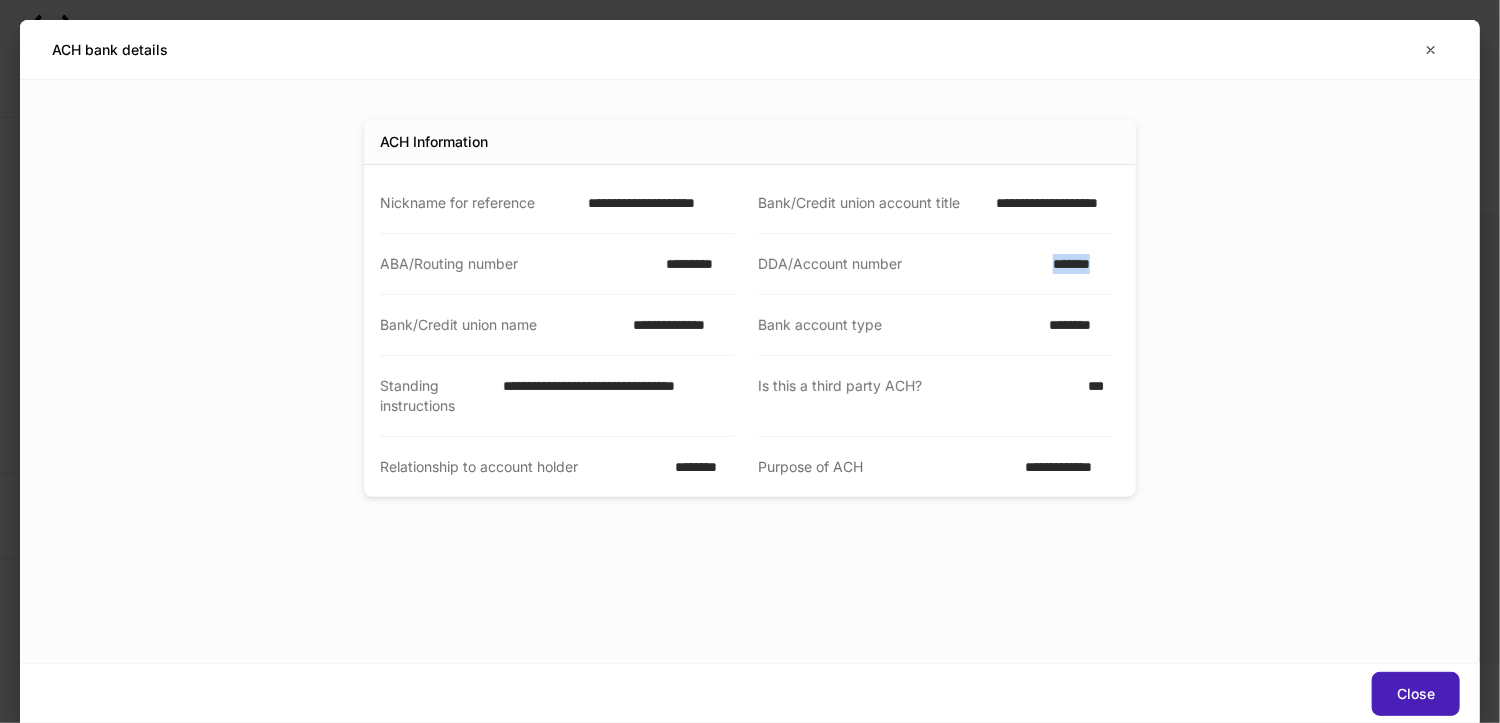 click on "Close" at bounding box center (1416, 694) 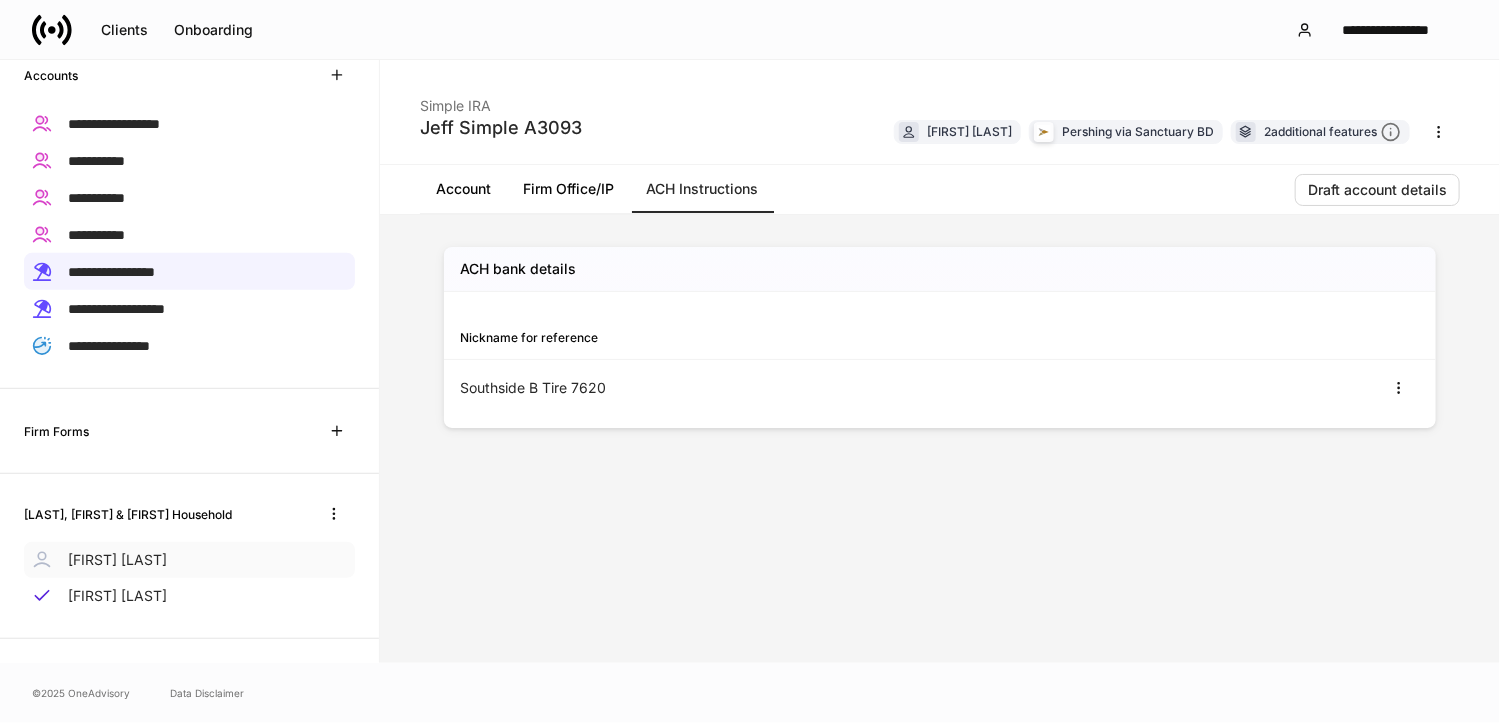 click on "[FIRST] [LAST]" at bounding box center [117, 560] 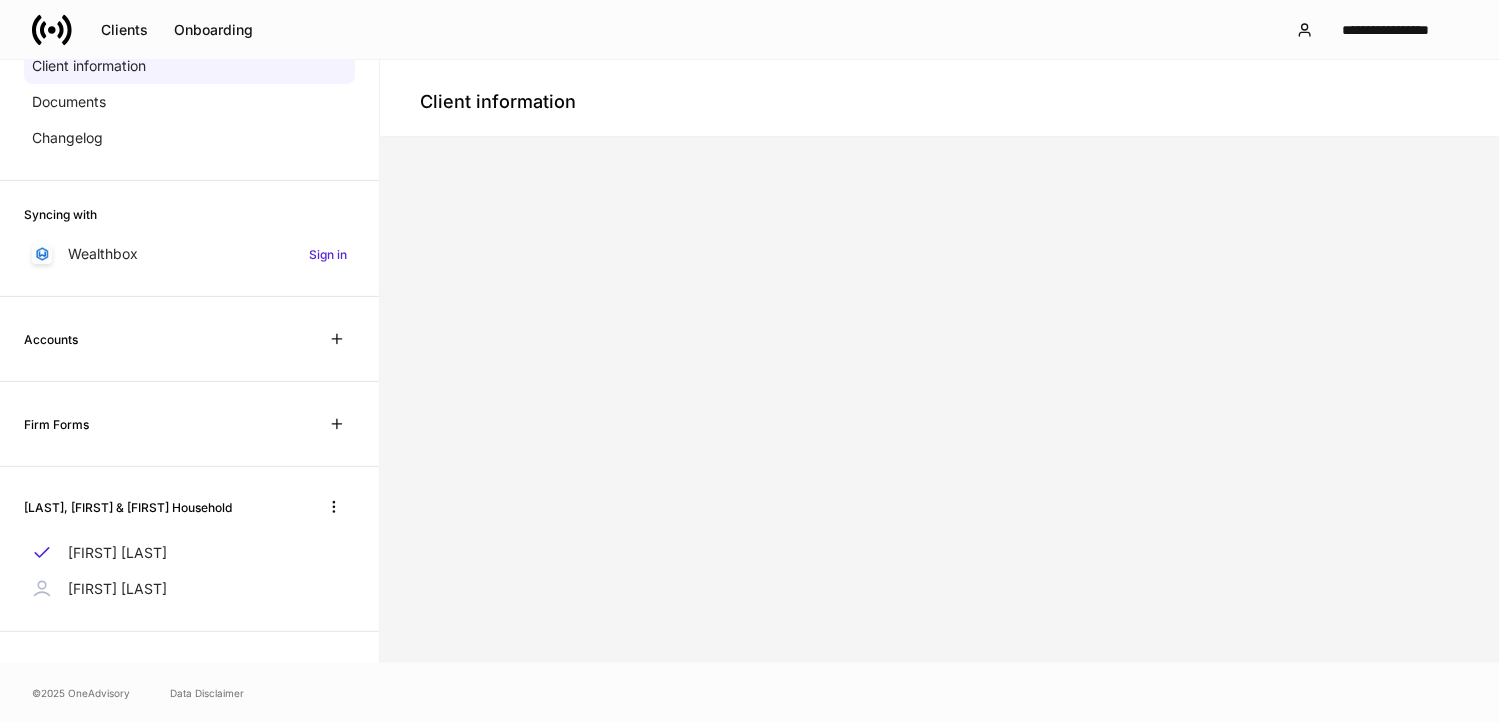 scroll, scrollTop: 353, scrollLeft: 0, axis: vertical 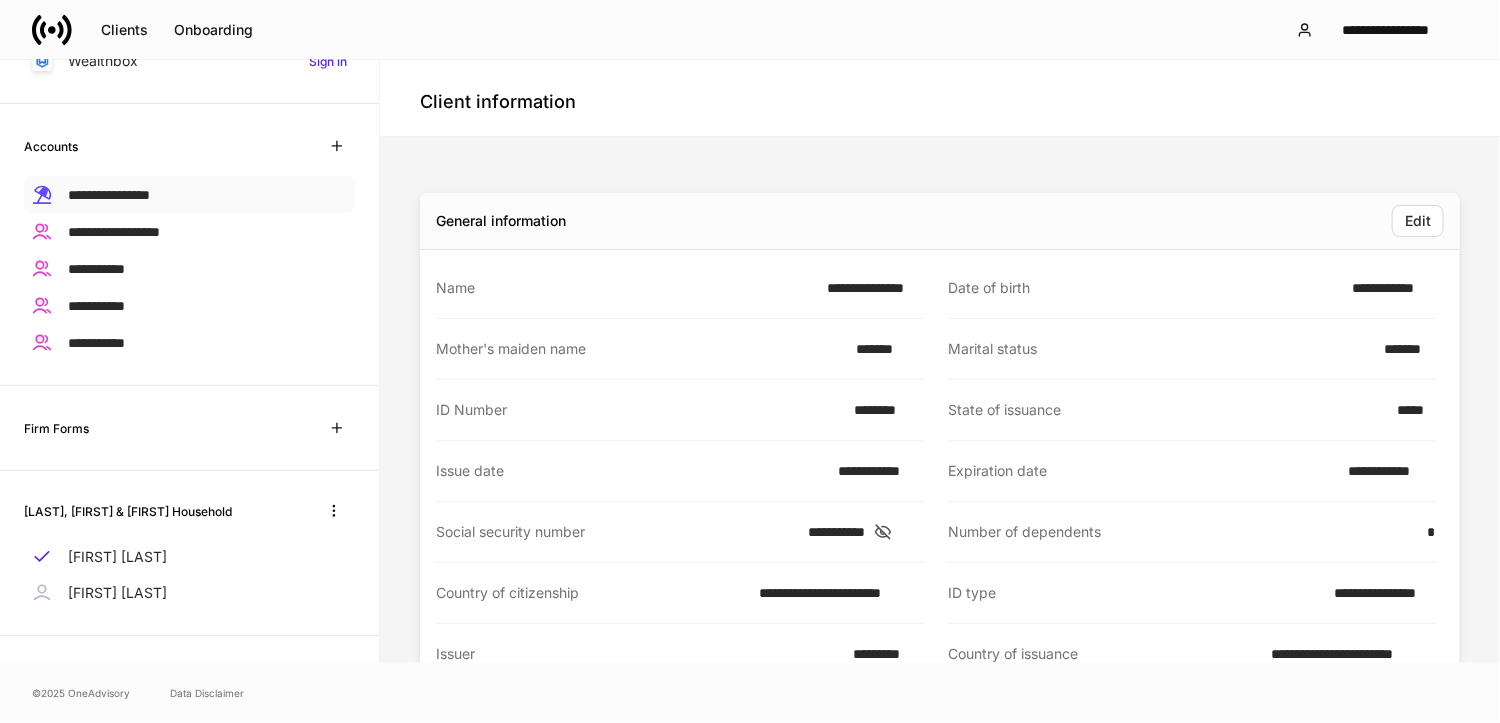 click on "**********" at bounding box center (109, 195) 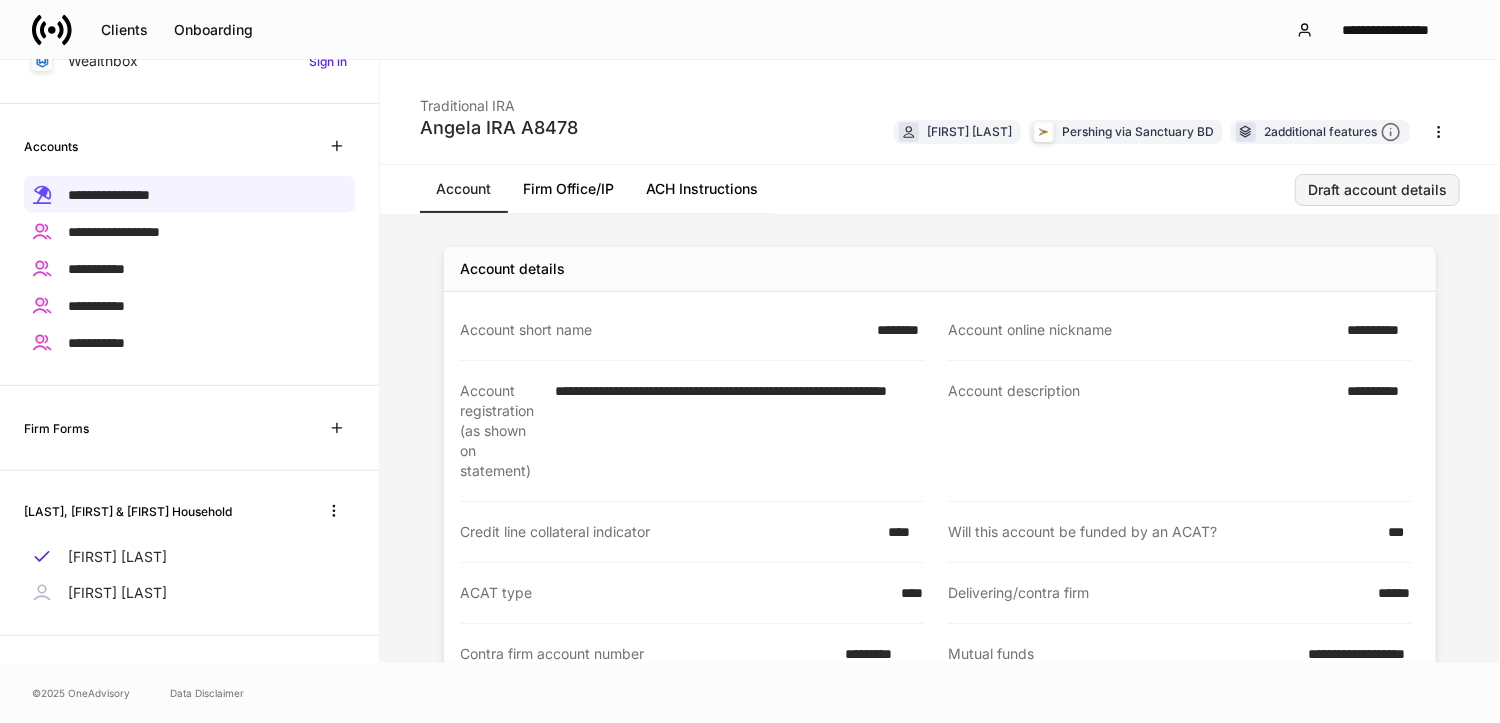click on "Draft account details" at bounding box center [1377, 190] 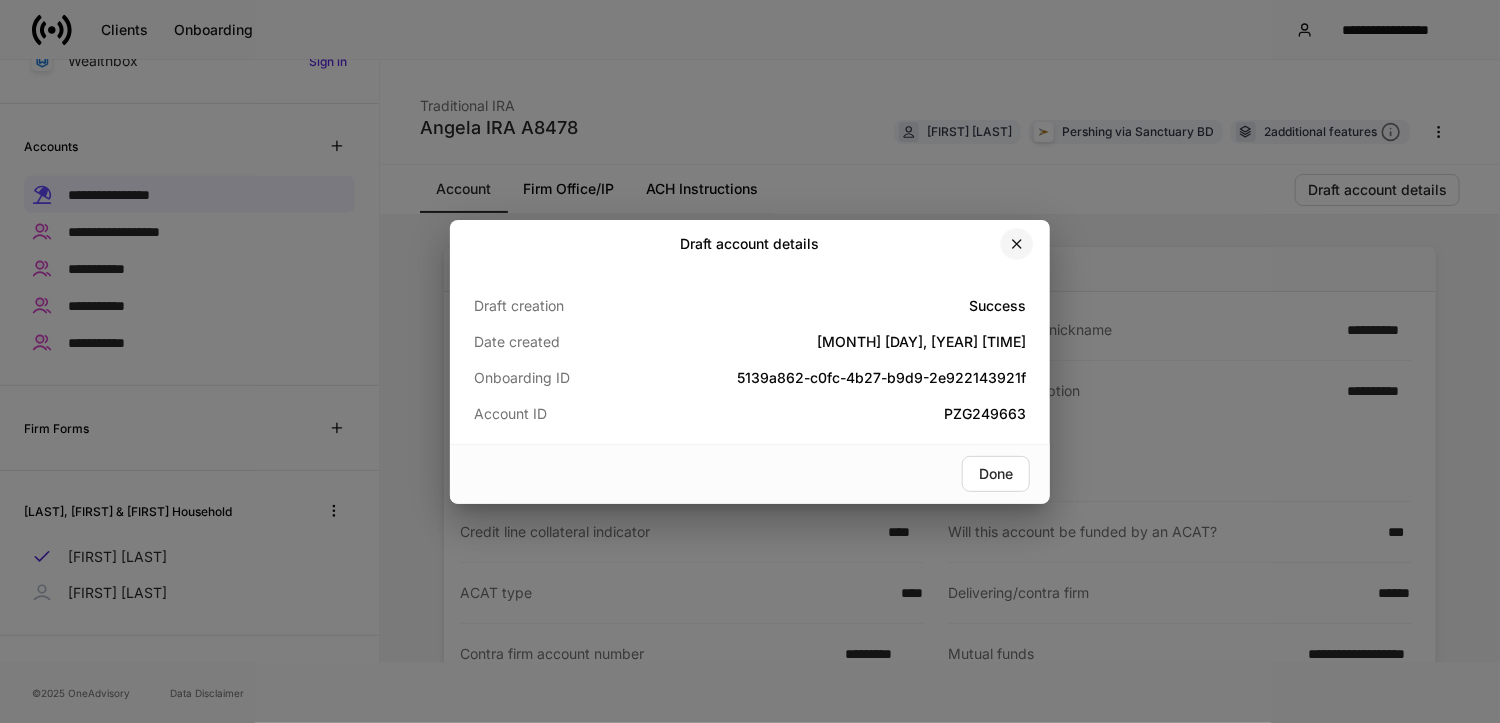 click at bounding box center (1017, 244) 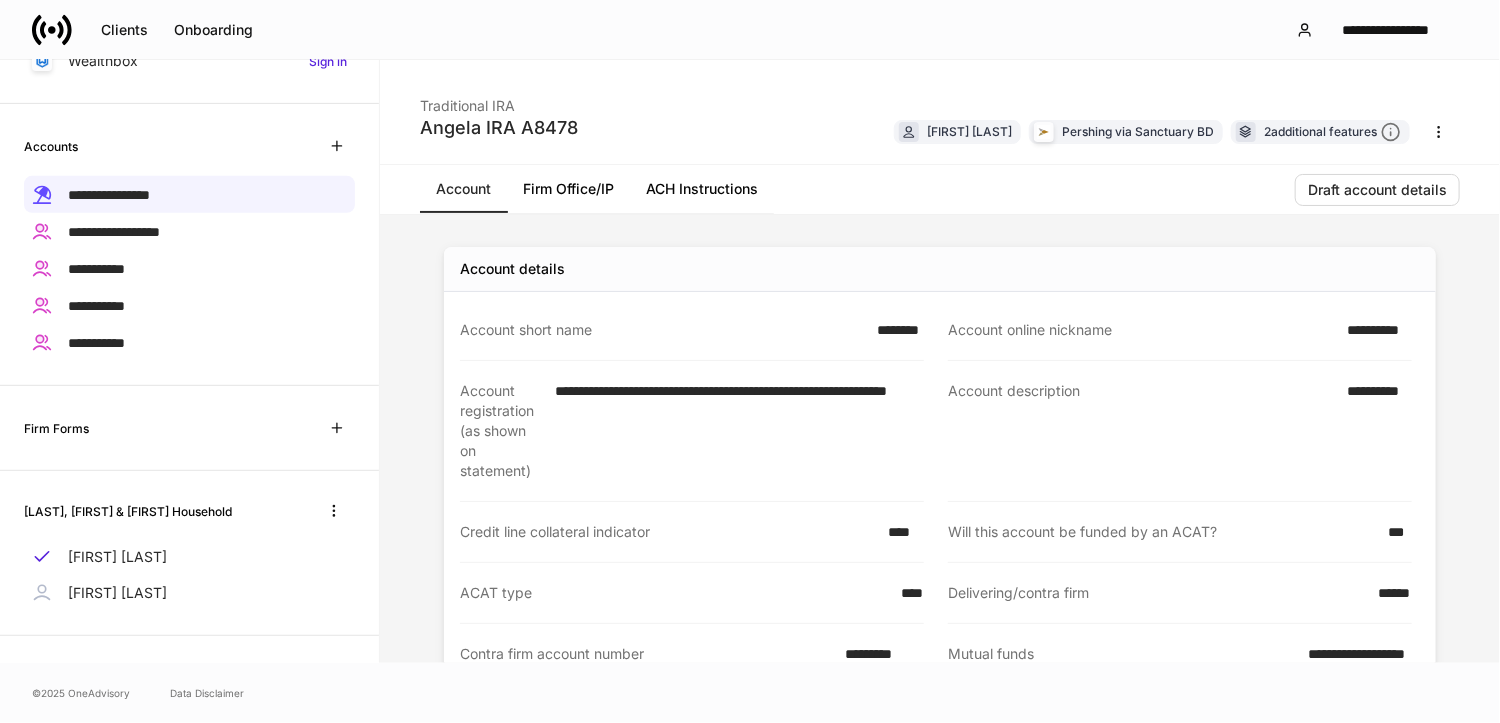click on "*********" at bounding box center (878, 654) 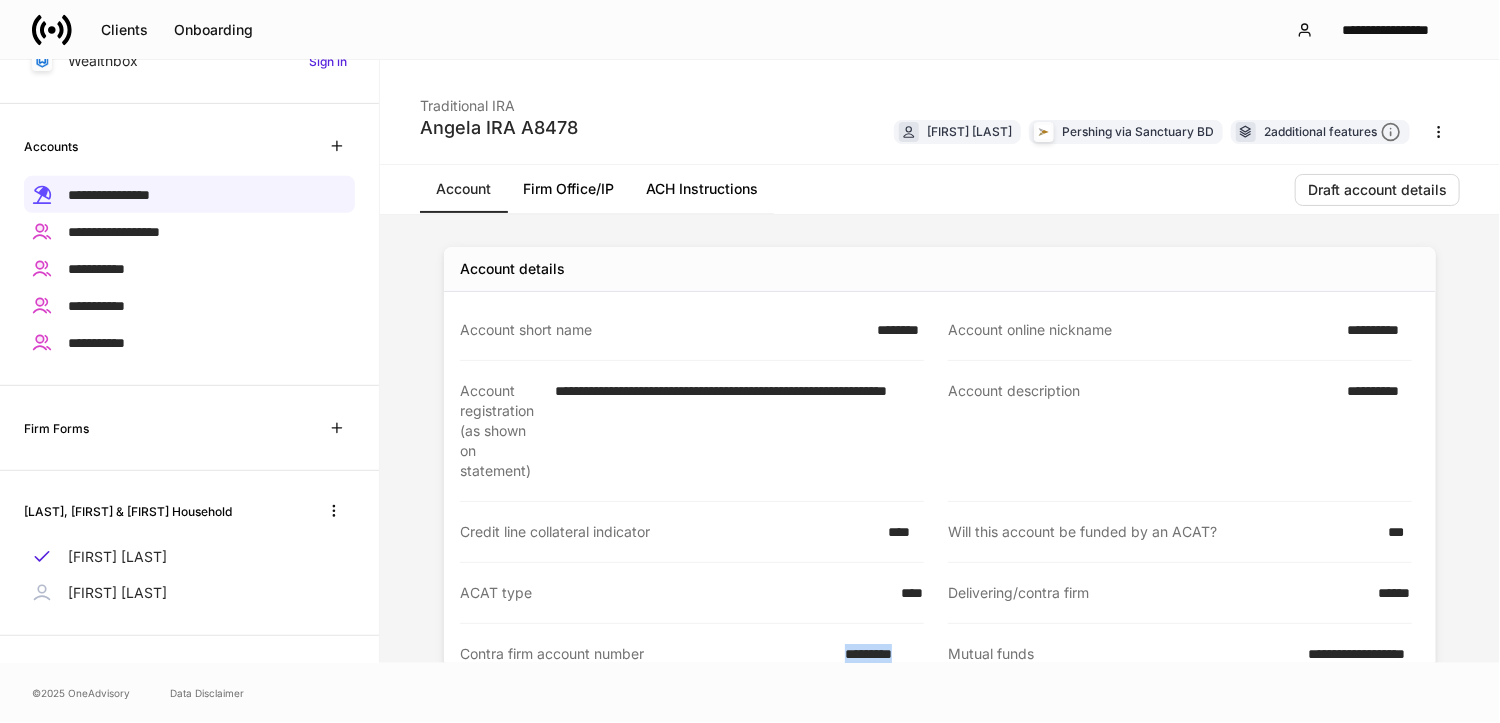 click on "*********" at bounding box center [878, 654] 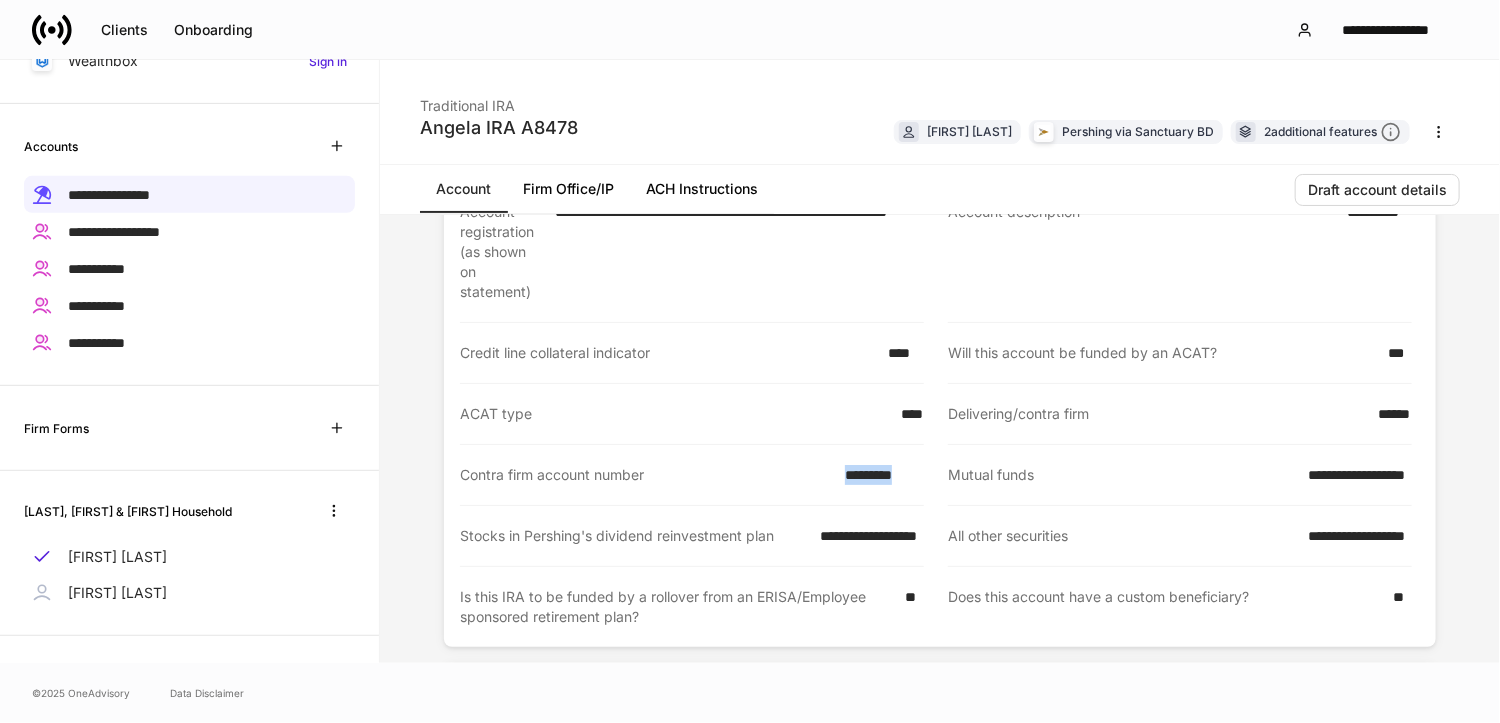 scroll, scrollTop: 191, scrollLeft: 0, axis: vertical 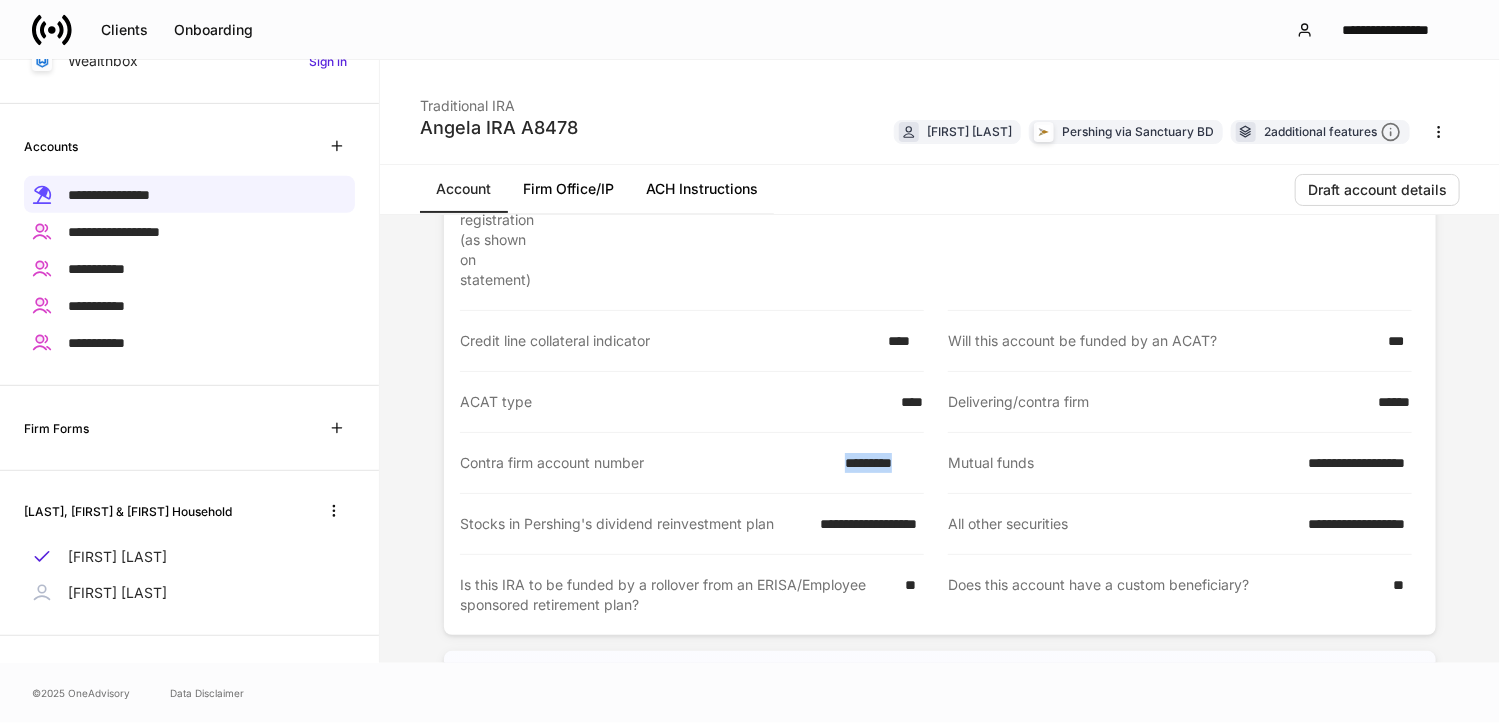click on "ACH Instructions" at bounding box center [702, 189] 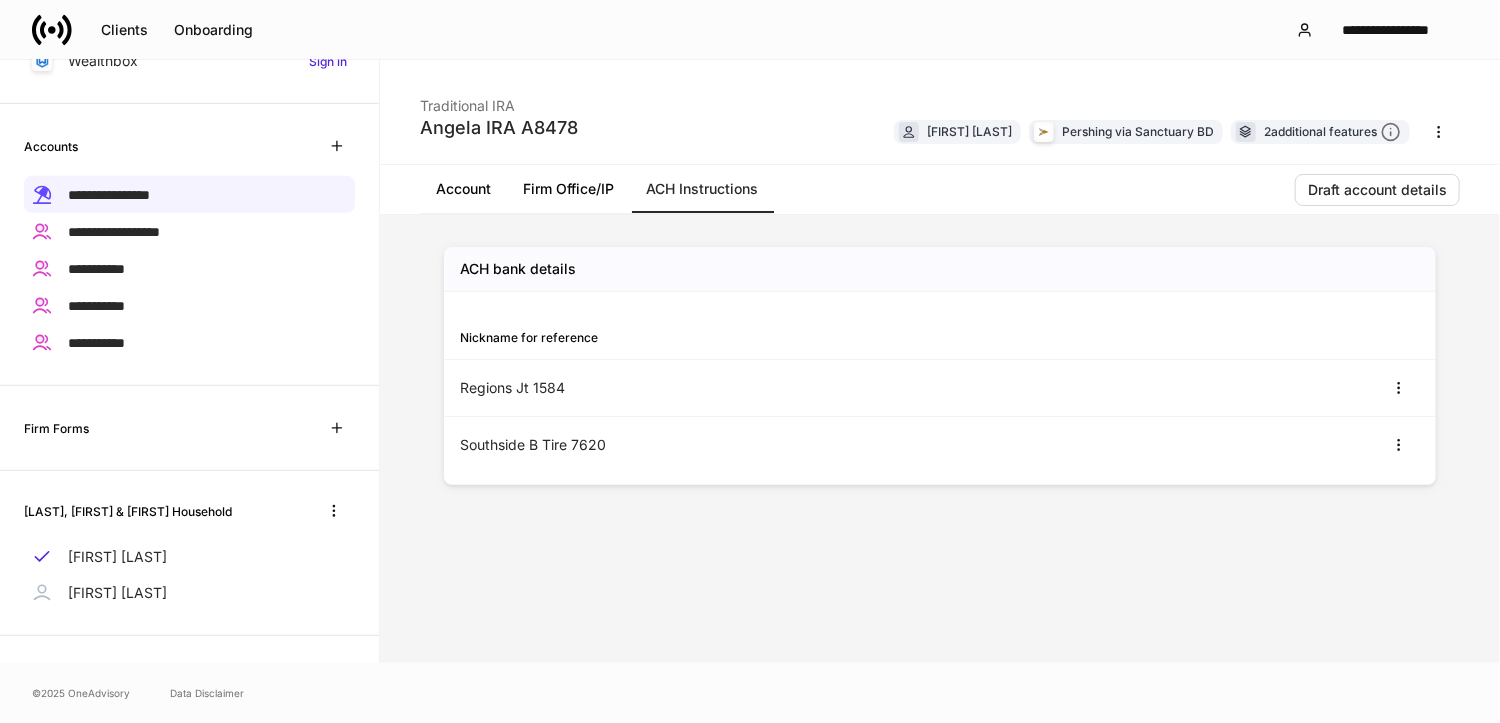 scroll, scrollTop: 0, scrollLeft: 0, axis: both 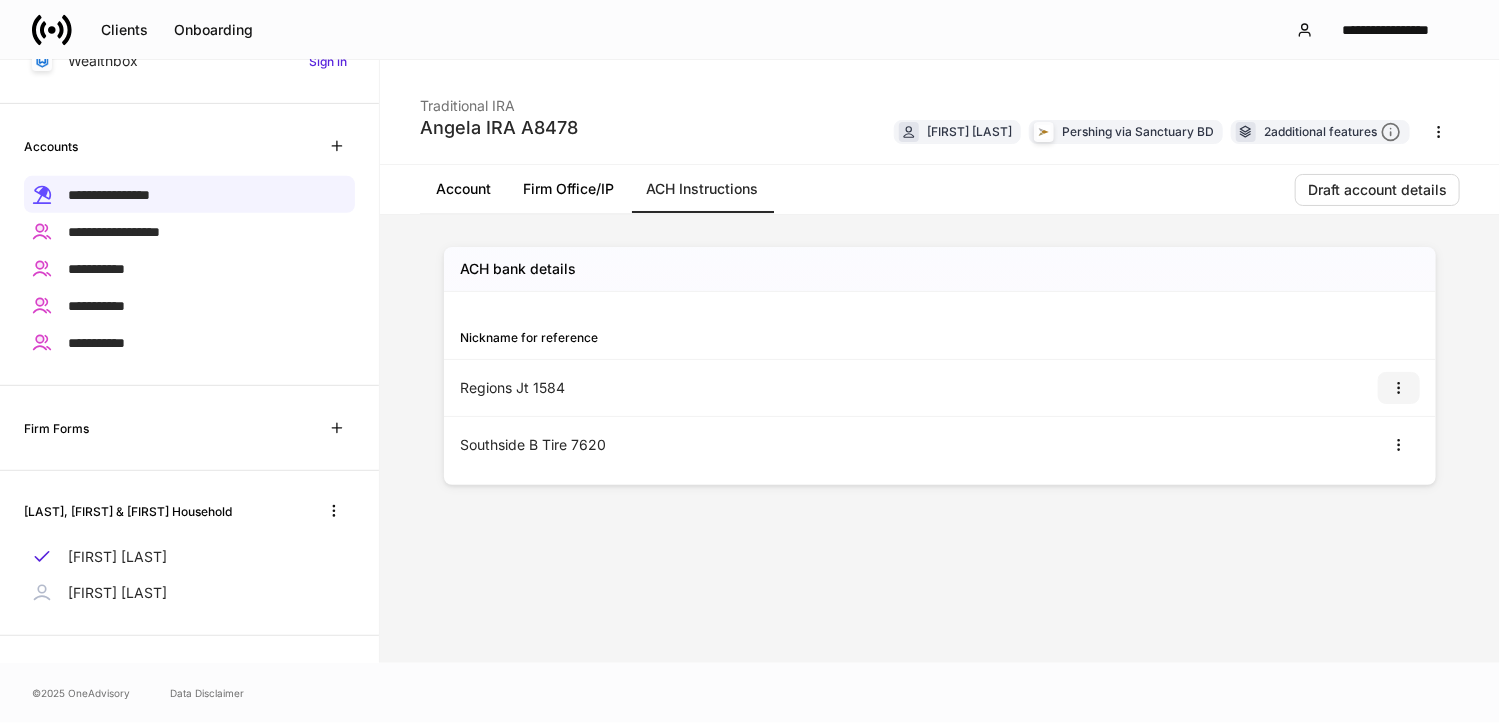 click 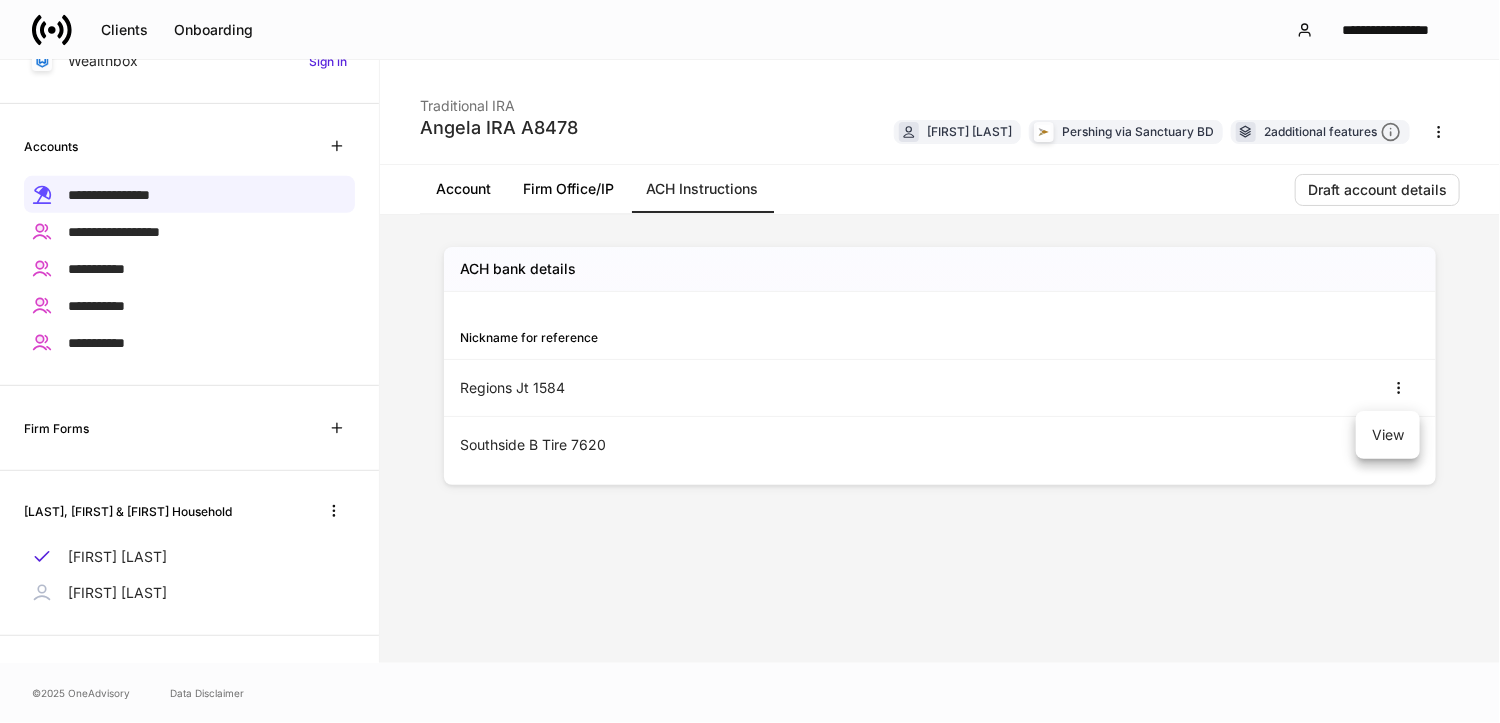 click on "View" at bounding box center [1388, 435] 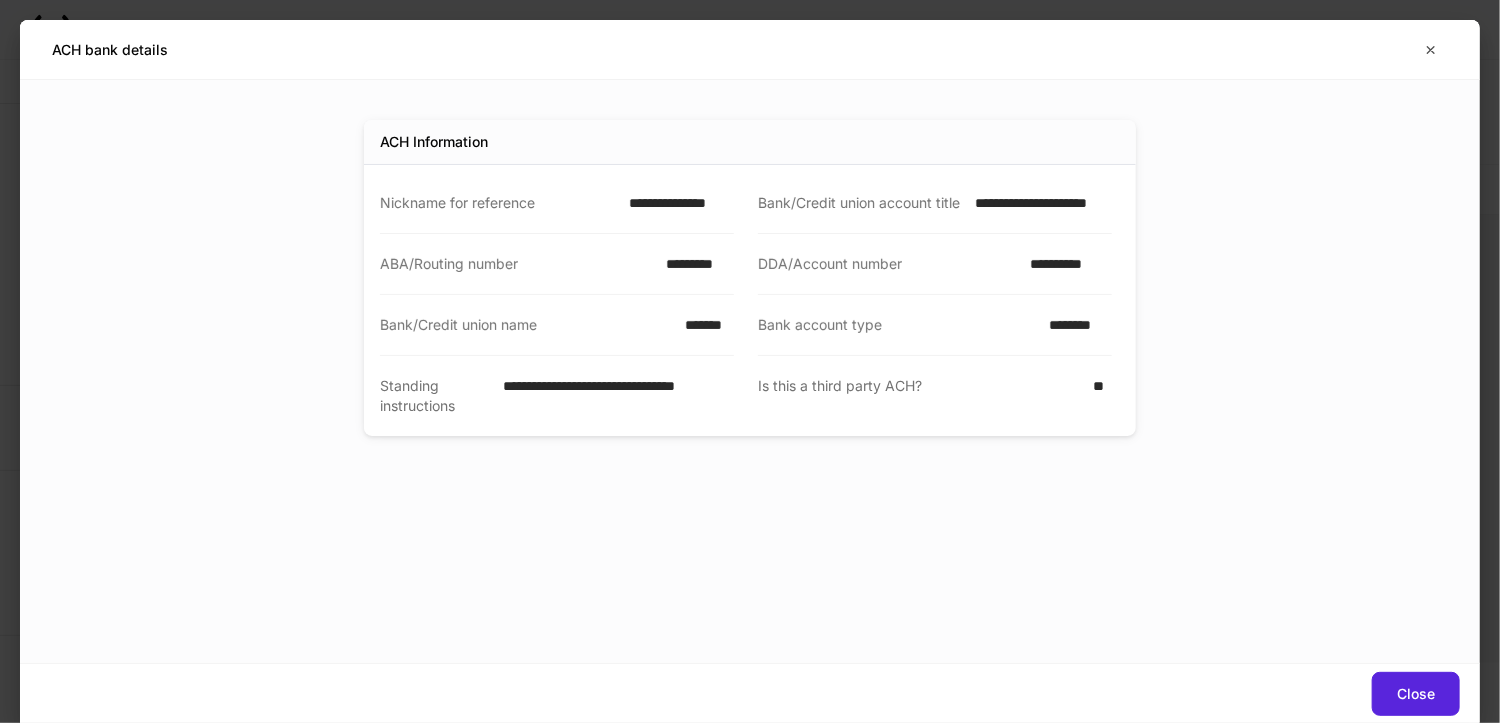 click on "**********" at bounding box center [675, 203] 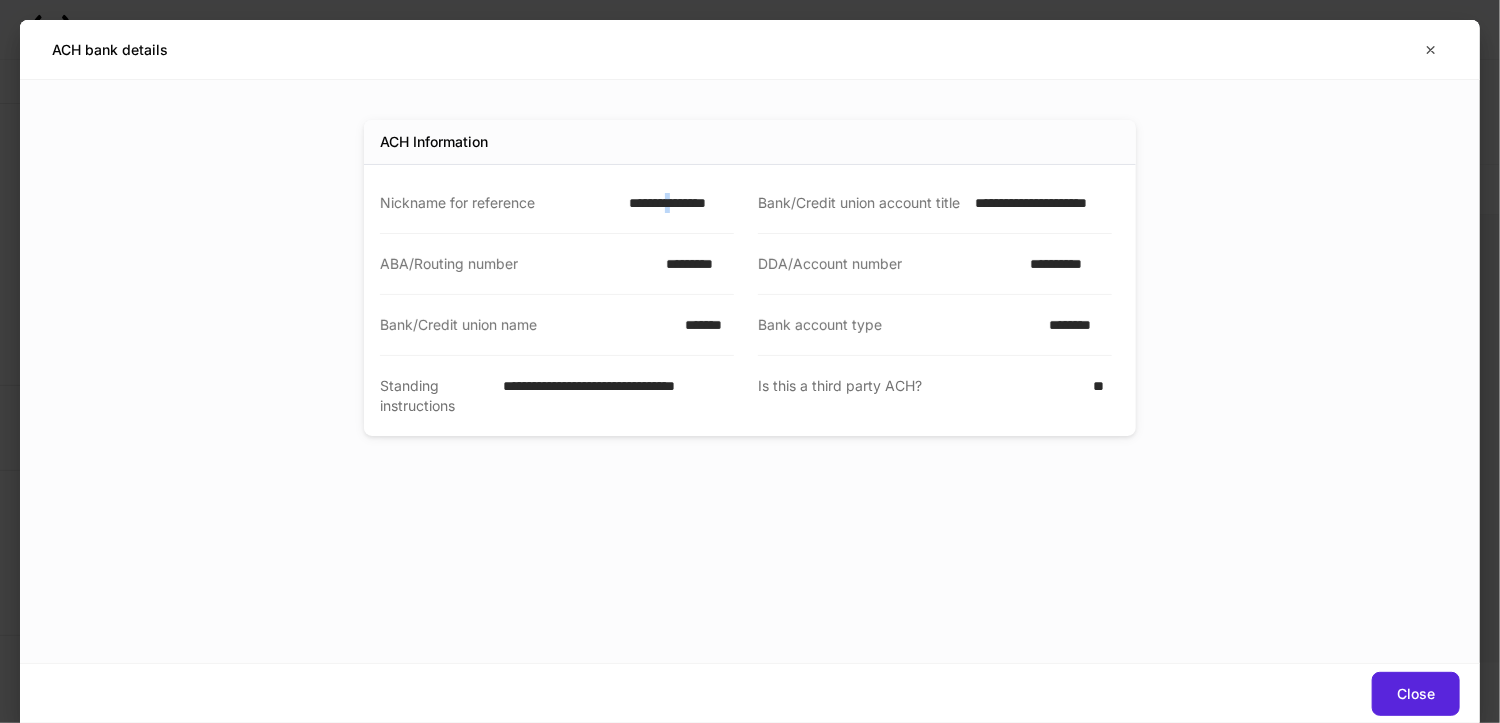 click on "**********" at bounding box center [675, 203] 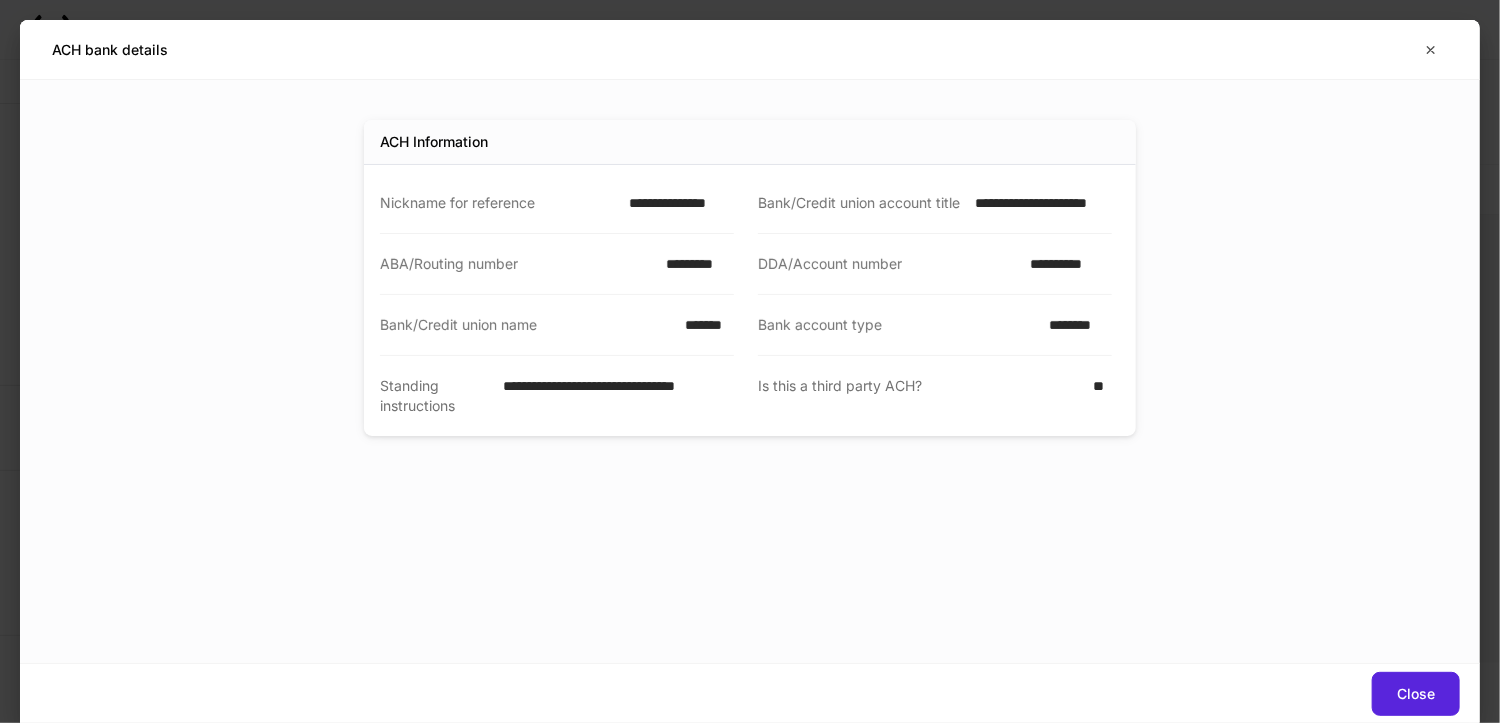 click on "**********" at bounding box center [675, 203] 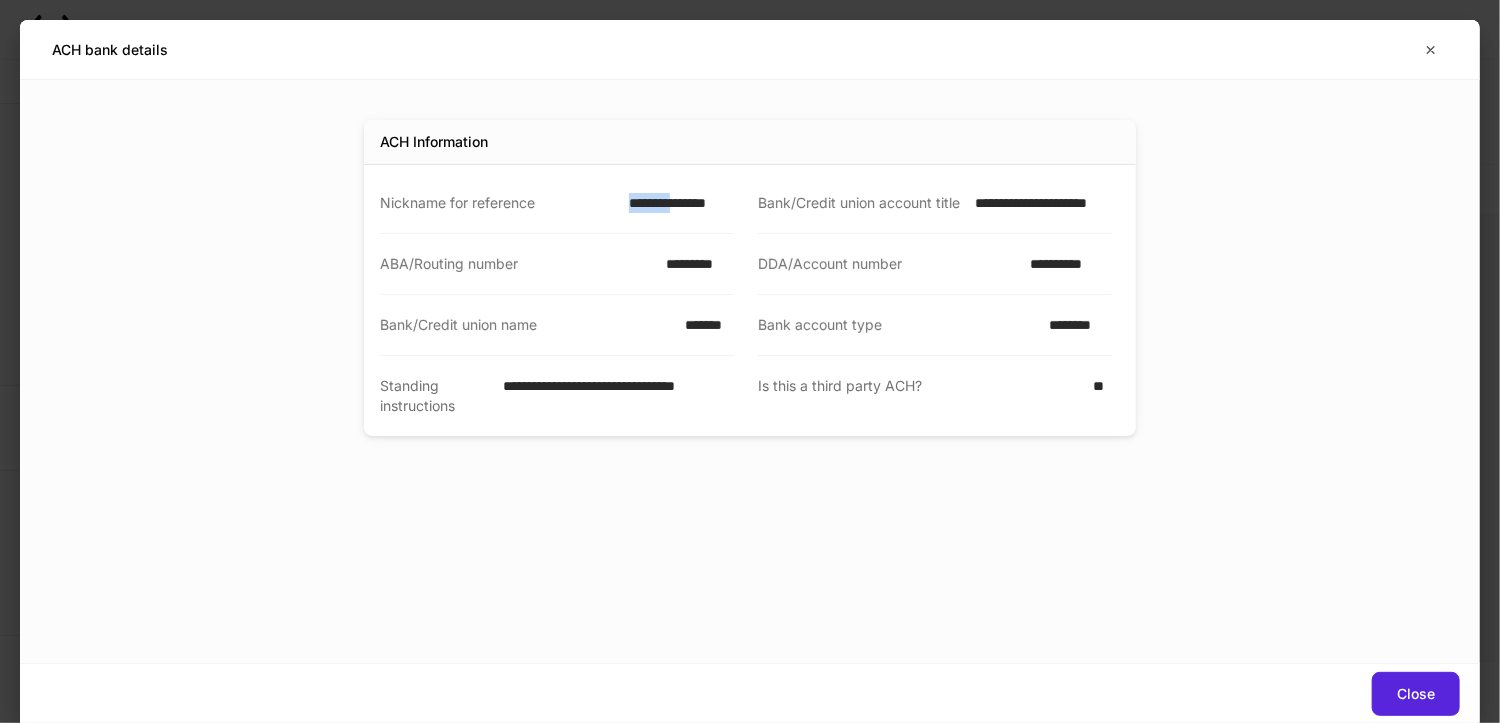 click on "**********" at bounding box center (675, 203) 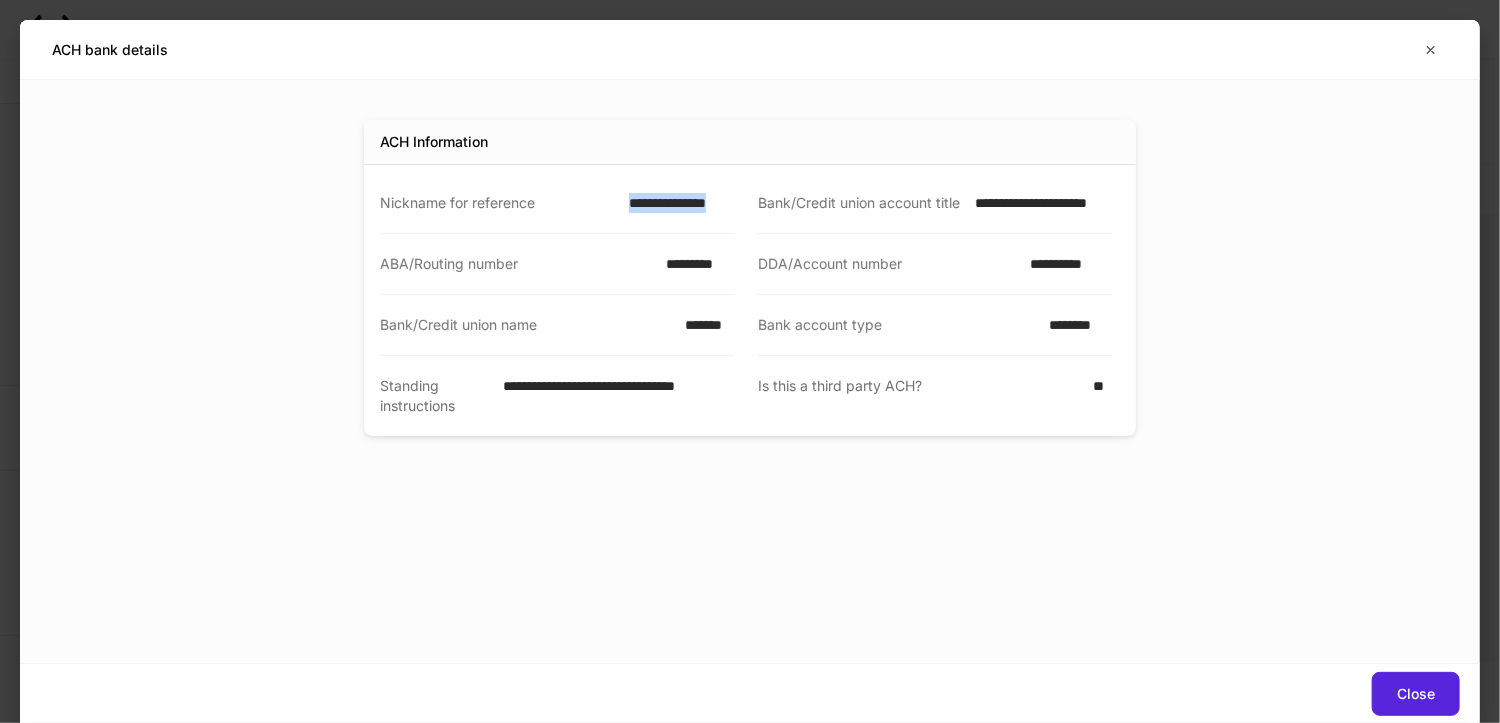 click on "**********" at bounding box center (675, 203) 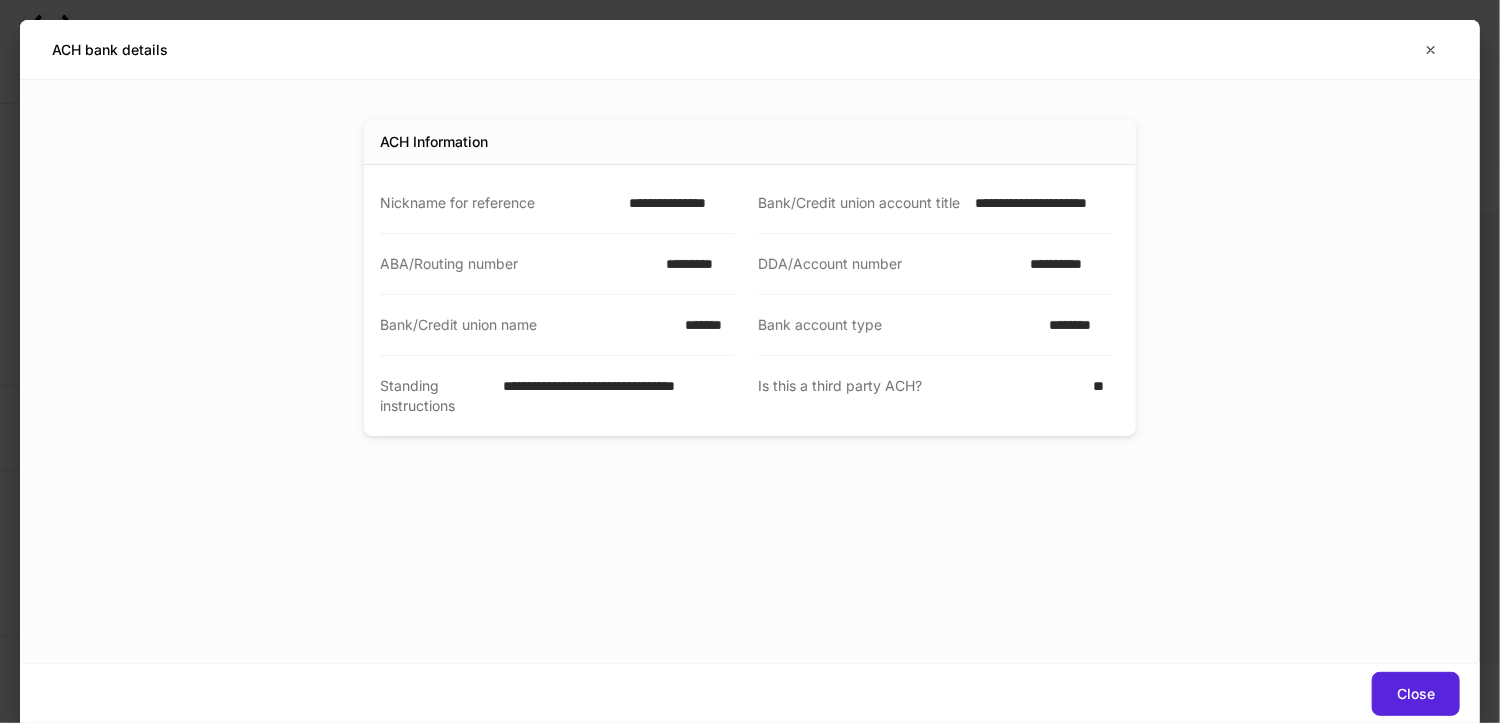 click on "**********" at bounding box center [1038, 203] 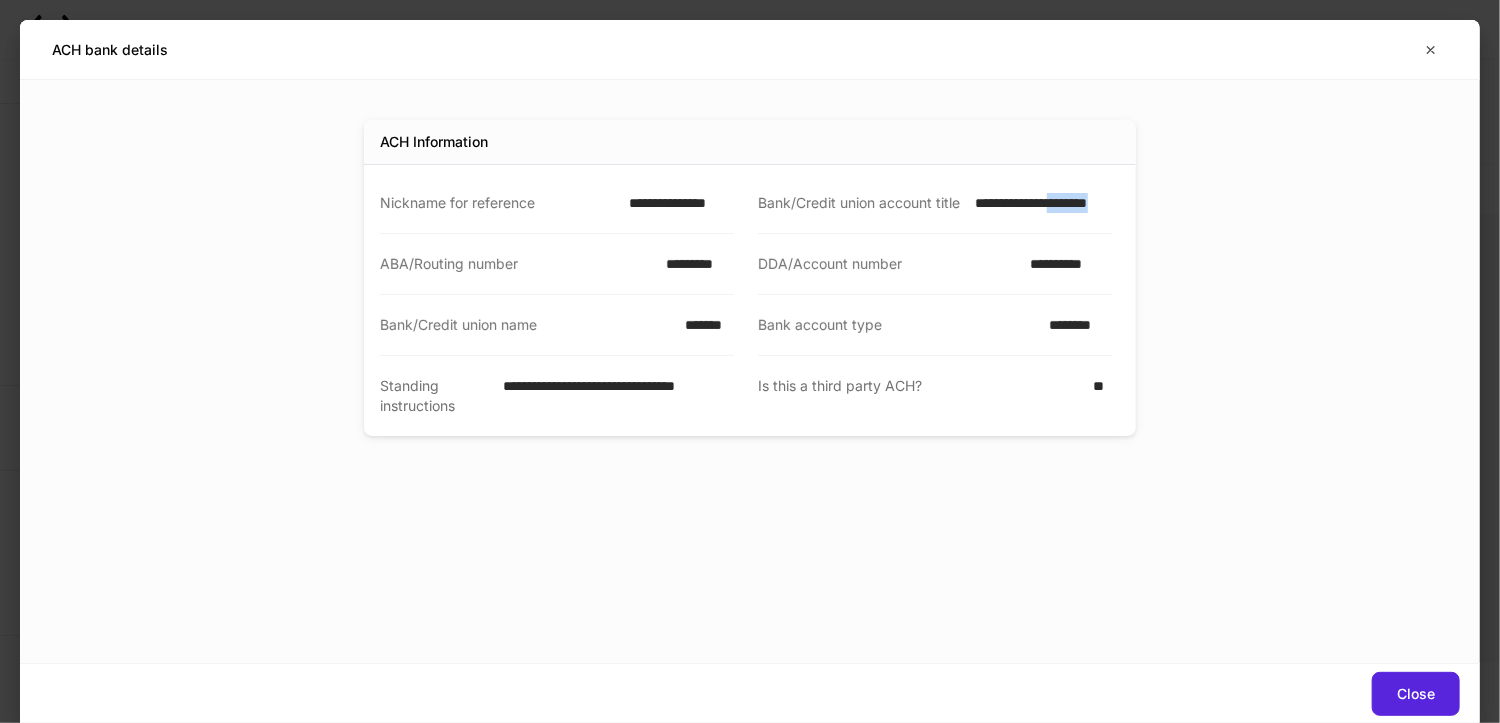 click on "**********" at bounding box center [1038, 203] 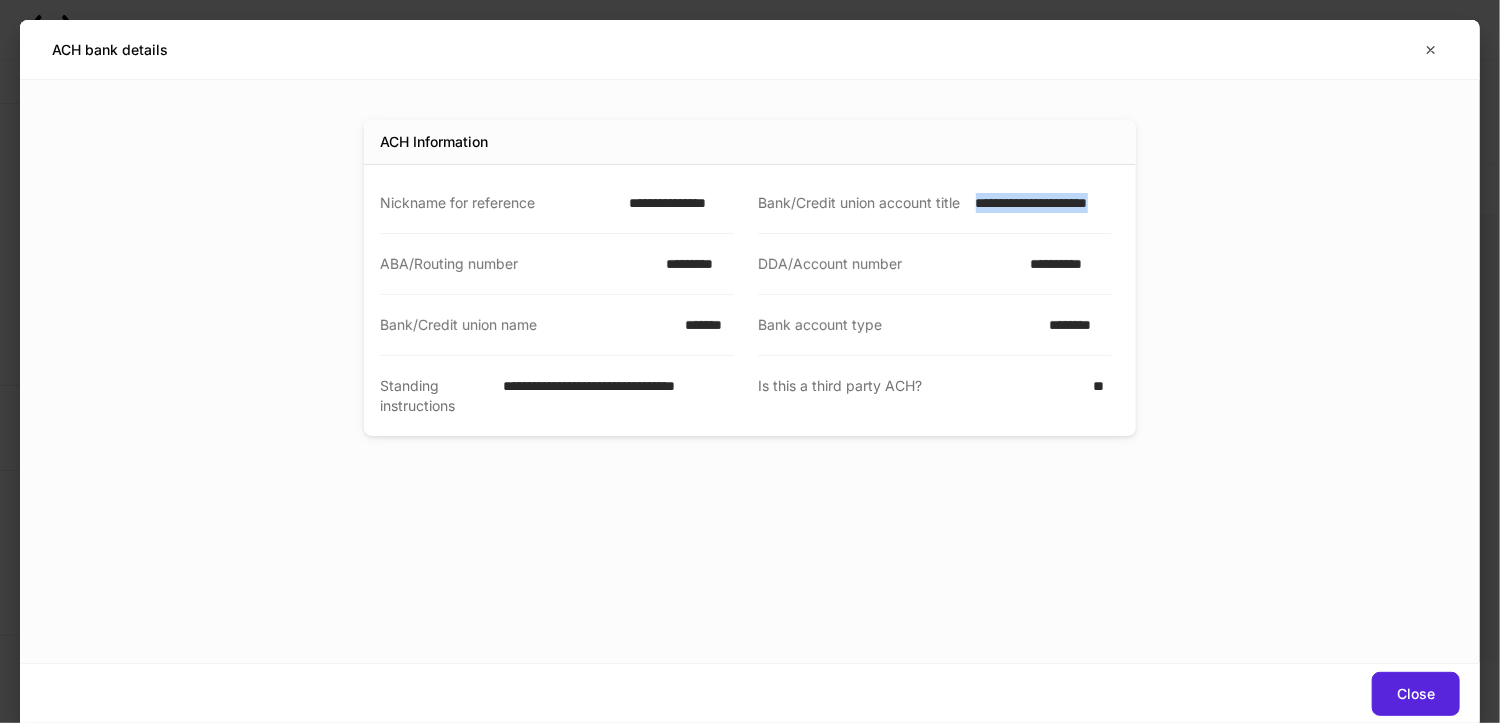 click on "**********" at bounding box center (1038, 203) 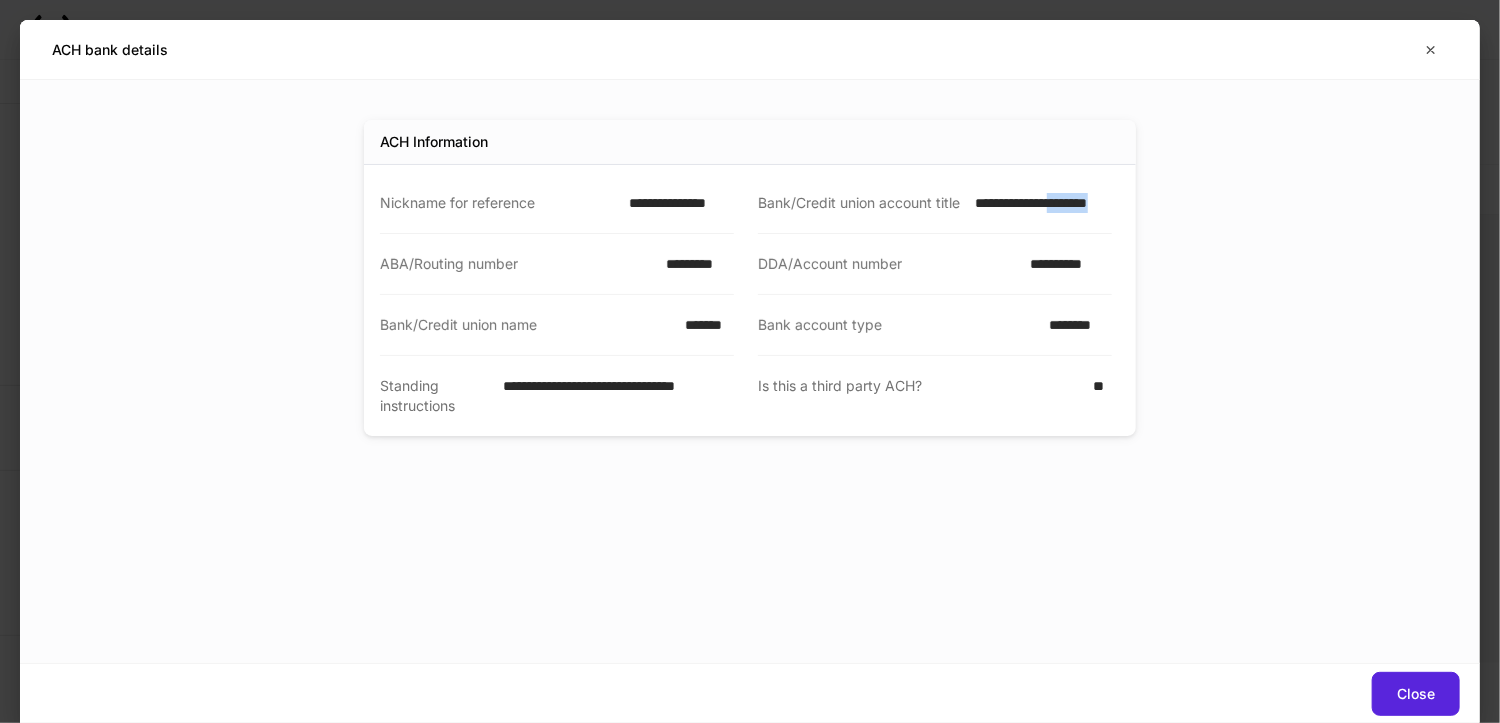click on "**********" at bounding box center [1038, 203] 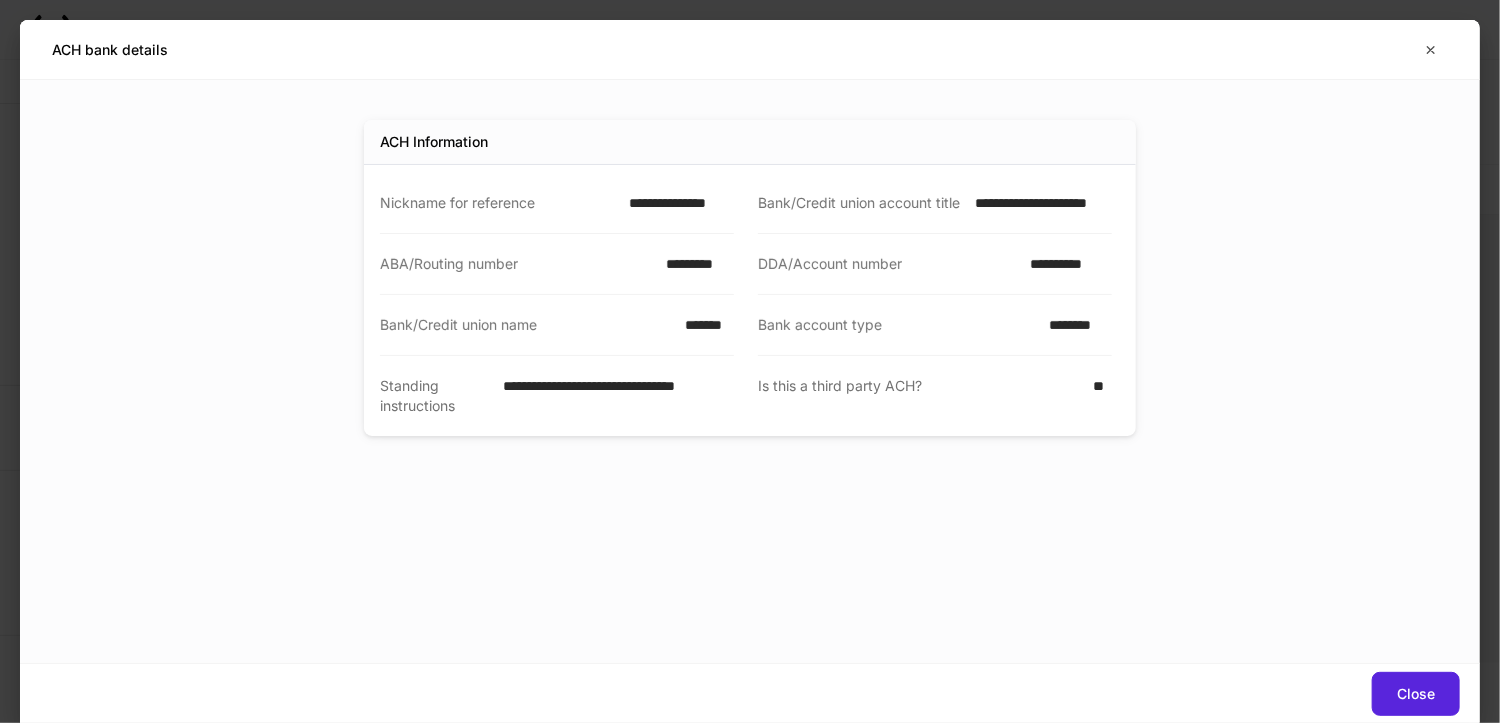 click on "**********" at bounding box center [1038, 203] 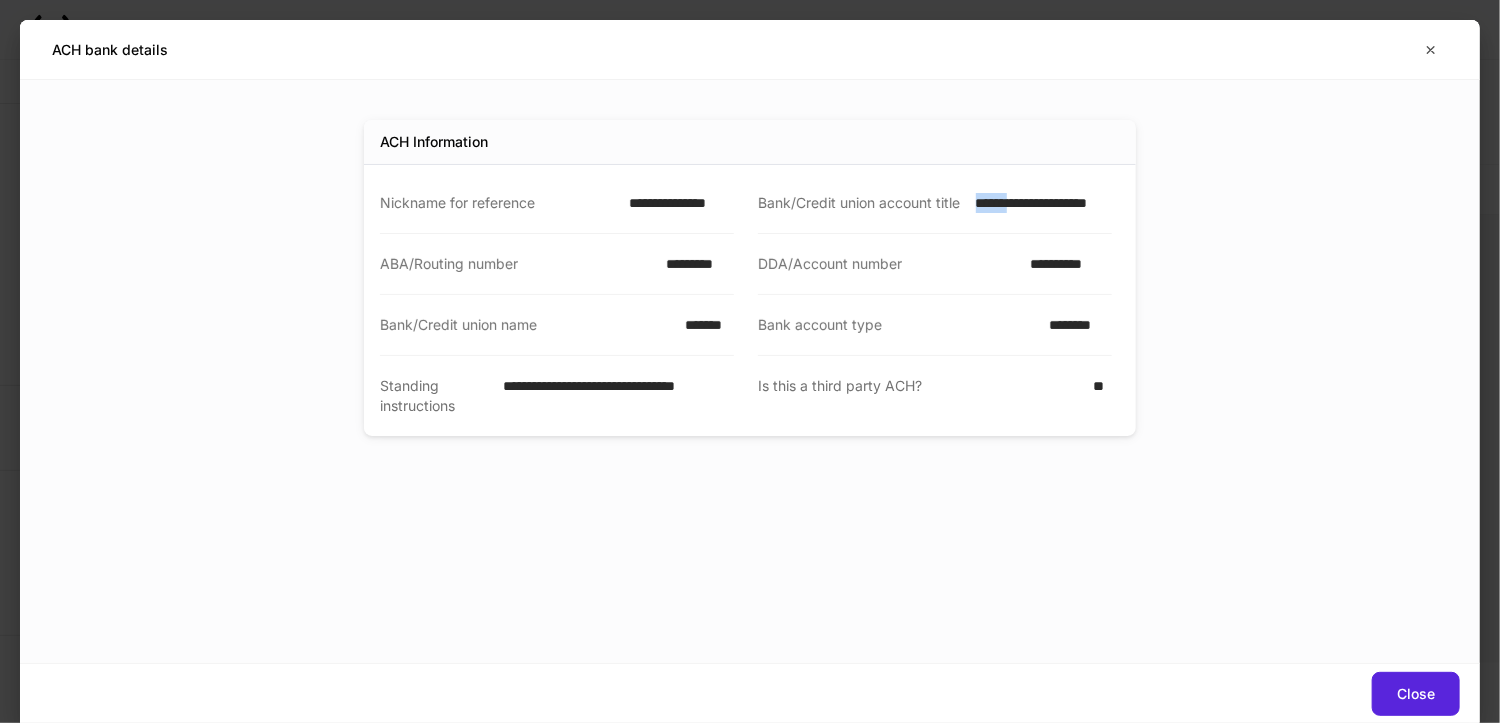 click on "**********" at bounding box center (1038, 203) 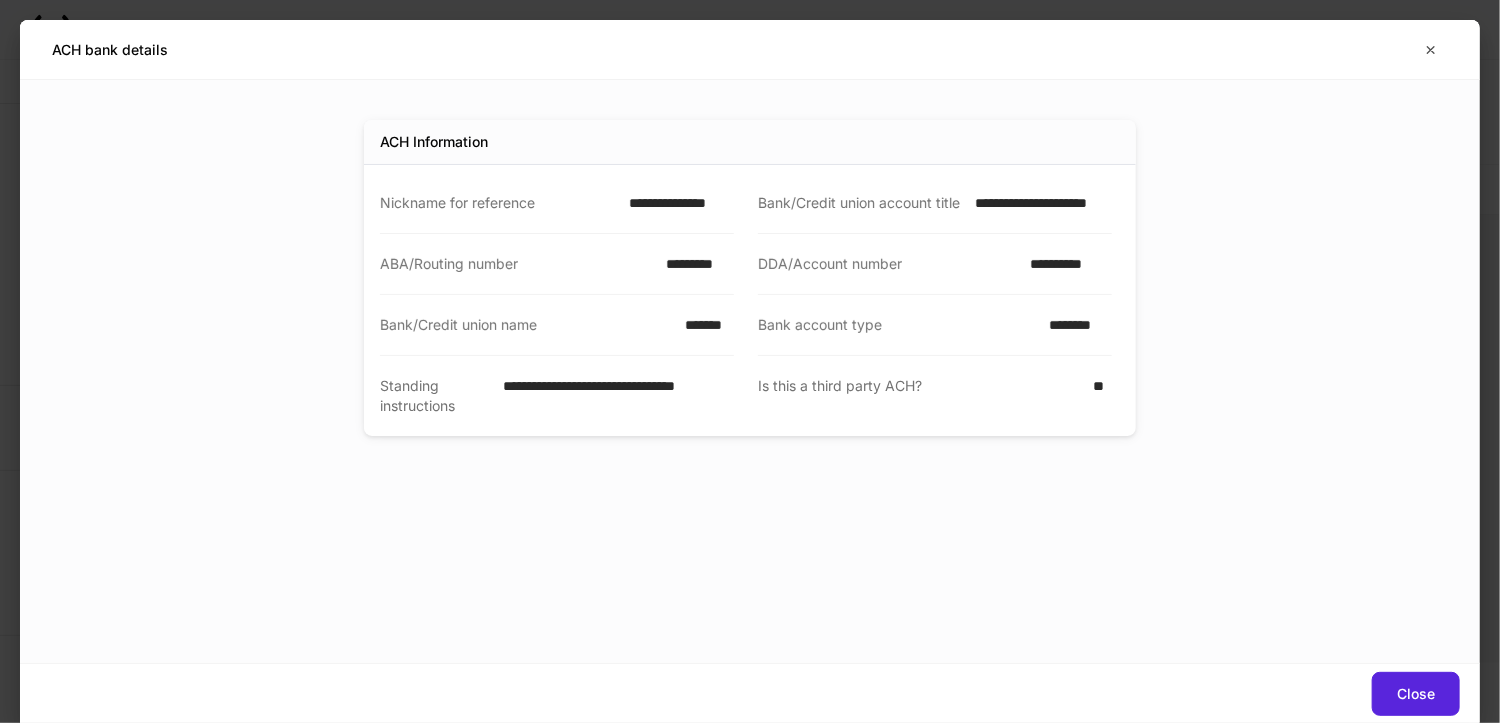 click on "**********" at bounding box center (1038, 203) 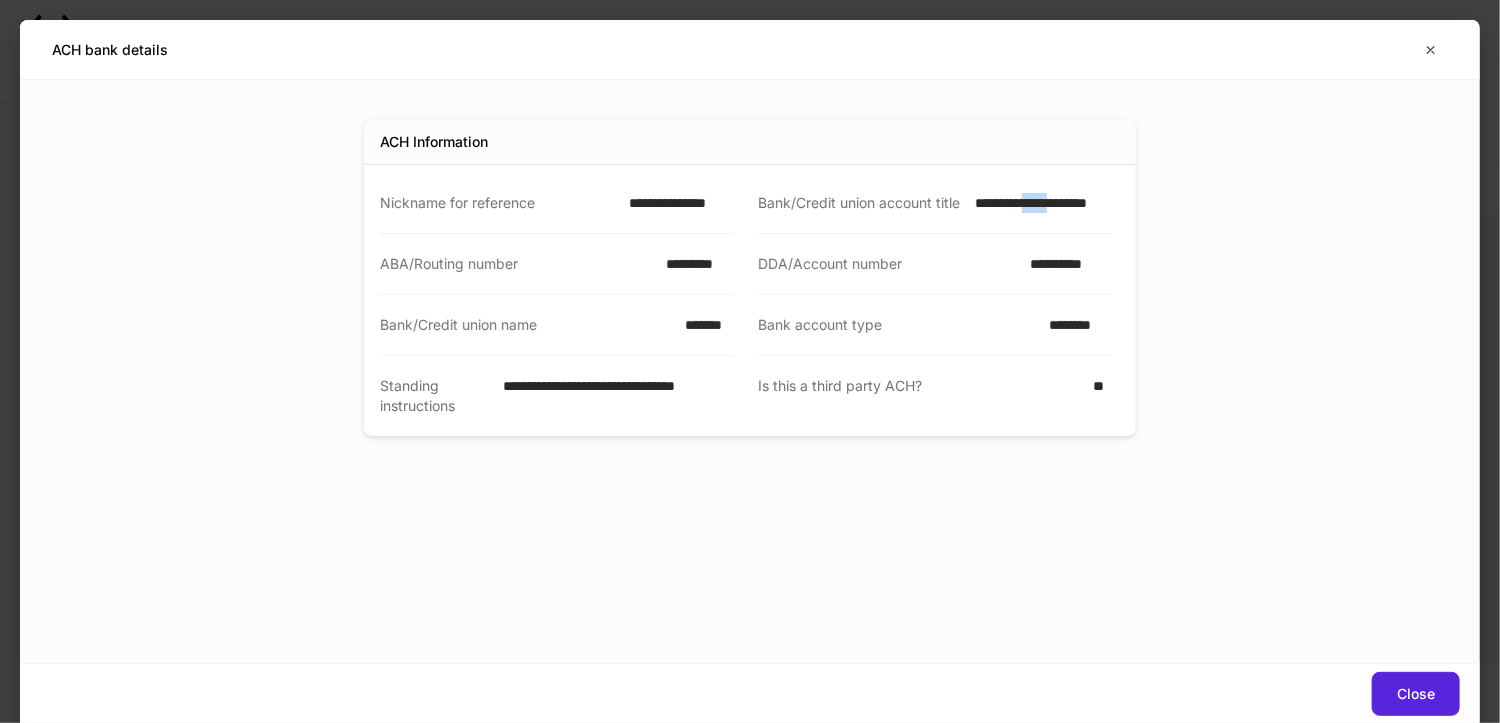 click on "**********" at bounding box center (1038, 203) 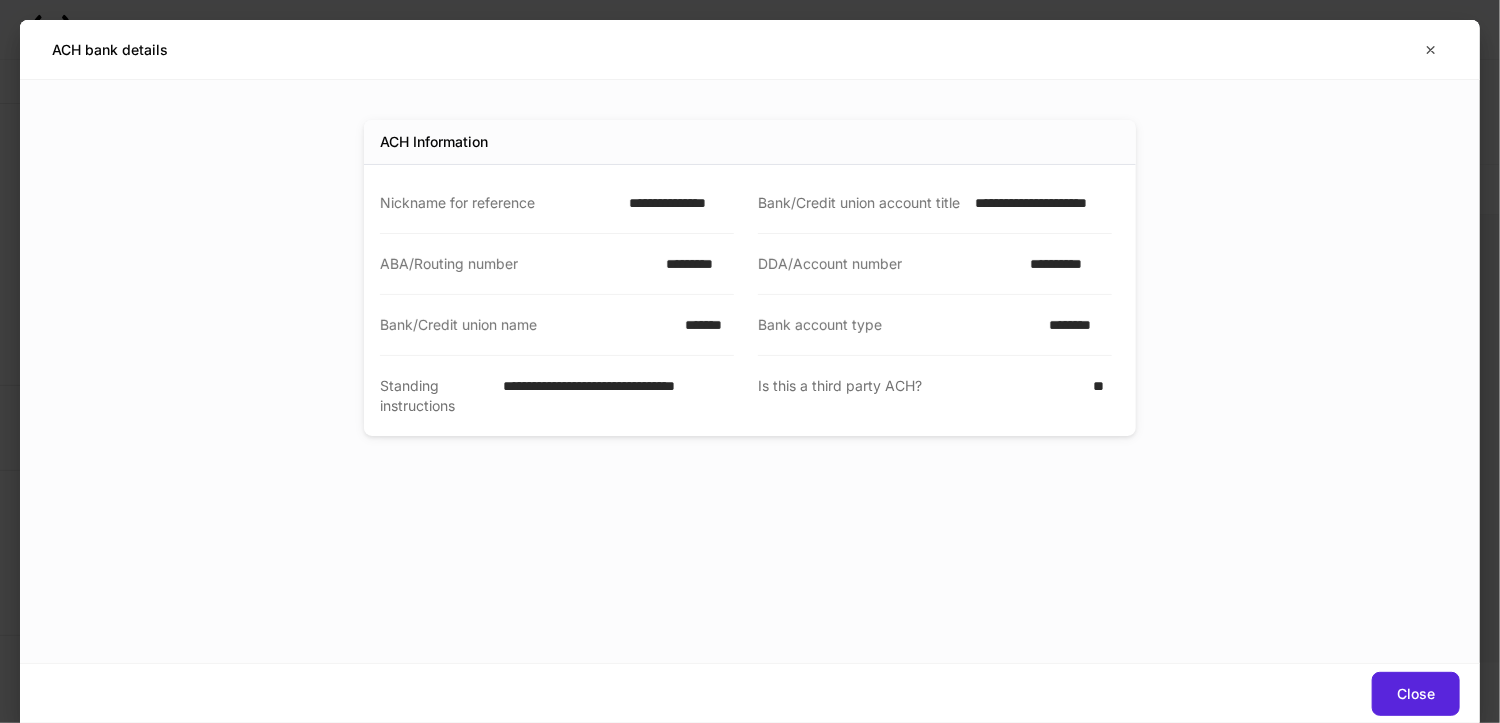 click on "*********" at bounding box center (694, 264) 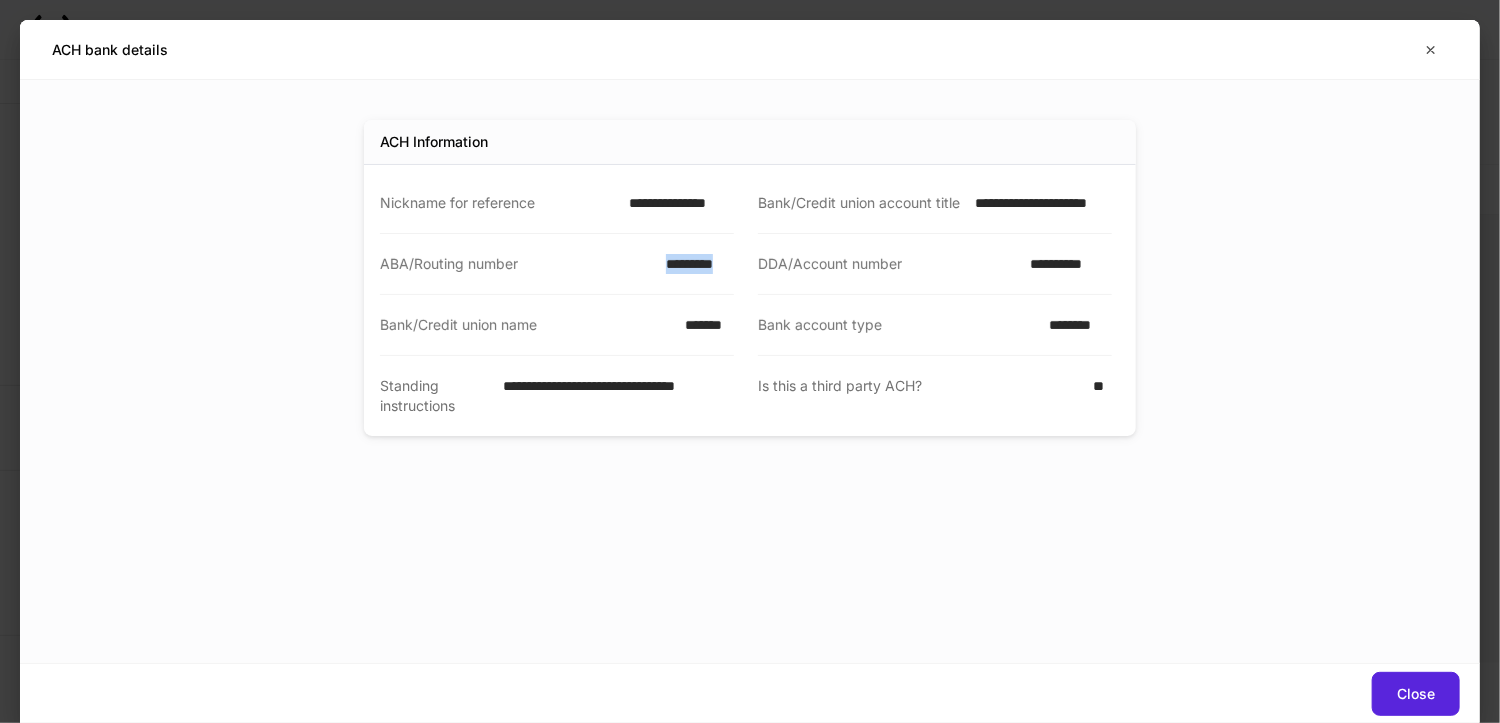 click on "*********" at bounding box center (694, 264) 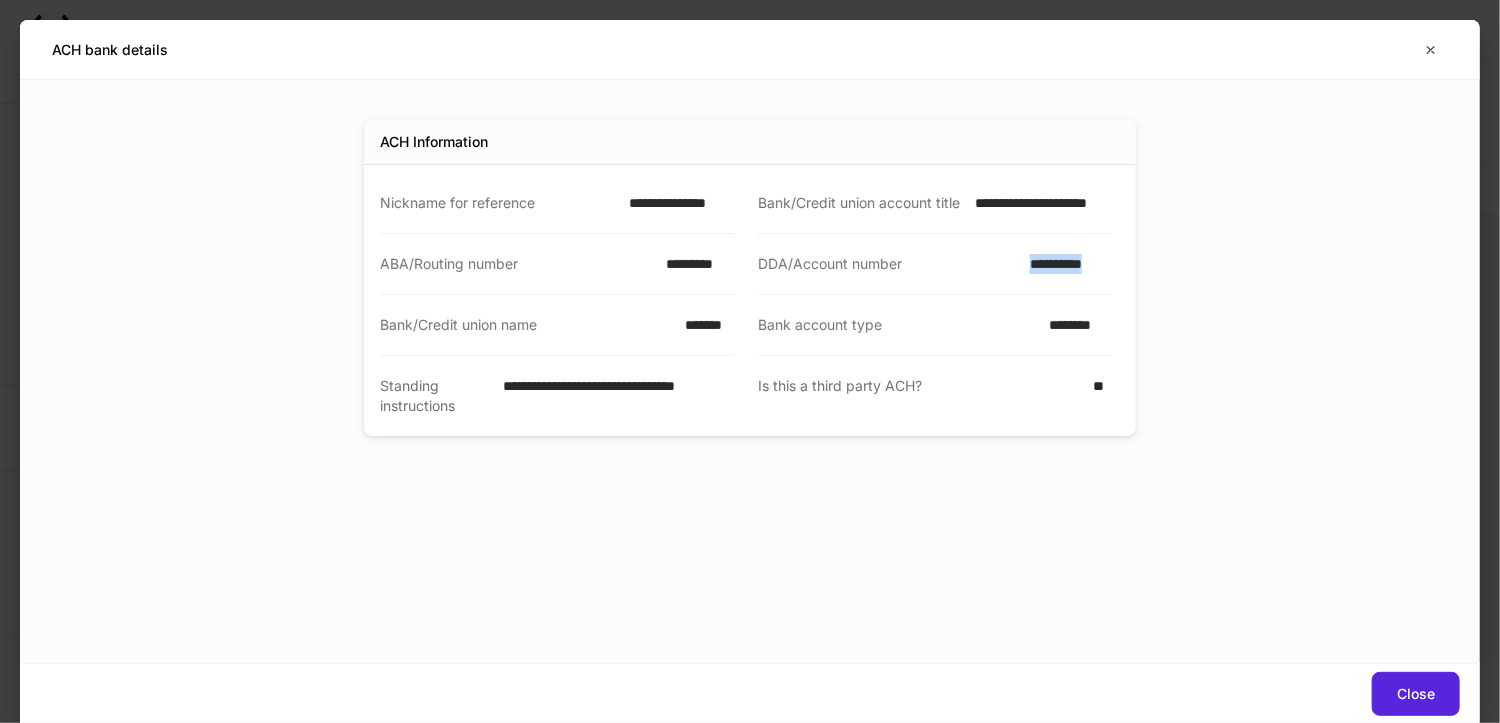 click on "**********" at bounding box center [1065, 264] 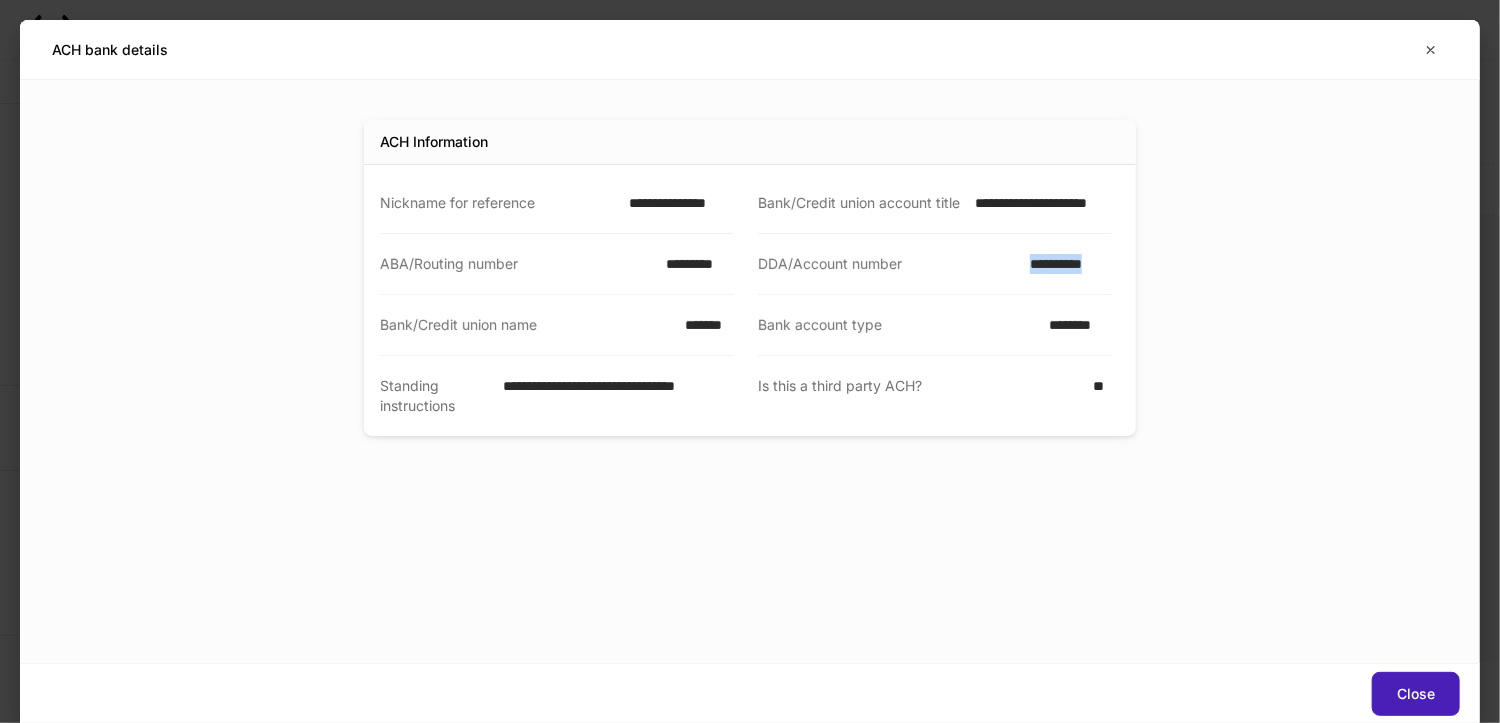 click on "Close" at bounding box center [1416, 694] 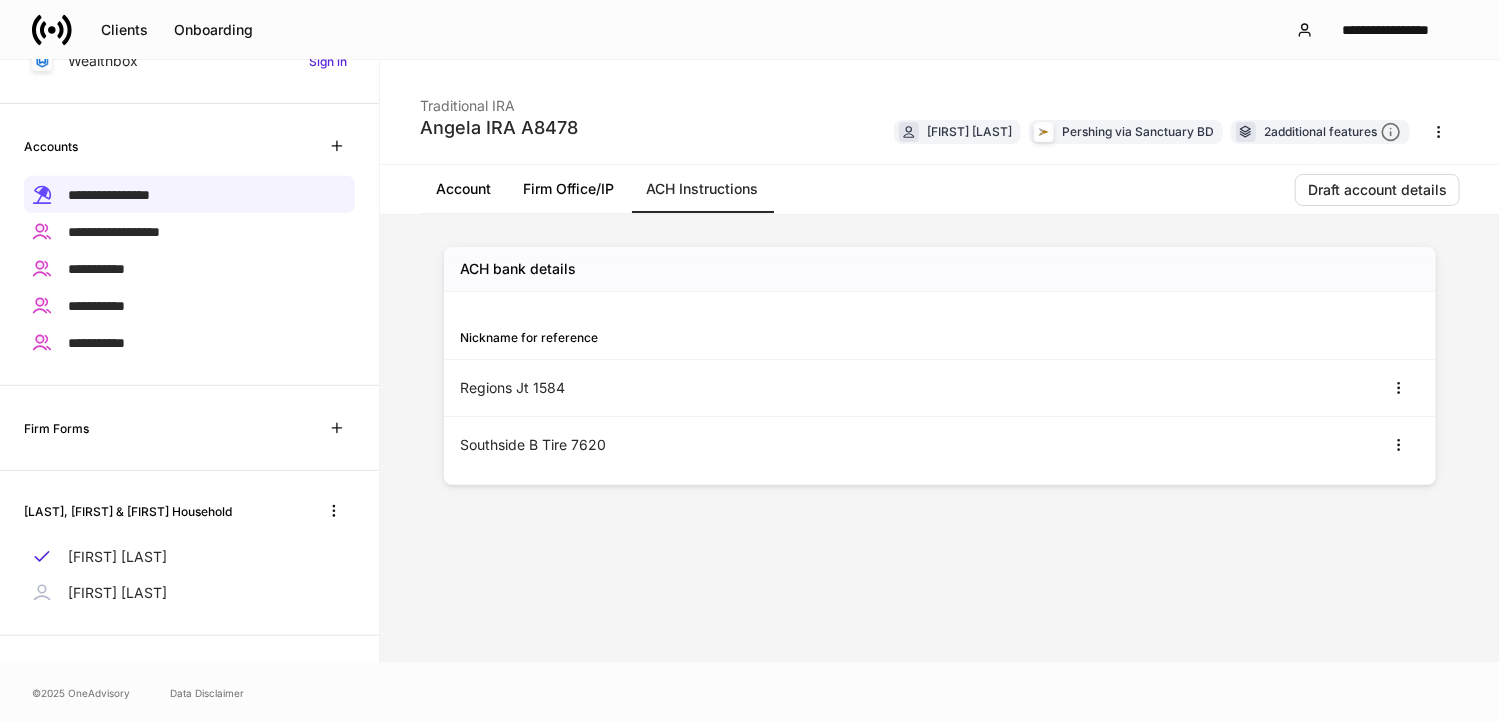 click on "Southside B Tire 7620" at bounding box center (700, 445) 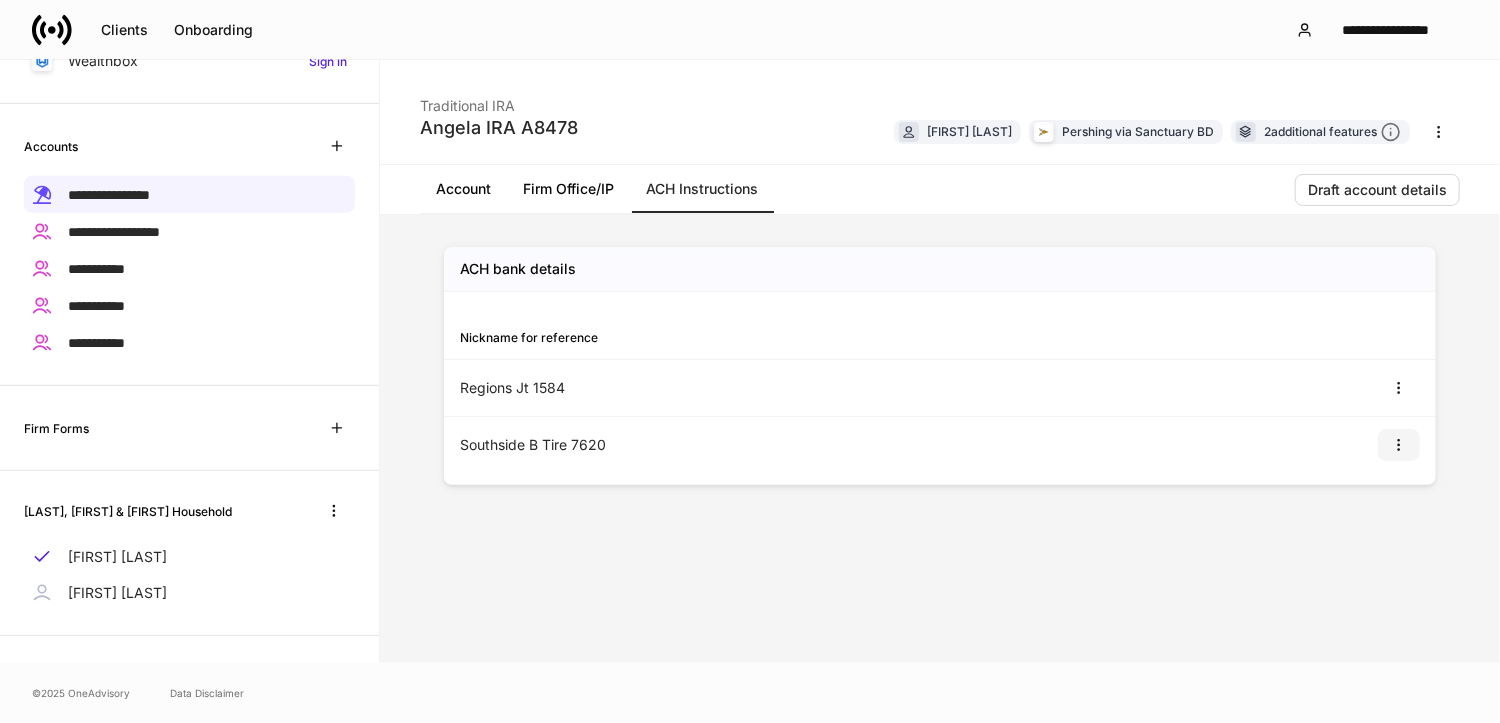 click 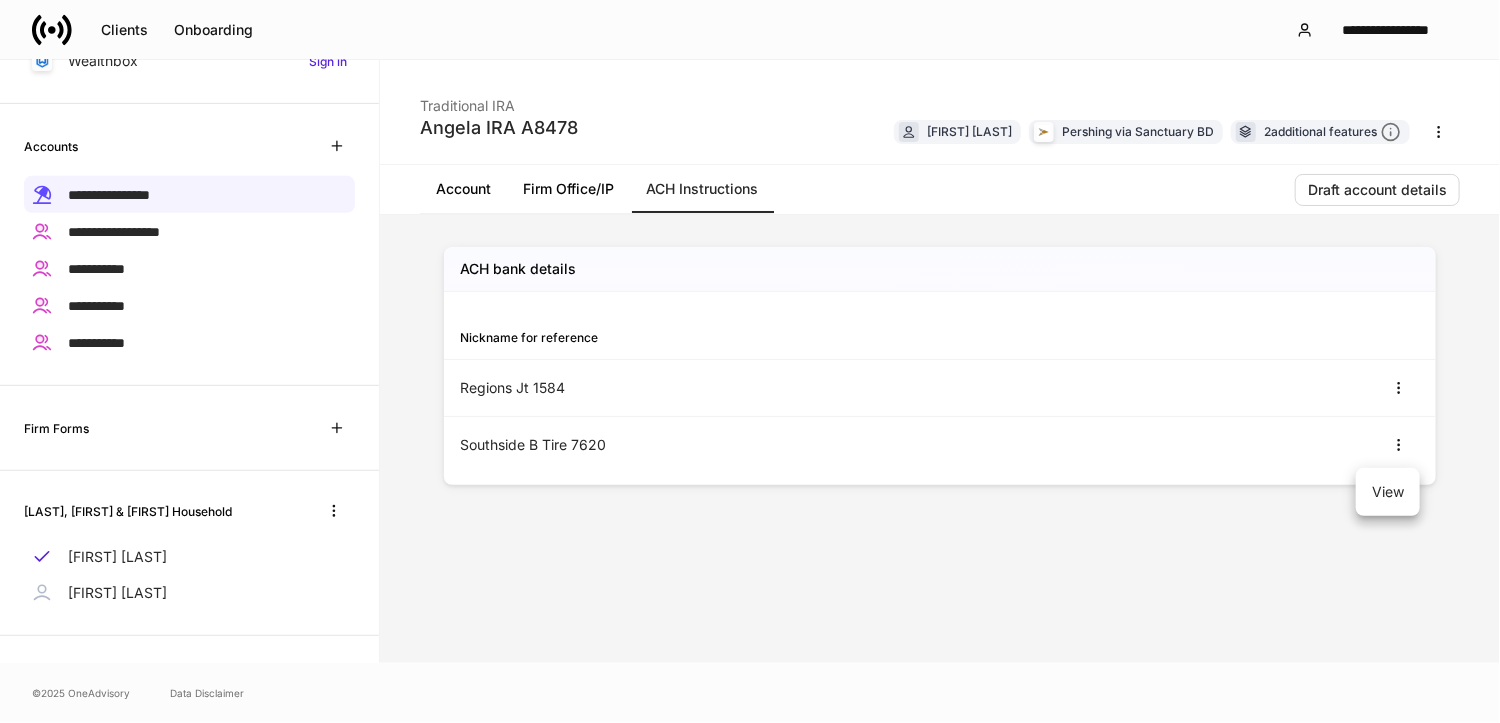 drag, startPoint x: 1392, startPoint y: 493, endPoint x: 937, endPoint y: 495, distance: 455.0044 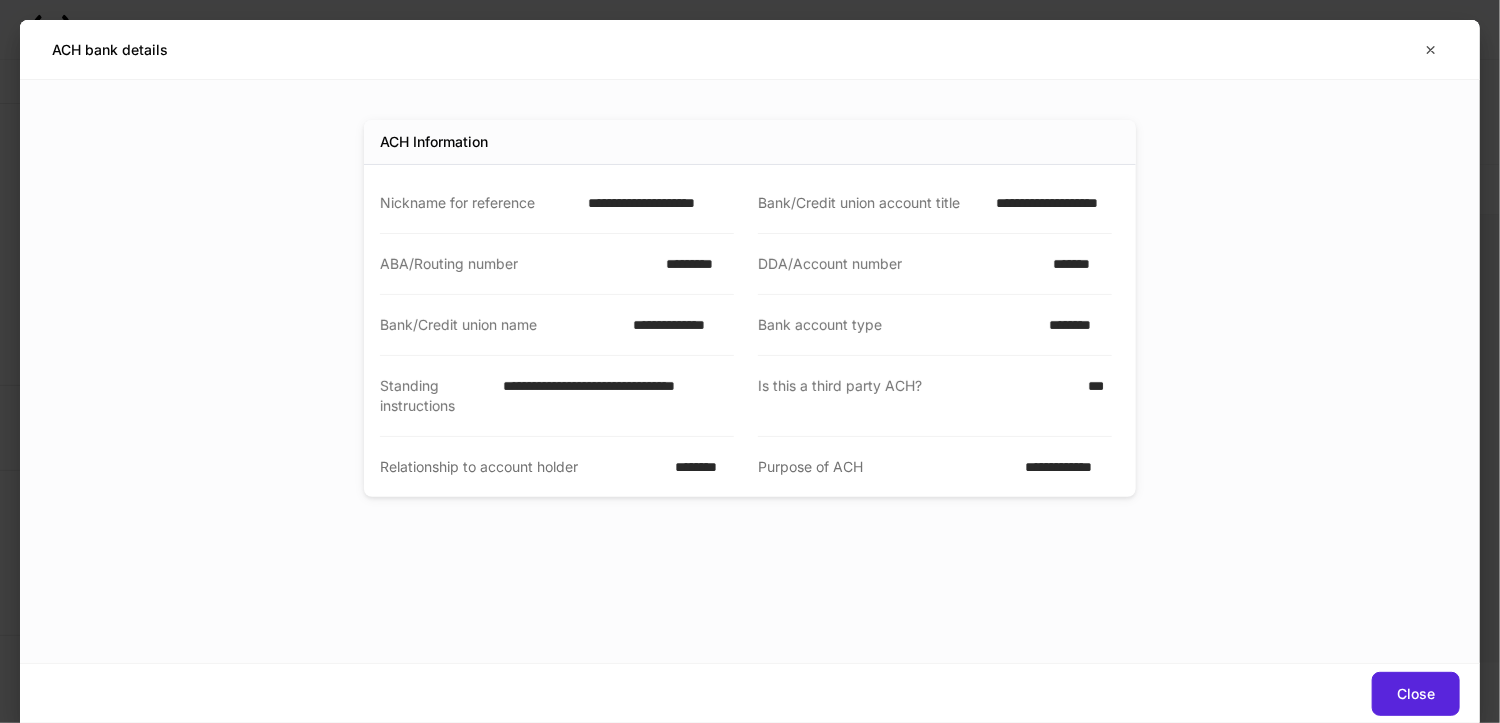click on "**********" at bounding box center (655, 203) 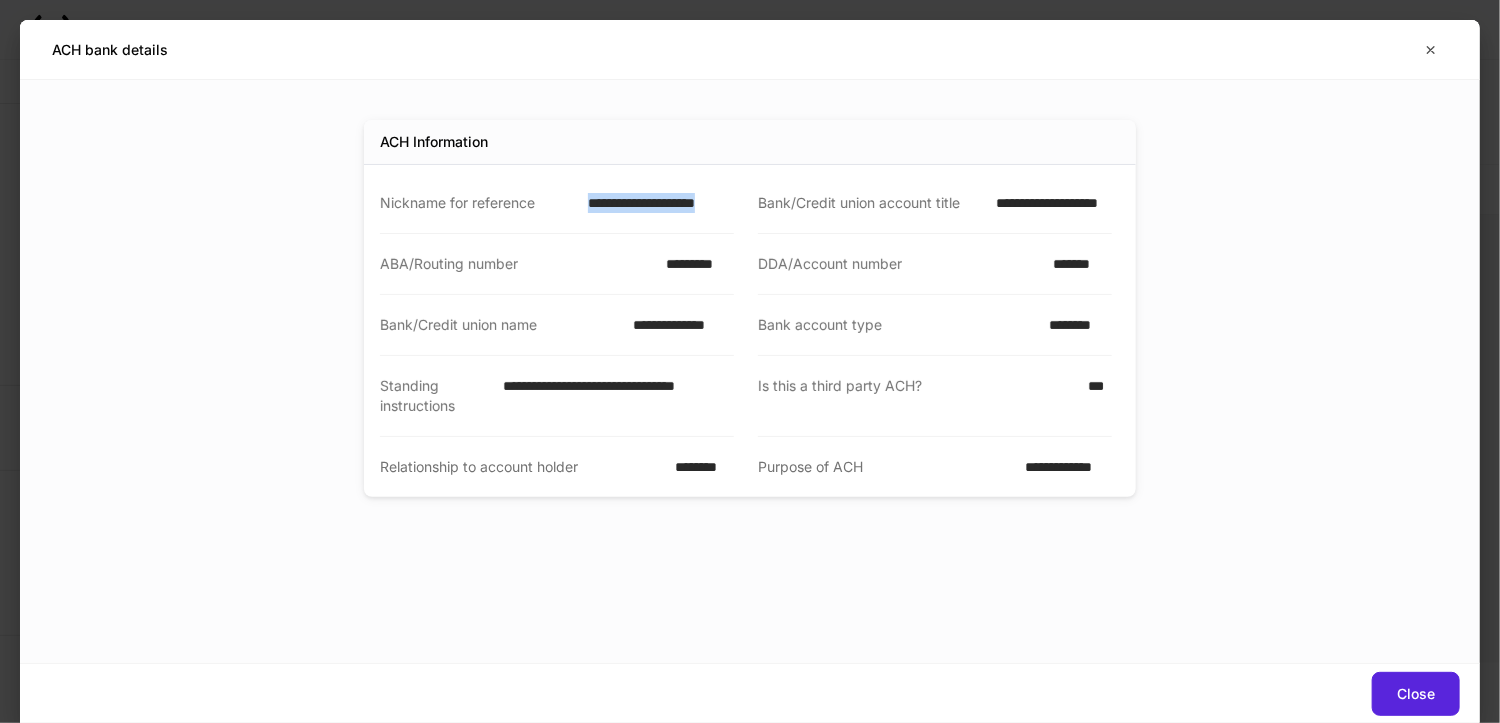 click on "**********" at bounding box center (655, 203) 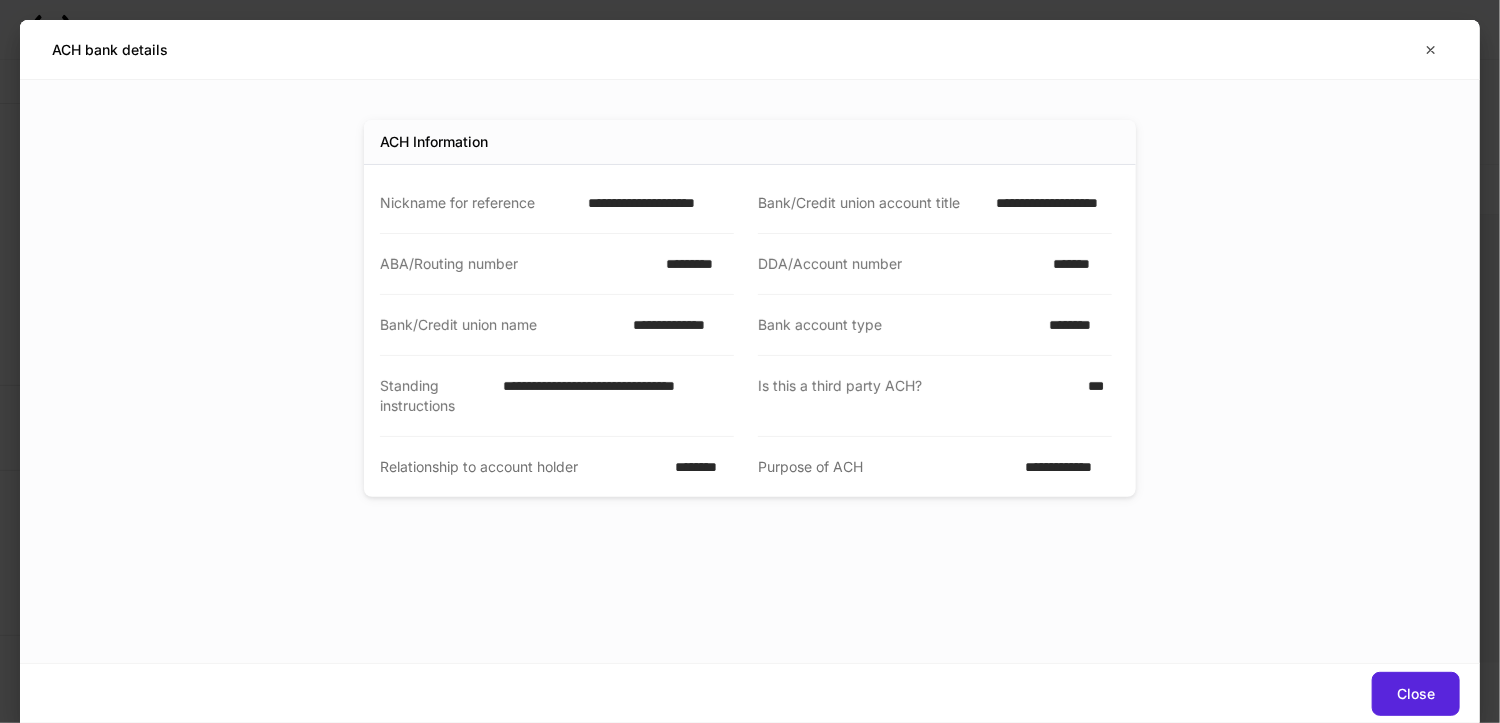 click on "**********" at bounding box center [1048, 203] 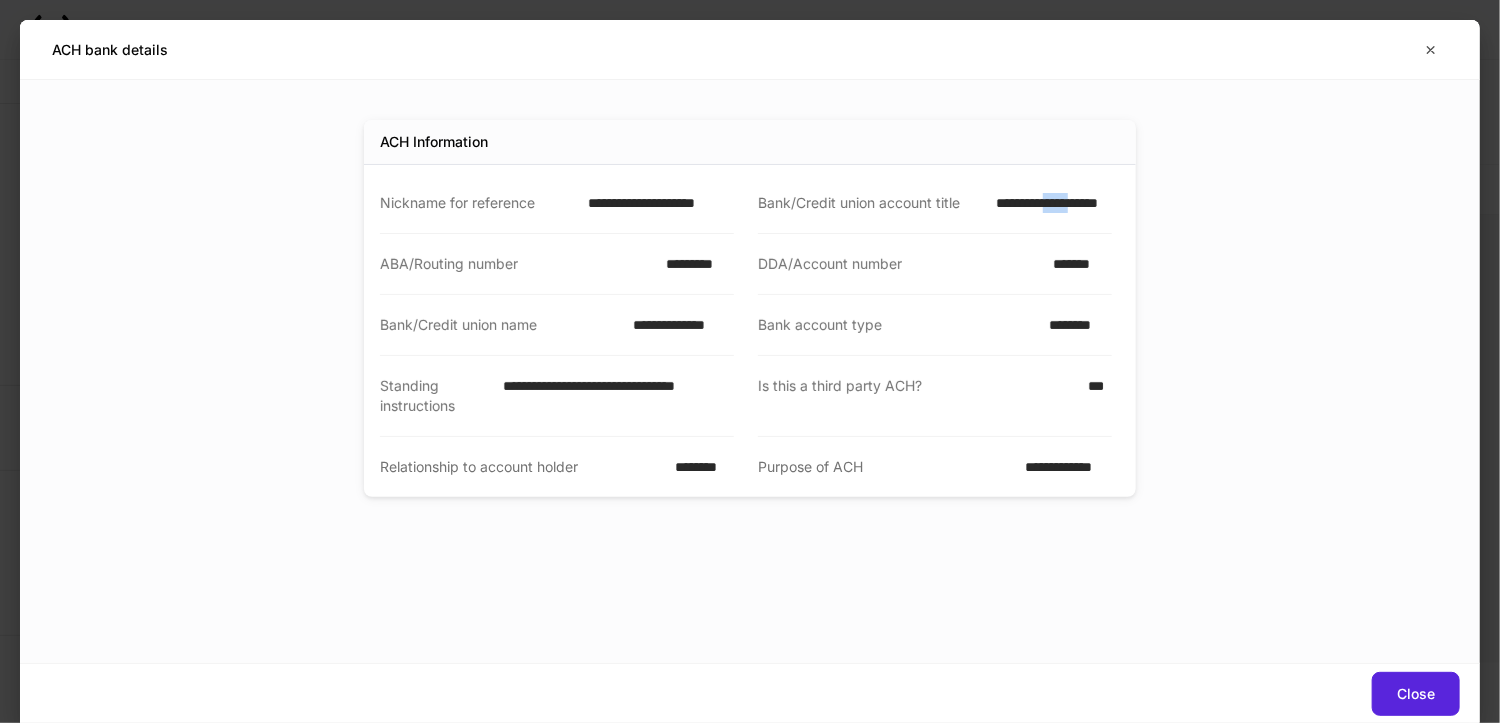 click on "**********" at bounding box center (1048, 203) 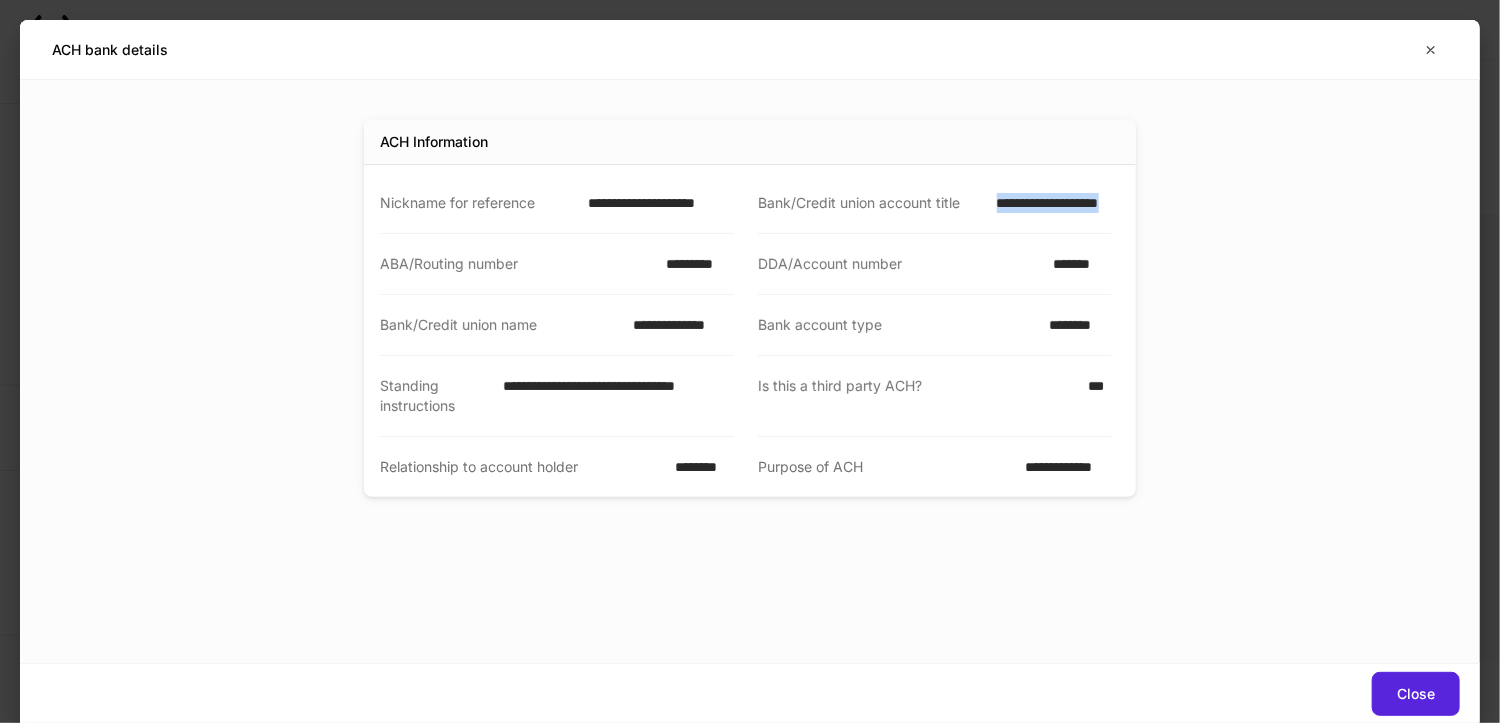 drag, startPoint x: 998, startPoint y: 201, endPoint x: 1110, endPoint y: 206, distance: 112.11155 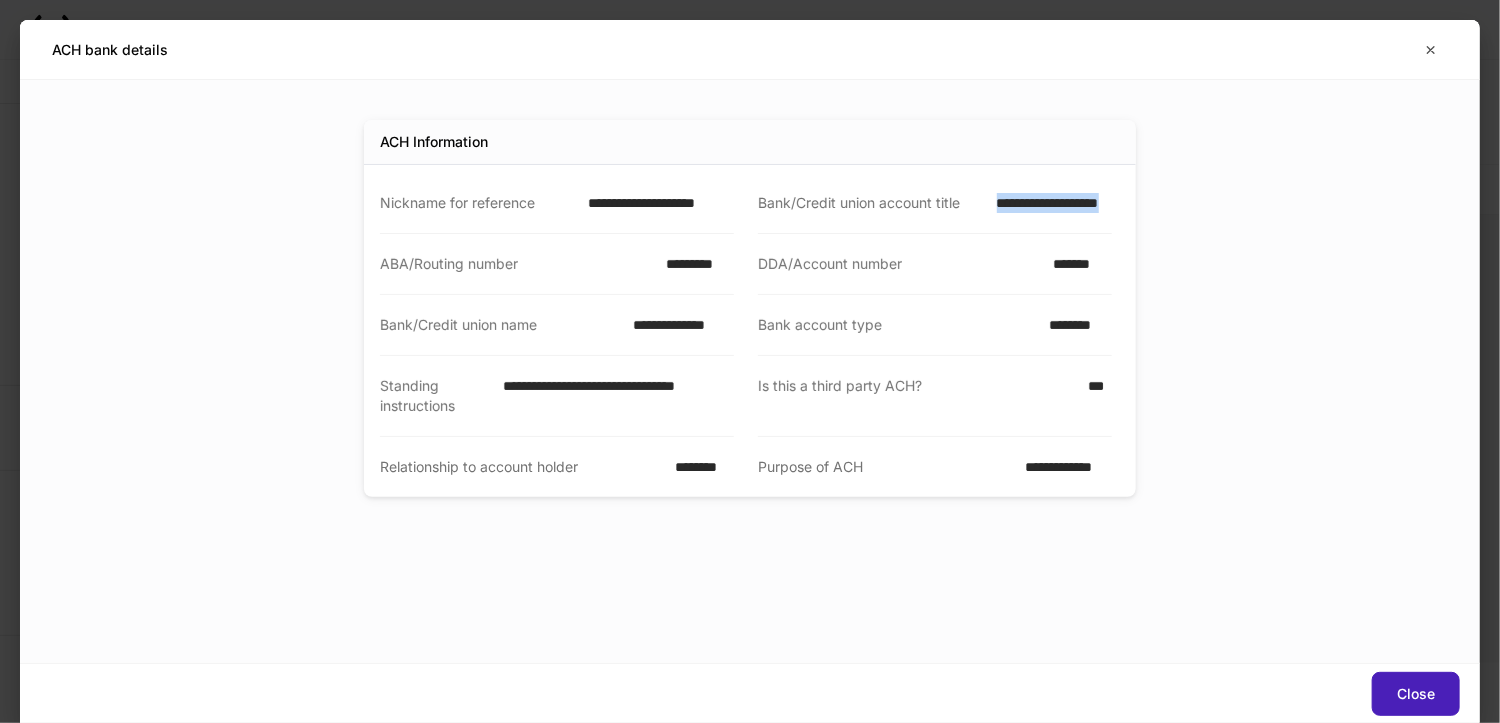 click on "Close" at bounding box center [1416, 694] 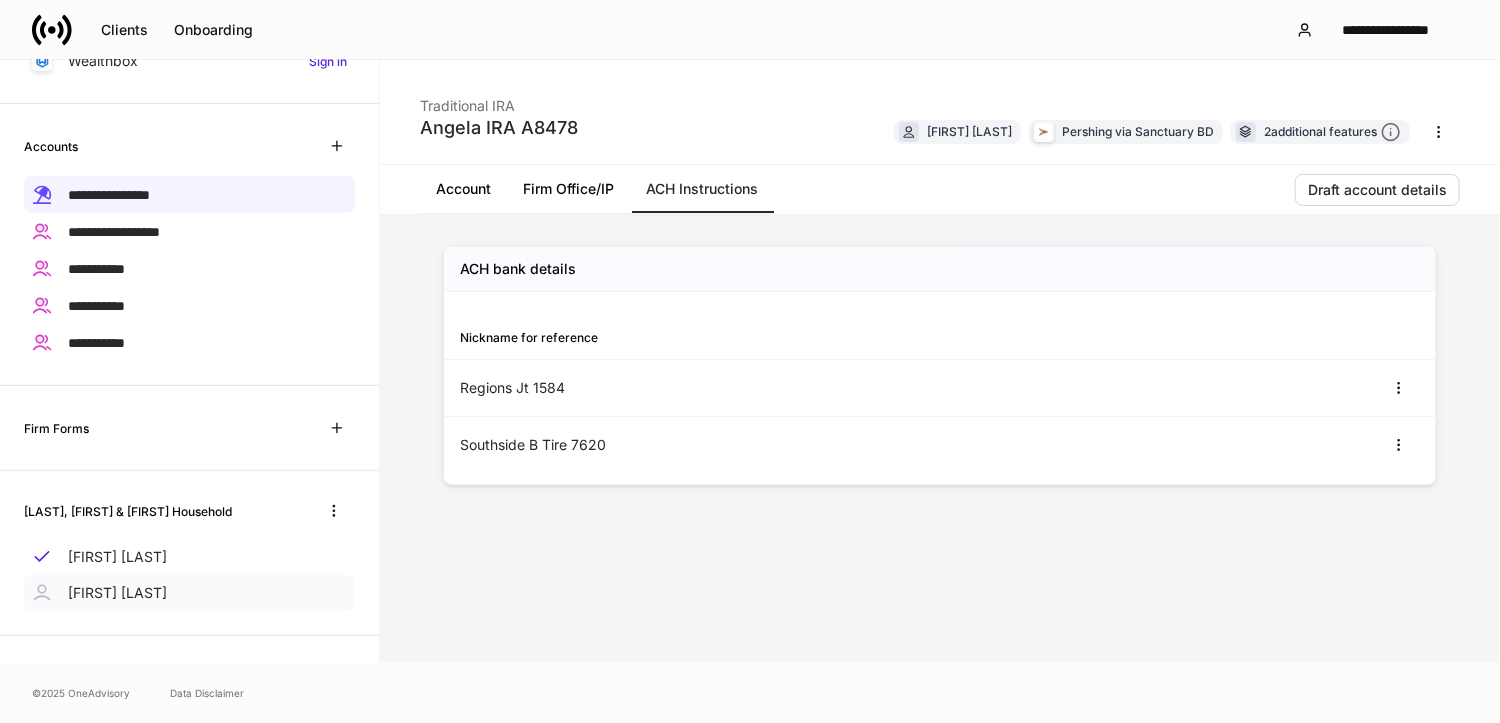 click on "[FIRST] [LAST]" at bounding box center [117, 593] 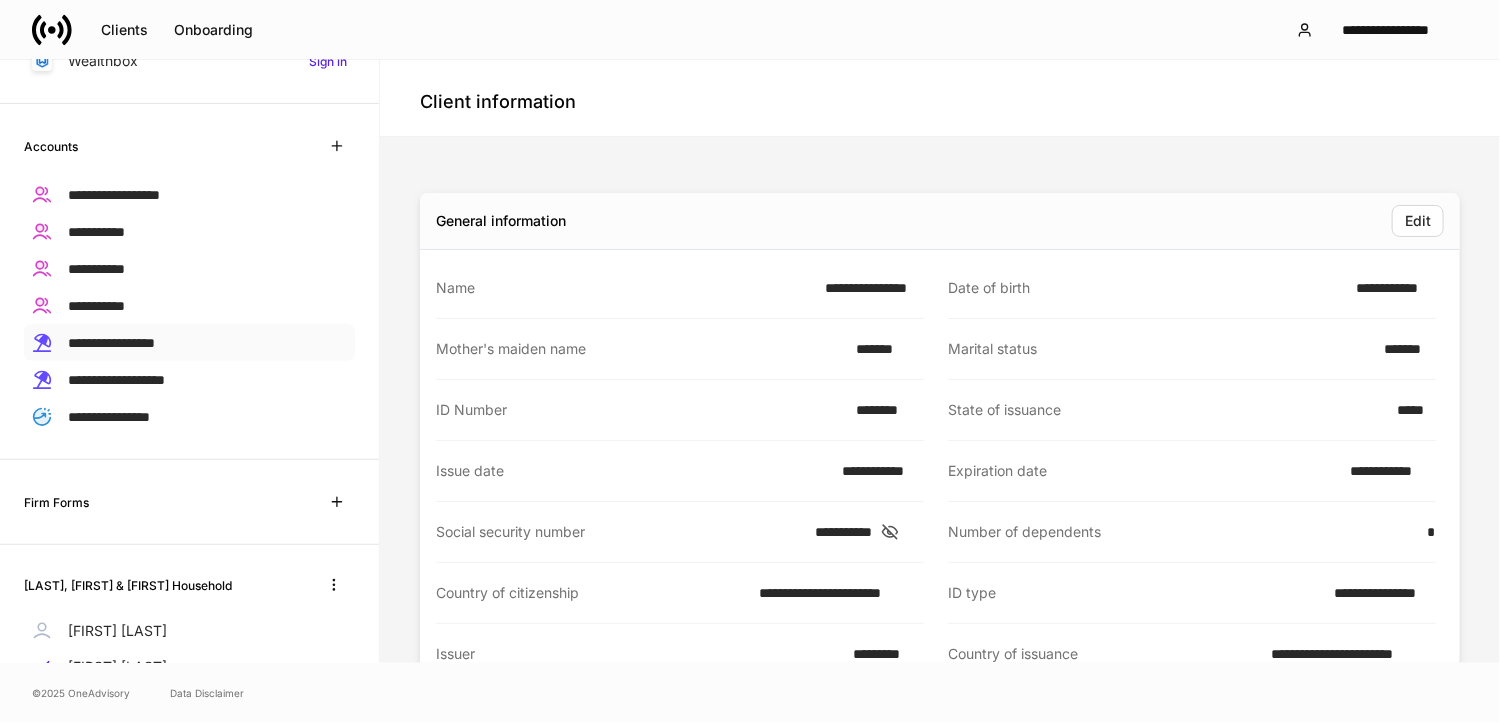 click on "**********" at bounding box center [111, 343] 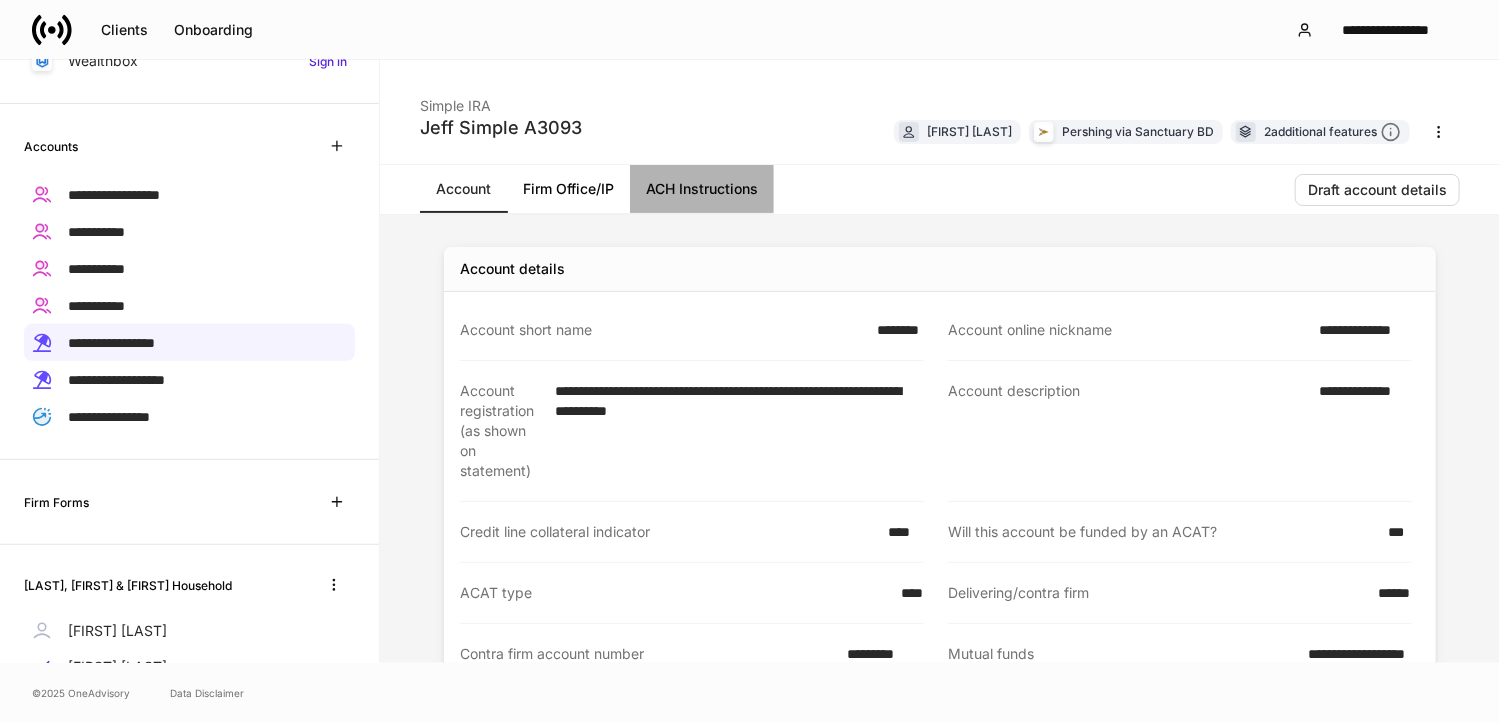 click on "ACH Instructions" at bounding box center (702, 189) 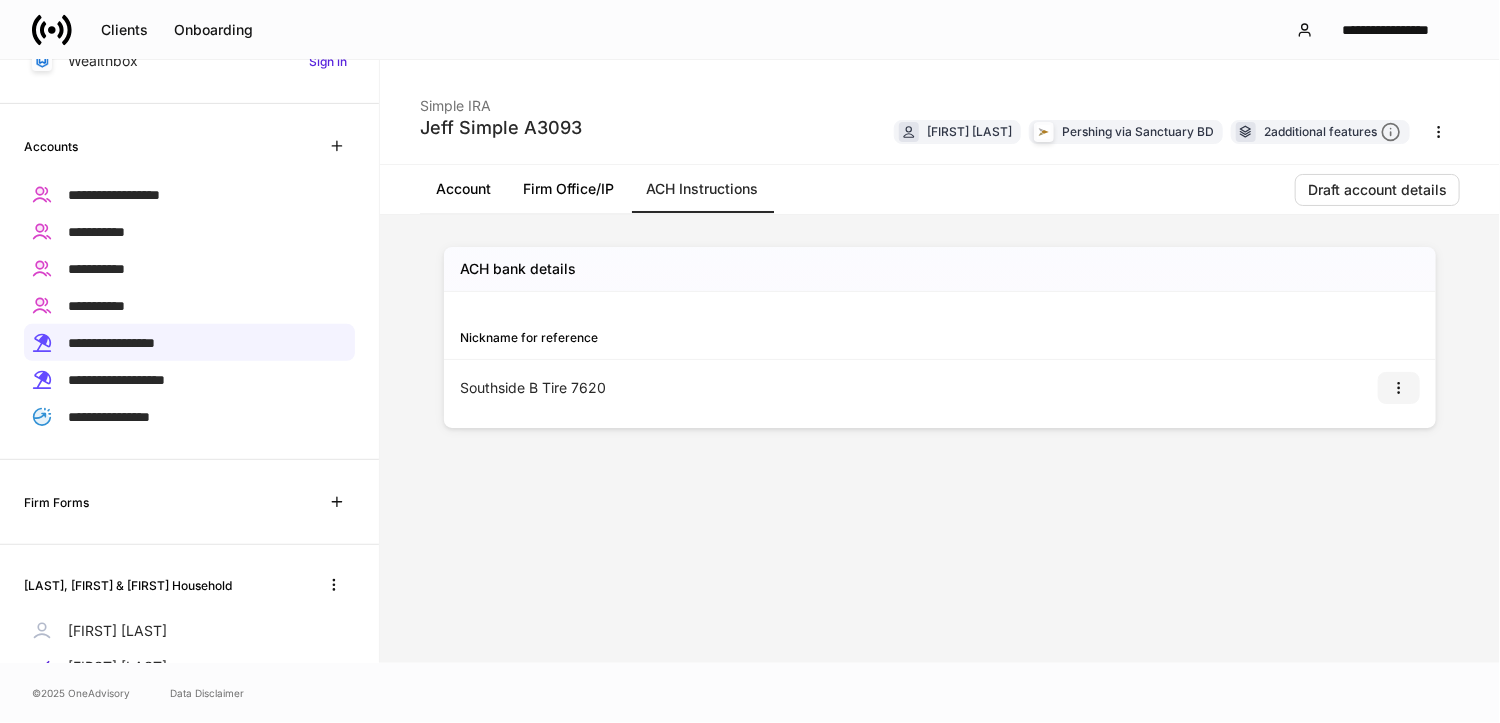 click 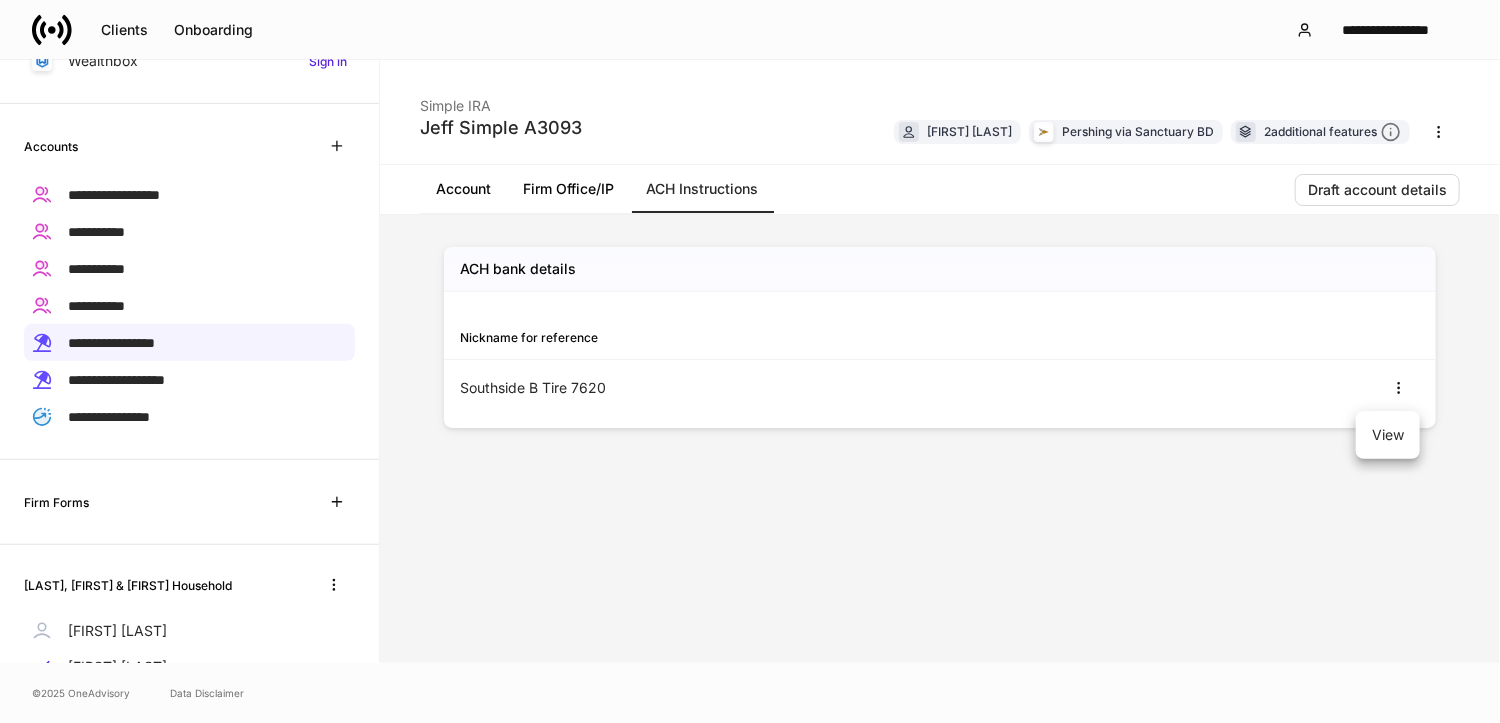 drag, startPoint x: 1377, startPoint y: 431, endPoint x: 1208, endPoint y: 443, distance: 169.4255 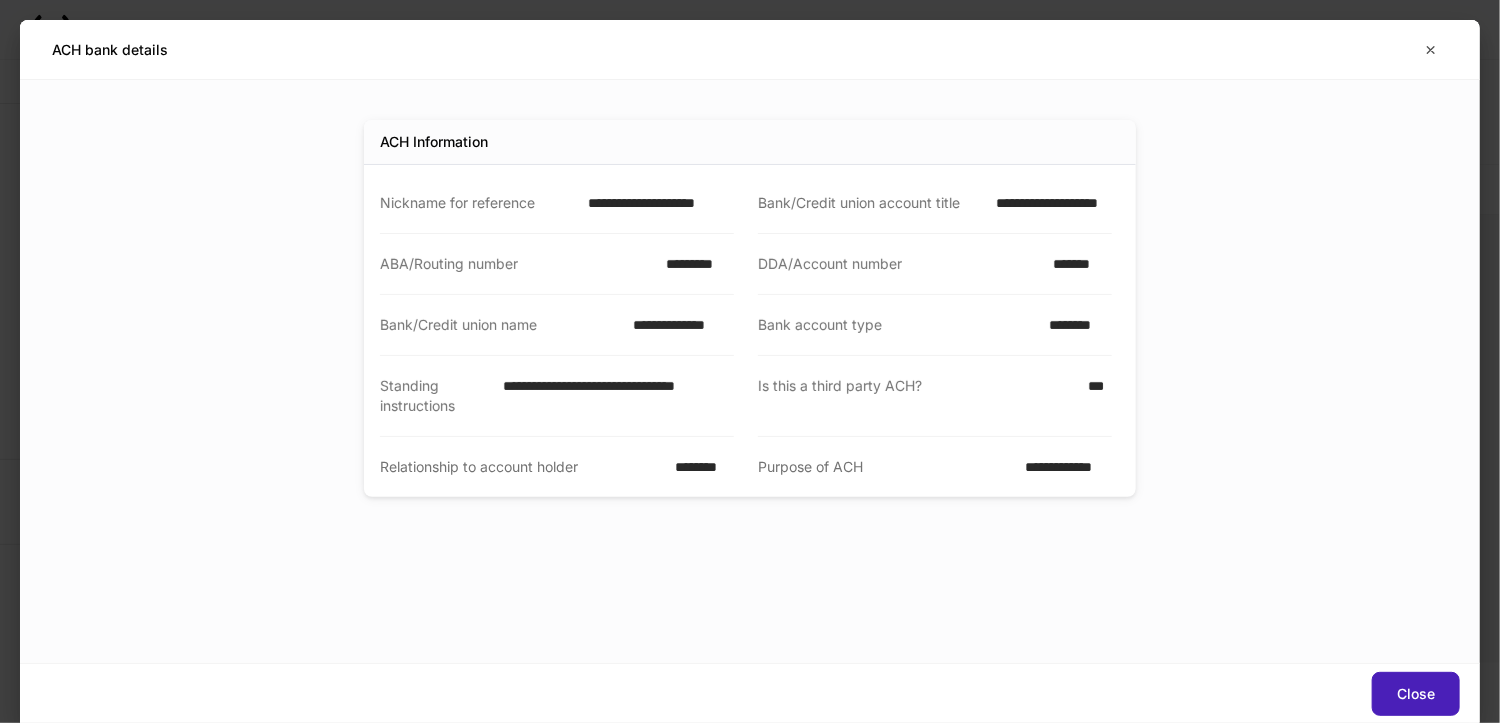 drag, startPoint x: 1437, startPoint y: 693, endPoint x: 1402, endPoint y: 692, distance: 35.014282 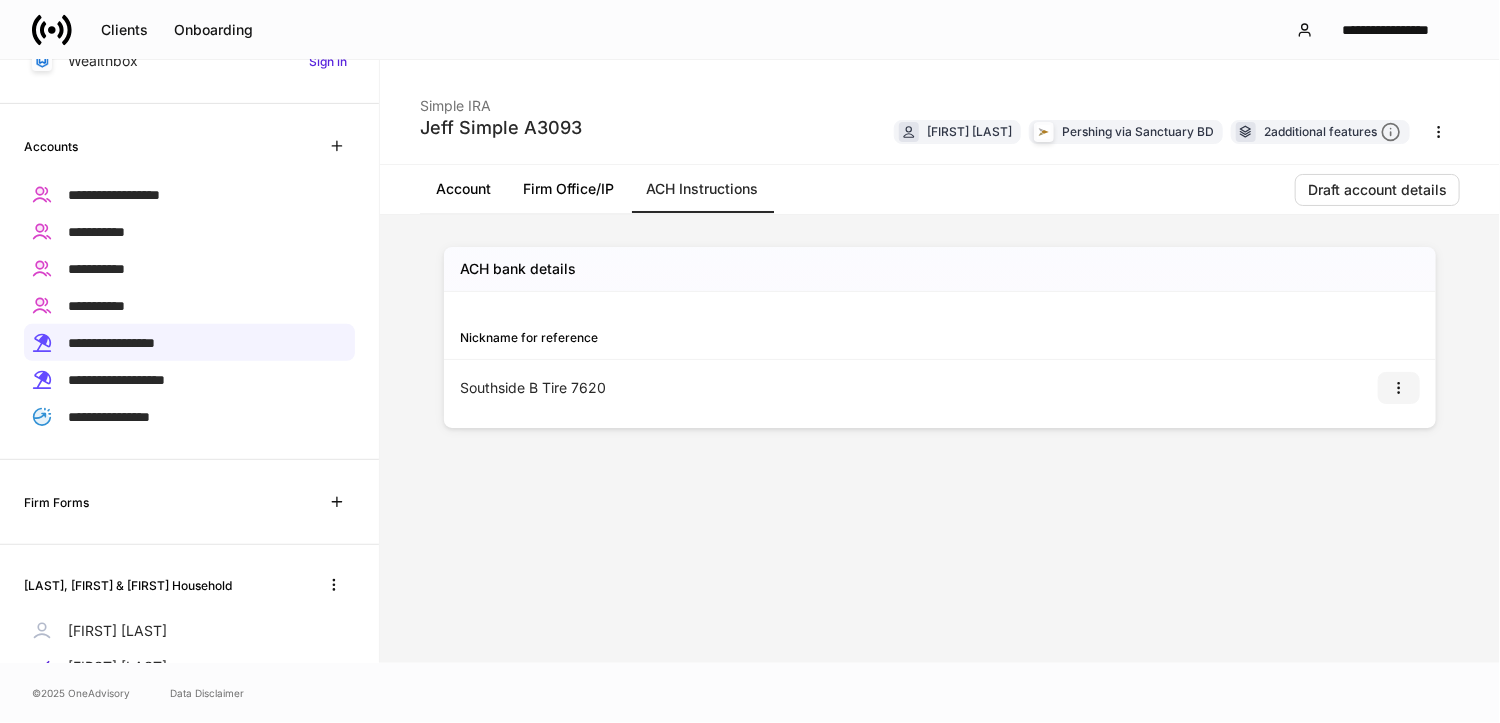 click 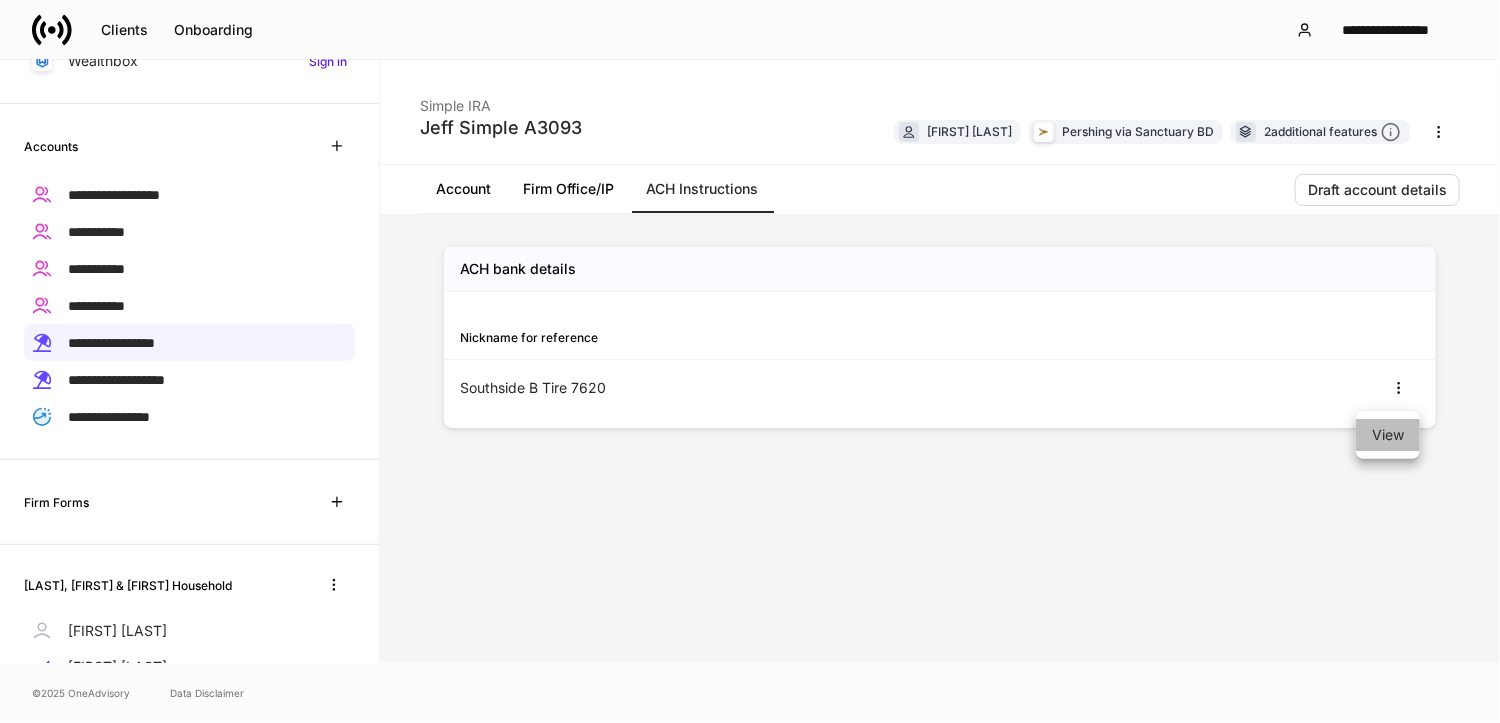 click on "View" at bounding box center (1388, 435) 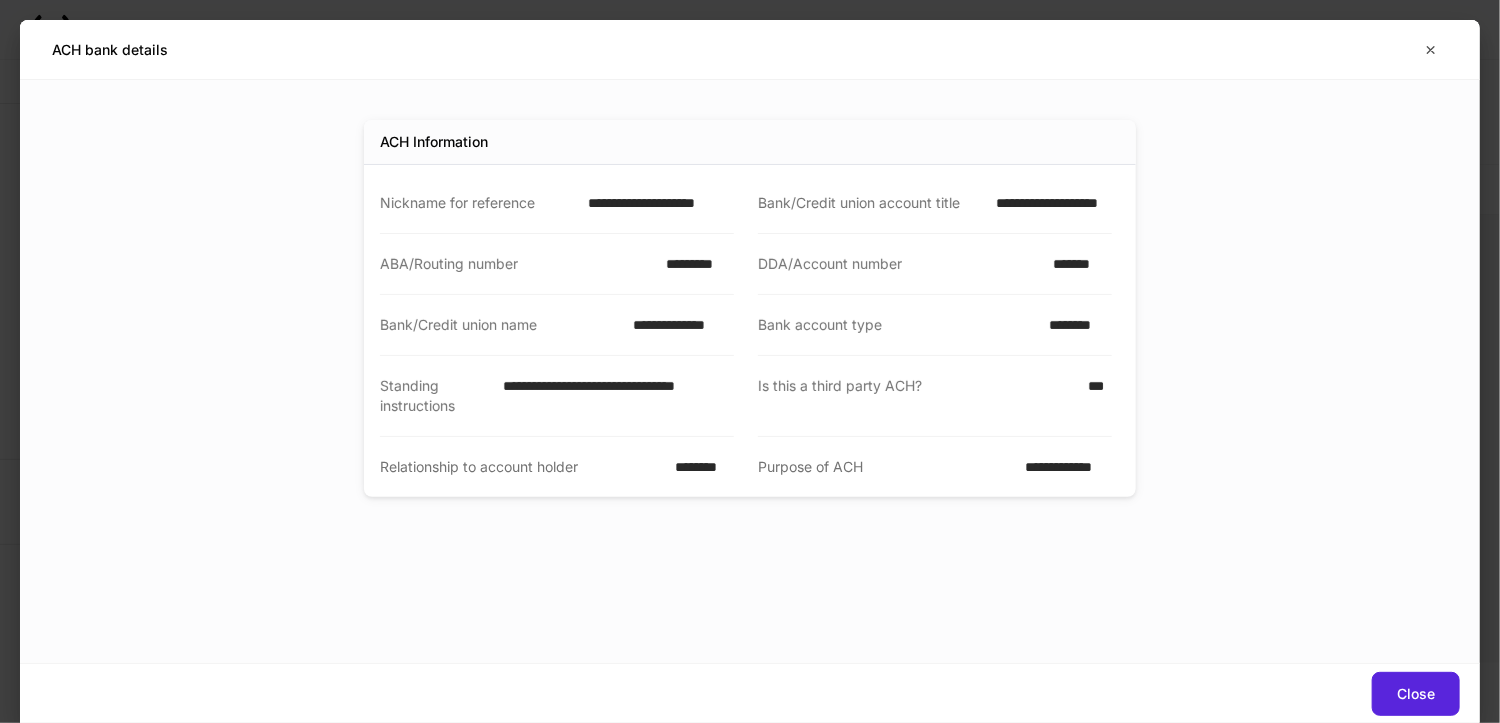 click on "**********" at bounding box center (1048, 203) 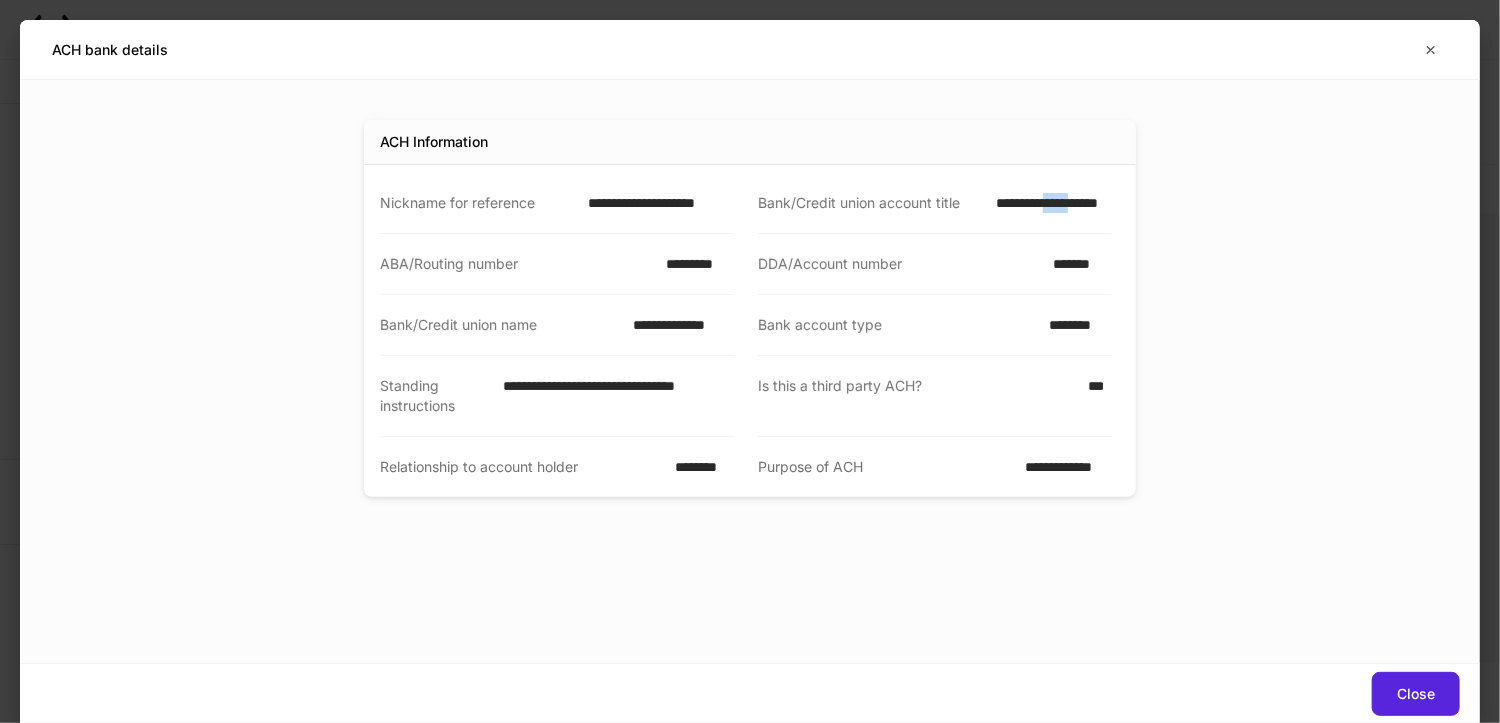 click on "**********" at bounding box center [1048, 203] 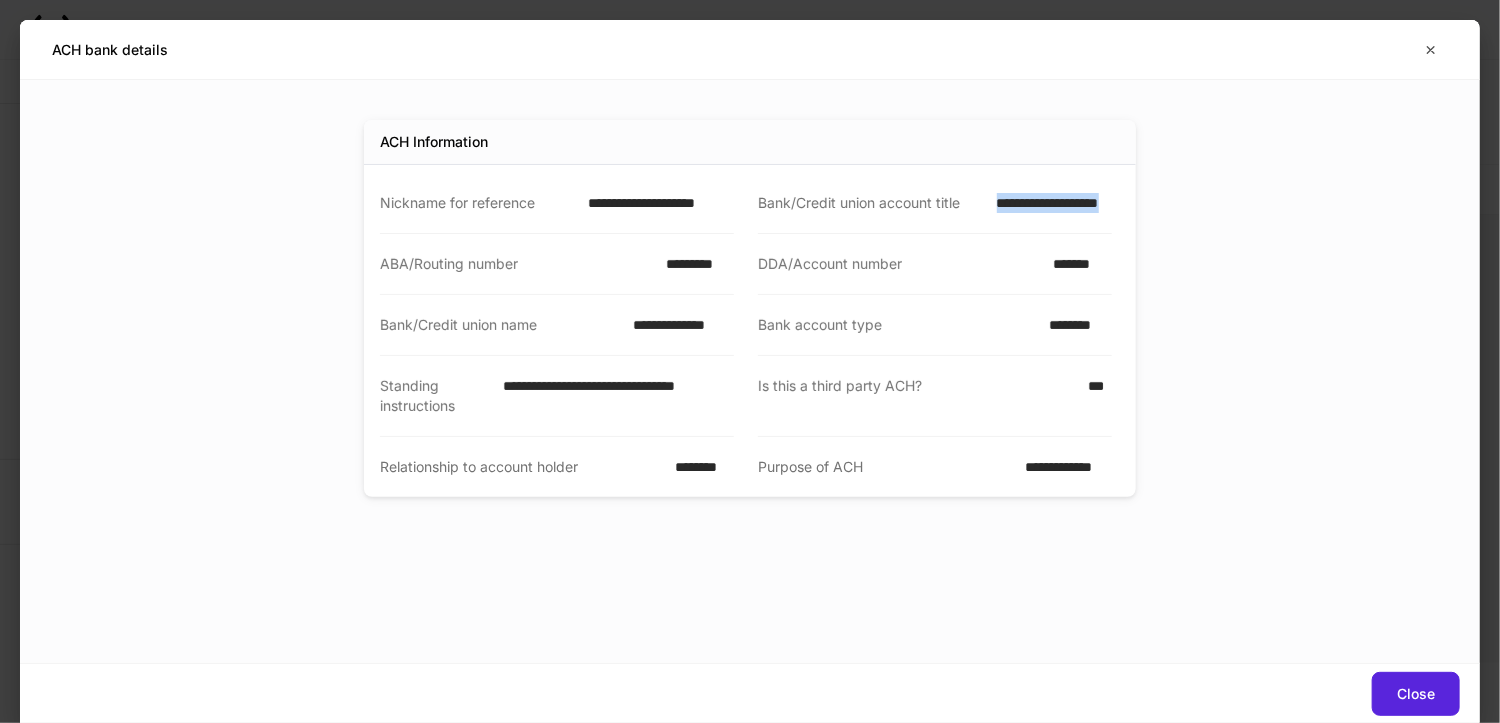 click on "**********" at bounding box center (1048, 203) 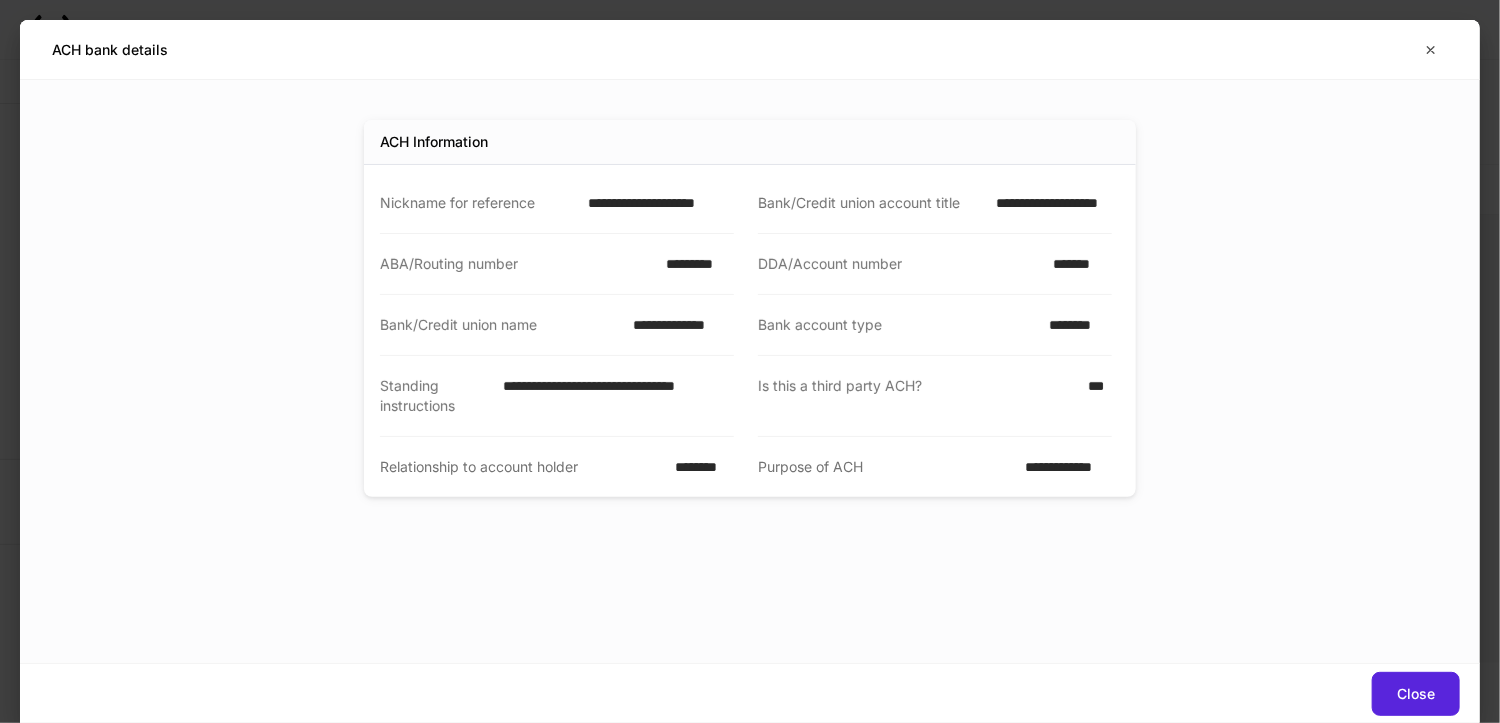 click on "**********" at bounding box center [655, 203] 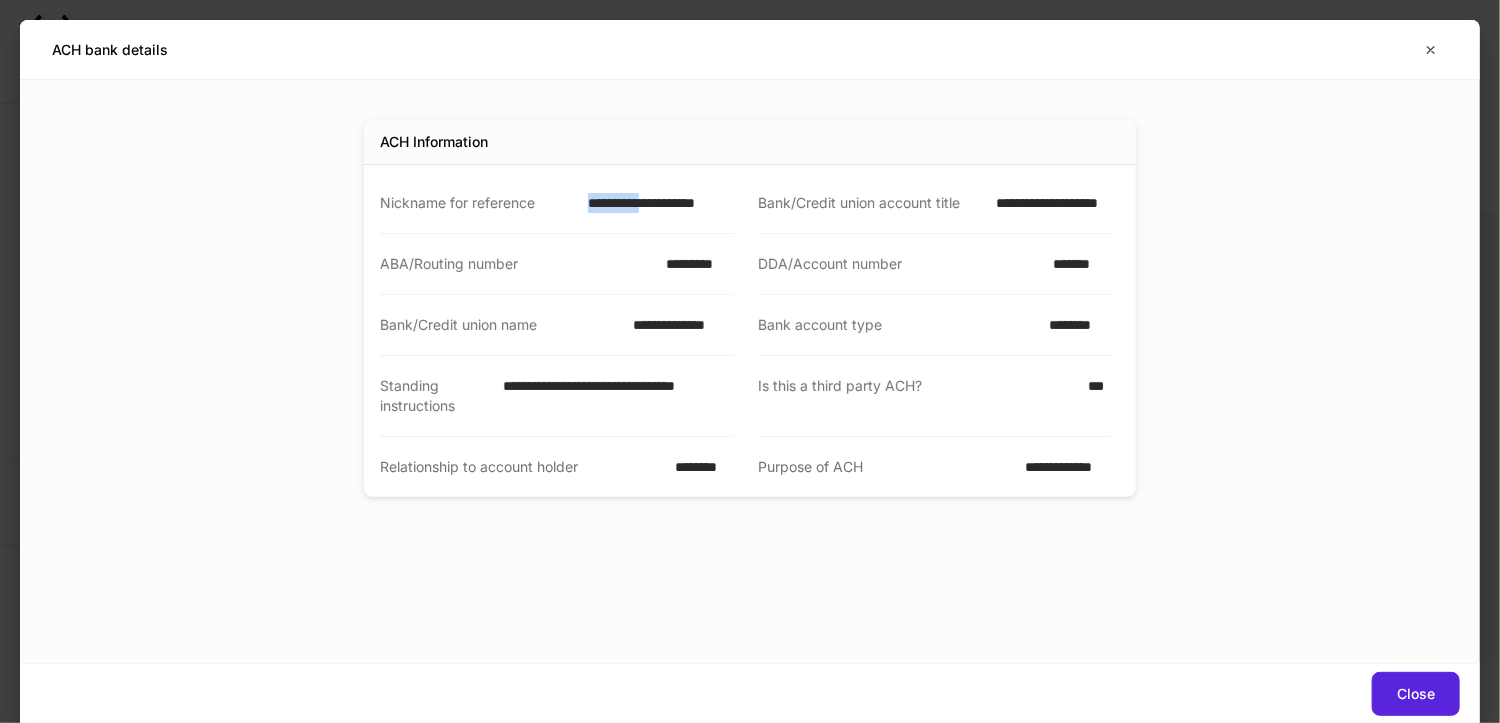 click on "**********" at bounding box center [655, 203] 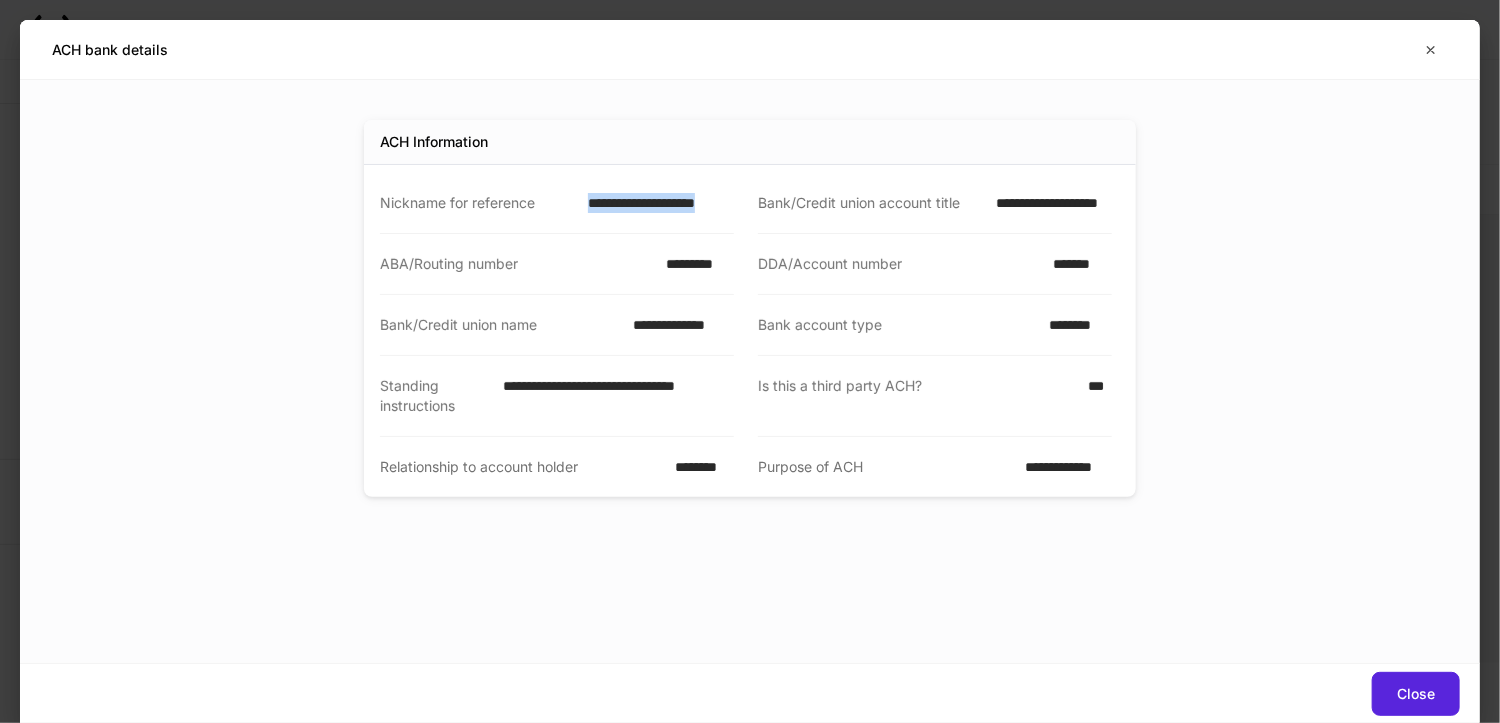 click on "**********" at bounding box center [655, 203] 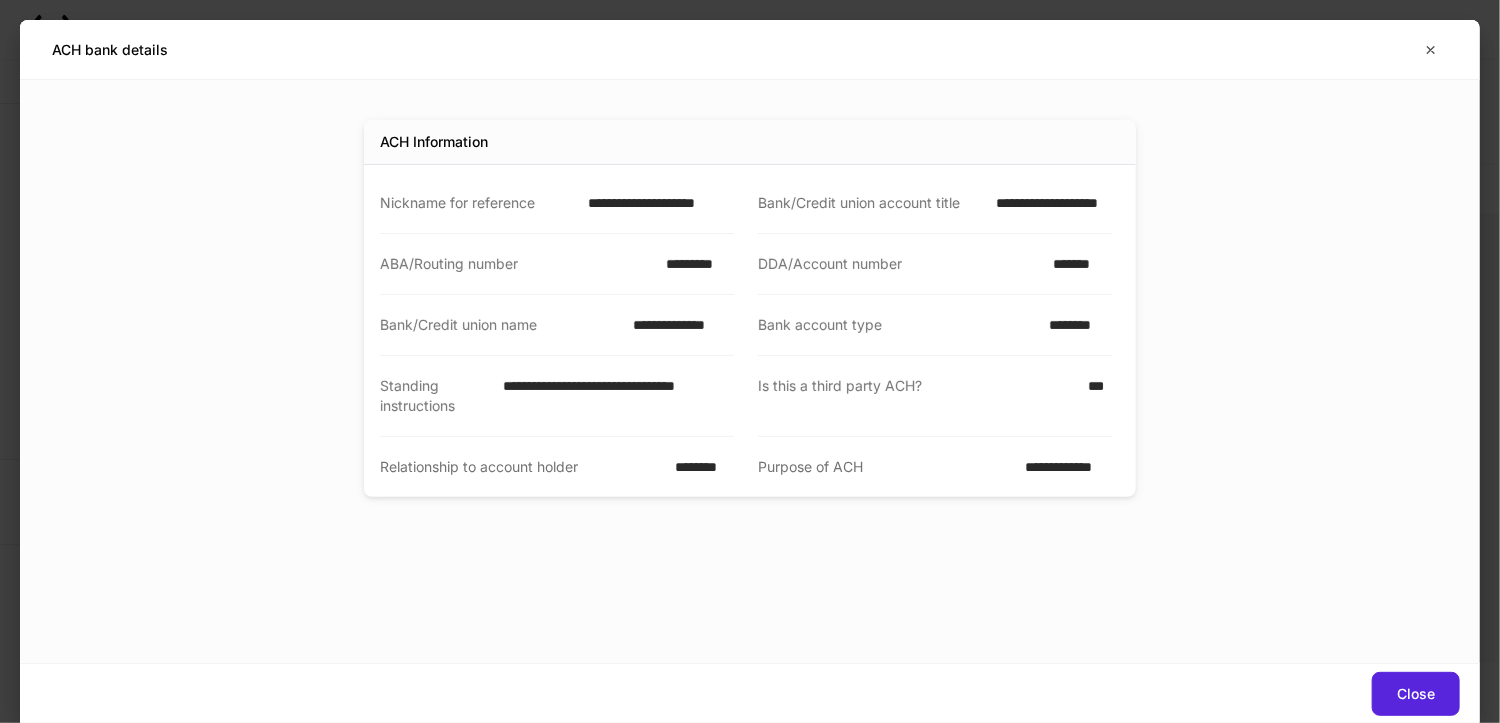 click on "*********" at bounding box center (694, 264) 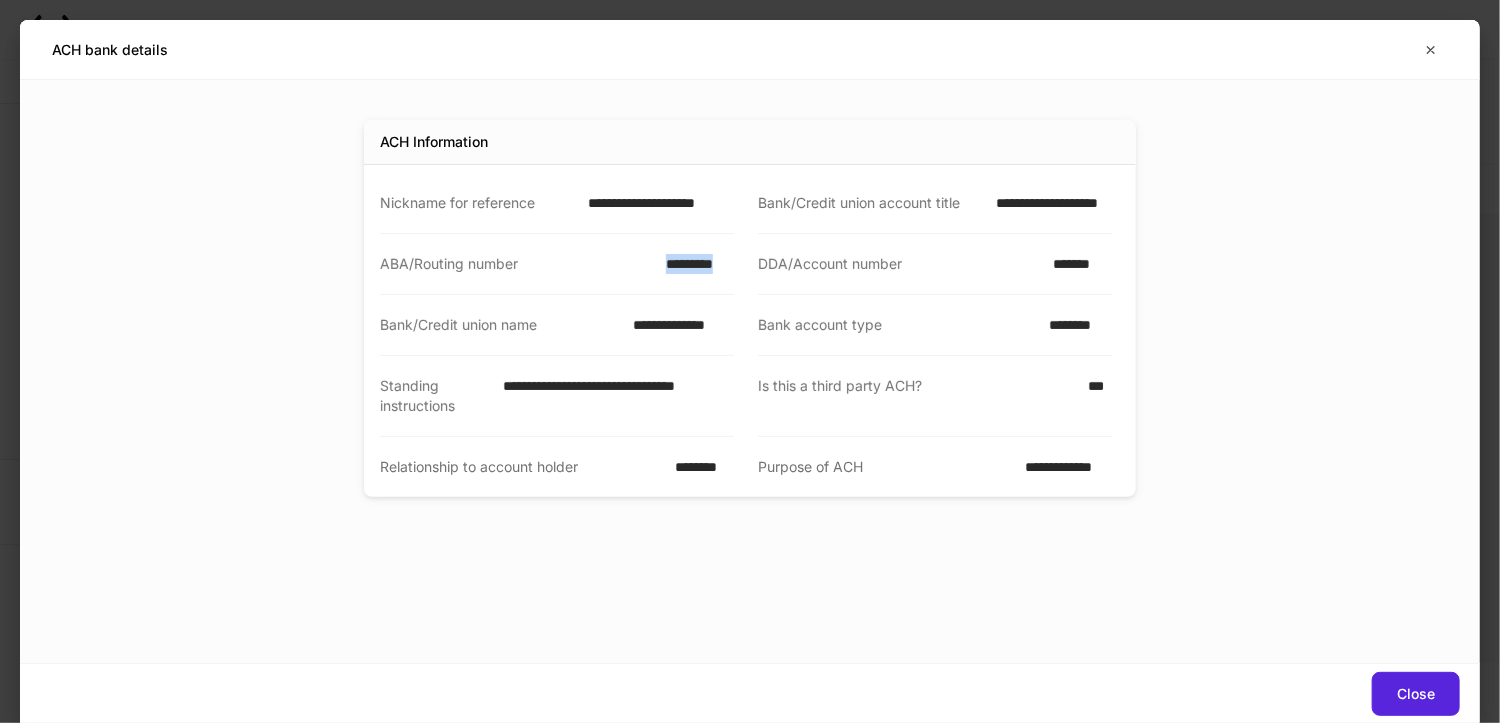 click on "*********" at bounding box center (694, 264) 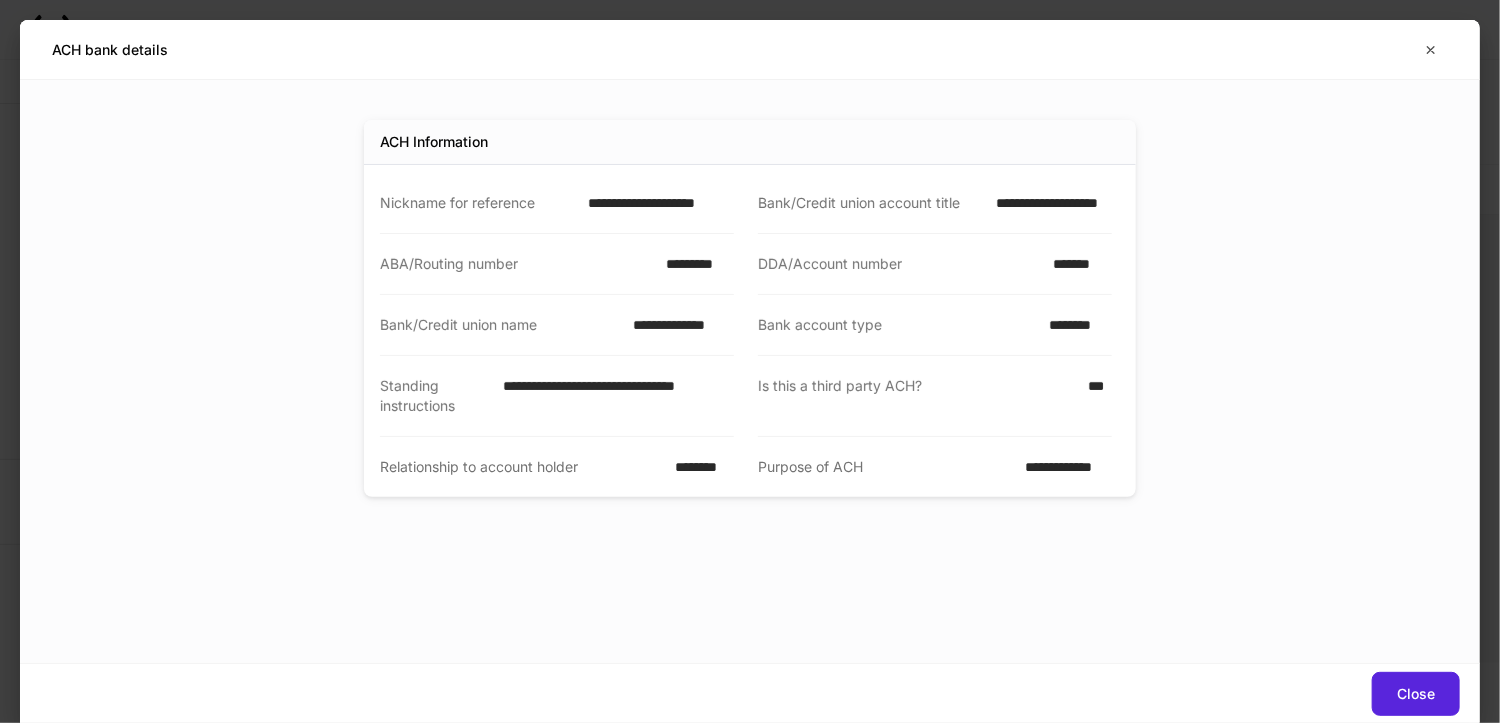 click on "*******" at bounding box center [1076, 264] 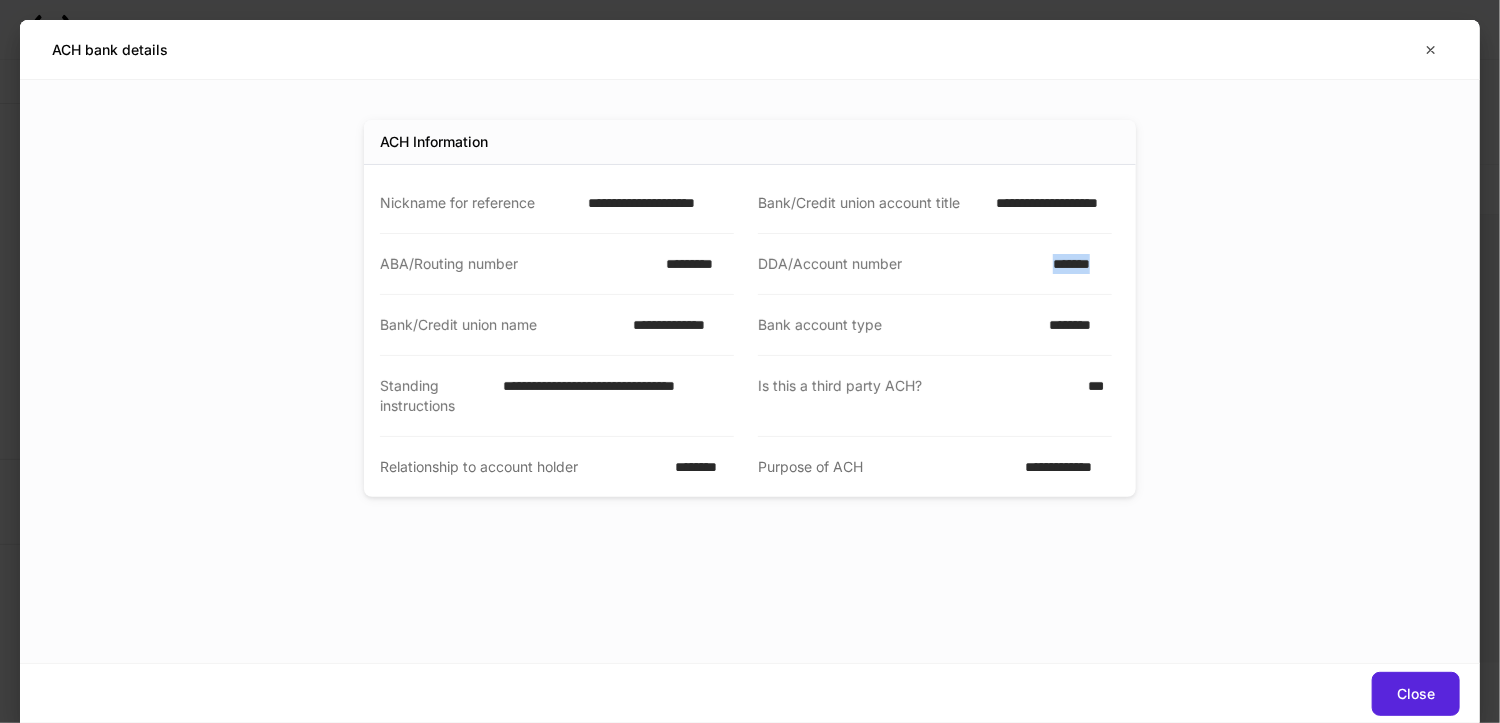 click on "*******" at bounding box center (1076, 264) 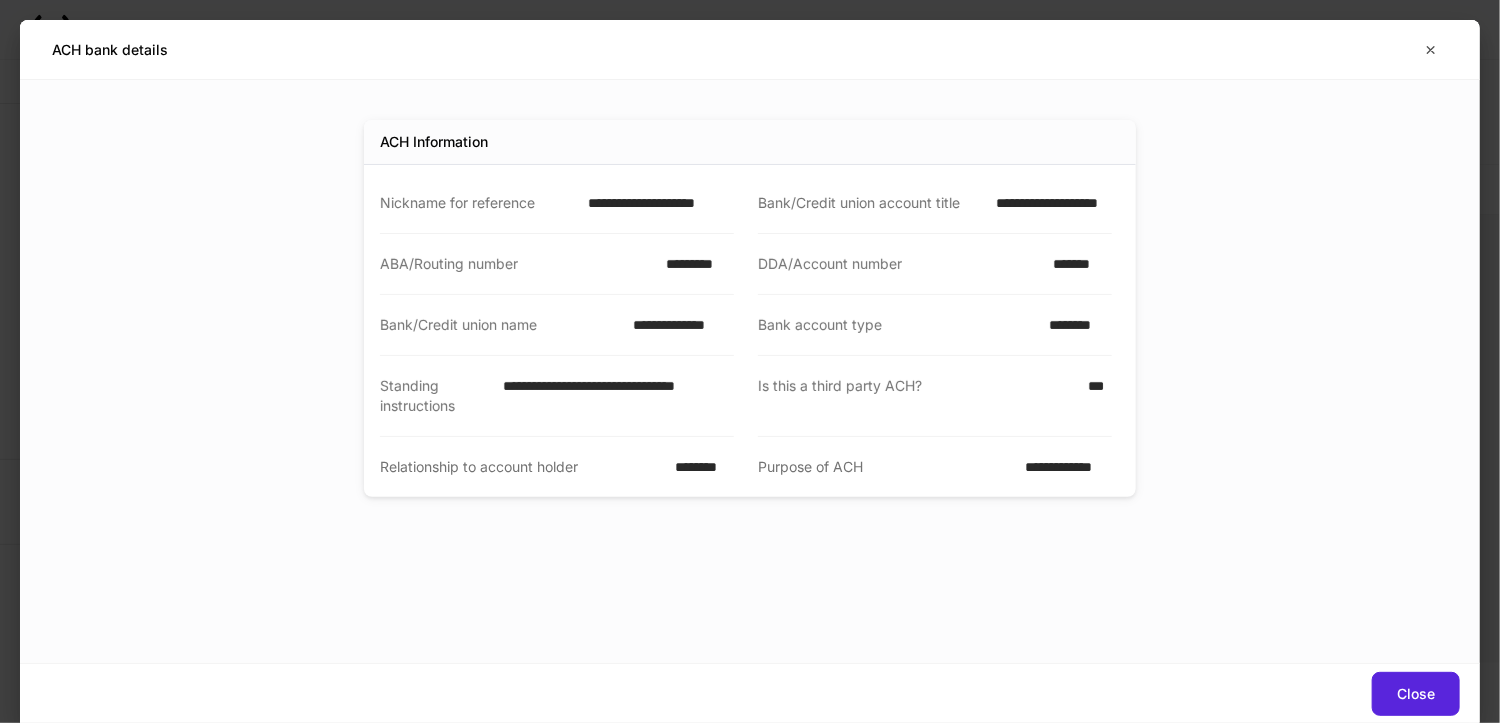drag, startPoint x: 1013, startPoint y: 277, endPoint x: 1025, endPoint y: 271, distance: 13.416408 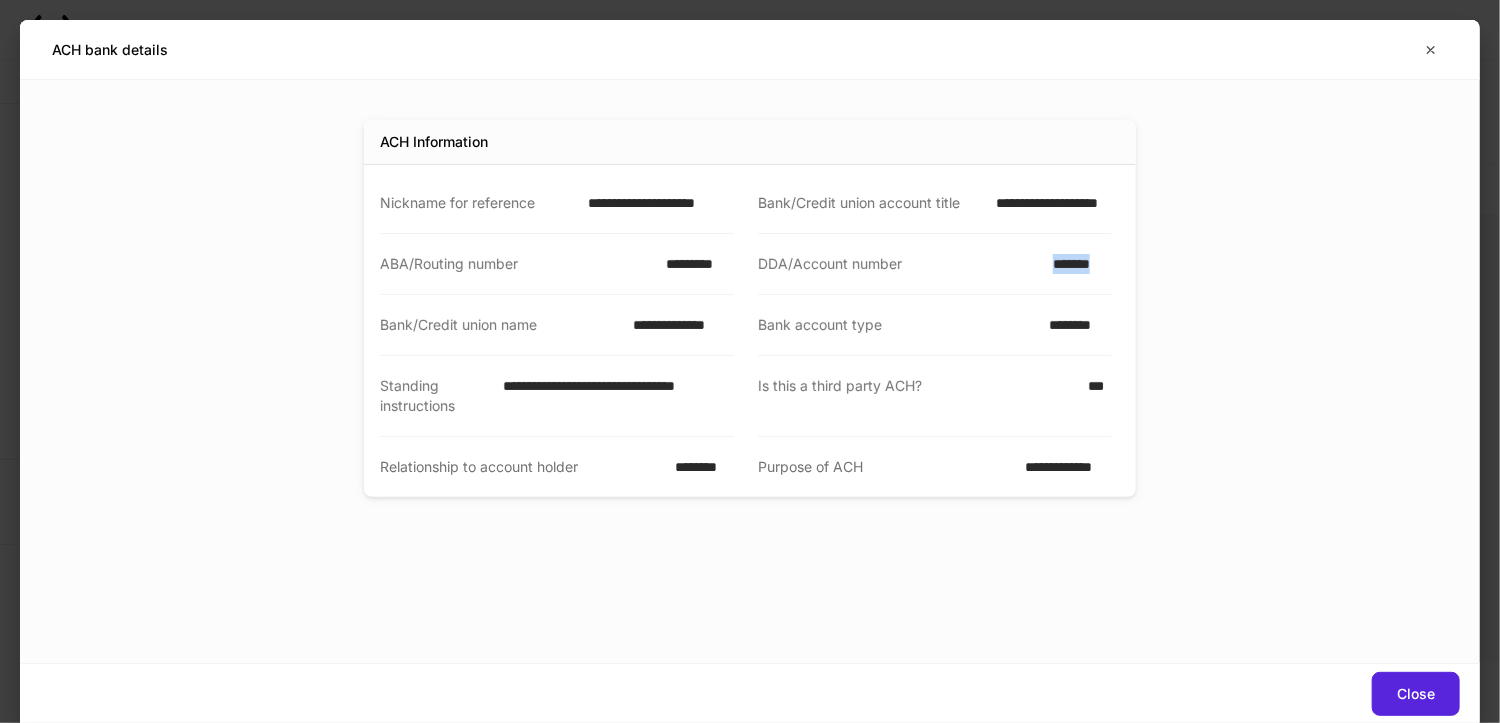 click on "*******" at bounding box center (1076, 264) 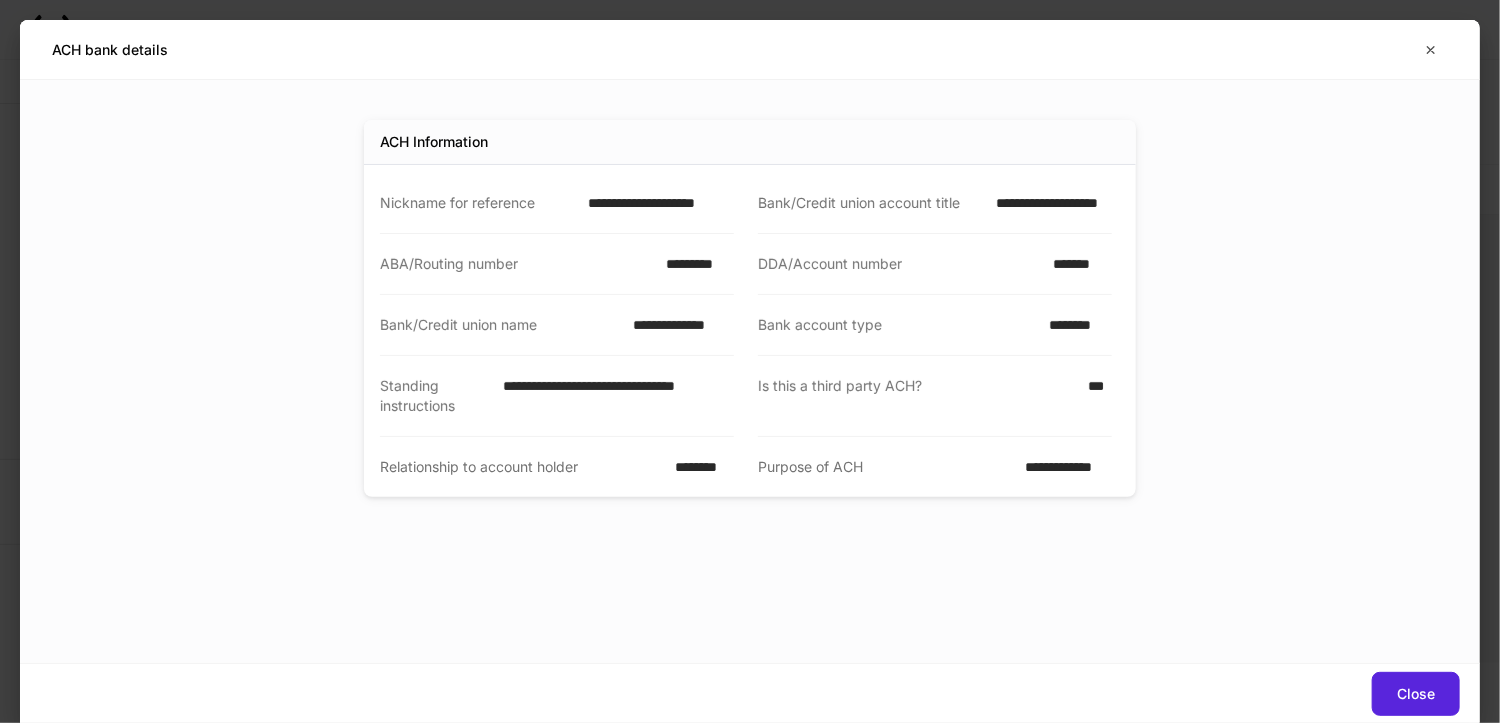 click on "*********" at bounding box center [694, 264] 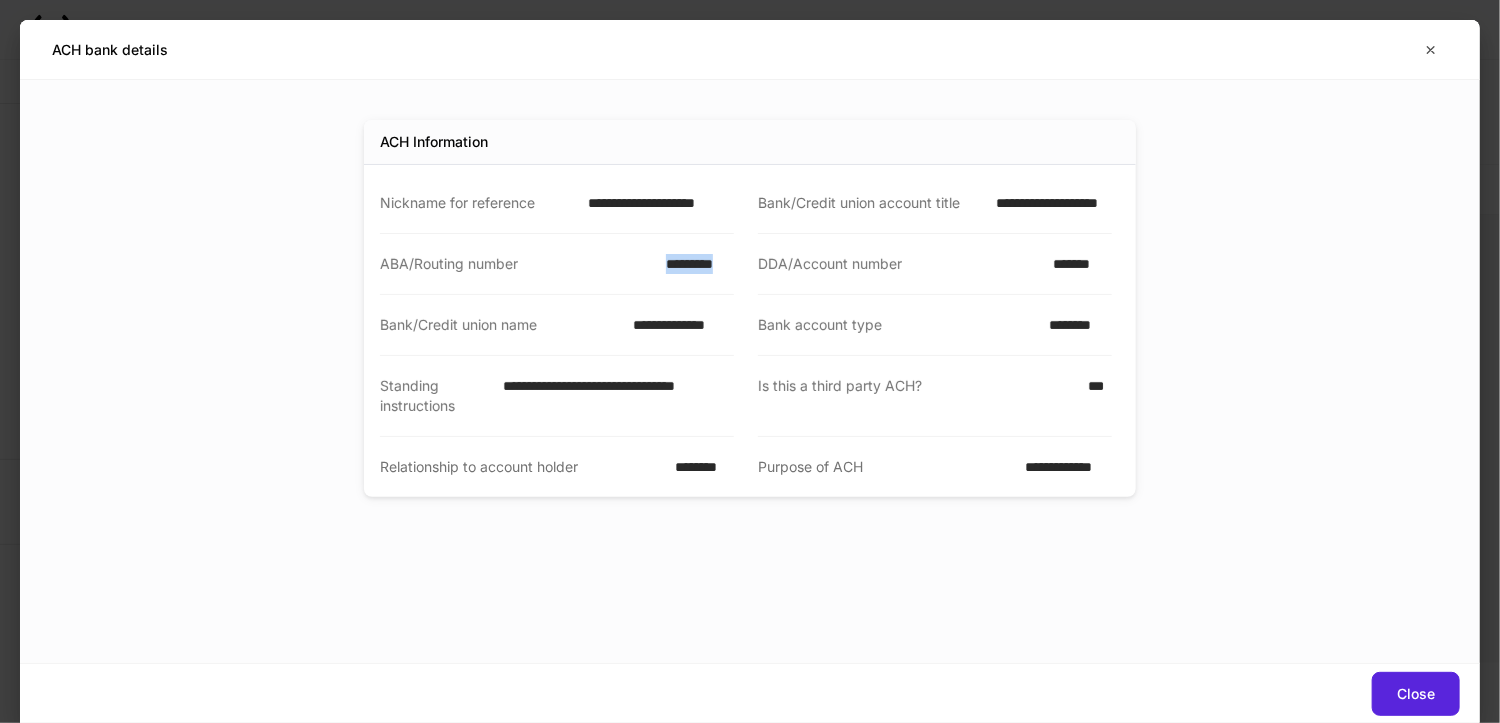 click on "*********" at bounding box center [694, 264] 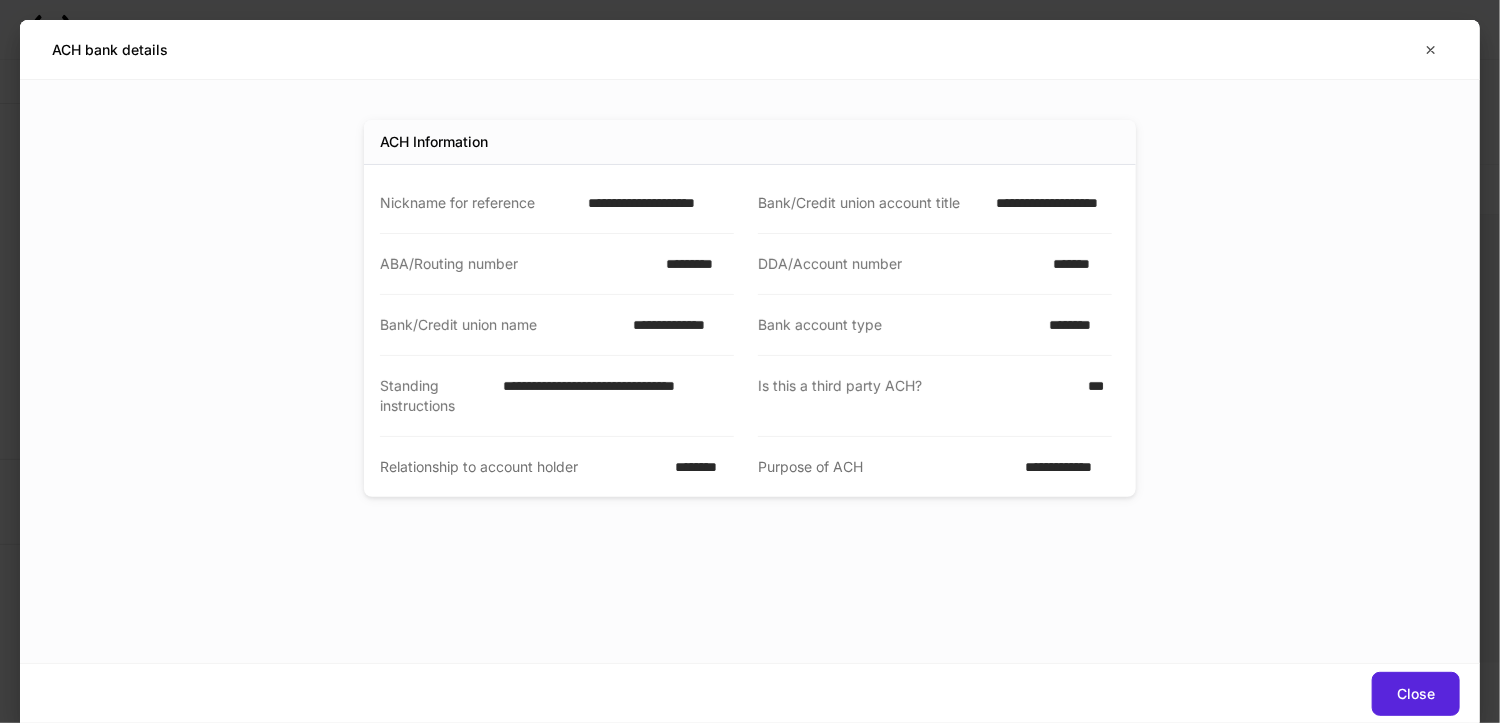 click on "**********" at bounding box center [1048, 203] 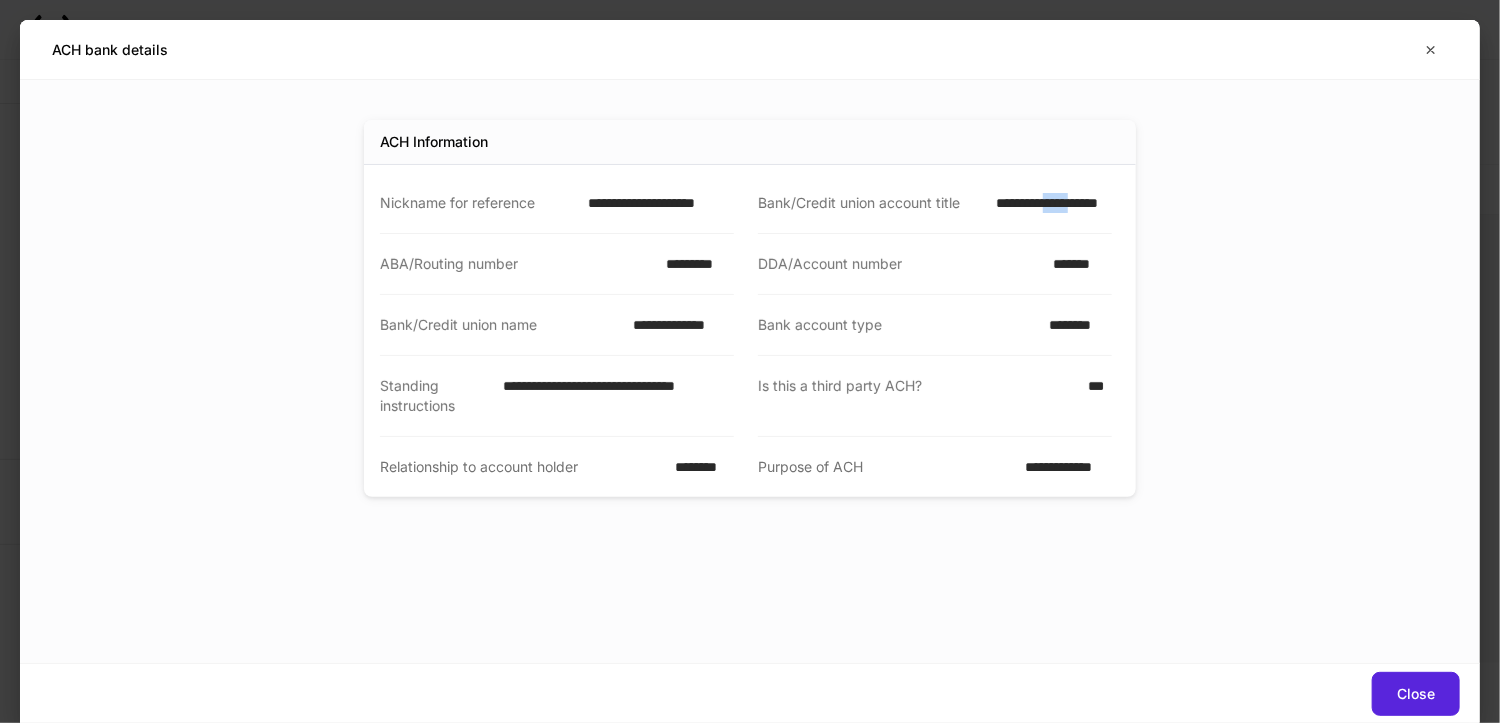 click on "**********" at bounding box center [1048, 203] 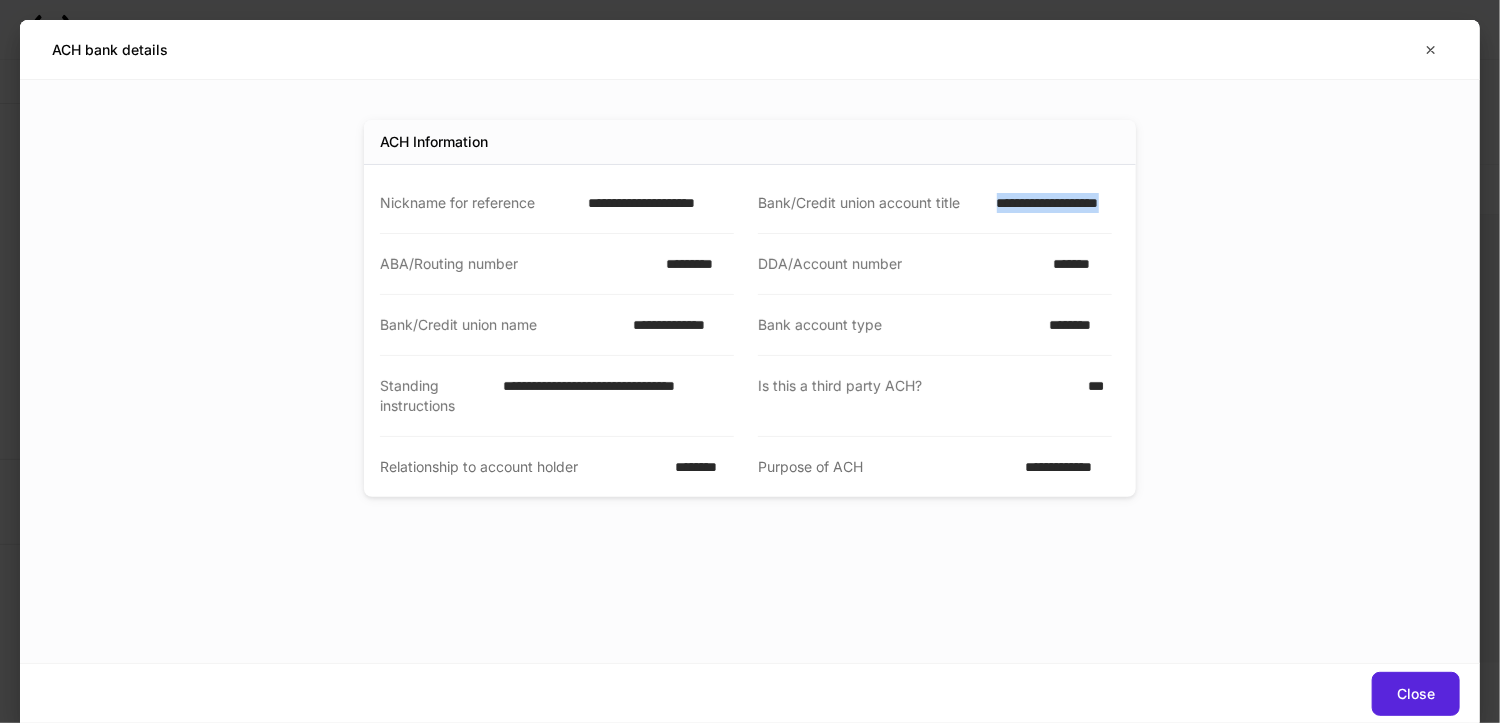 click on "**********" at bounding box center [1048, 203] 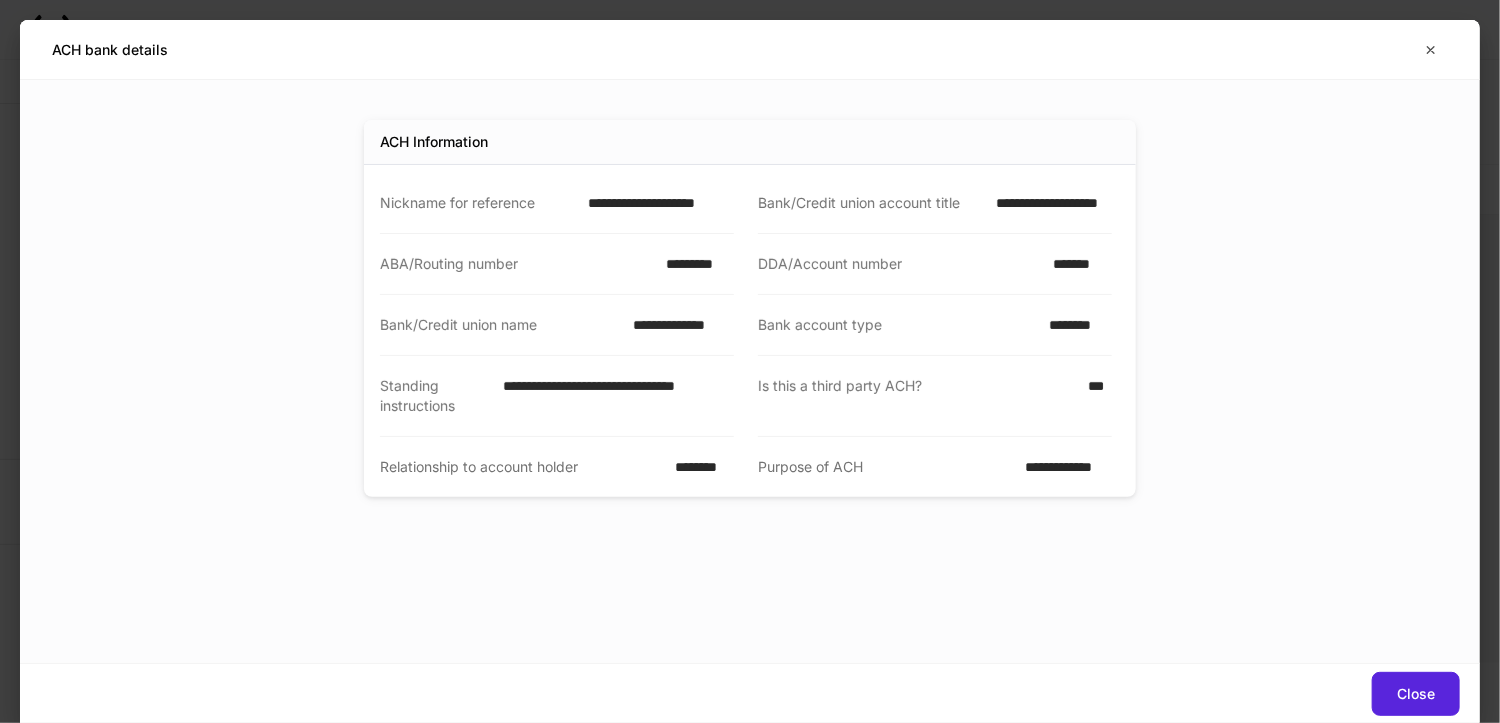 click on "**********" at bounding box center (655, 203) 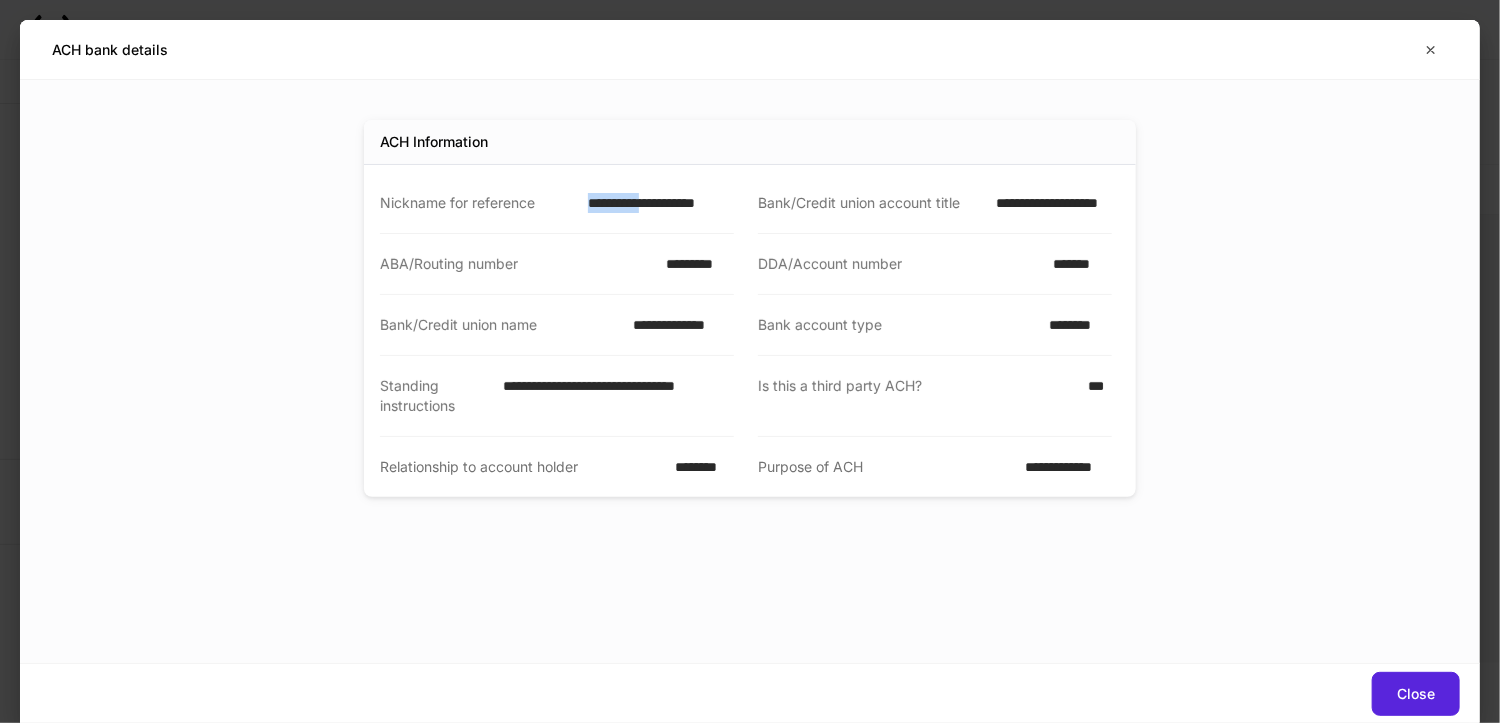click on "**********" at bounding box center [655, 203] 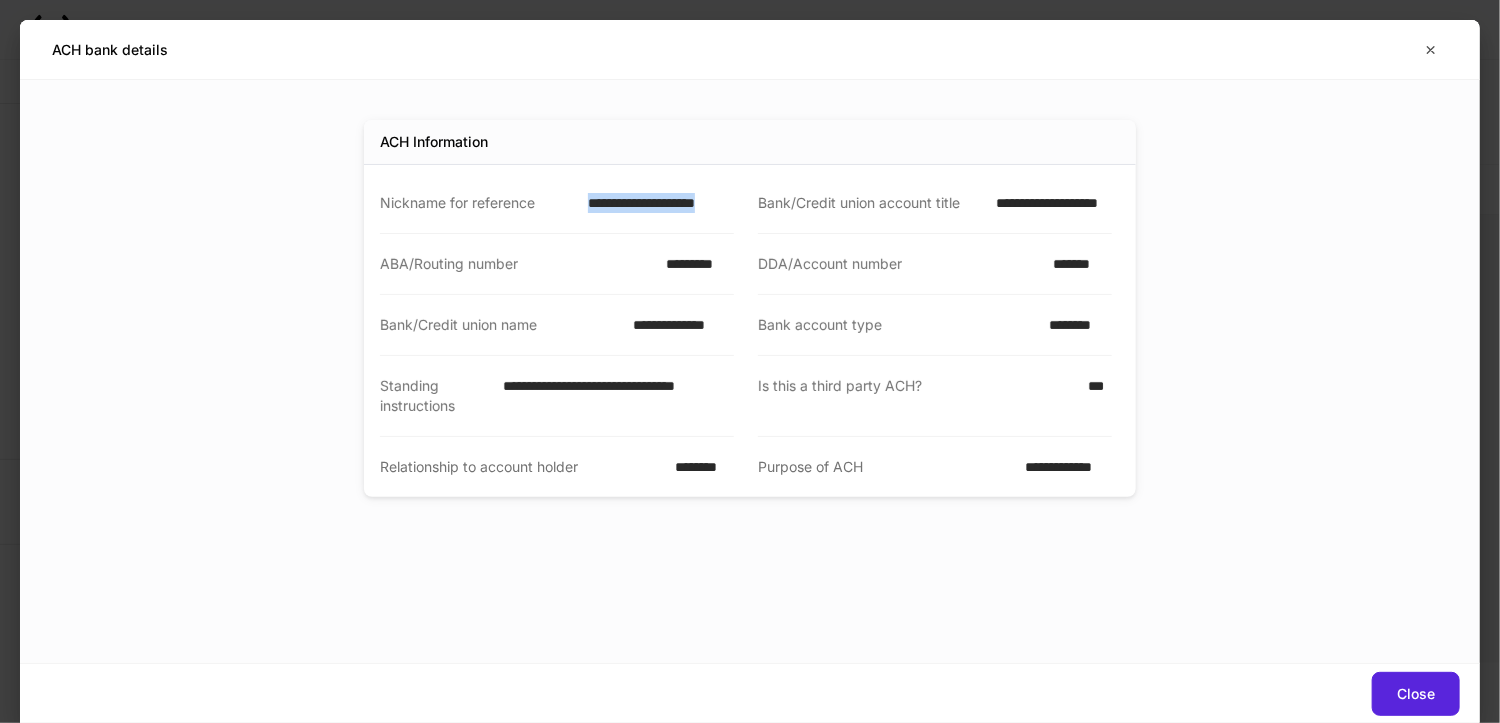 click on "**********" at bounding box center [655, 203] 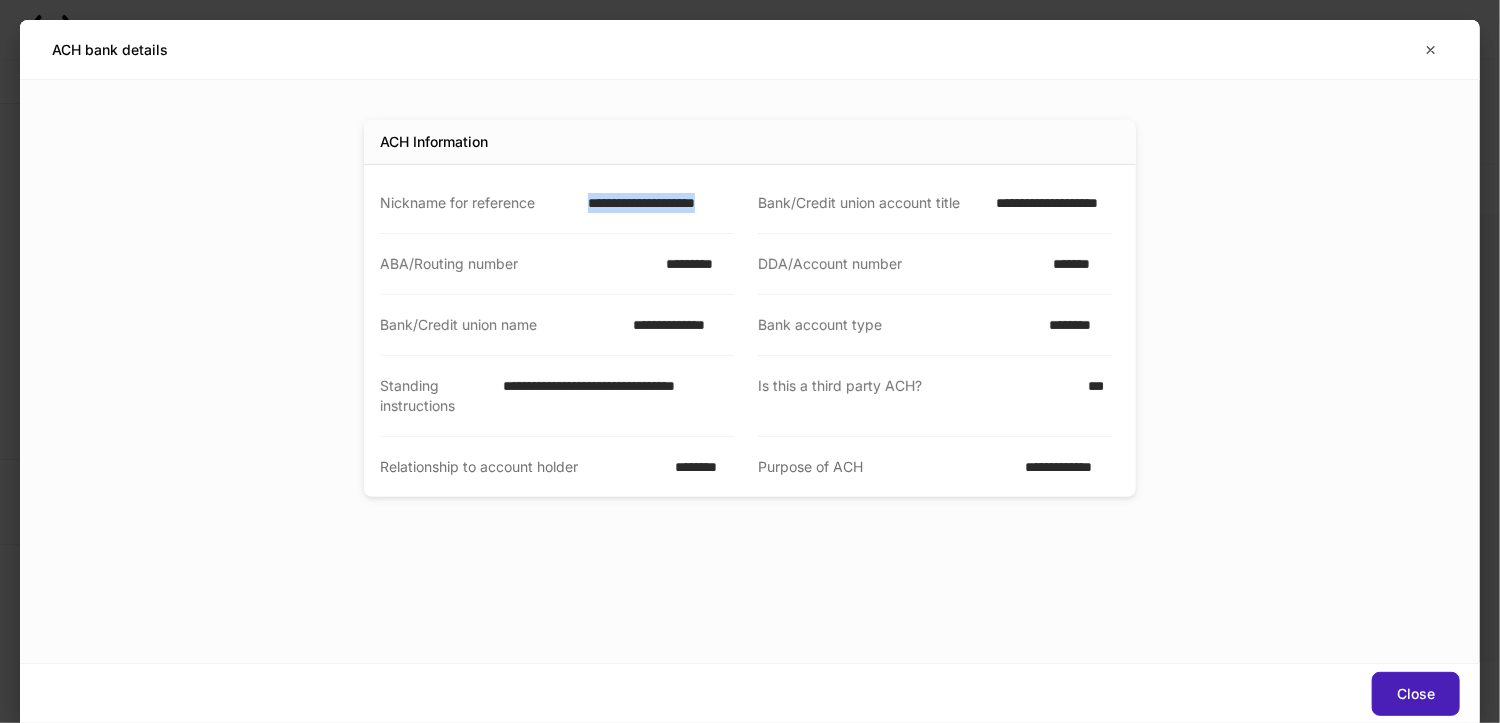 click on "Close" at bounding box center [1416, 694] 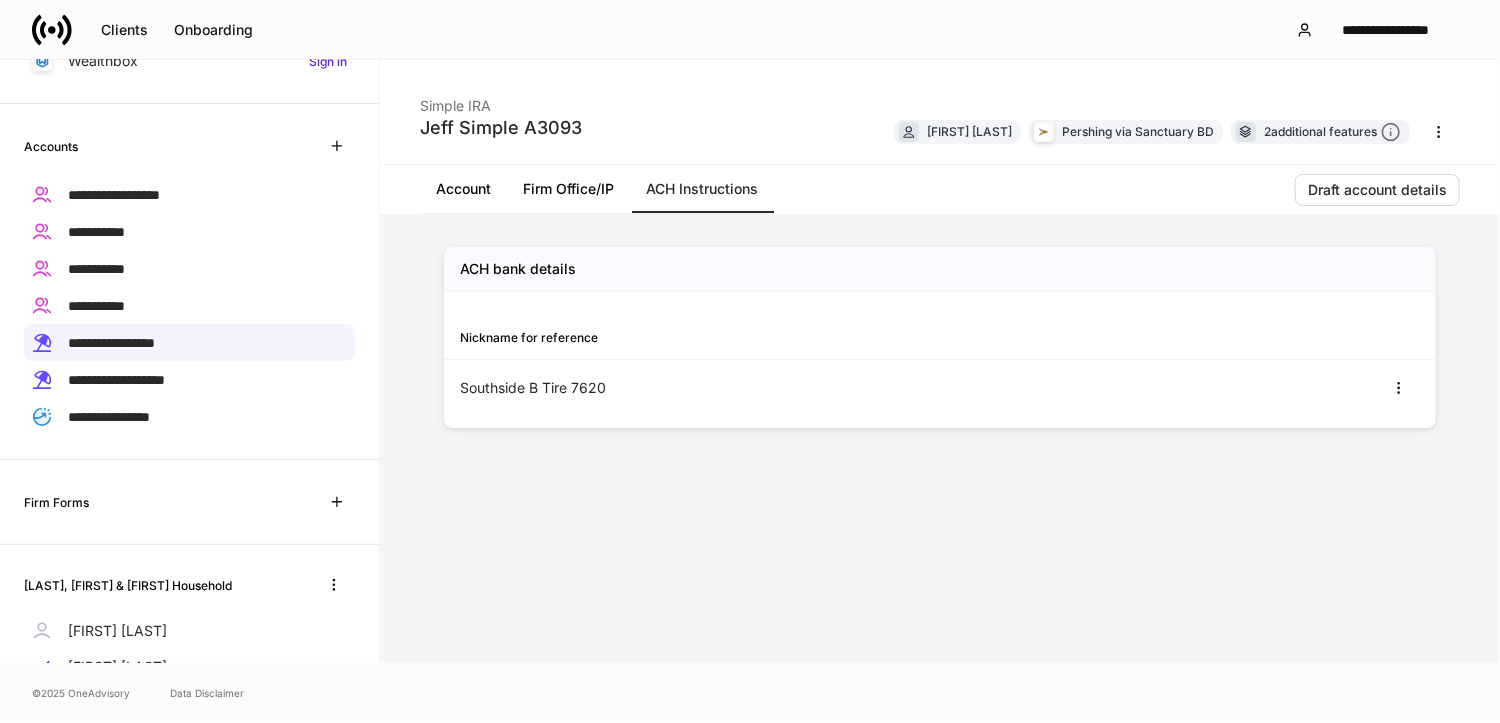 drag, startPoint x: 388, startPoint y: 429, endPoint x: 388, endPoint y: 467, distance: 38 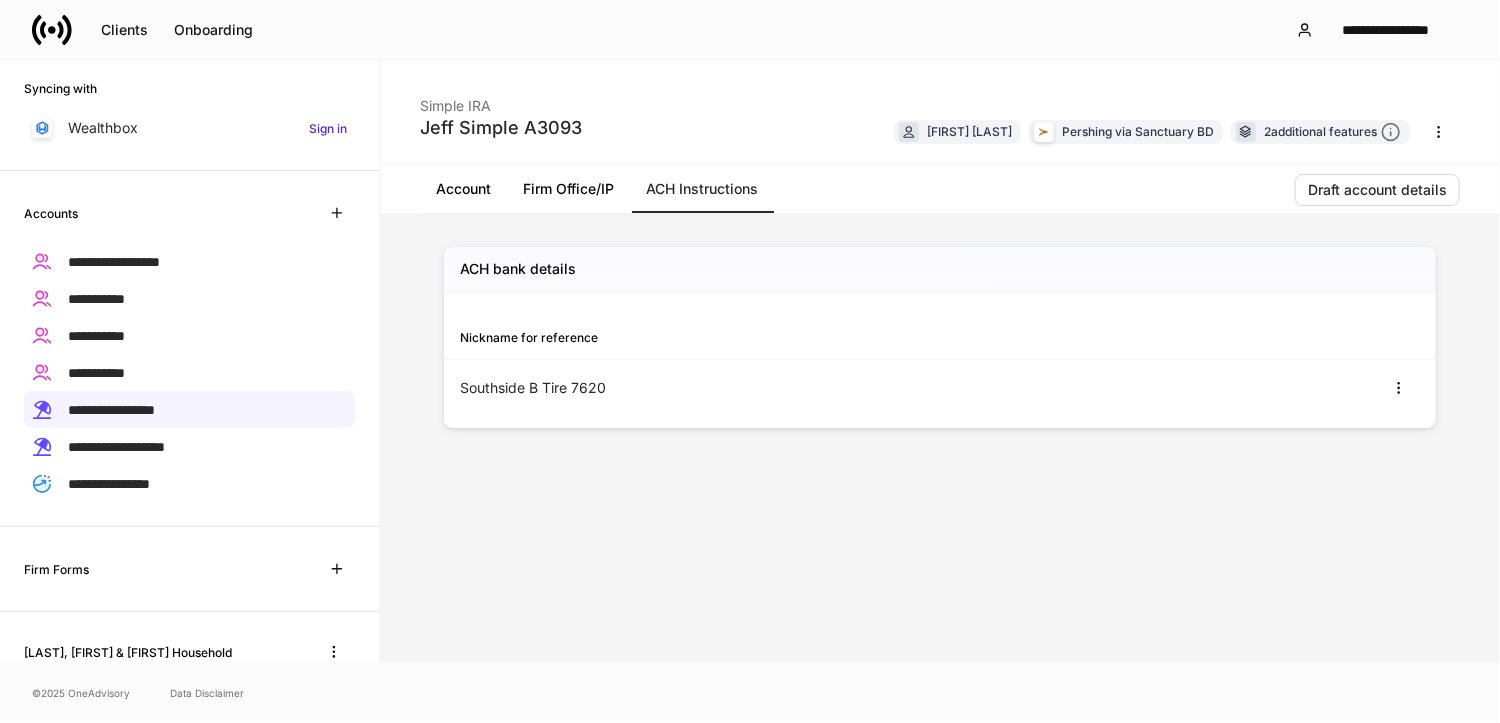 scroll, scrollTop: 284, scrollLeft: 0, axis: vertical 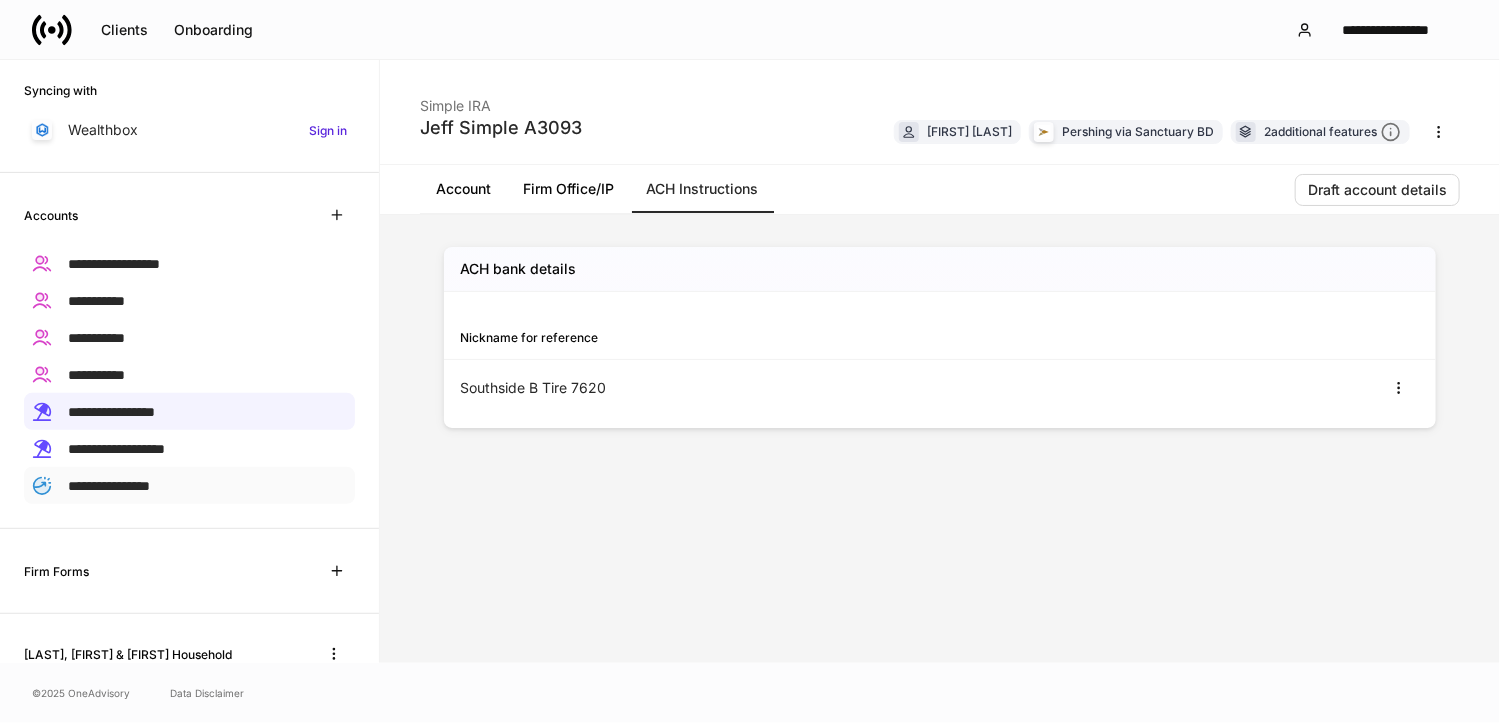 drag, startPoint x: 162, startPoint y: 477, endPoint x: 195, endPoint y: 460, distance: 37.12142 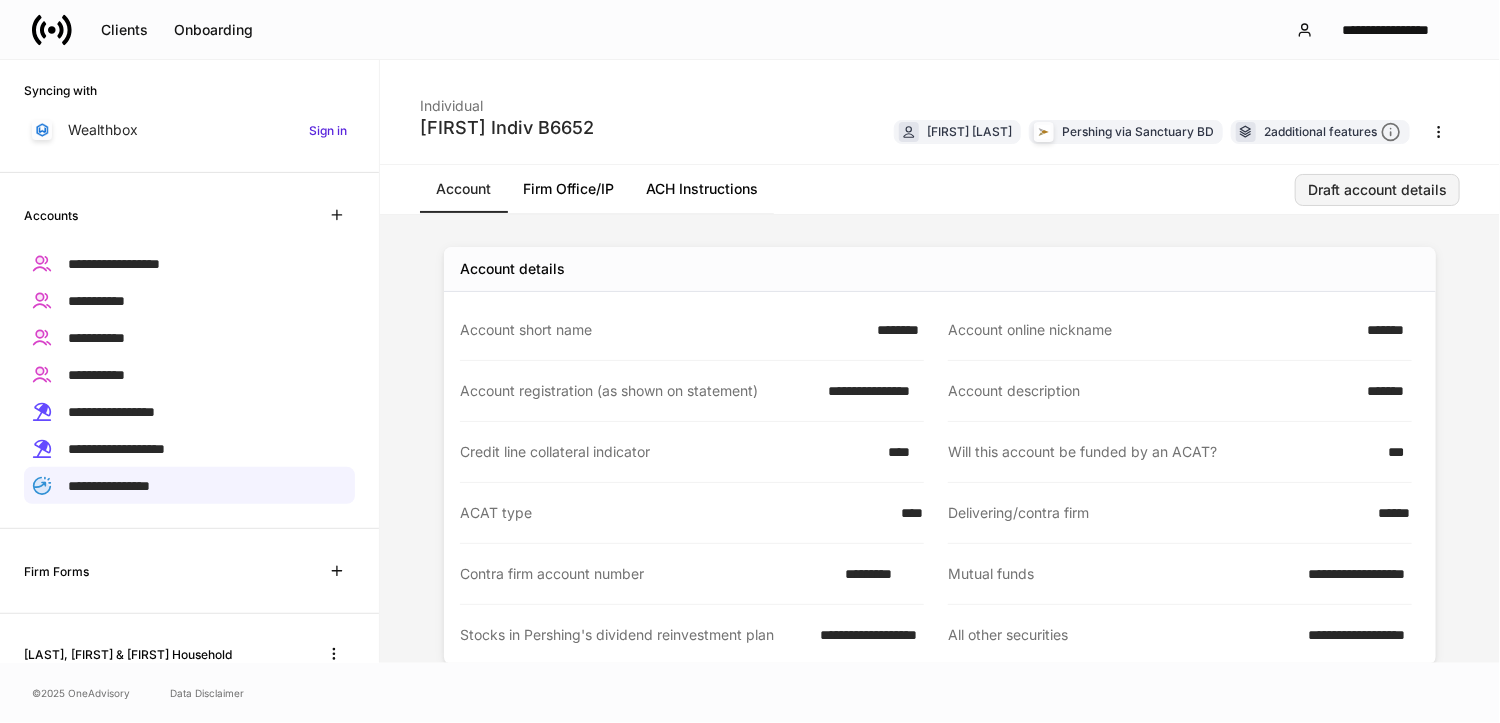 click on "Draft account details" at bounding box center (1377, 190) 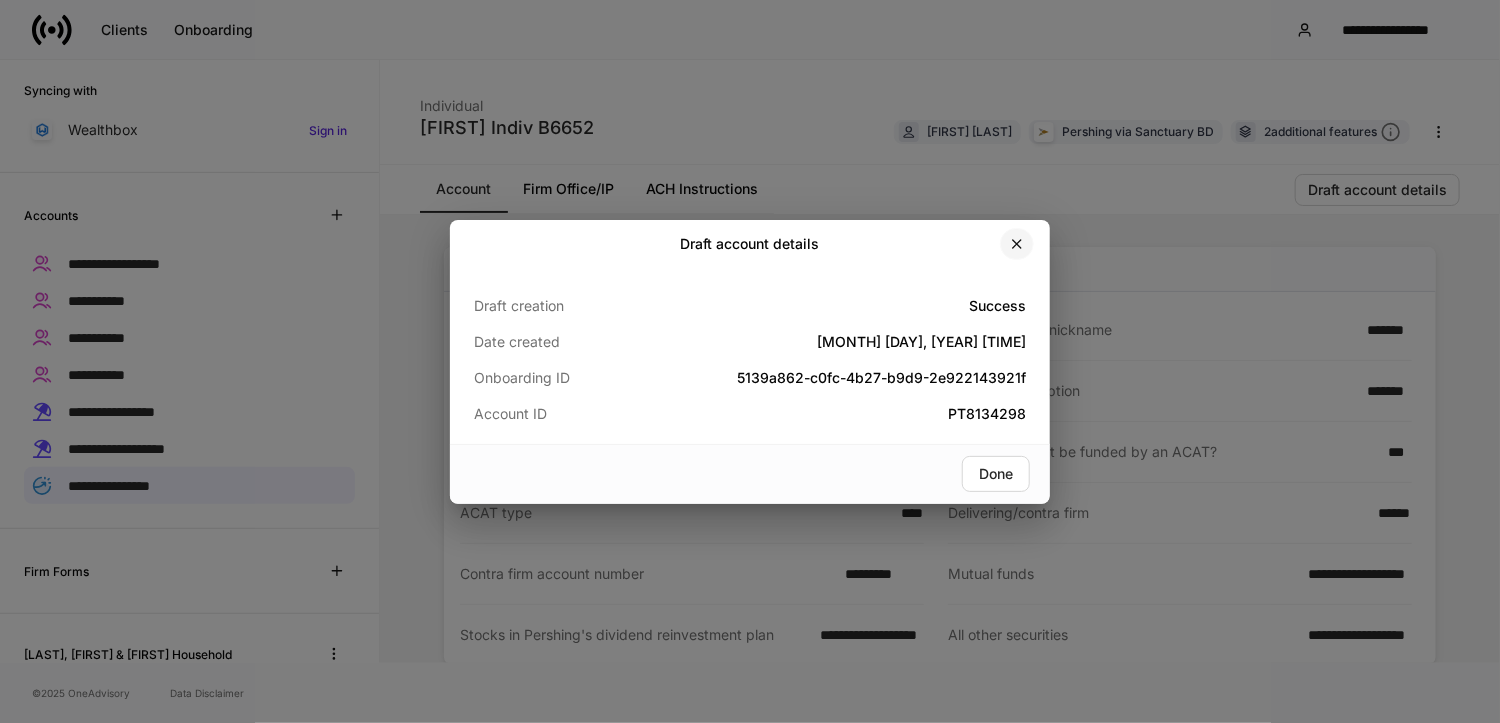 click 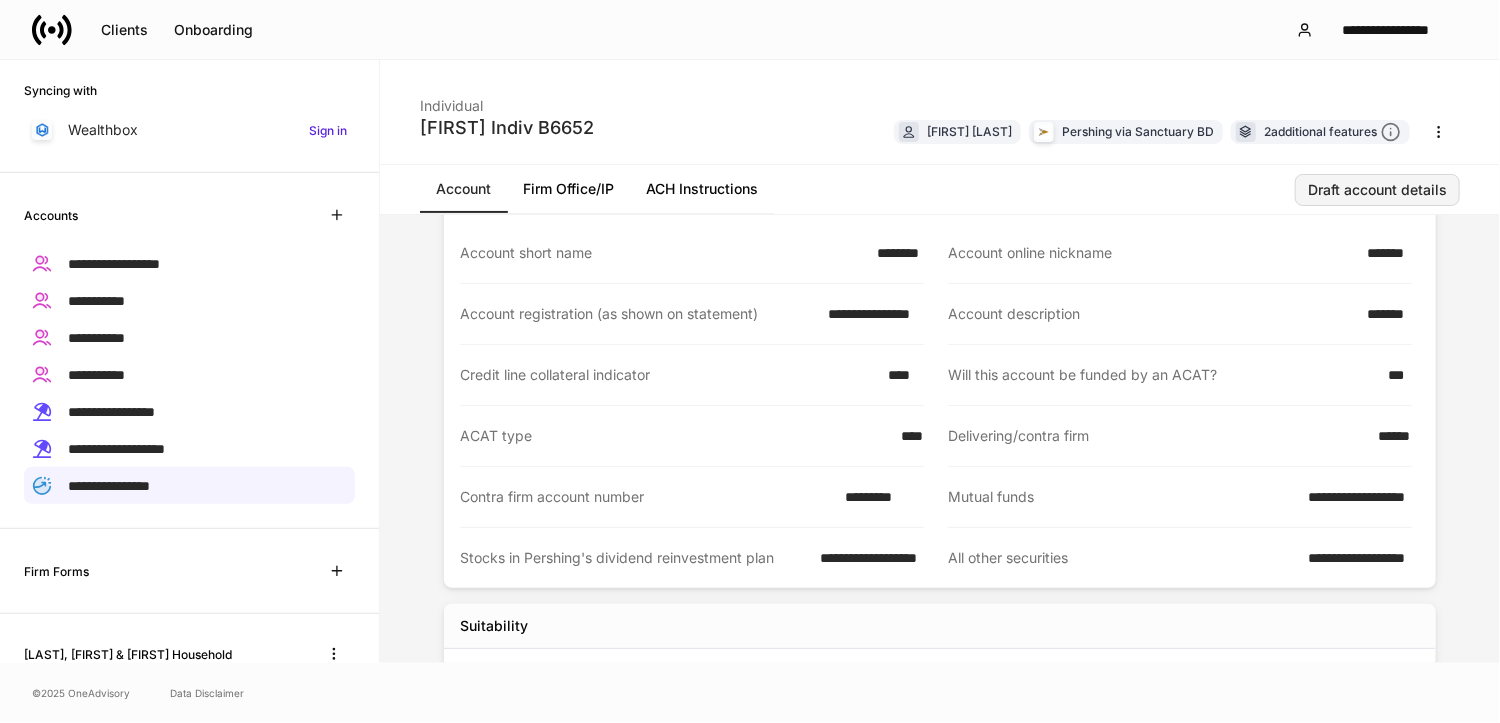 scroll, scrollTop: 101, scrollLeft: 0, axis: vertical 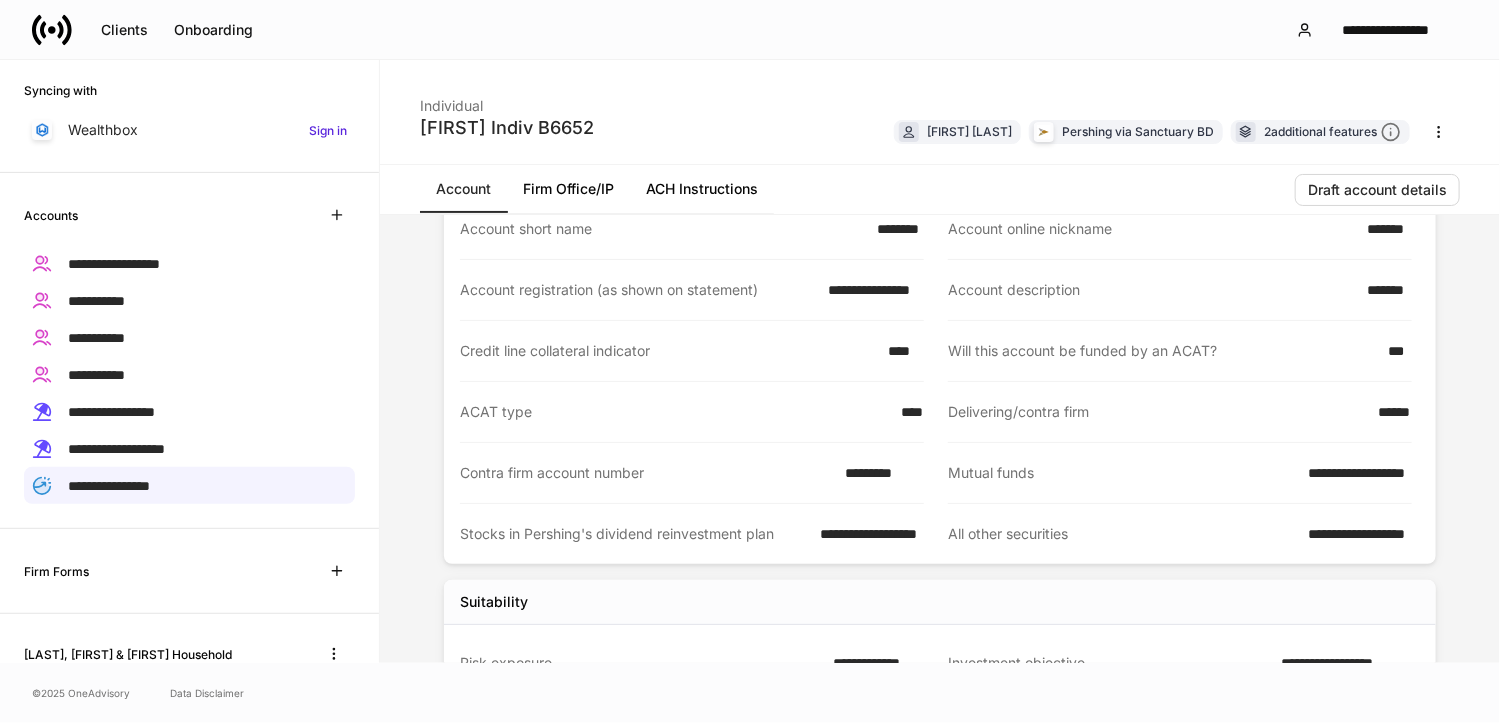 click on "*********" at bounding box center (878, 473) 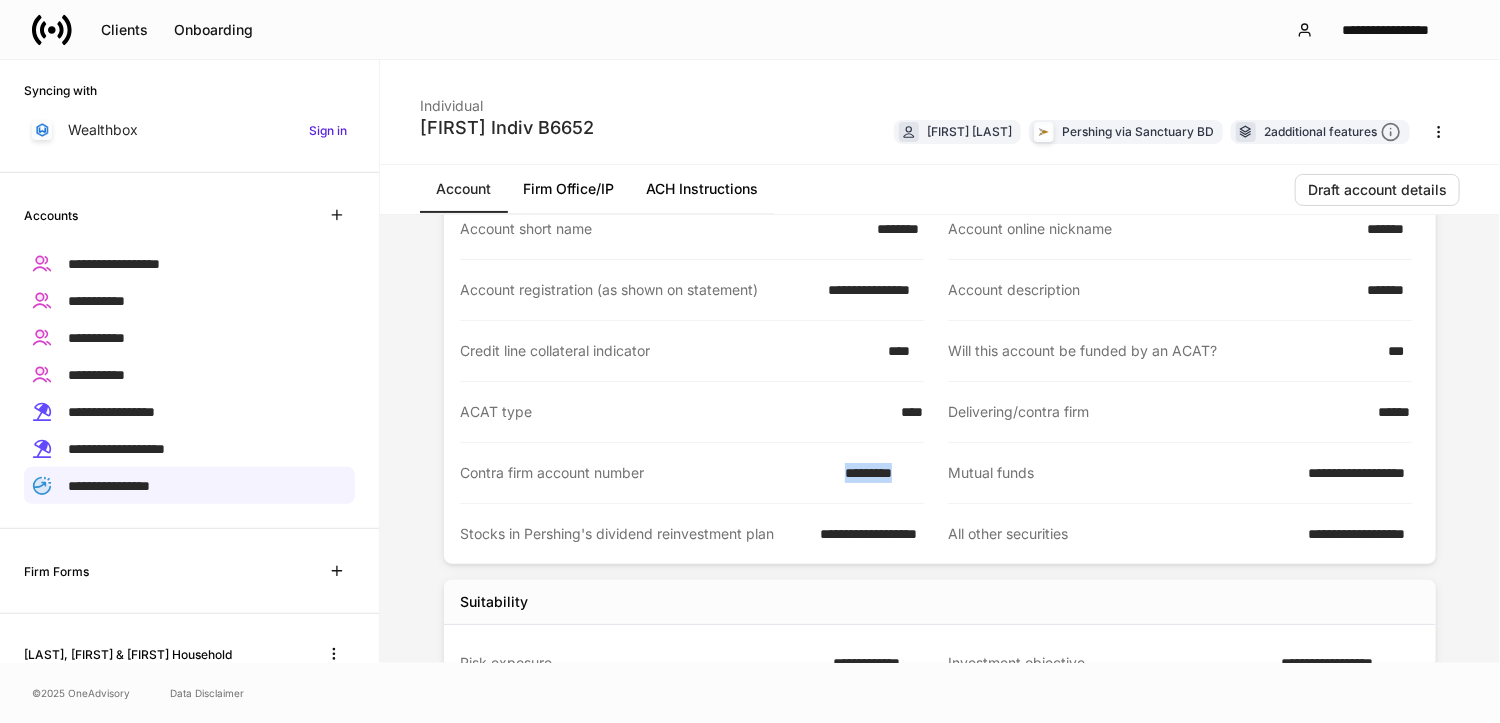 click on "*********" at bounding box center [878, 473] 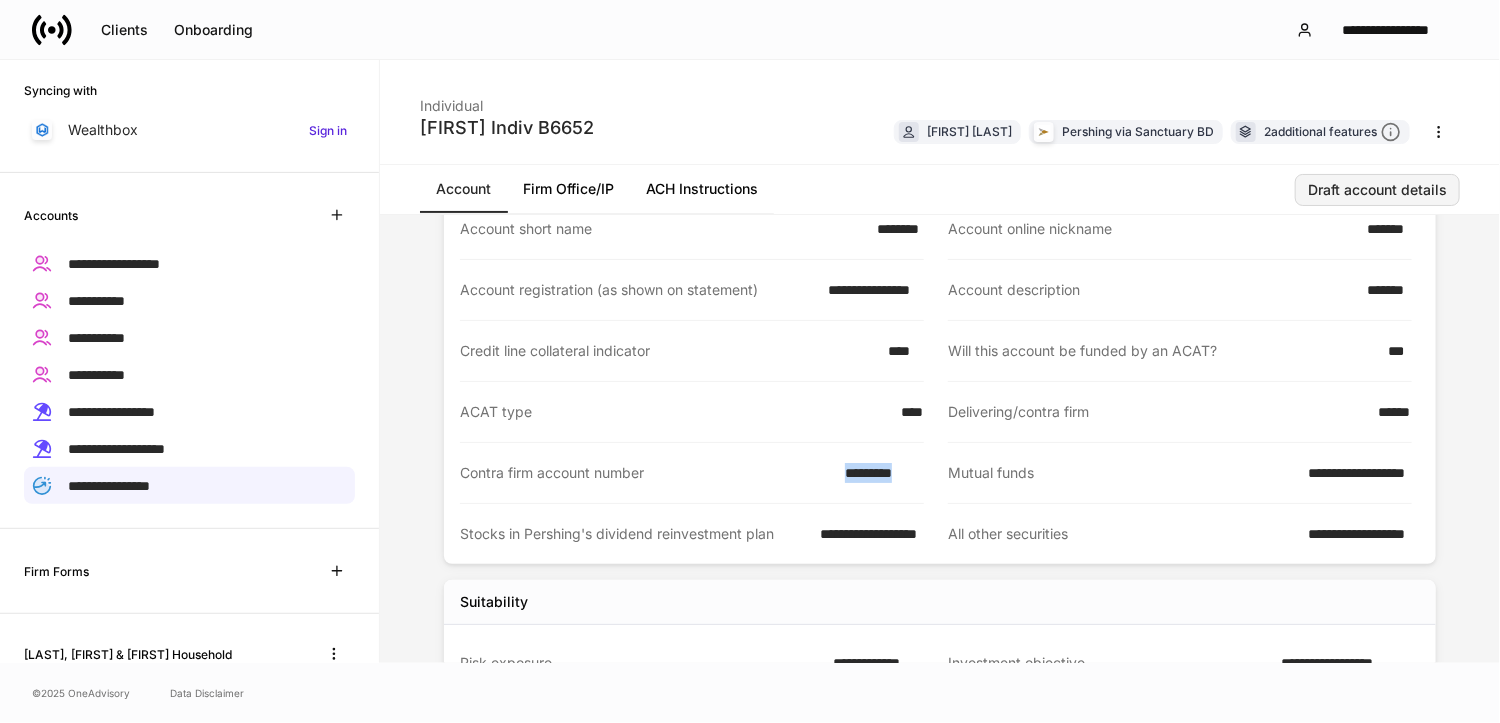 click on "Draft account details" at bounding box center (1377, 190) 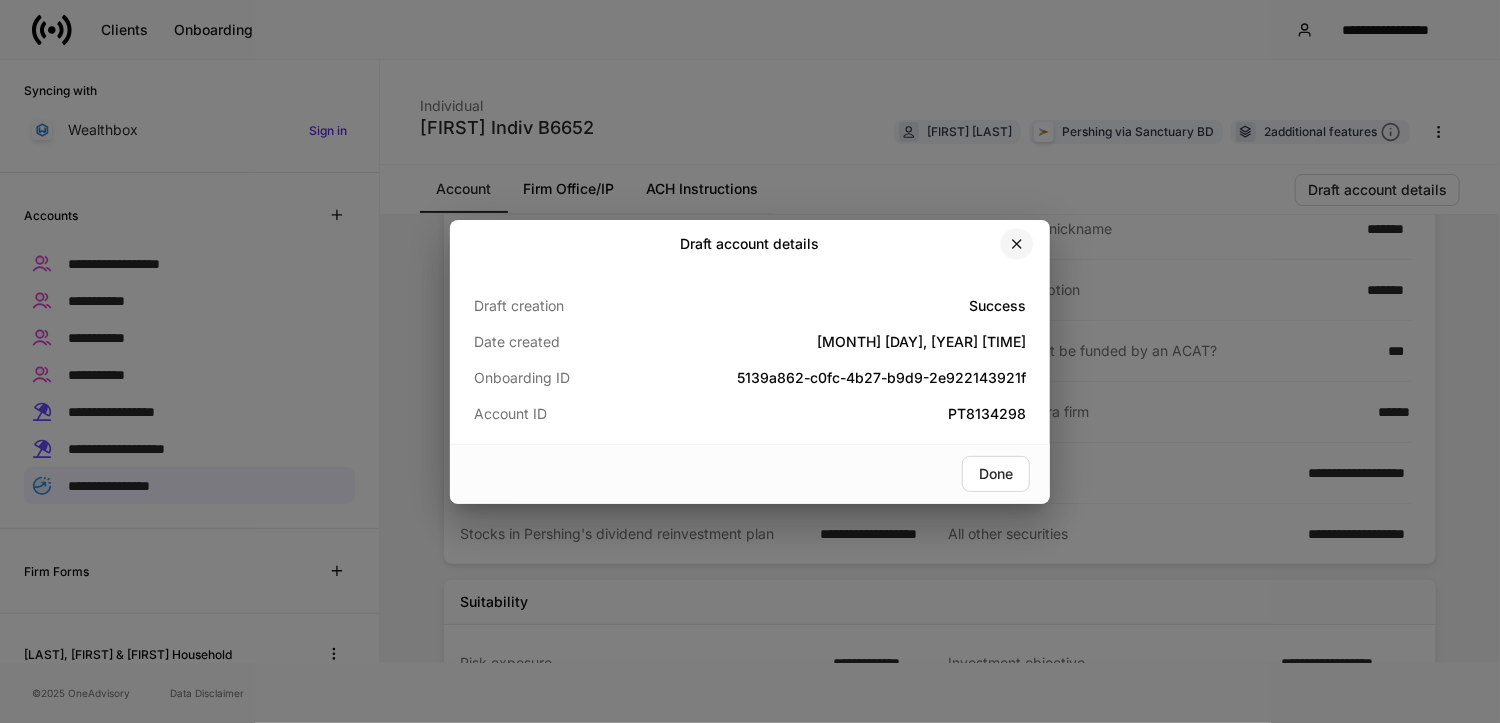 click 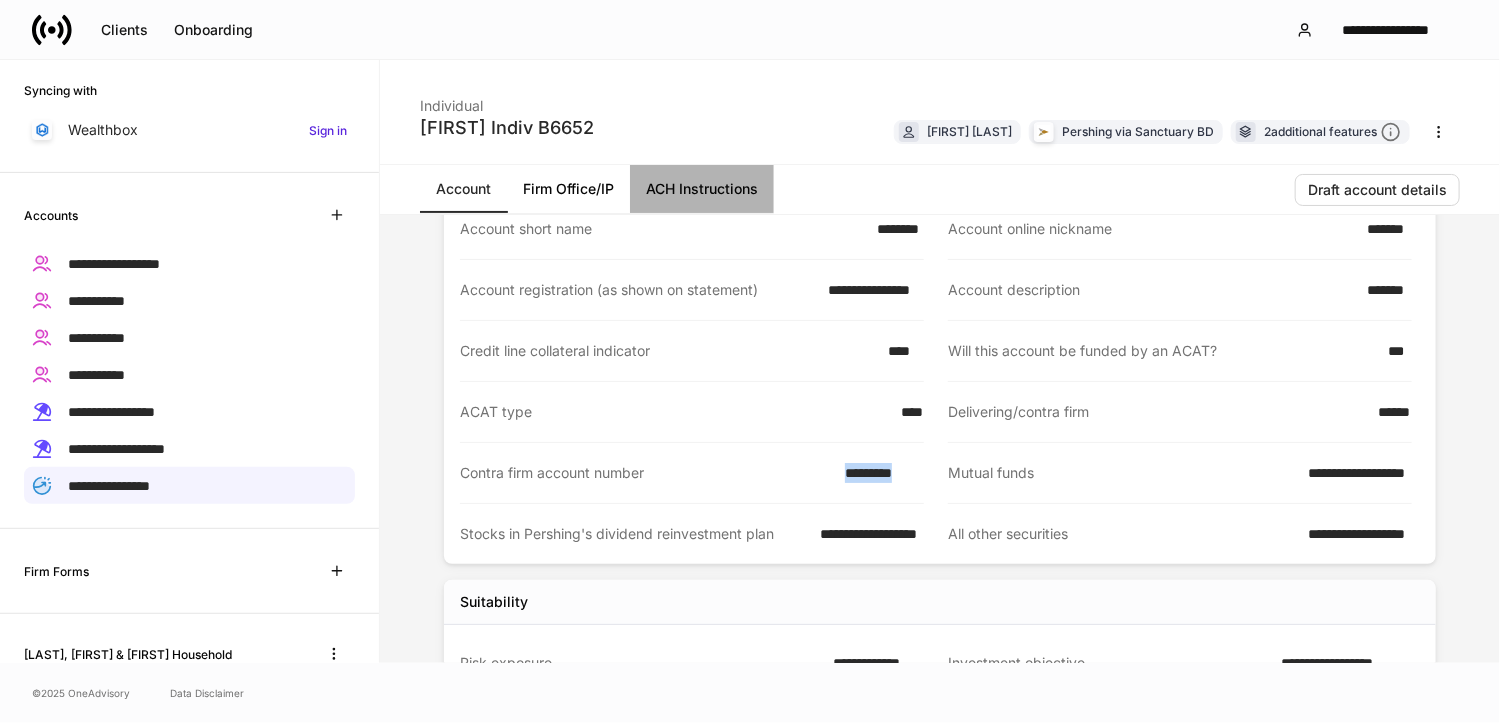 click on "ACH Instructions" at bounding box center (702, 189) 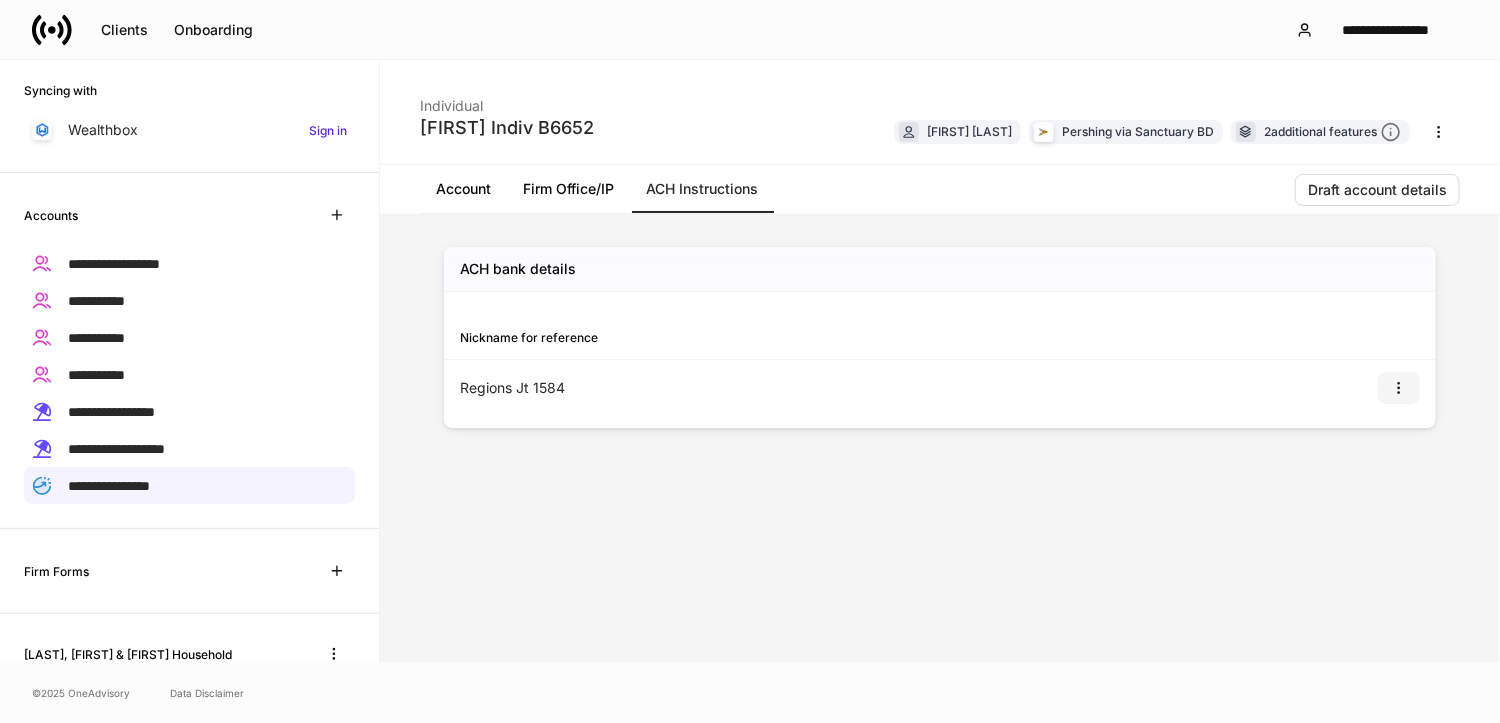 click 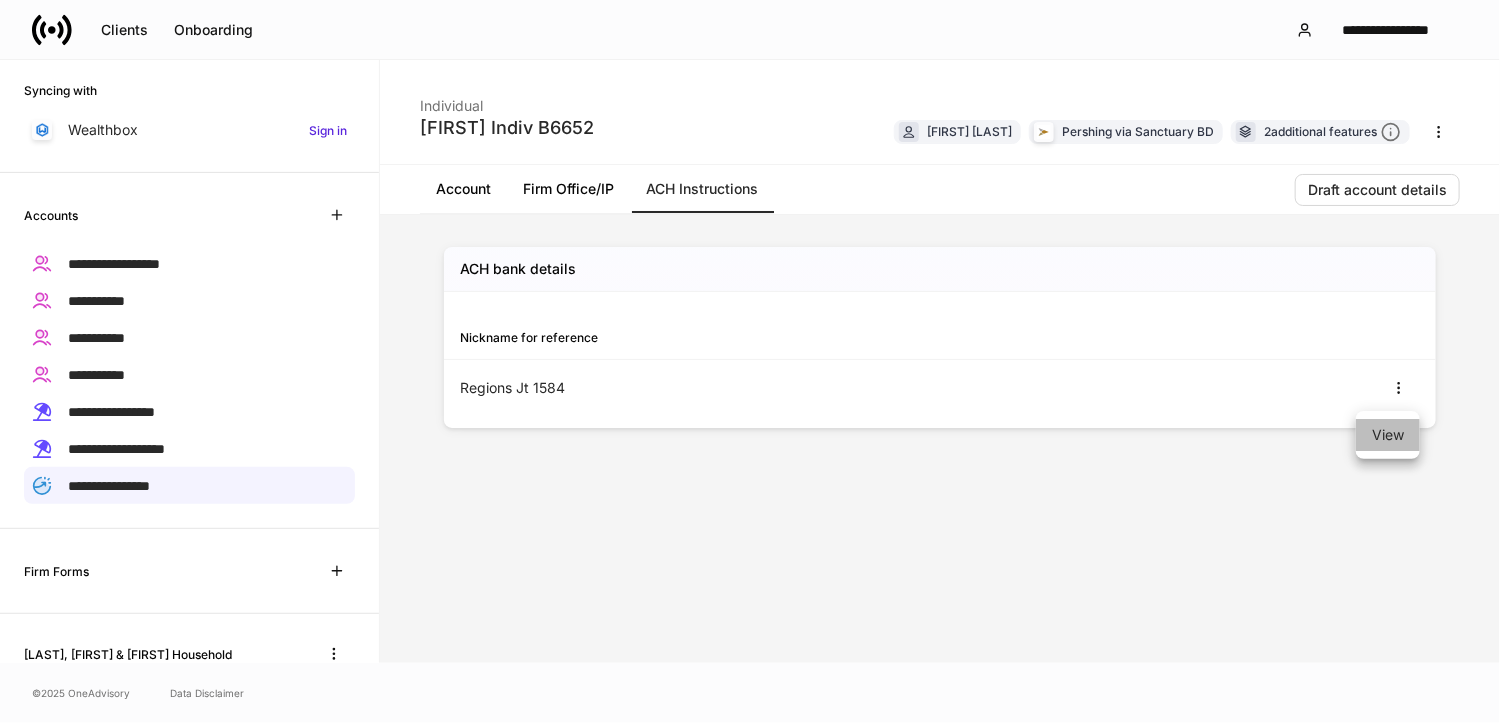 click on "View" at bounding box center (1388, 435) 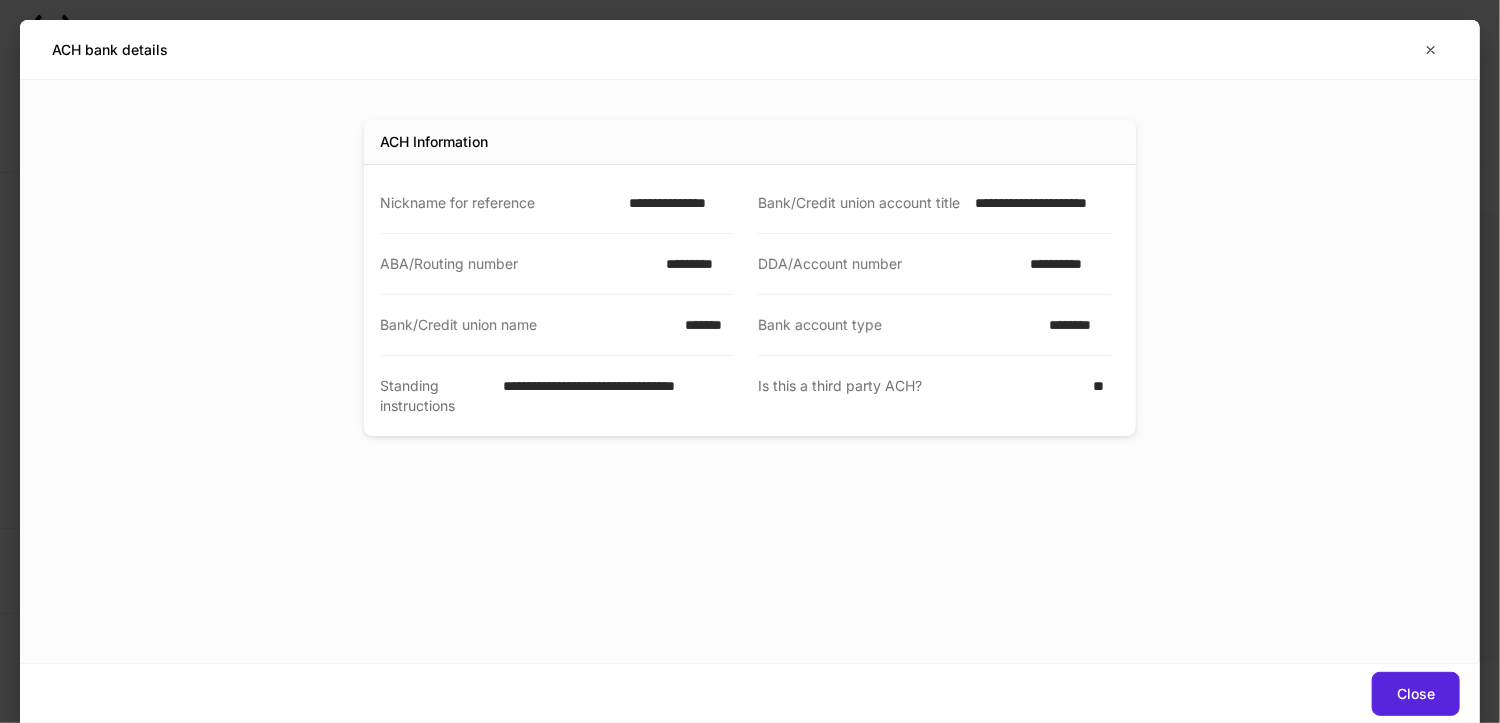 click on "**********" at bounding box center (675, 203) 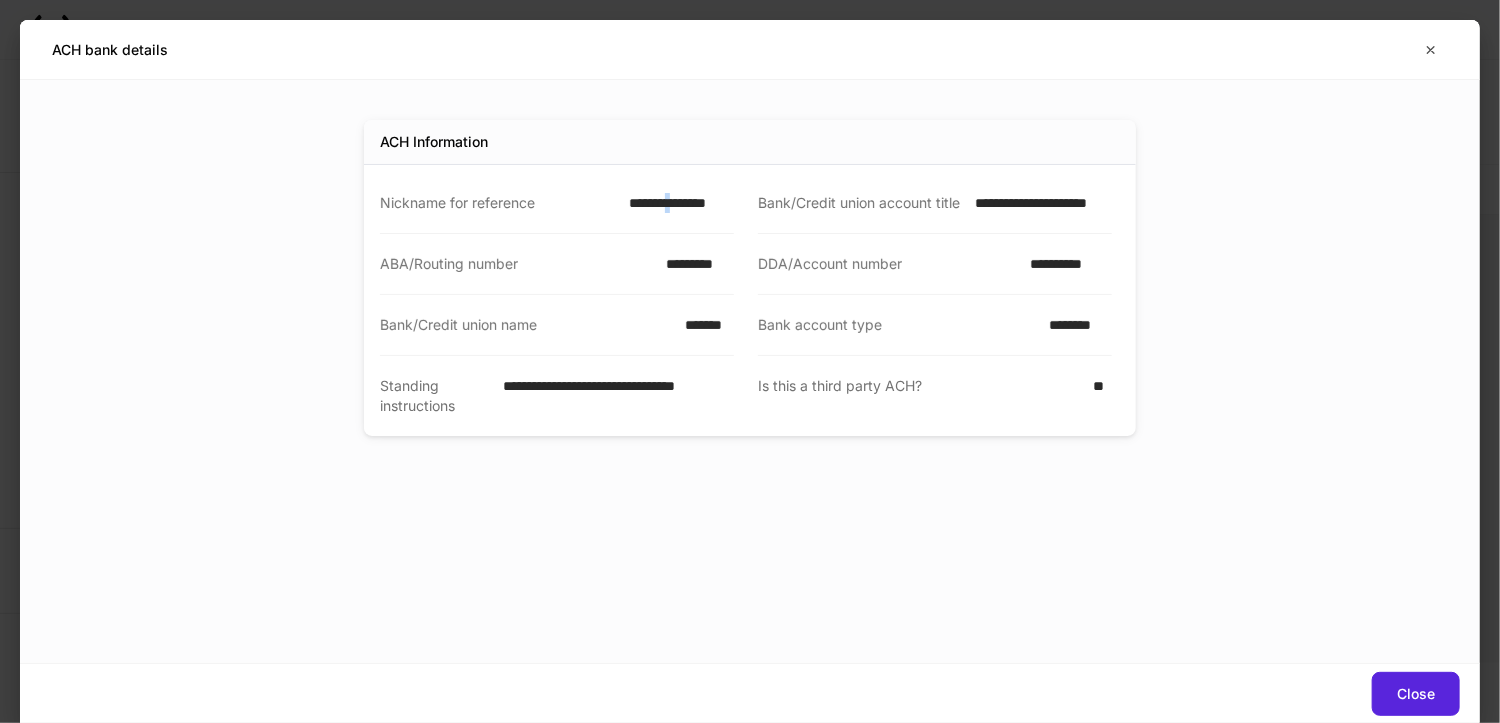 click on "**********" at bounding box center (675, 203) 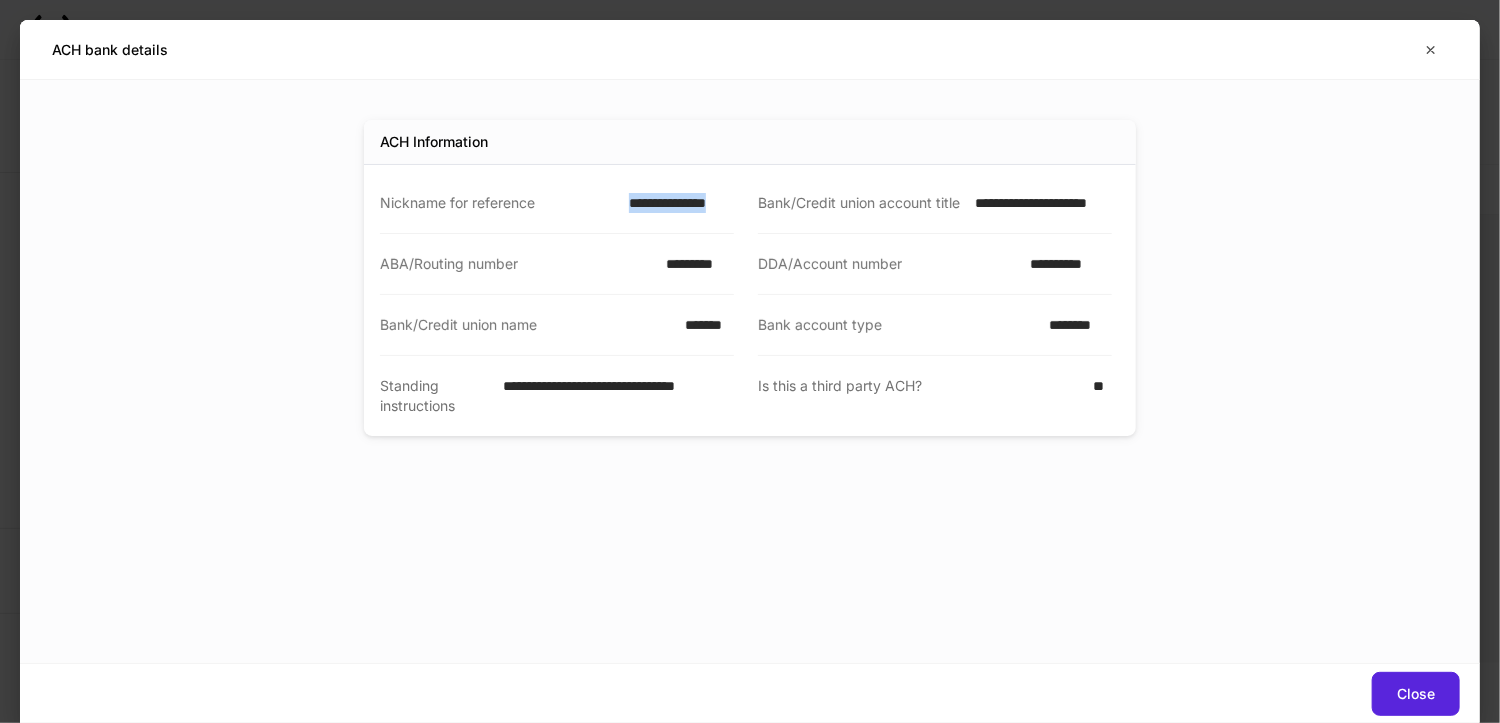 click on "**********" at bounding box center (675, 203) 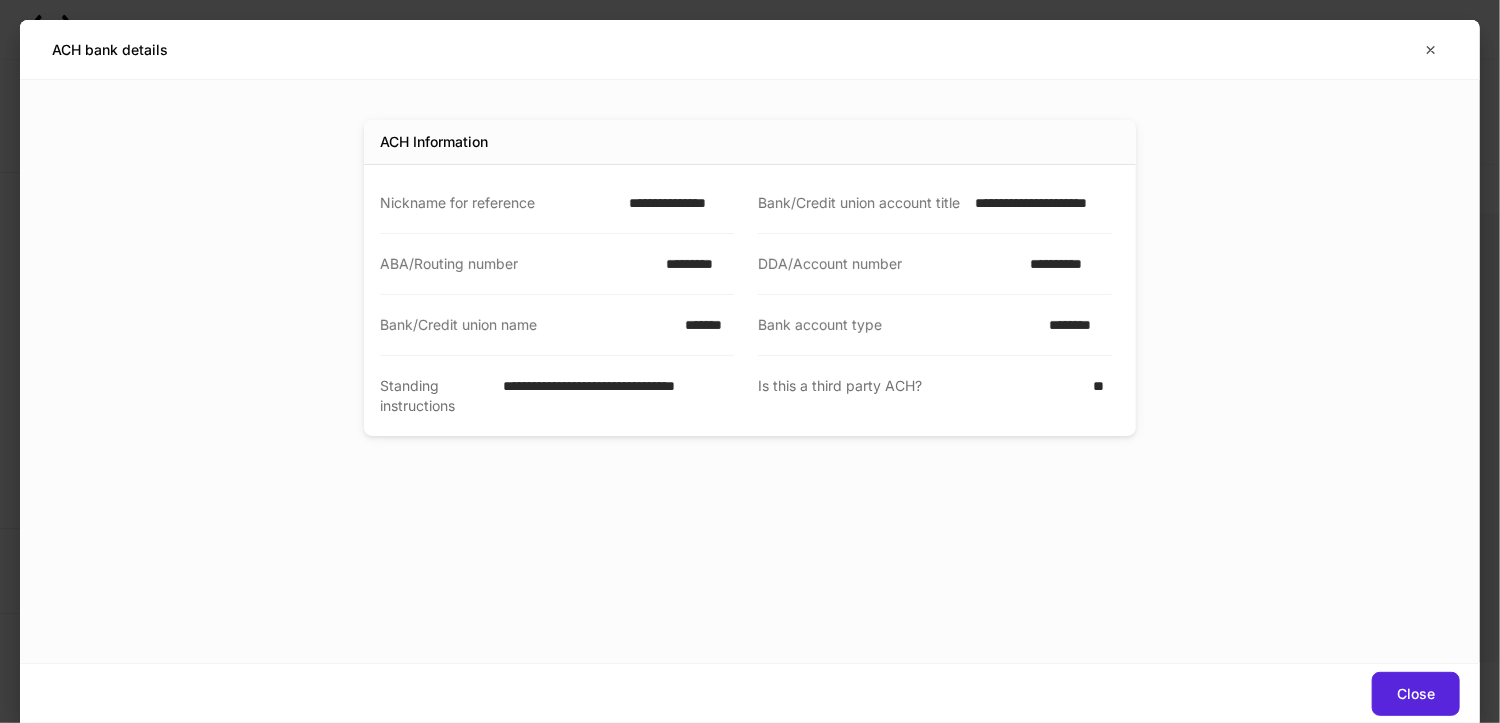 click on "**********" at bounding box center [1038, 203] 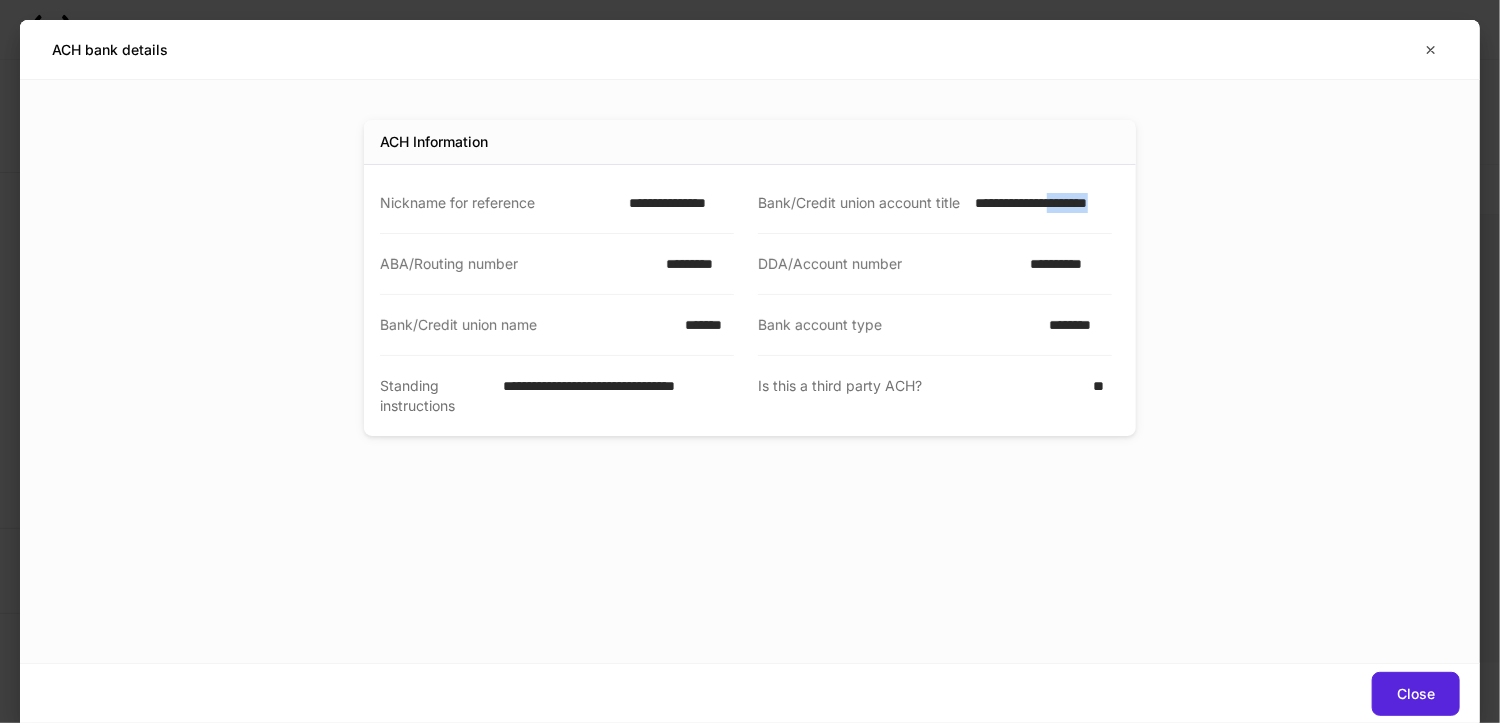 click on "**********" at bounding box center (1038, 203) 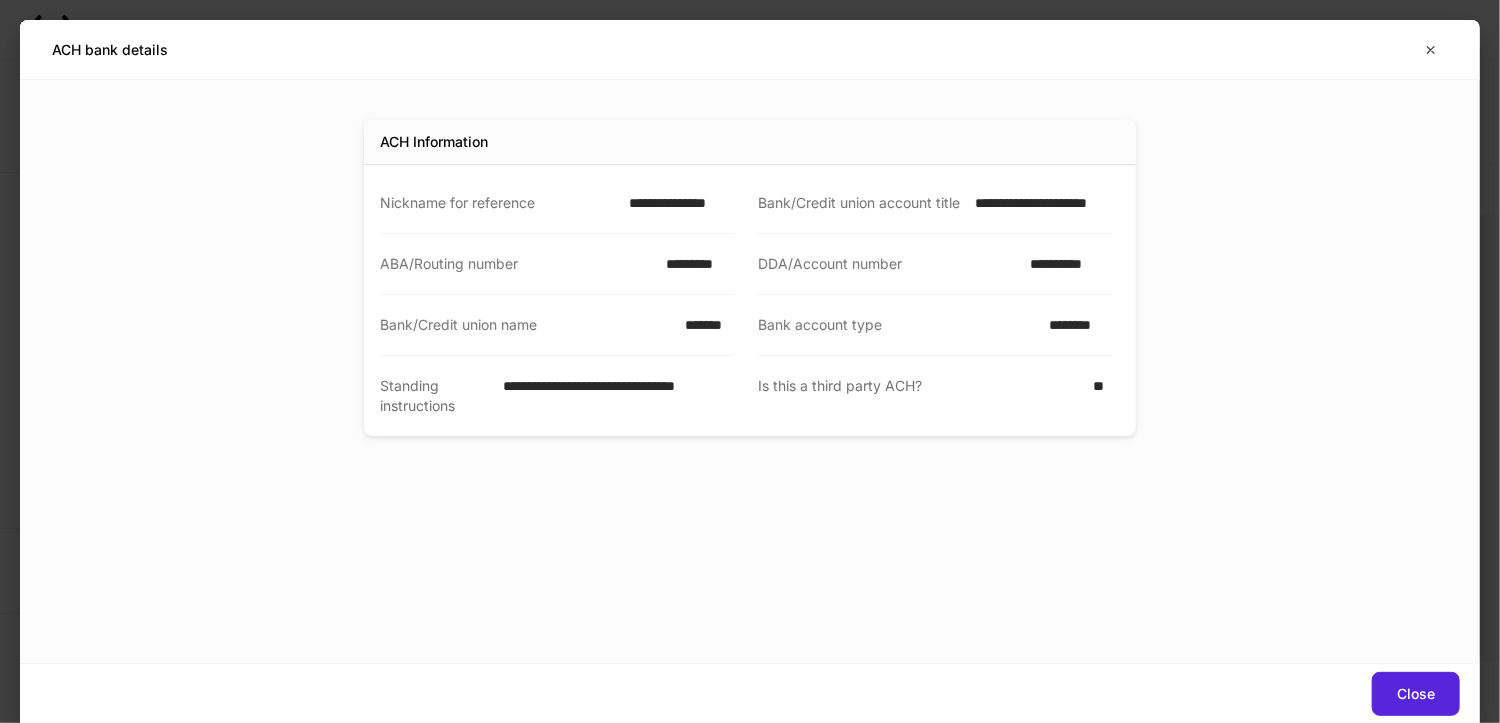 click on "*********" at bounding box center (694, 264) 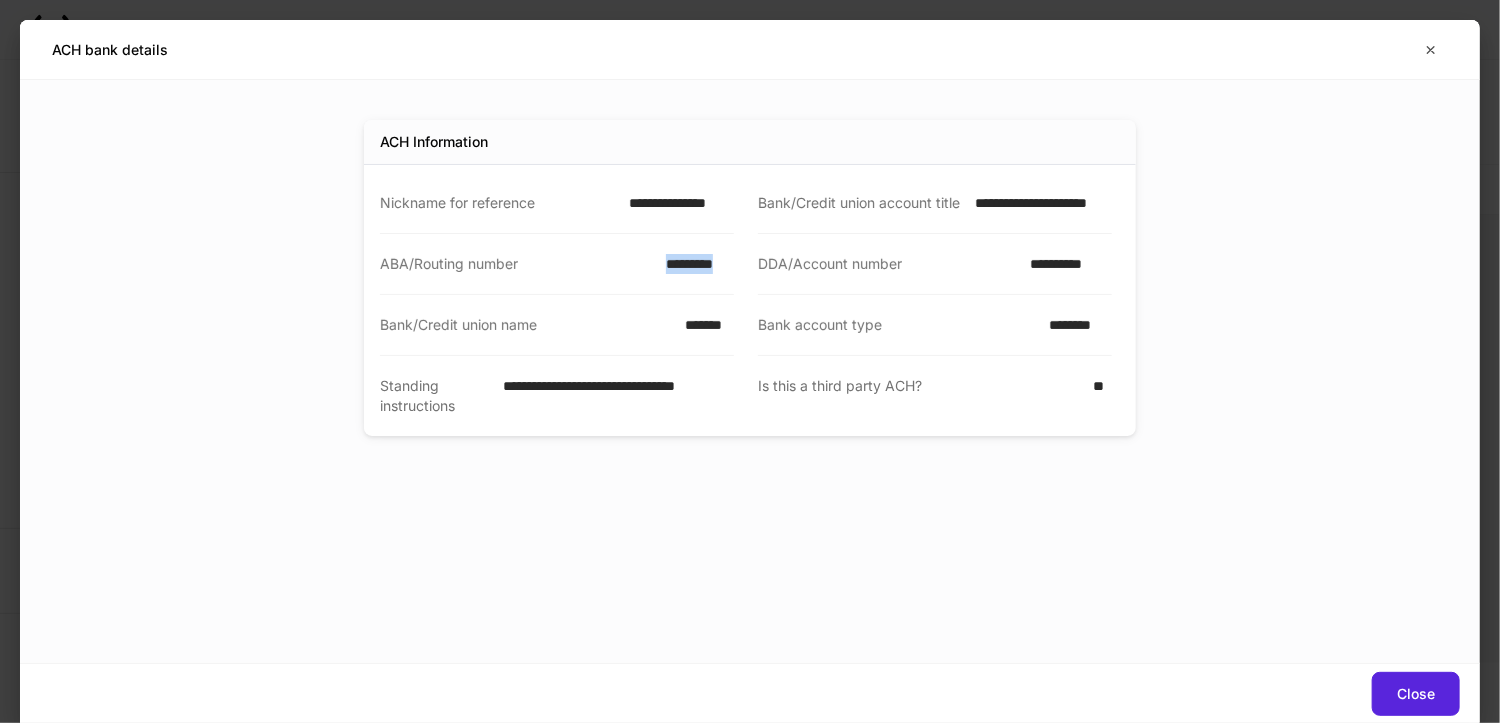 click on "*********" at bounding box center (694, 264) 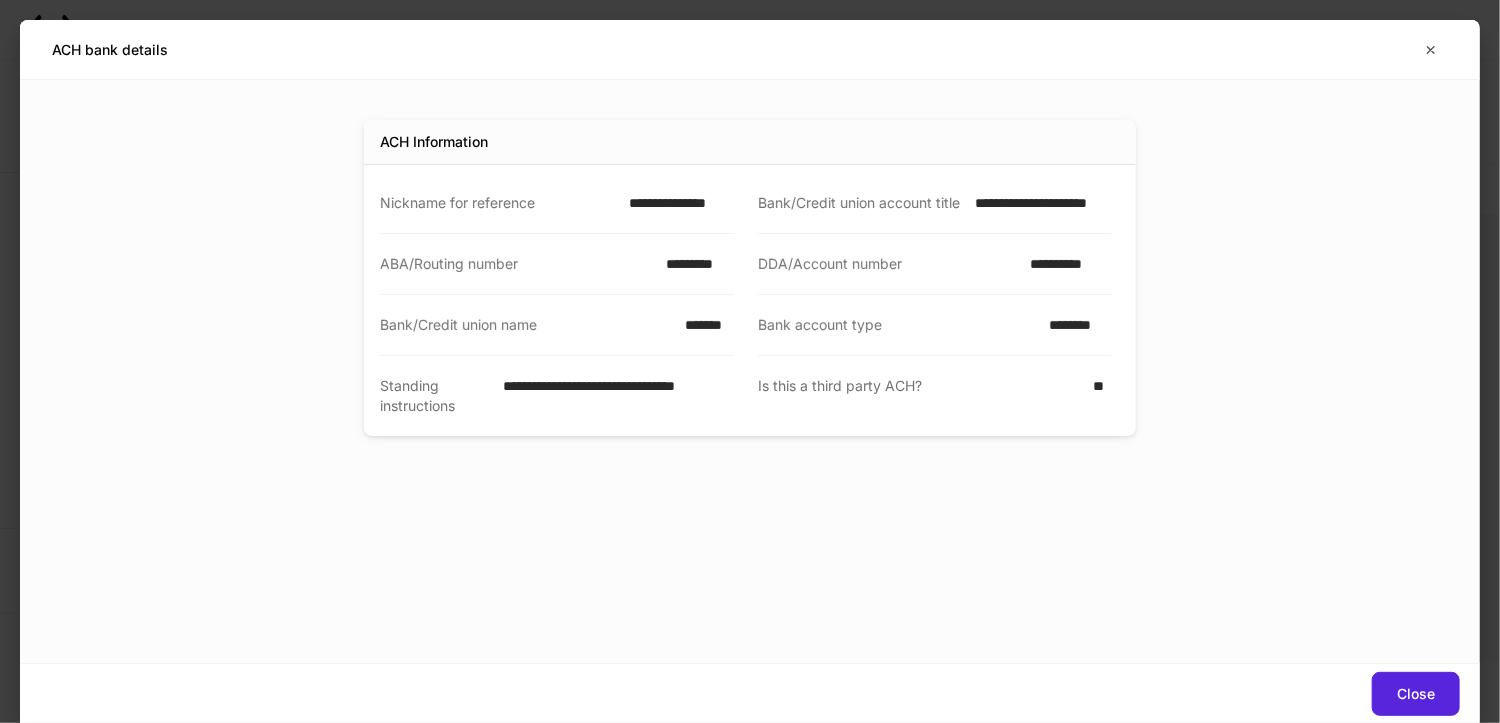 click on "**********" at bounding box center [1065, 264] 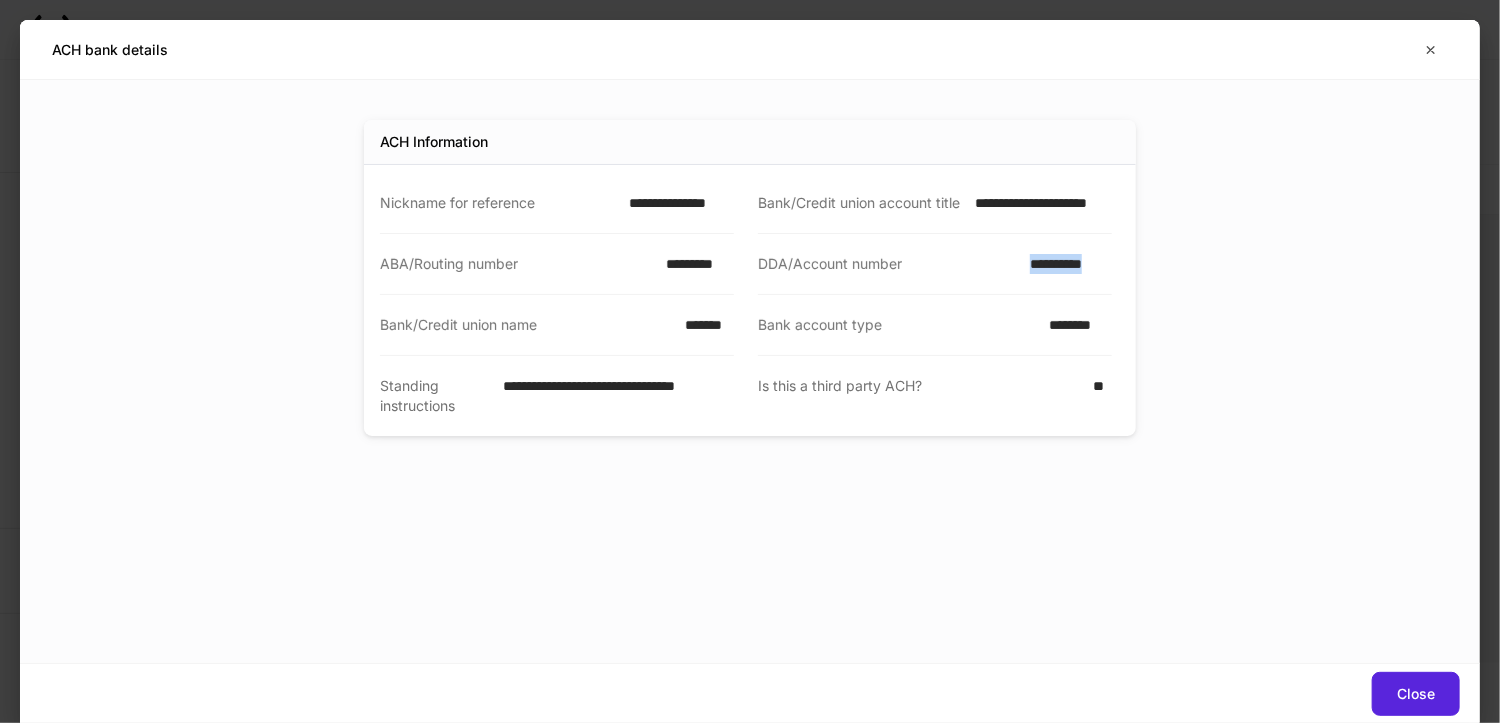 click on "**********" at bounding box center [1065, 264] 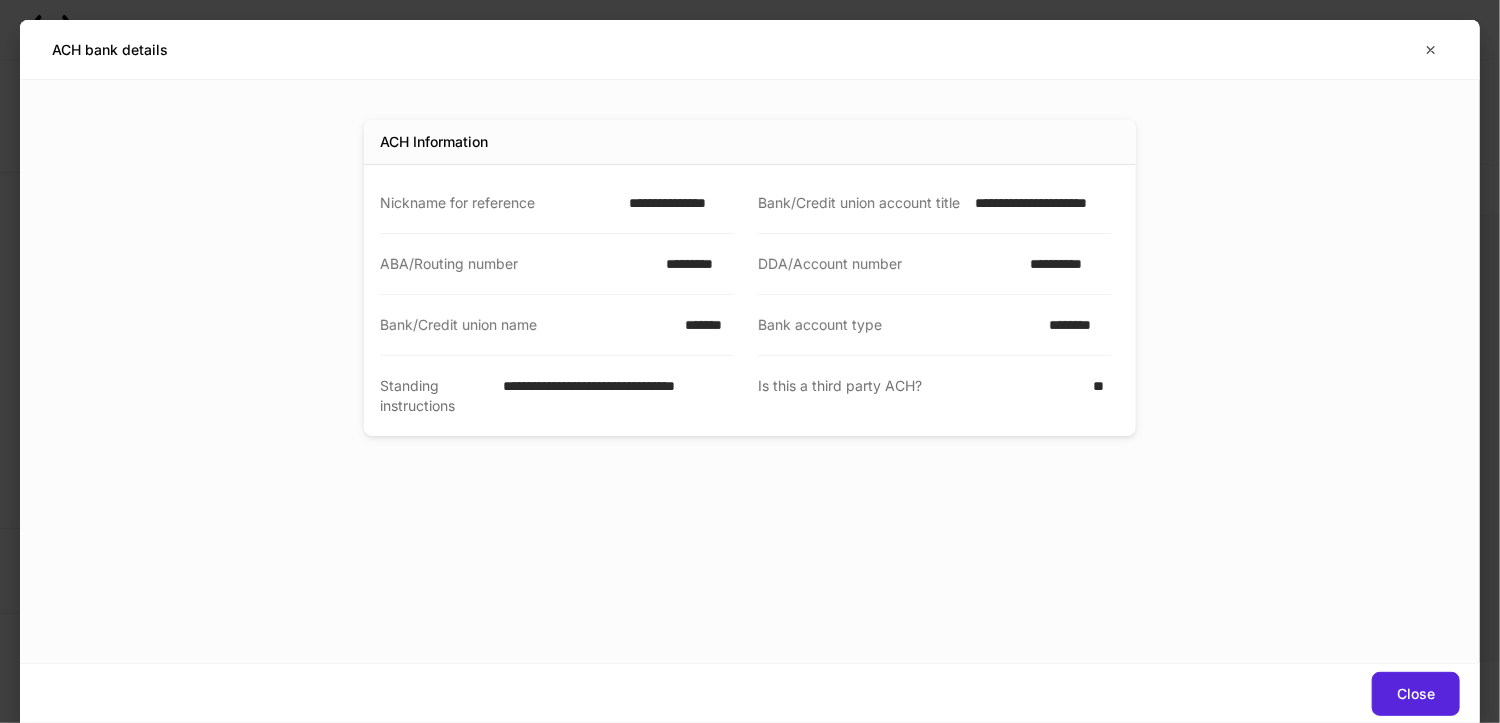 click on "*********" at bounding box center [694, 264] 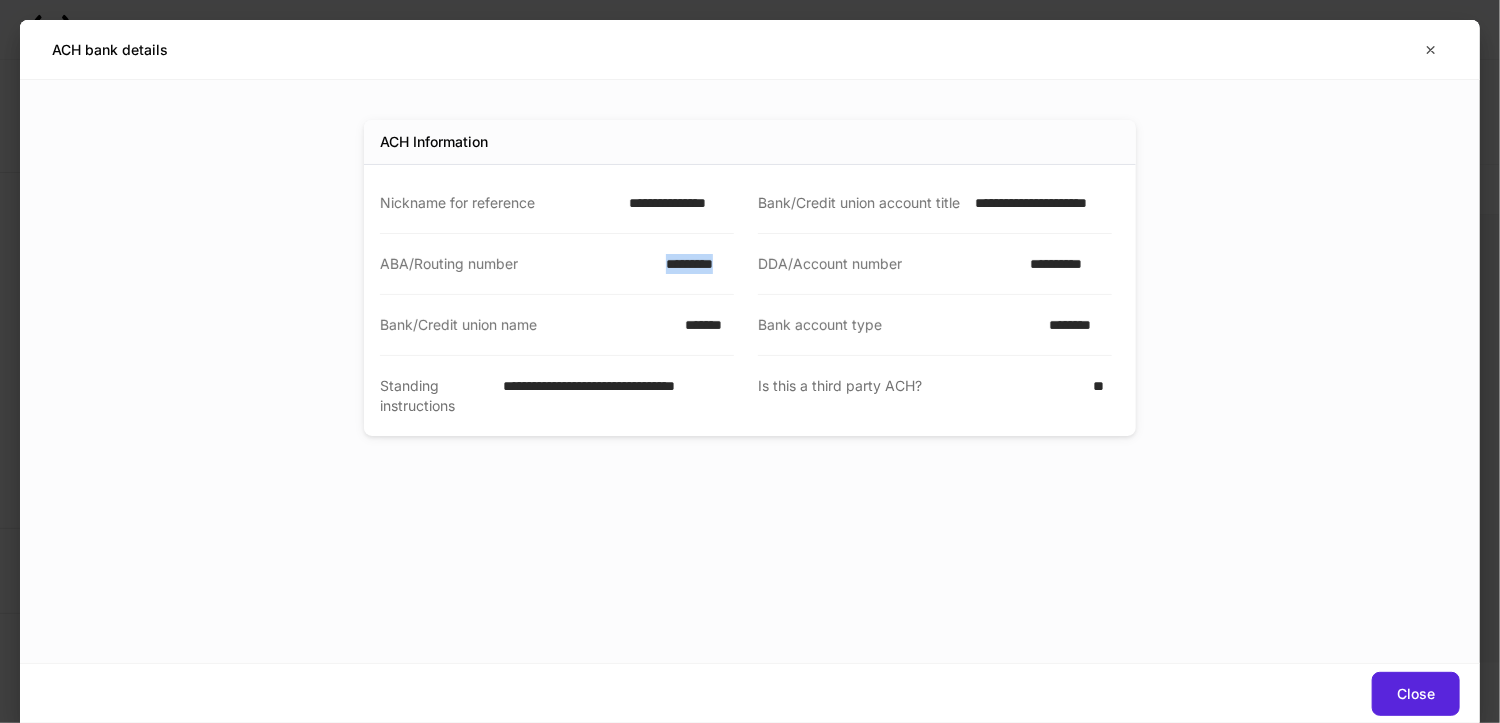 click on "*********" at bounding box center [694, 264] 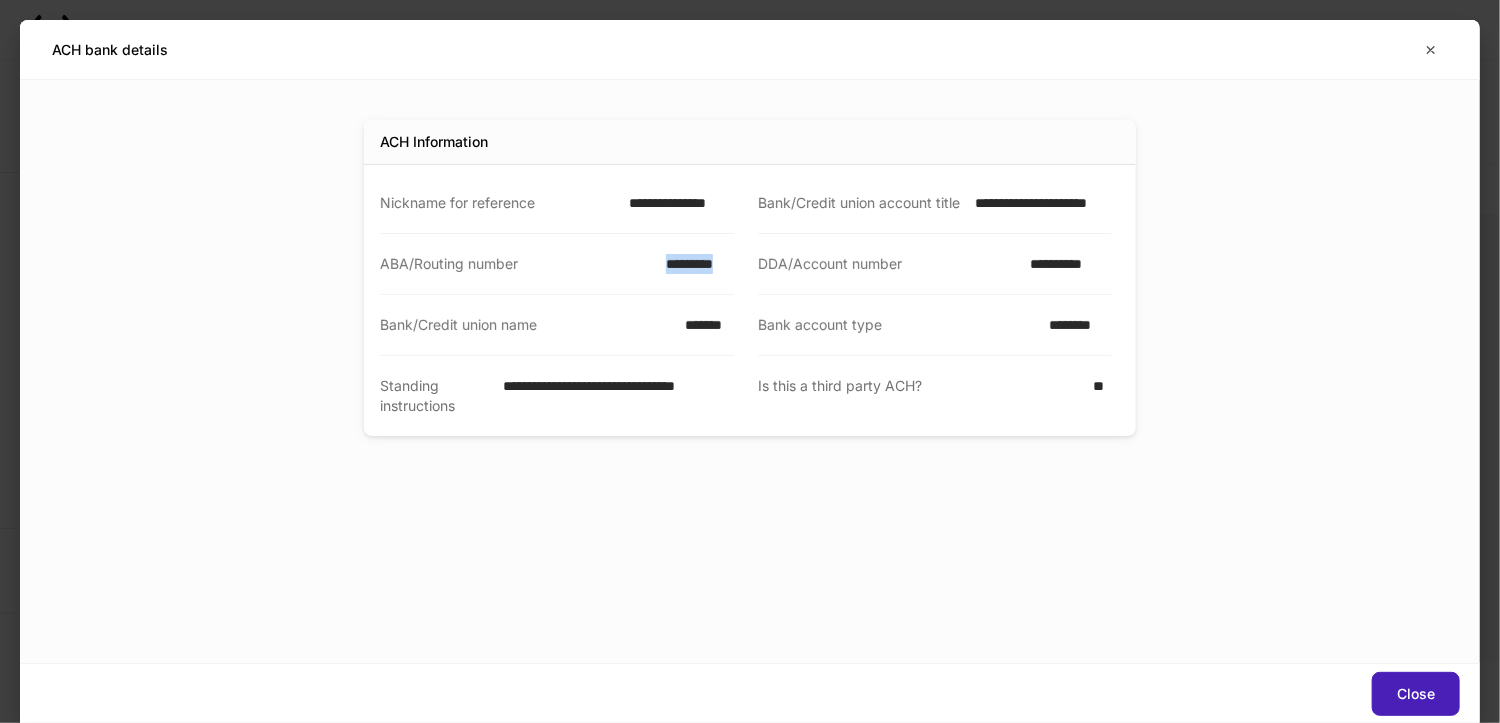 click on "Close" at bounding box center (1416, 694) 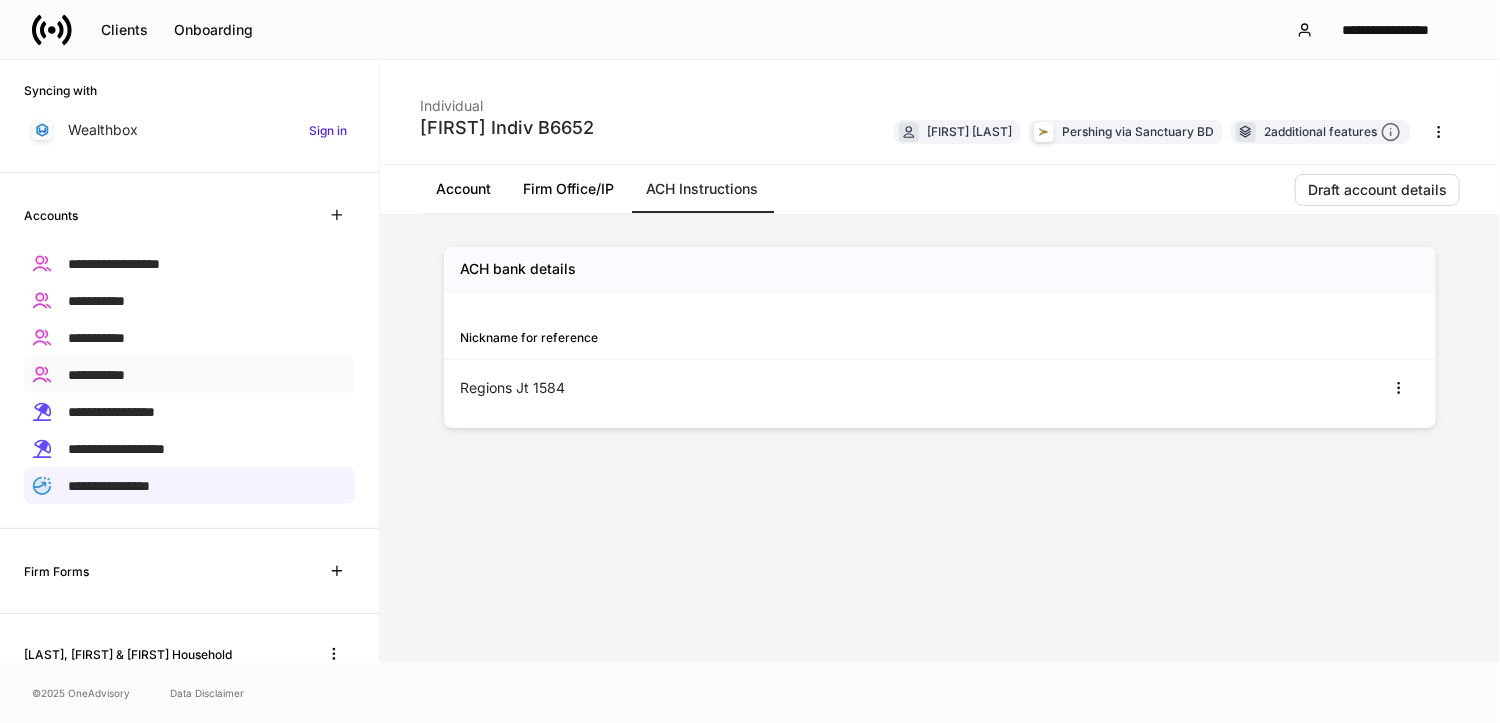 click on "**********" at bounding box center (96, 375) 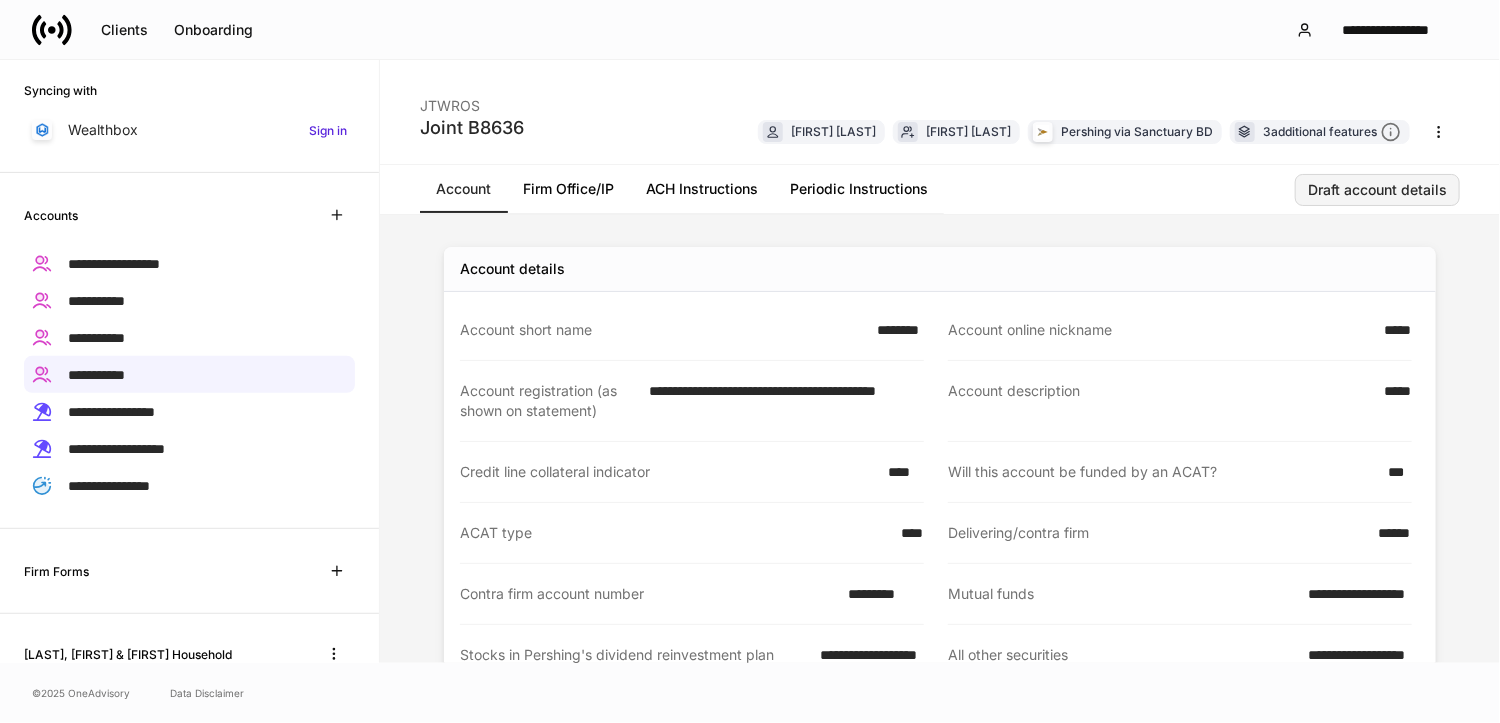 click on "Draft account details" at bounding box center [1377, 190] 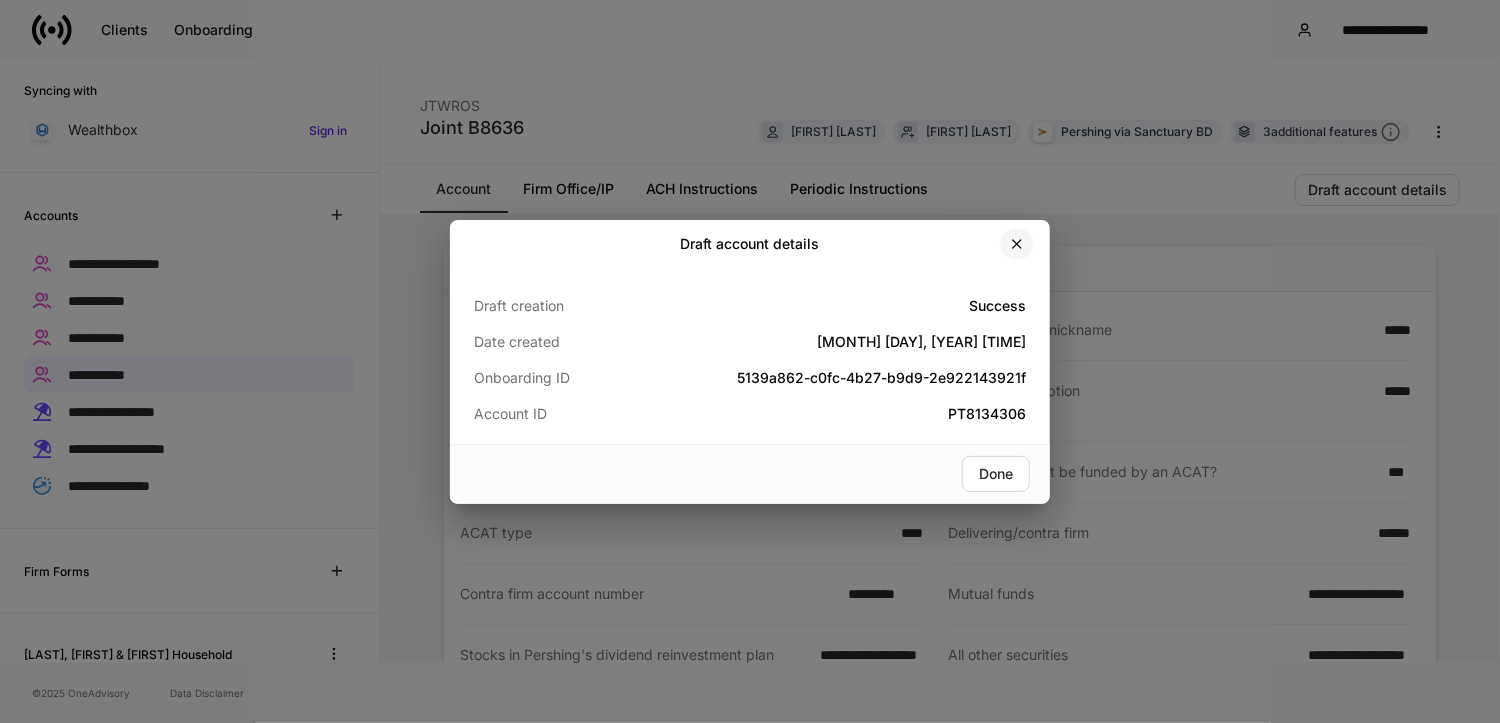 click 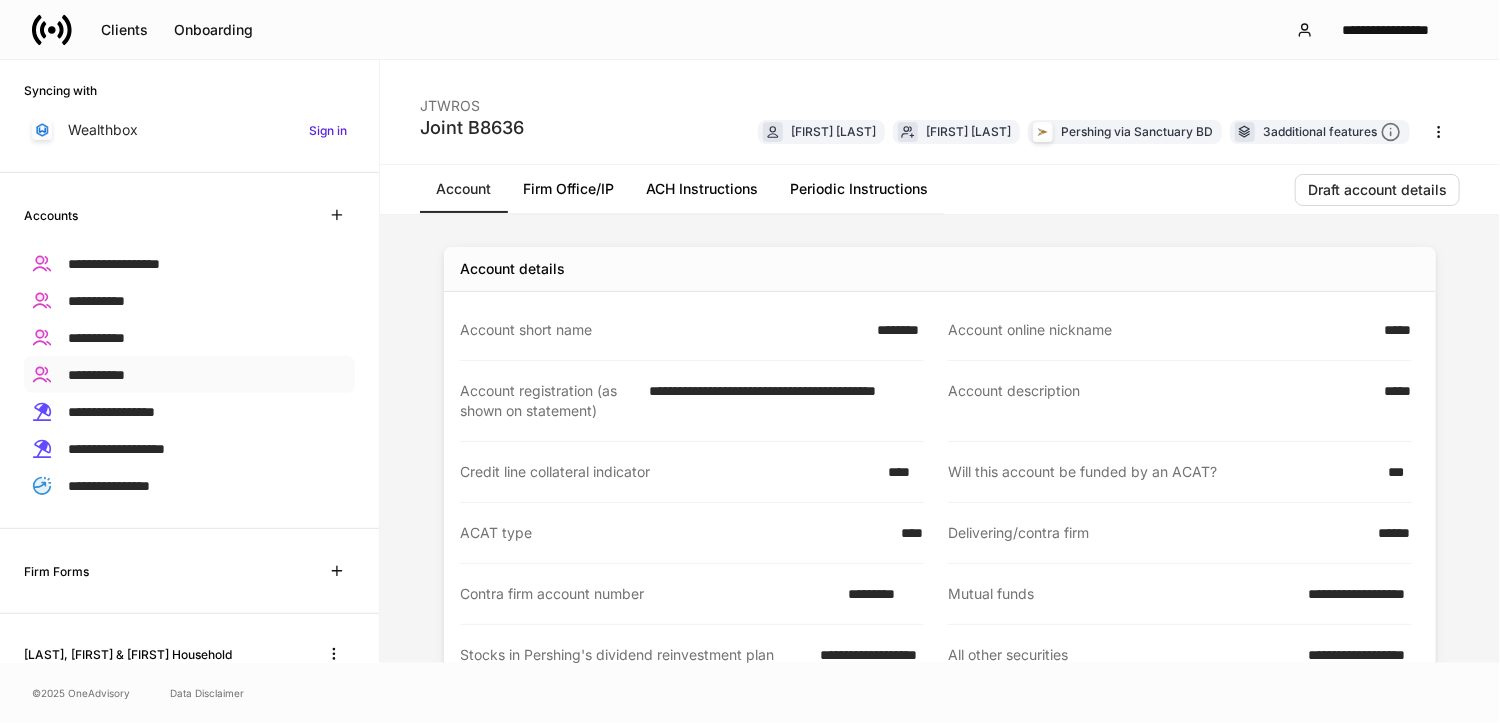 drag, startPoint x: 130, startPoint y: 360, endPoint x: 160, endPoint y: 349, distance: 31.95309 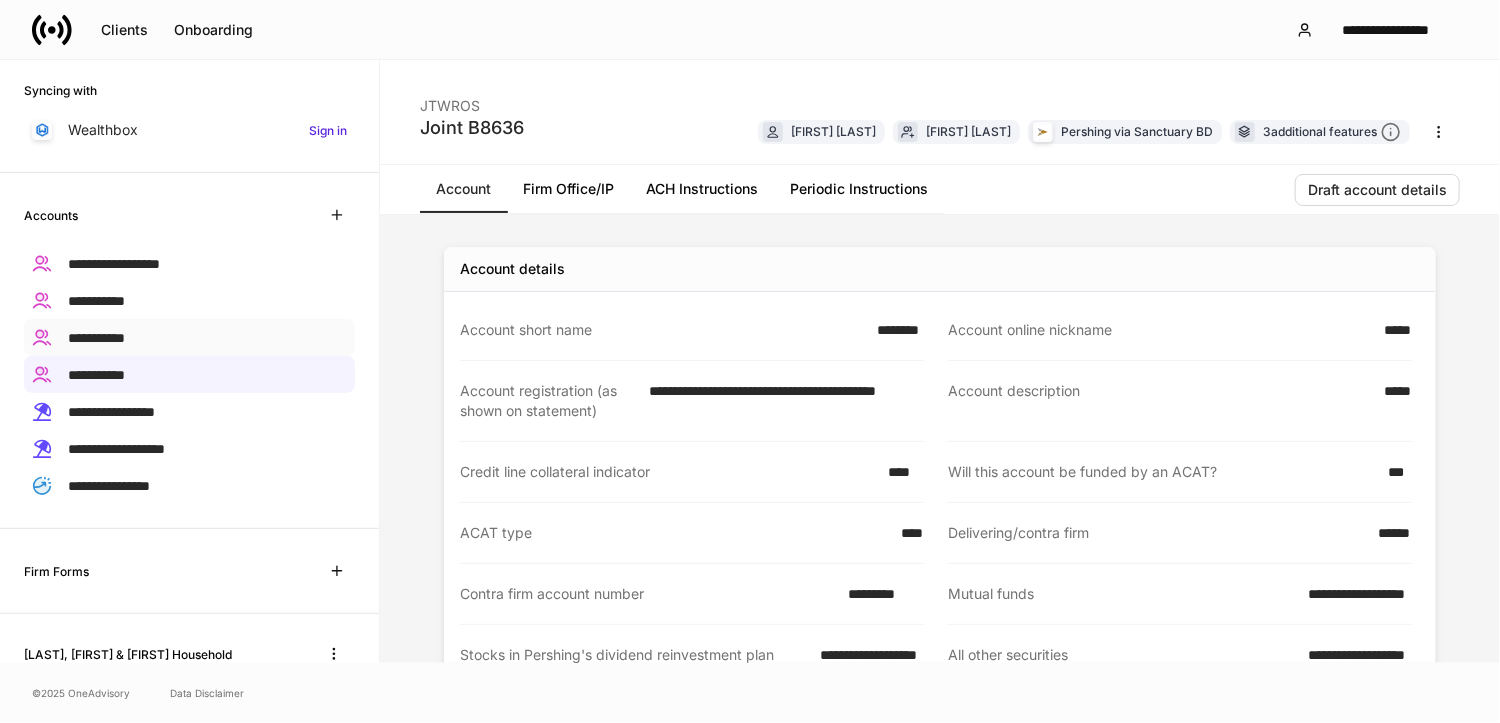 click on "**********" at bounding box center [96, 374] 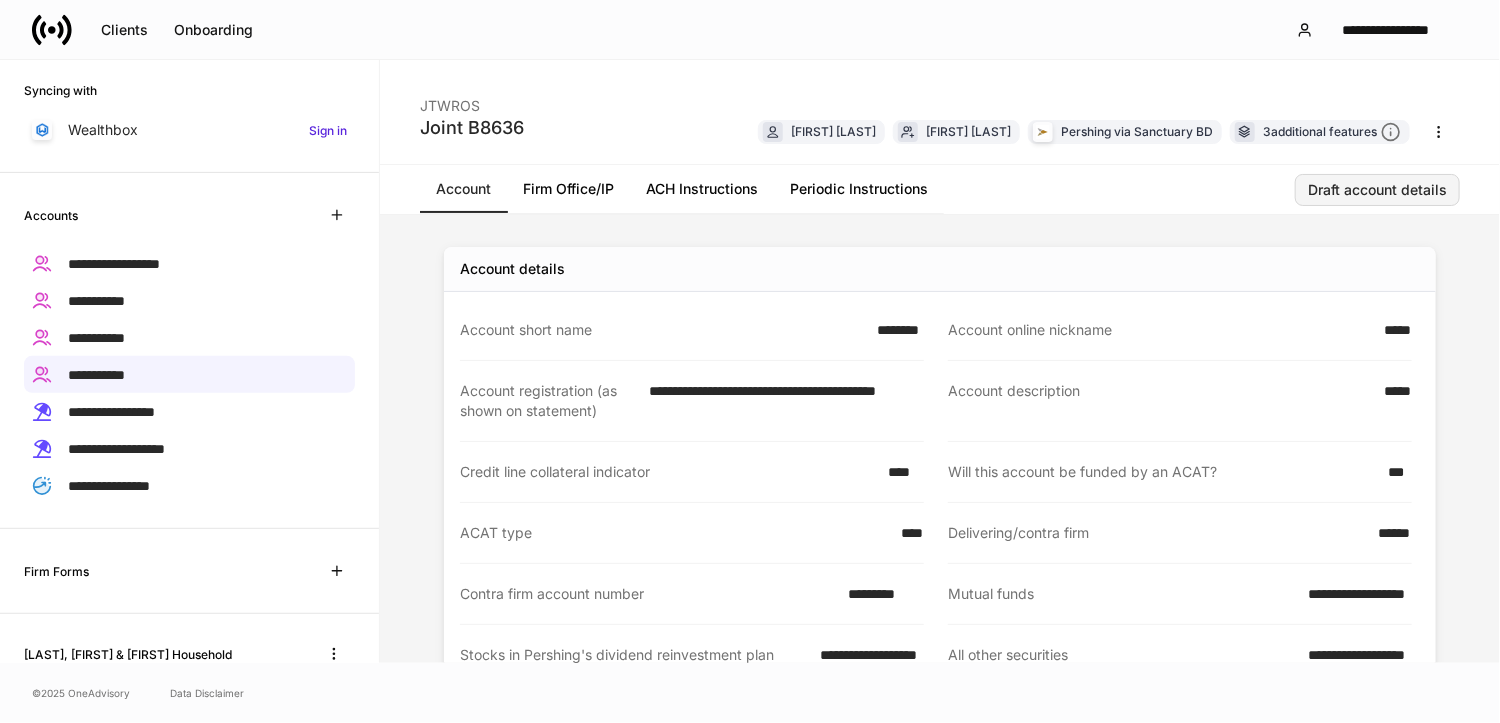 click on "Draft account details" at bounding box center (1377, 190) 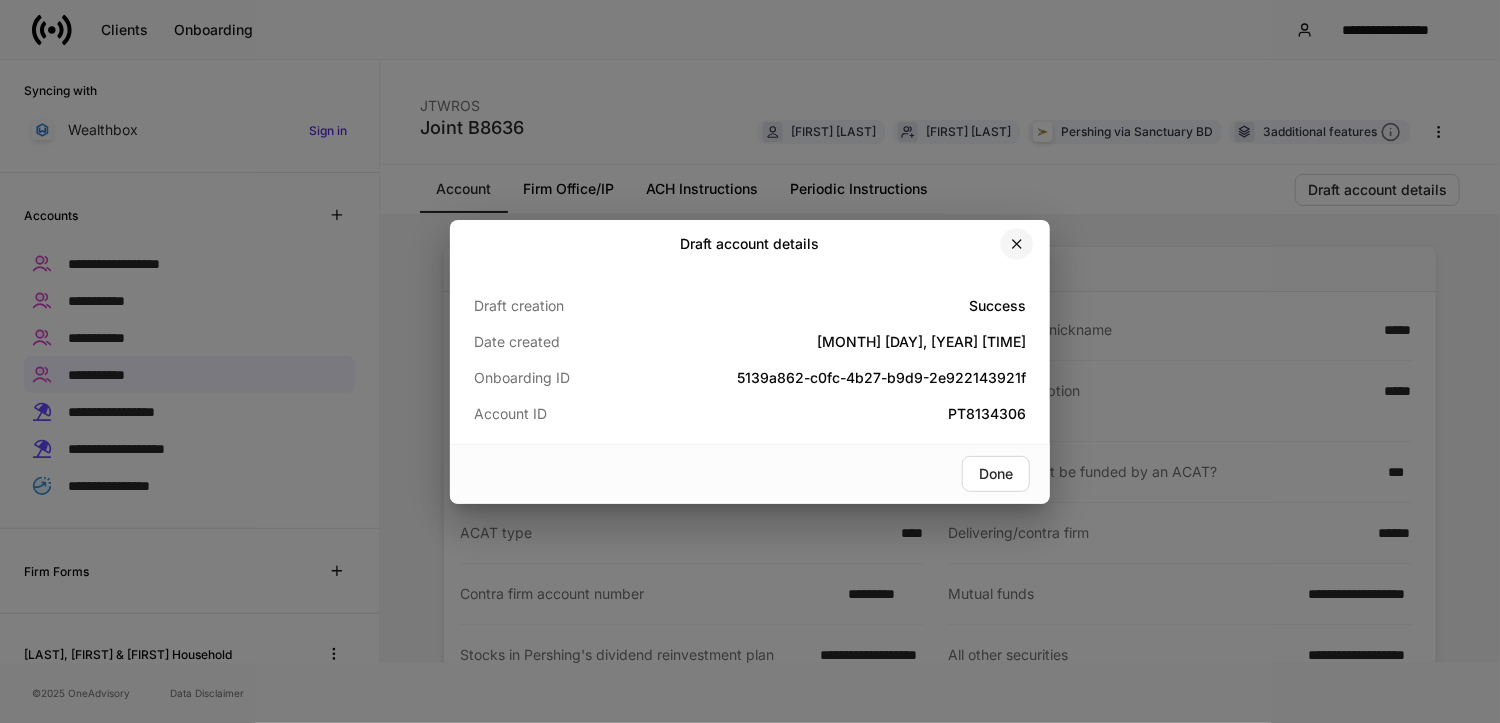 click 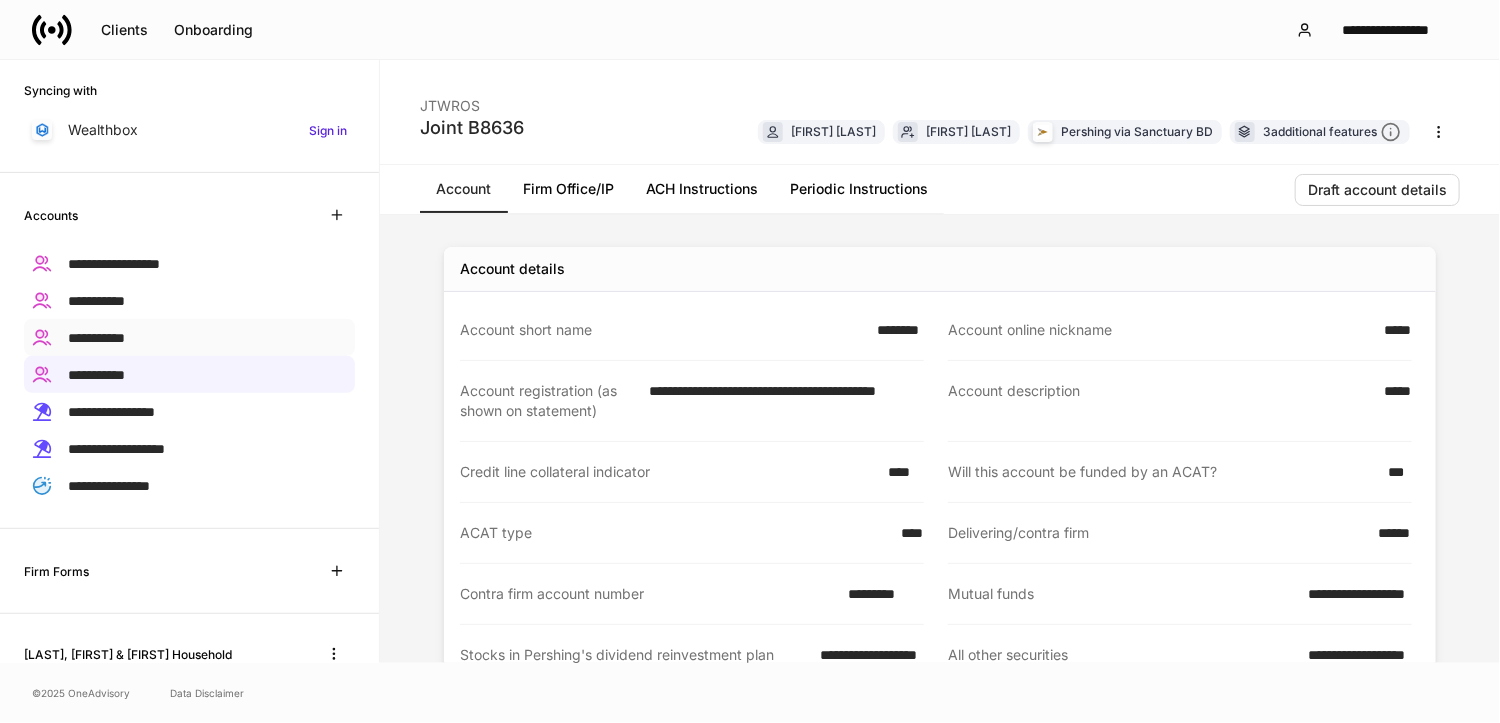 click on "**********" at bounding box center (96, 338) 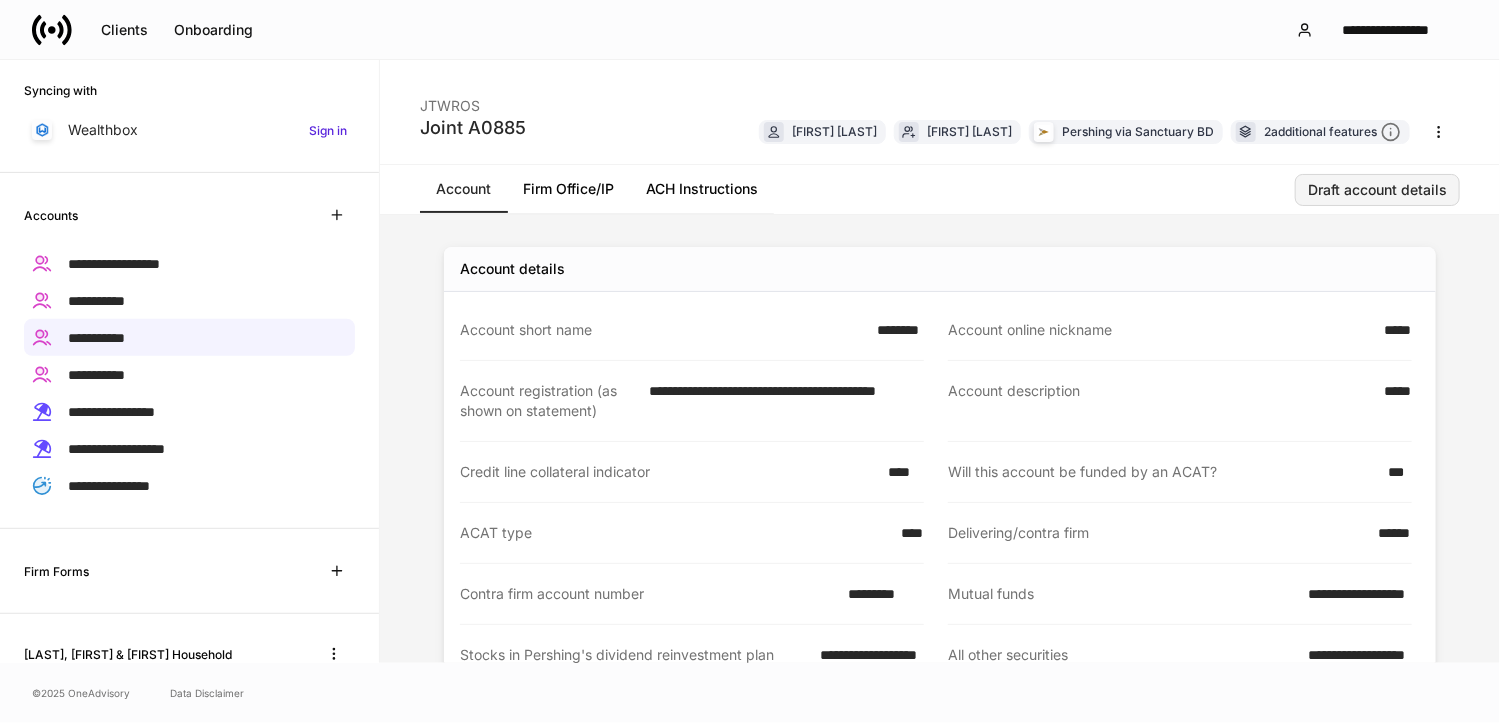 click on "Draft account details" at bounding box center (1377, 190) 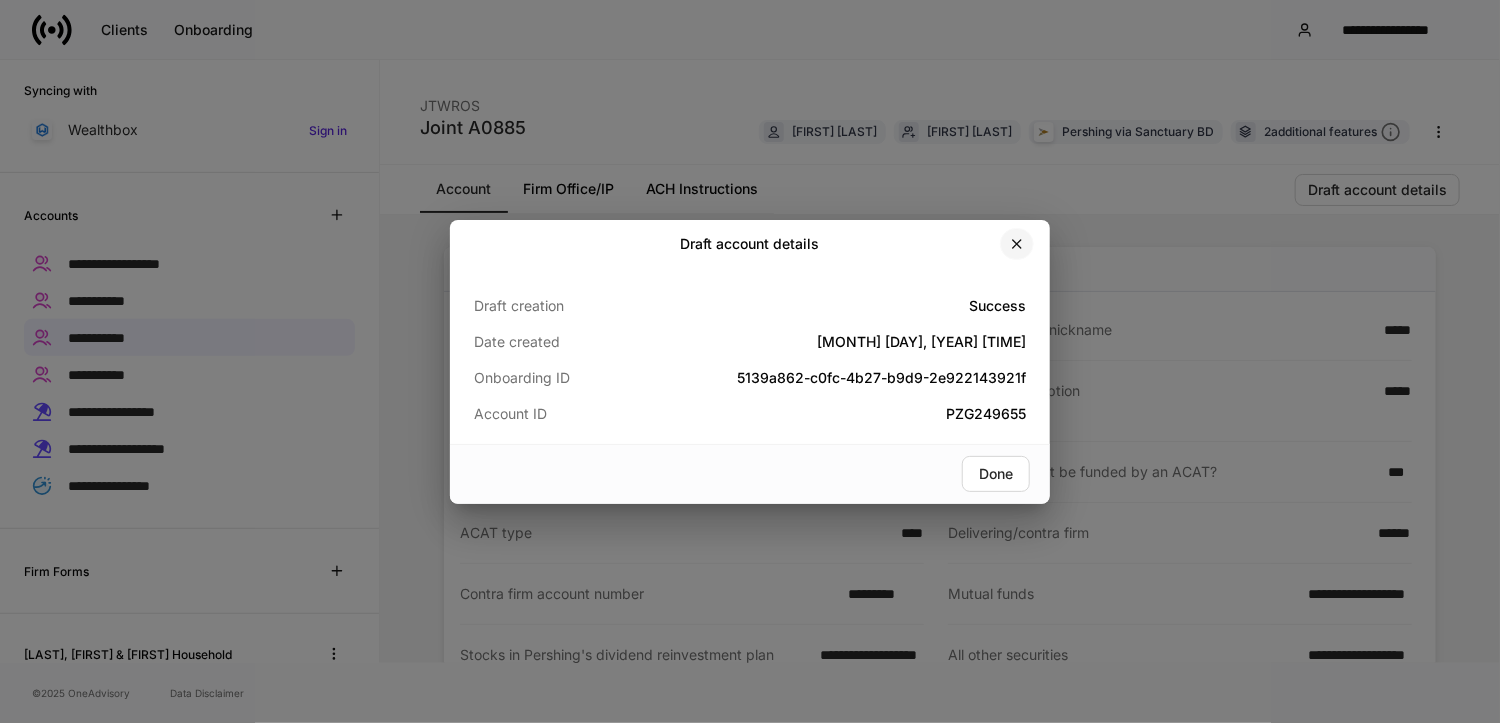 click 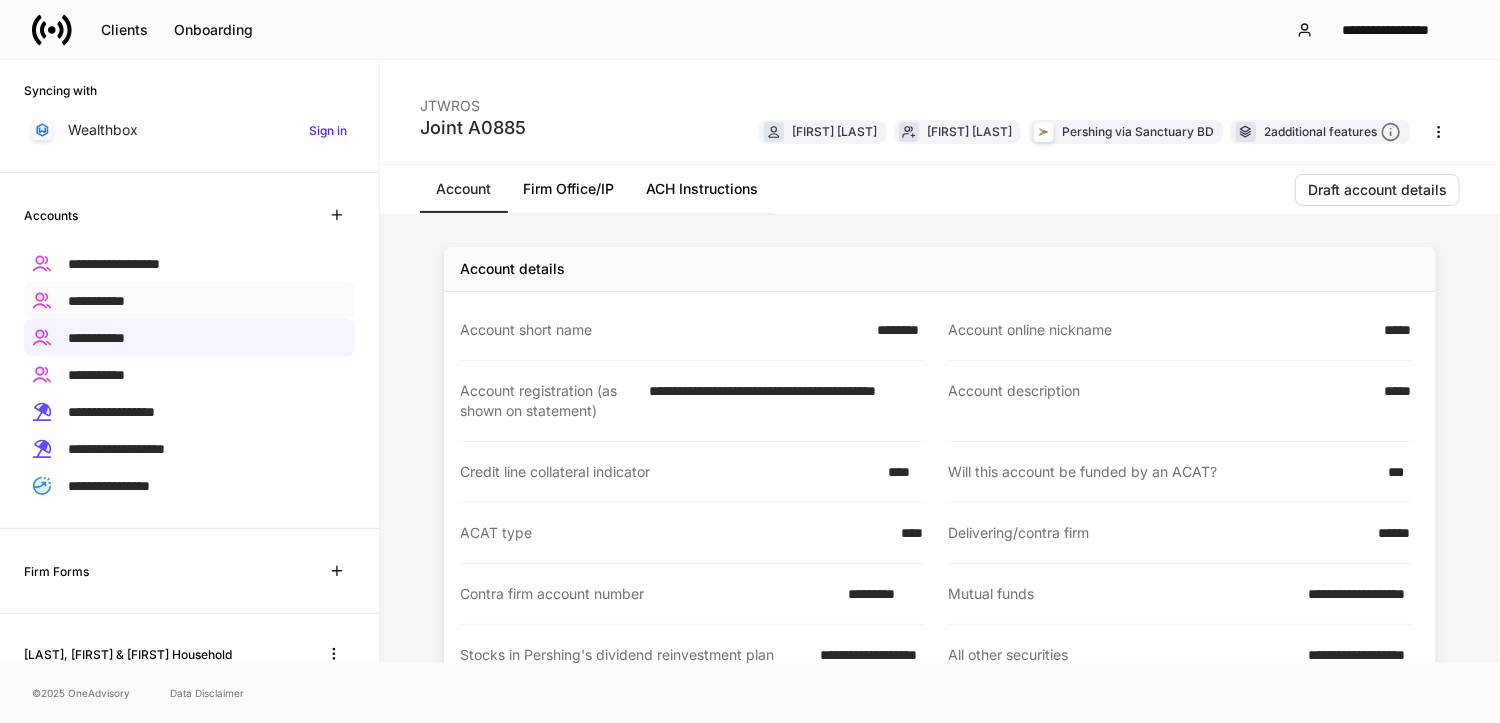 drag, startPoint x: 128, startPoint y: 296, endPoint x: 247, endPoint y: 282, distance: 119.8207 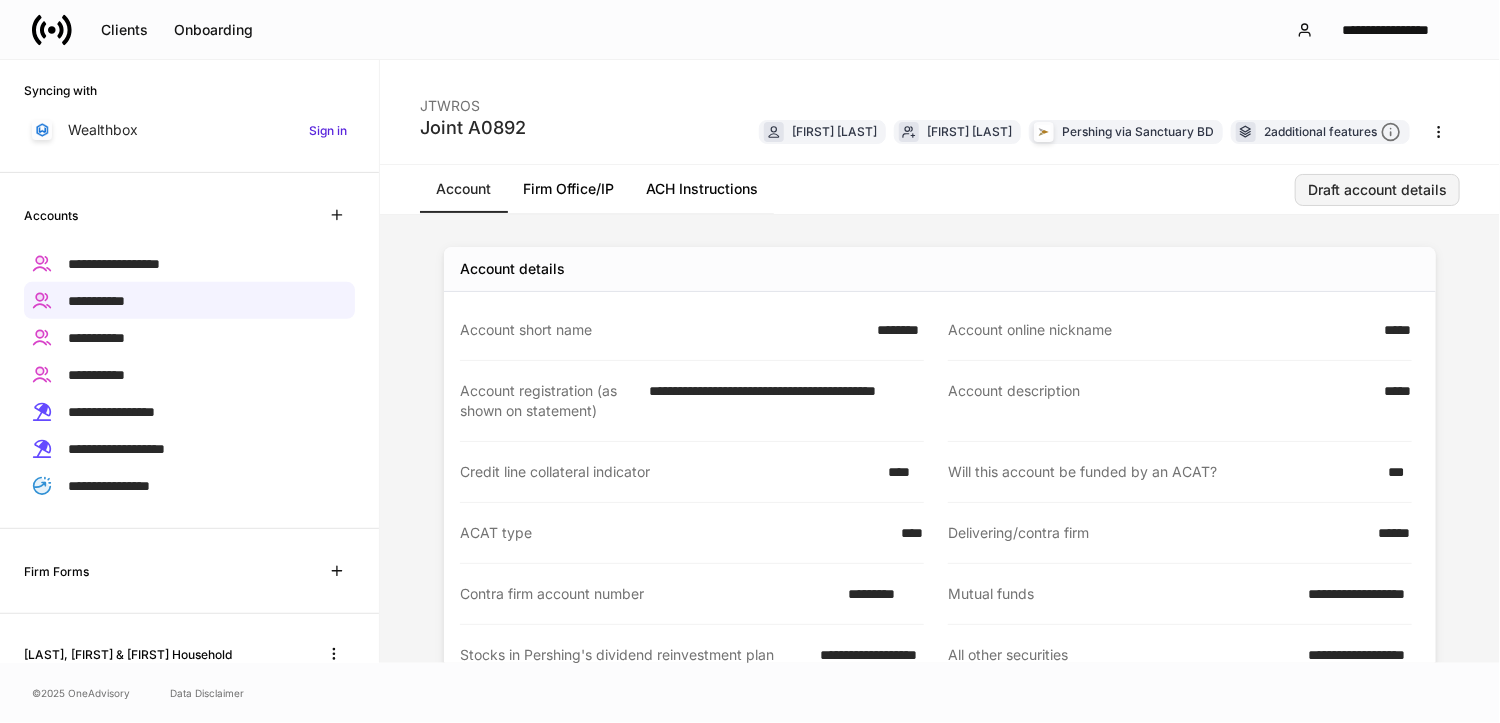 click on "Draft account details" at bounding box center [1377, 190] 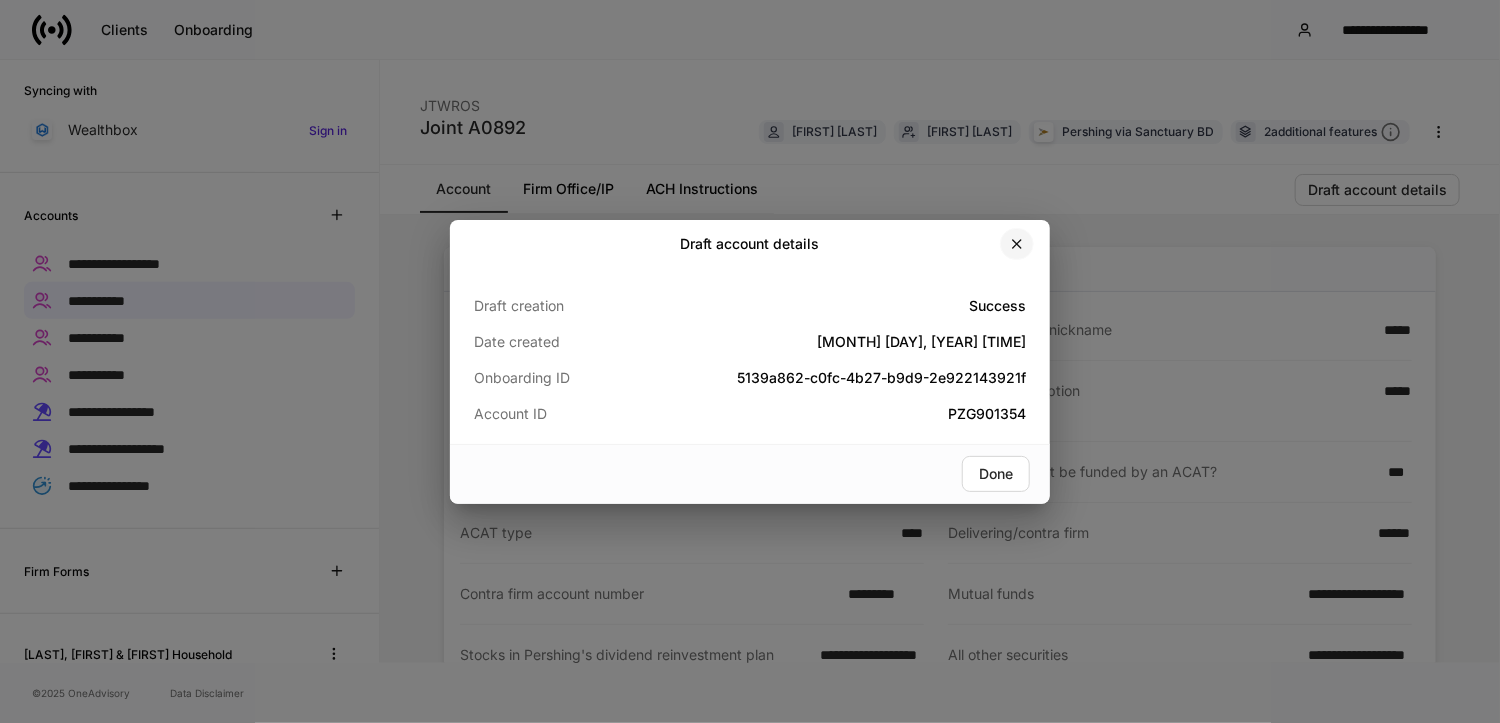 click 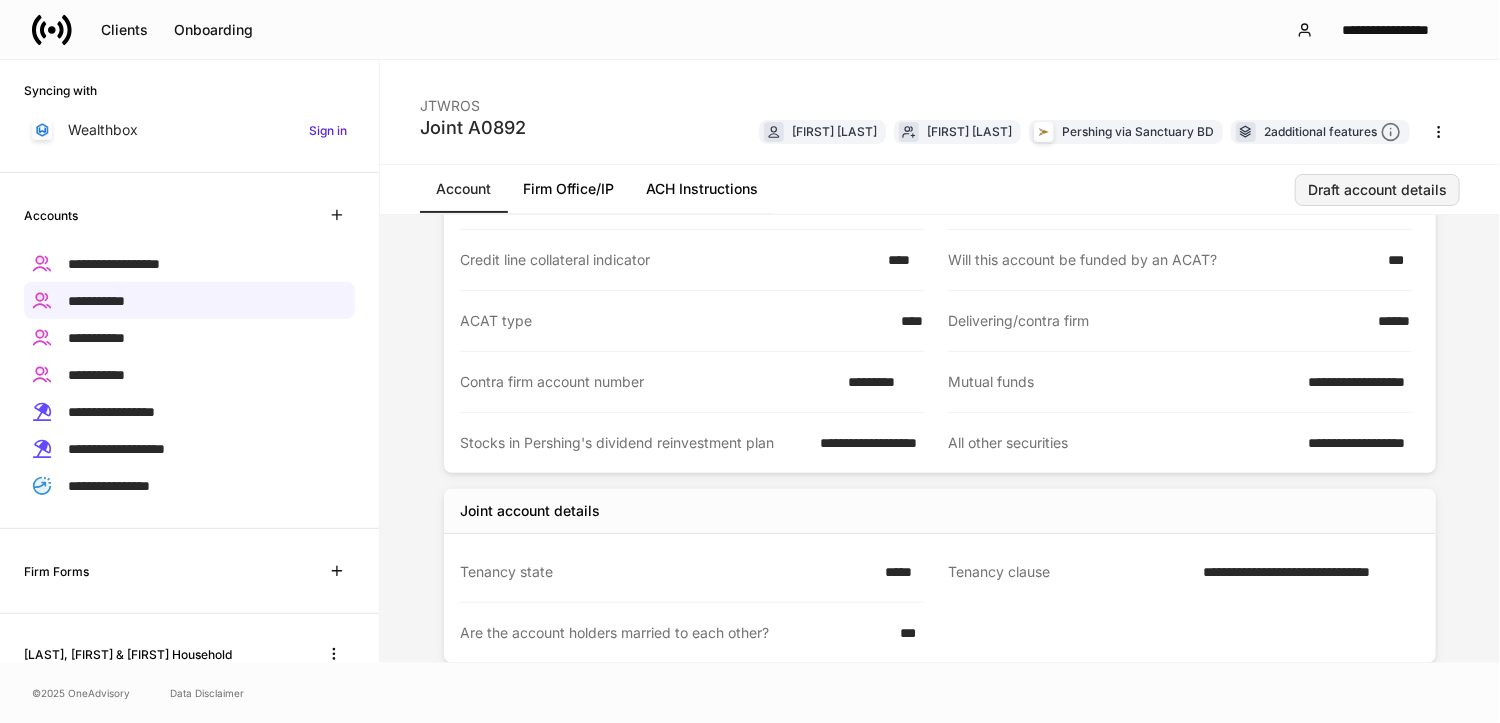 scroll, scrollTop: 218, scrollLeft: 0, axis: vertical 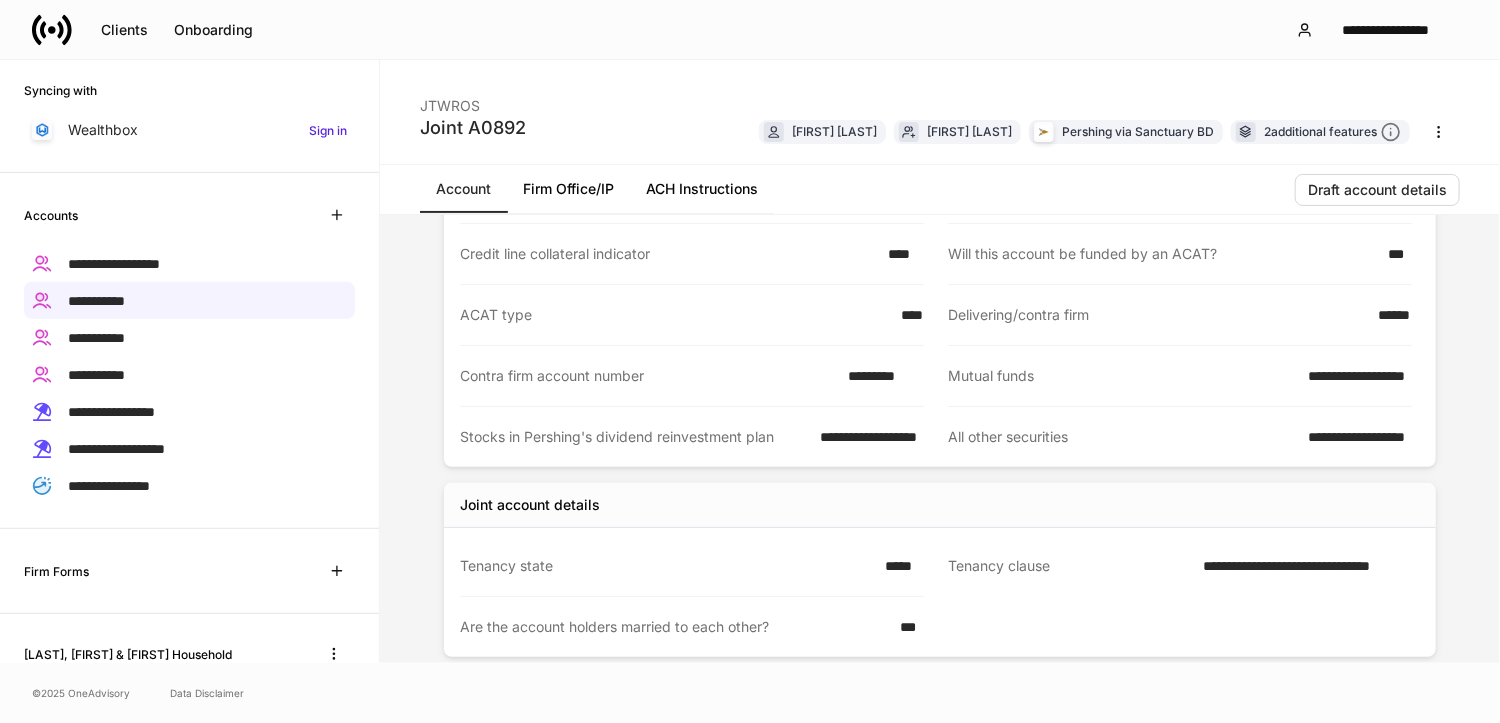 click on "*********" at bounding box center [880, 376] 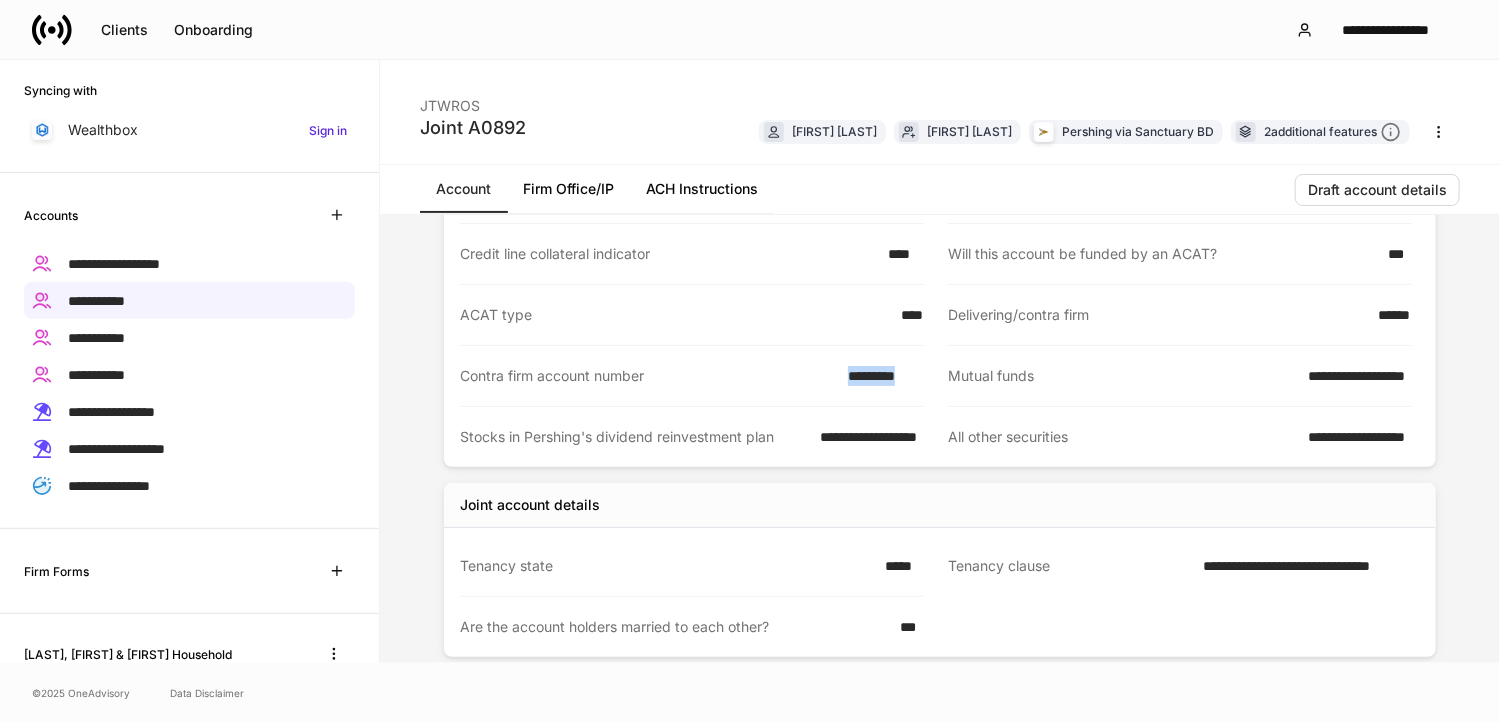 click on "*********" at bounding box center [880, 376] 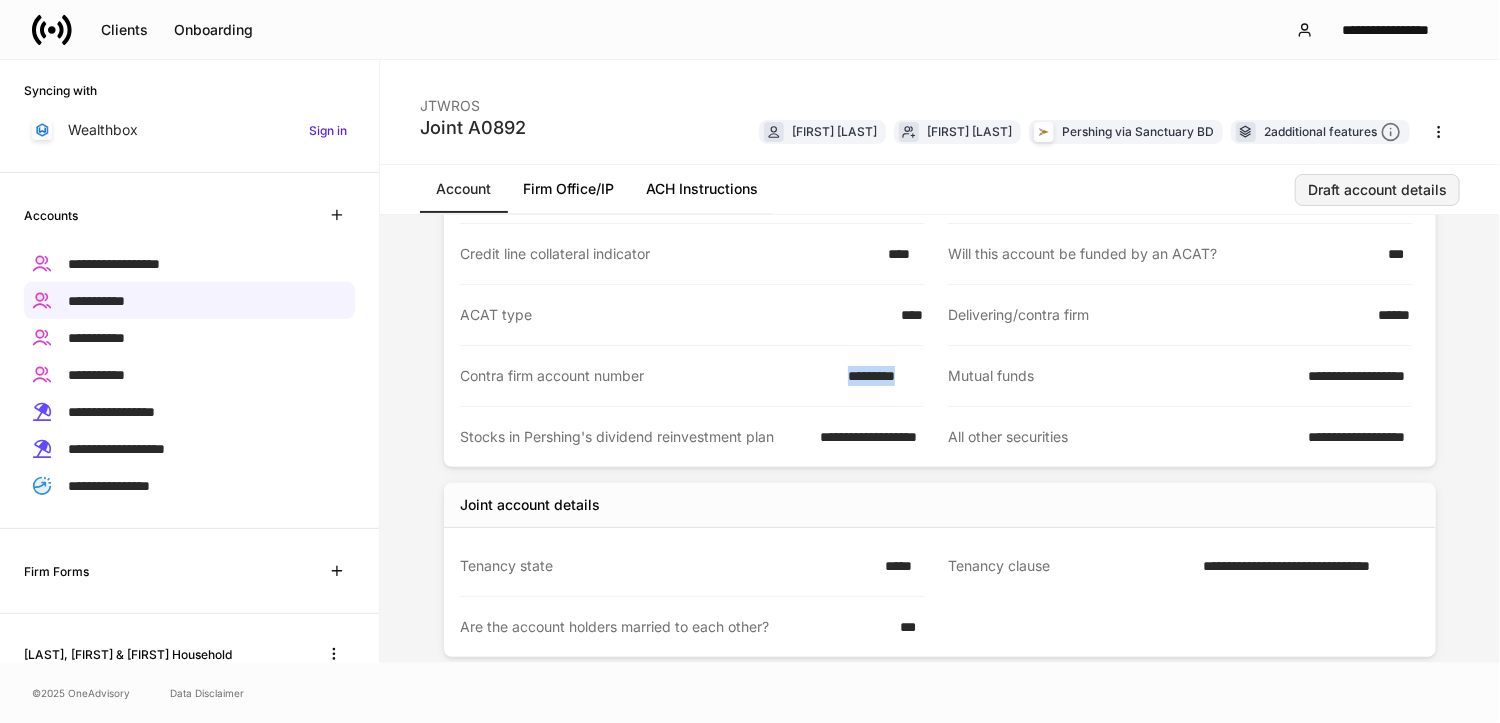 click on "Draft account details" at bounding box center [1377, 190] 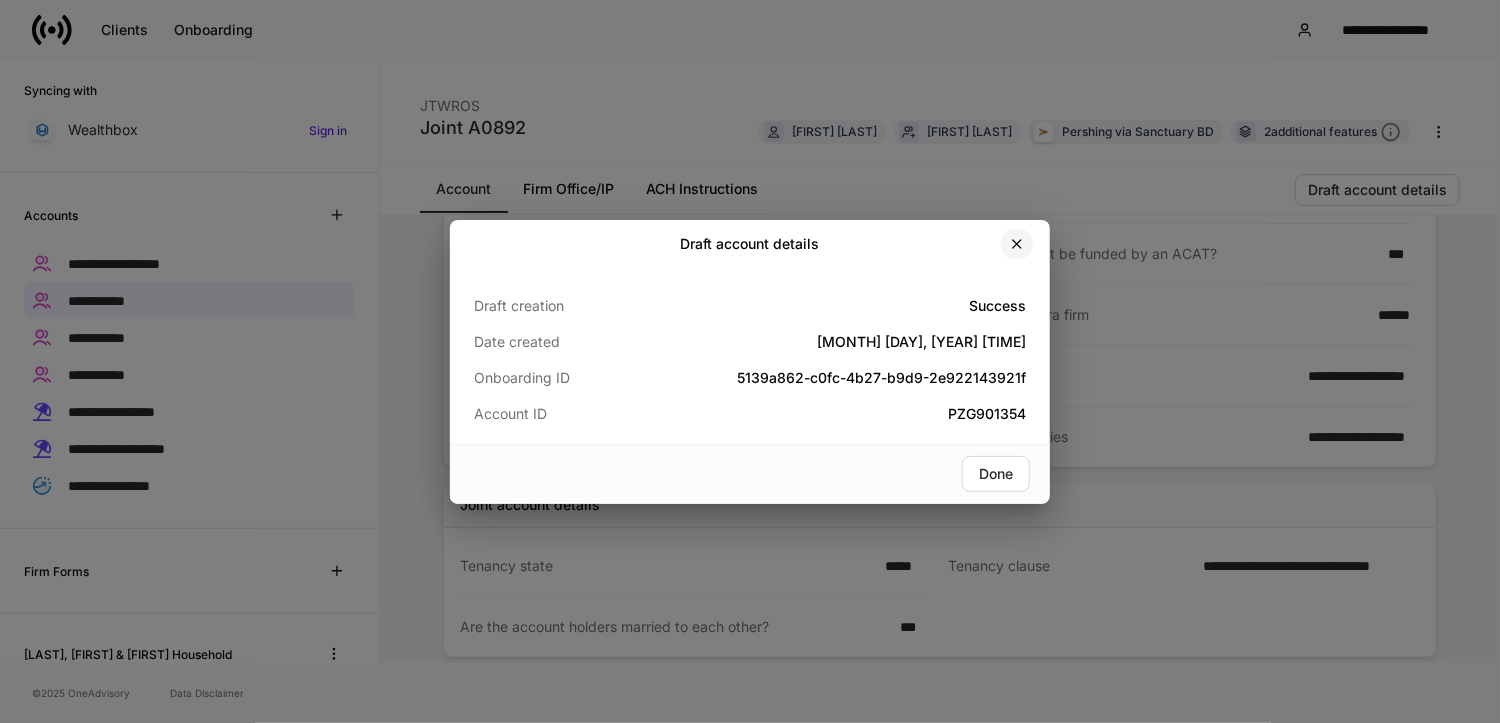 click at bounding box center [1017, 244] 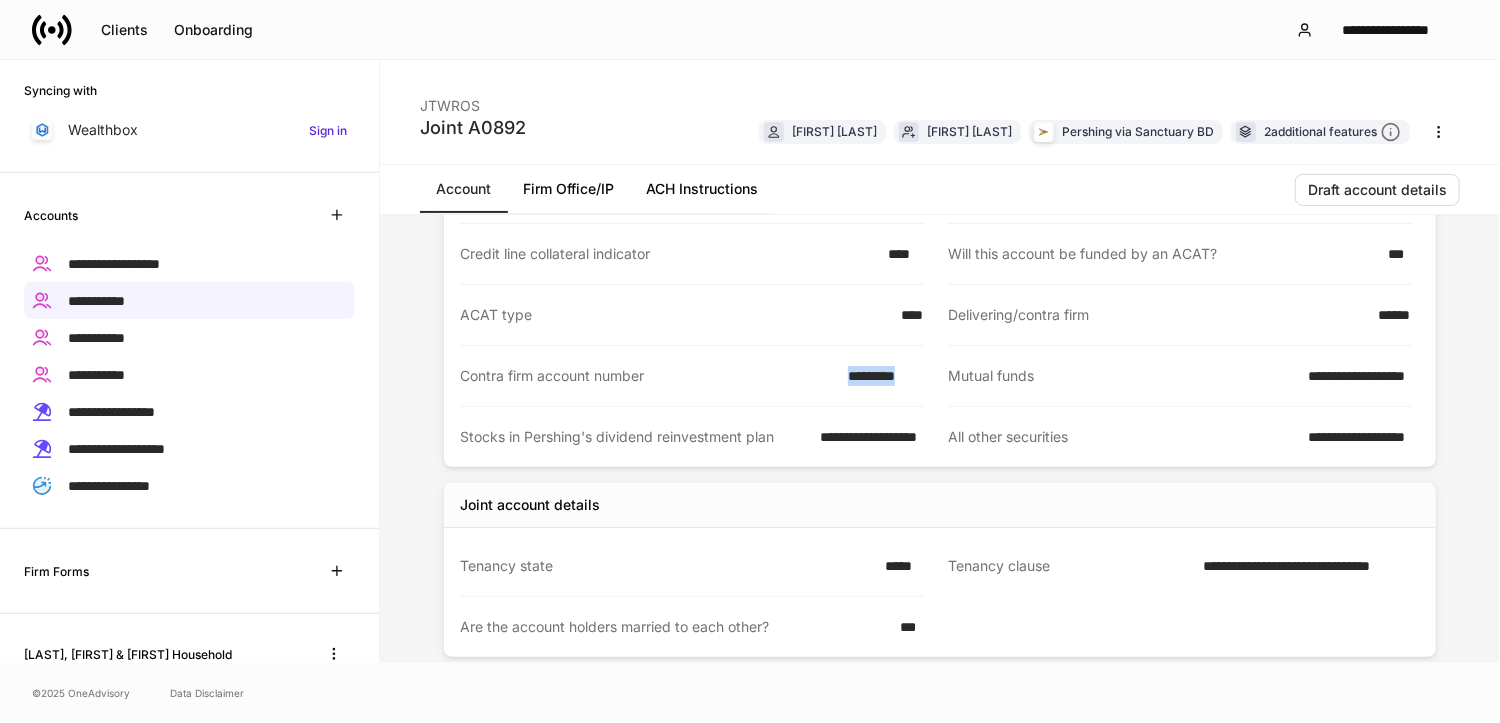 click on "*********" at bounding box center (880, 376) 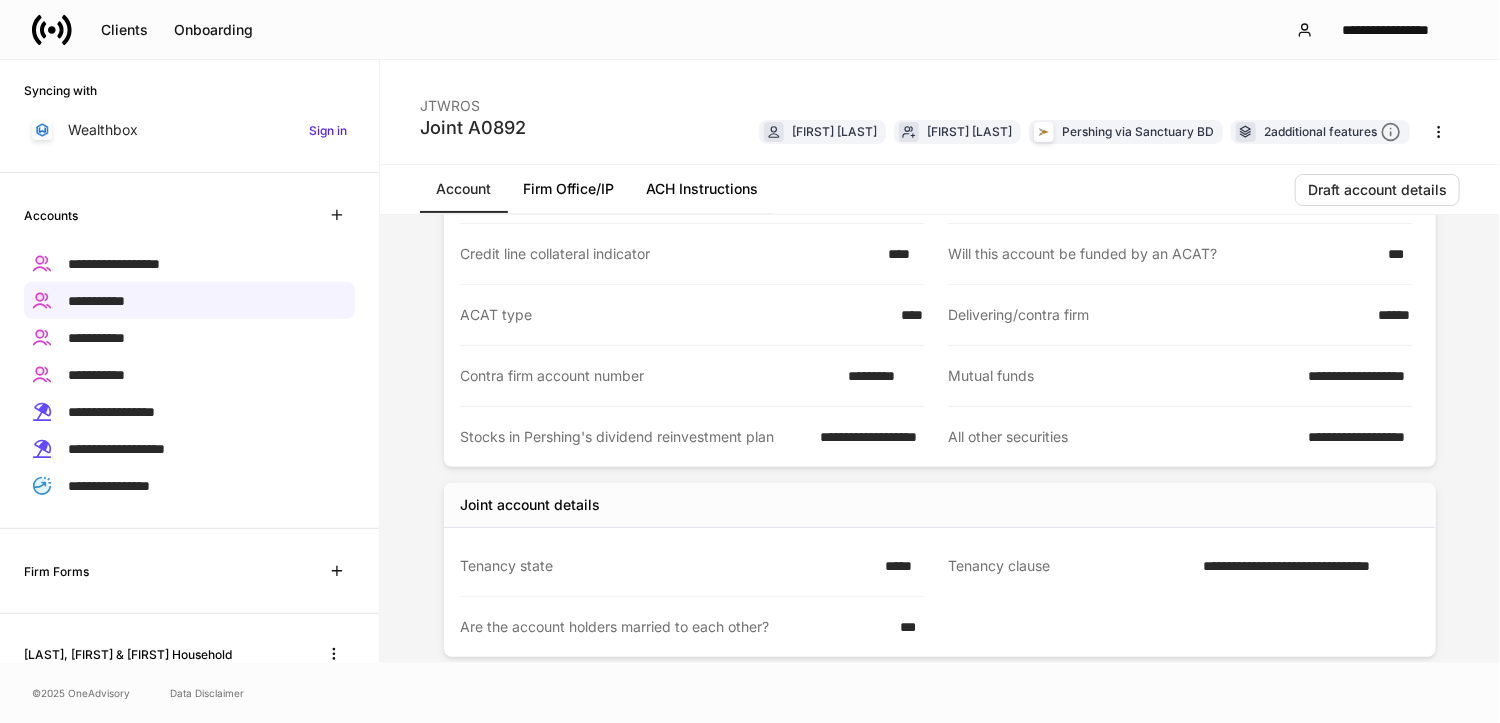 click on "*********" at bounding box center [880, 376] 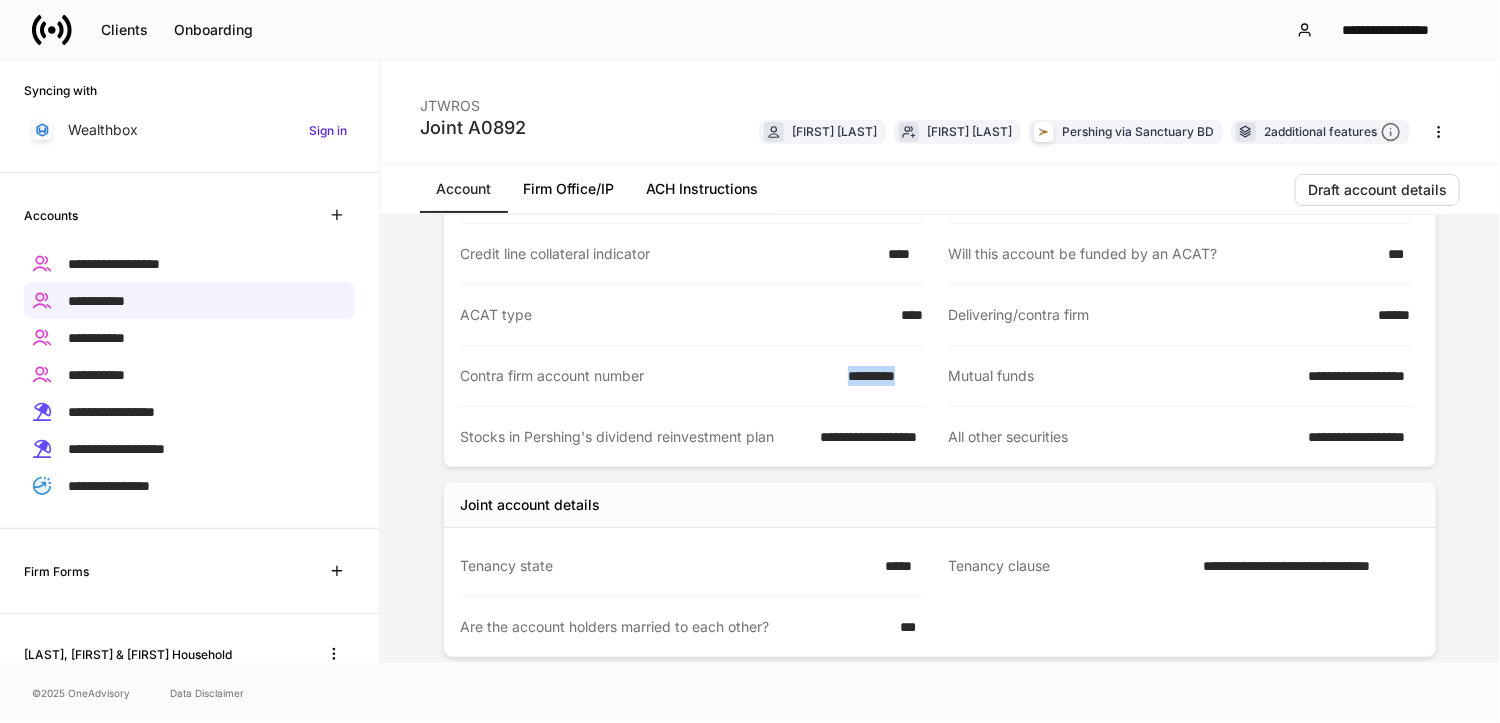 click on "*********" at bounding box center (880, 376) 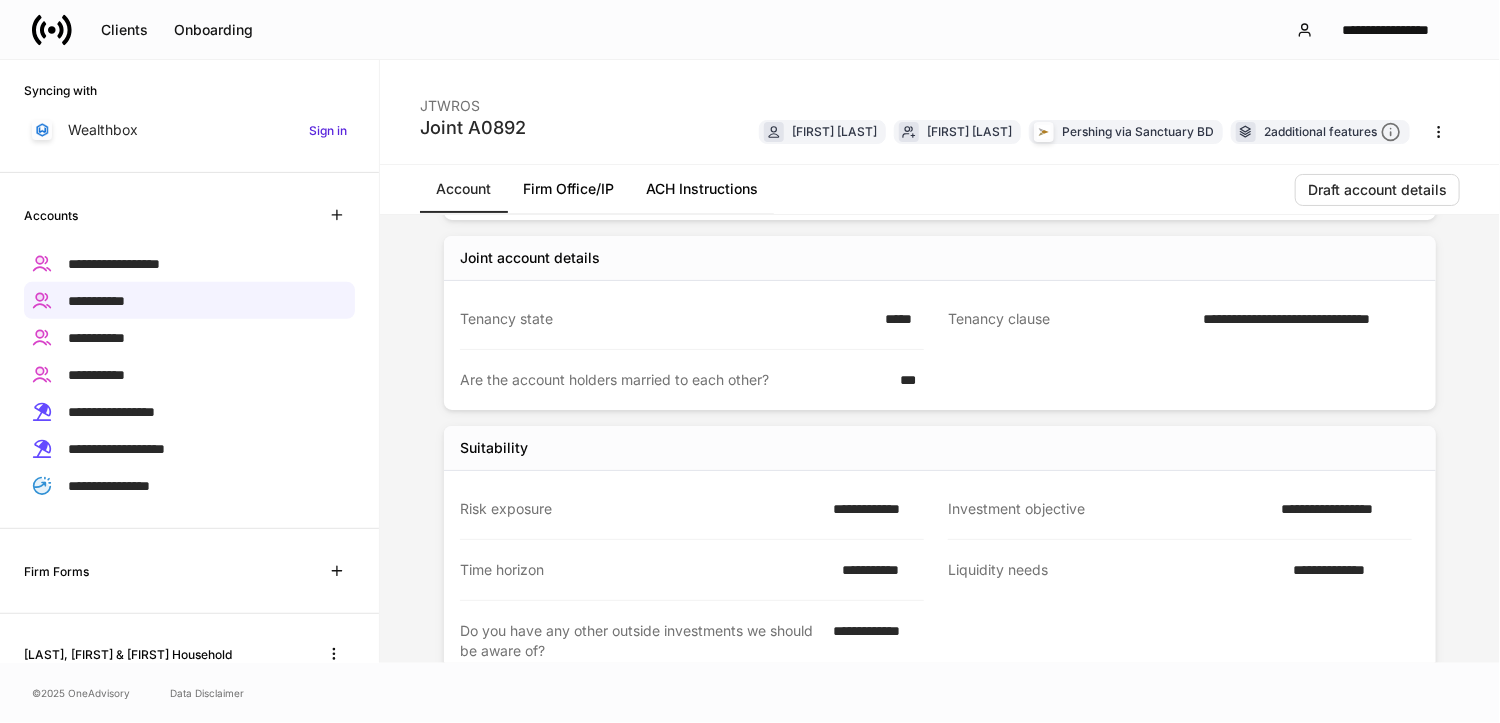 scroll, scrollTop: 517, scrollLeft: 0, axis: vertical 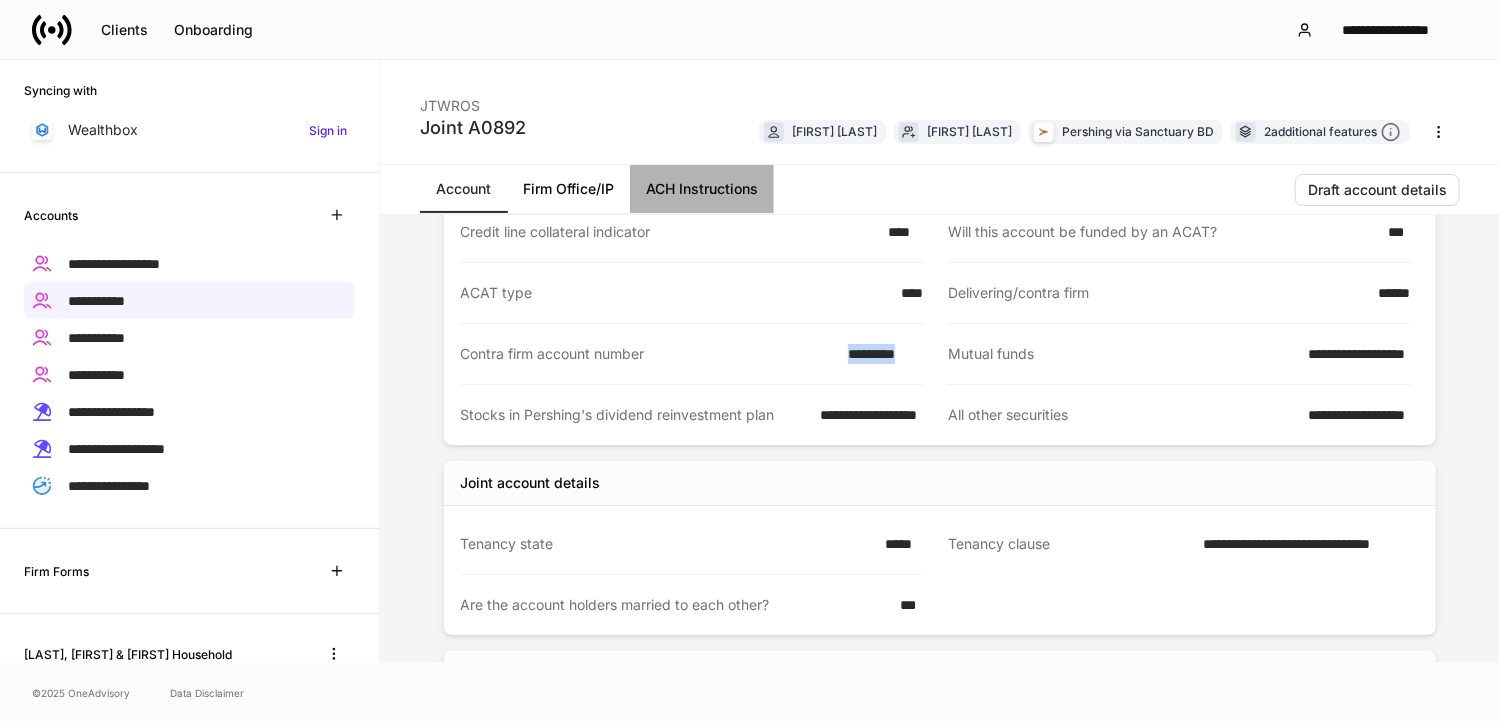 click on "ACH Instructions" at bounding box center (702, 189) 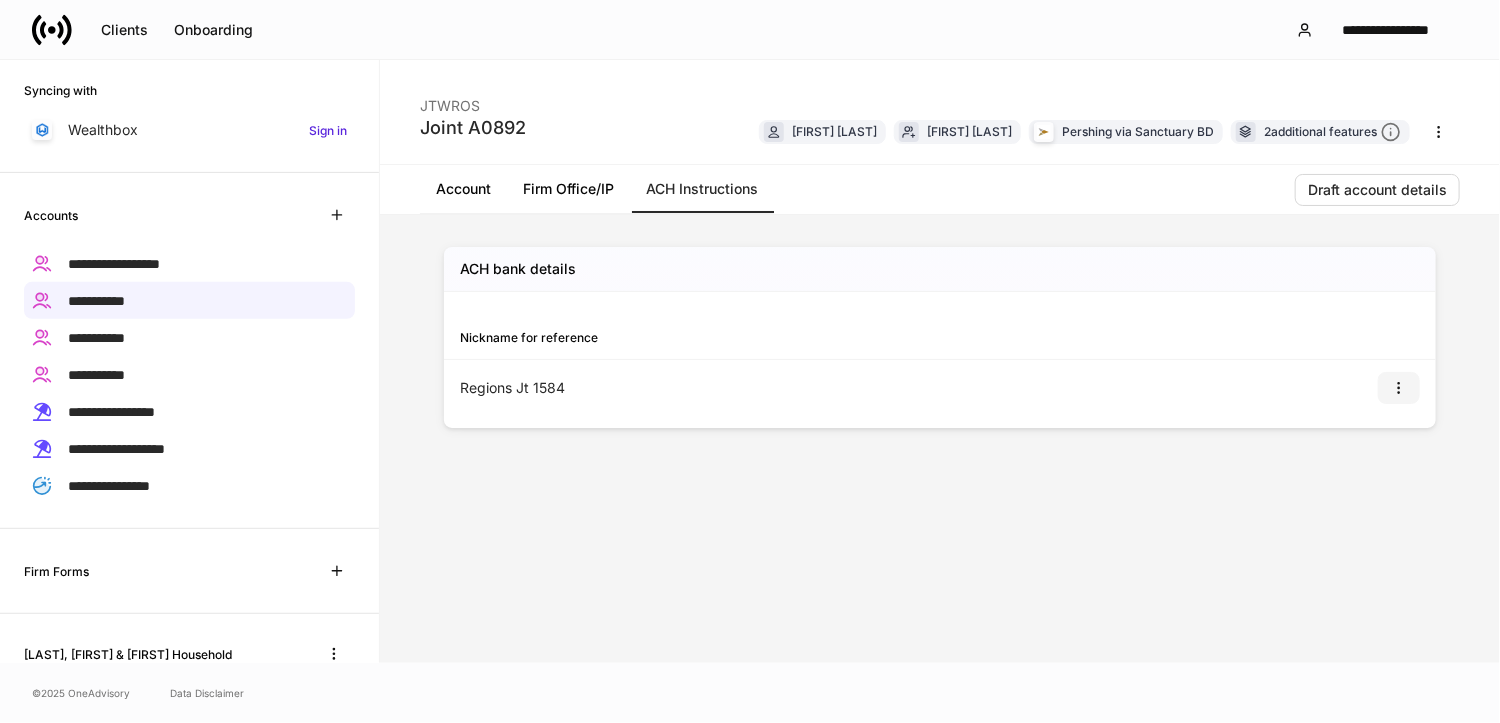click 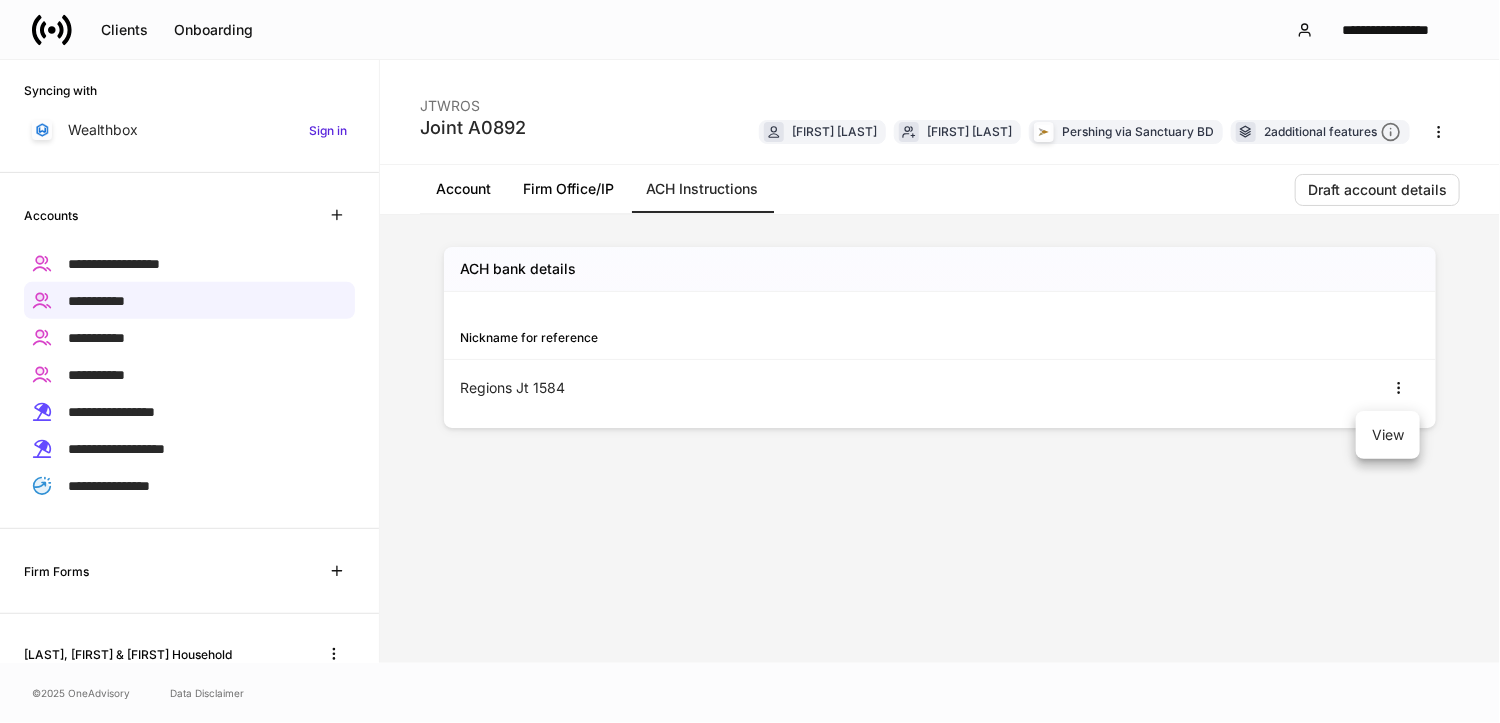 click on "View" at bounding box center (1388, 435) 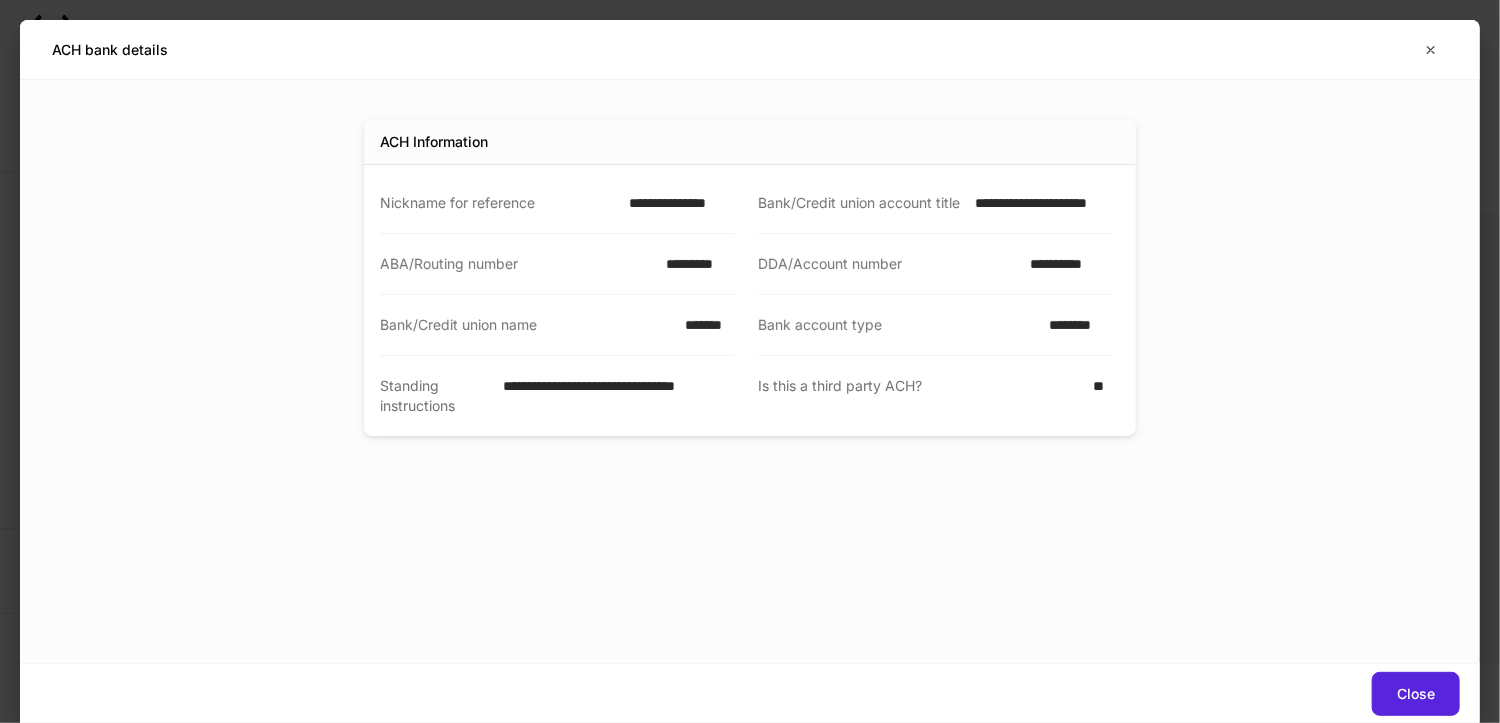 click on "**********" at bounding box center (675, 203) 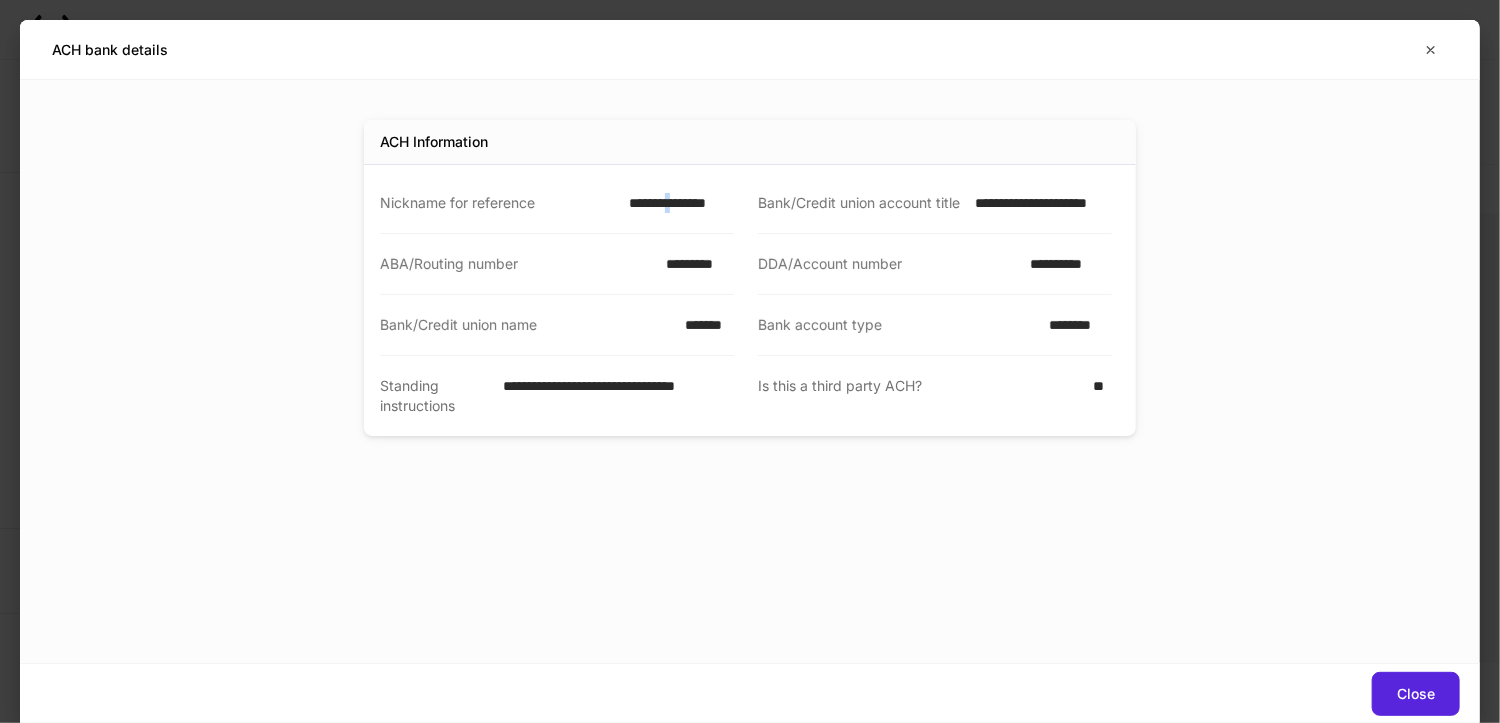click on "**********" at bounding box center [675, 203] 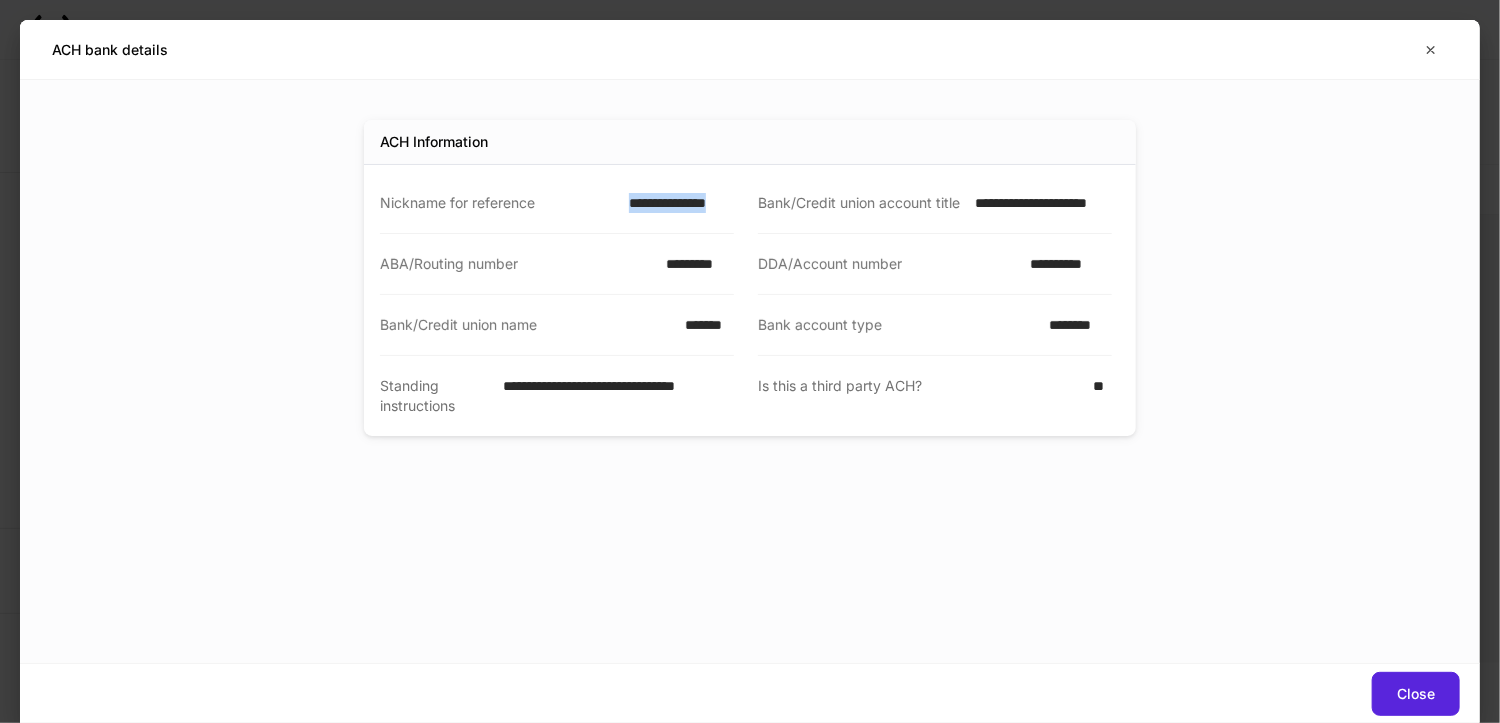 click on "**********" at bounding box center (675, 203) 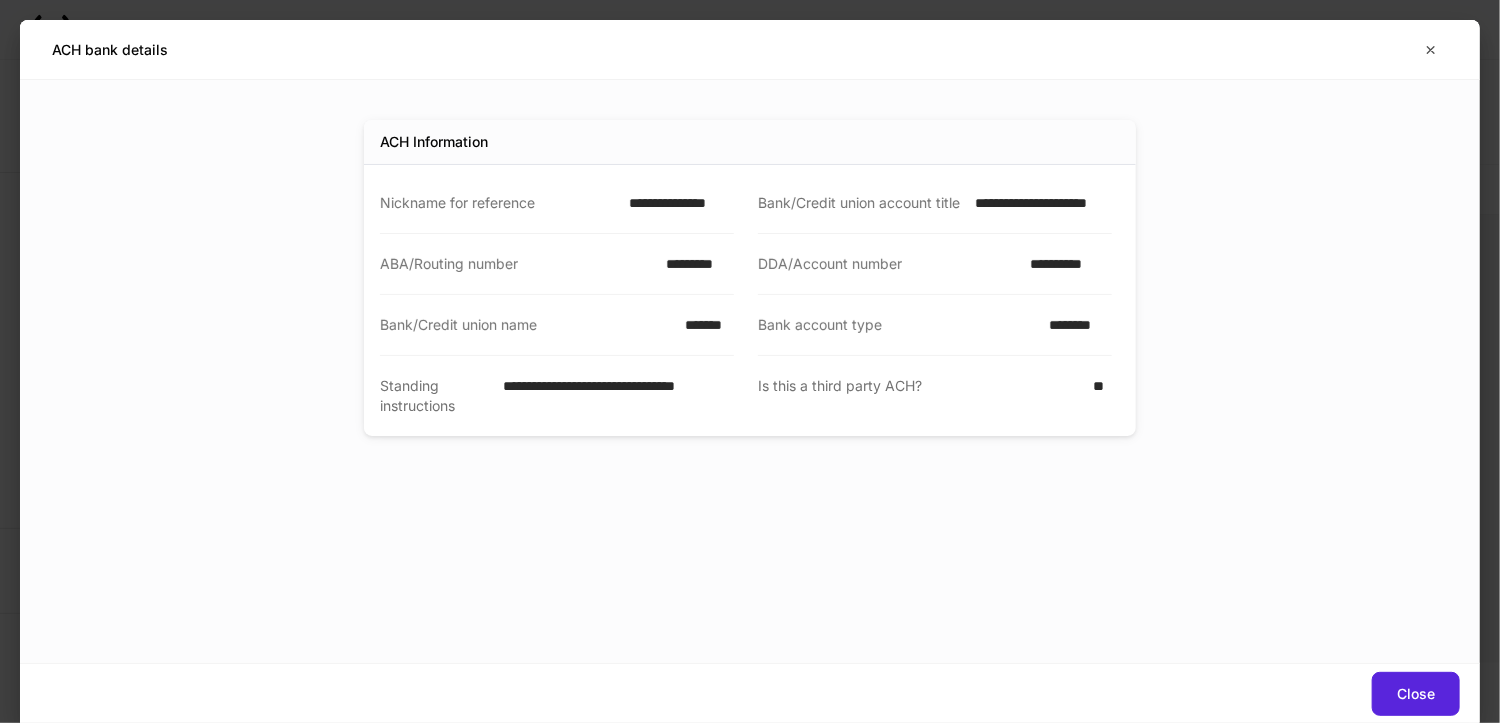 click on "**********" at bounding box center (1038, 203) 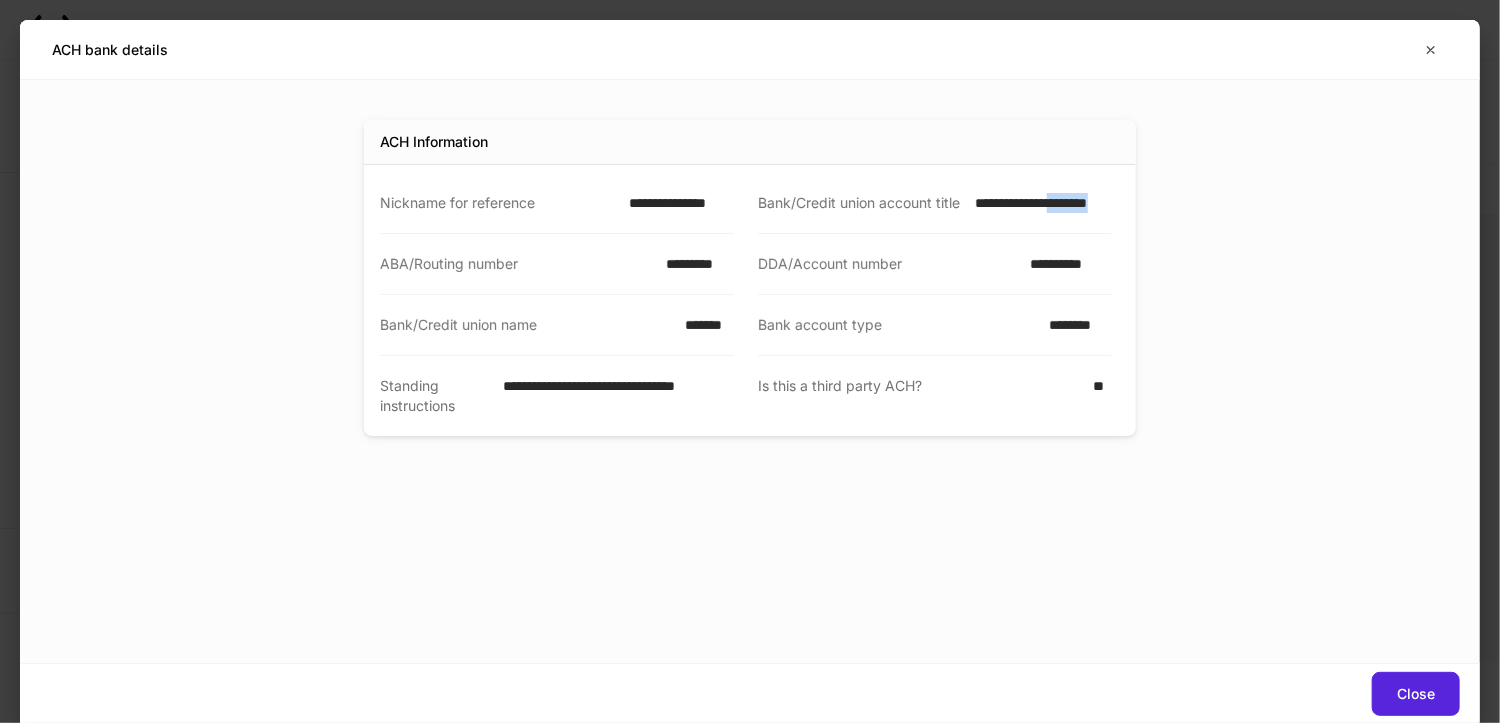 click on "**********" at bounding box center (1038, 203) 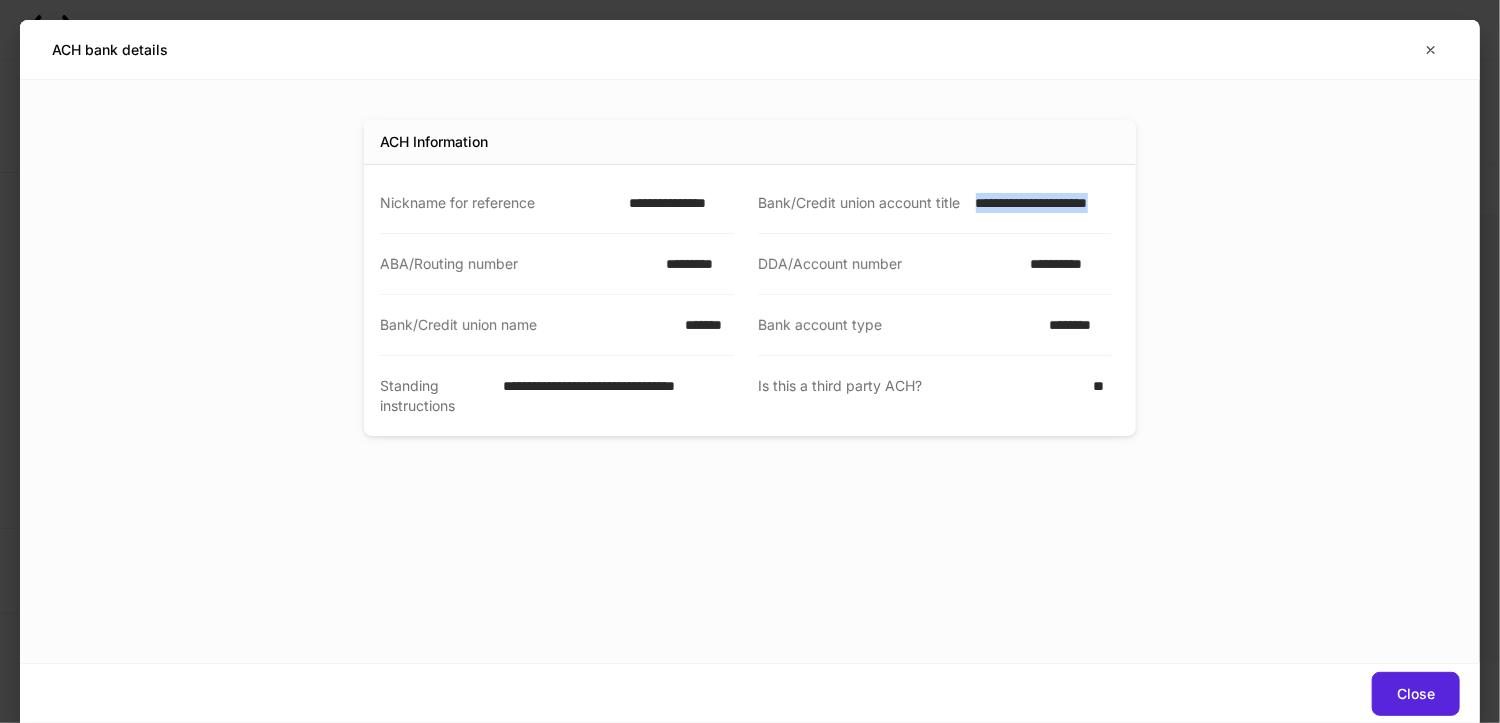 click on "**********" at bounding box center (1038, 203) 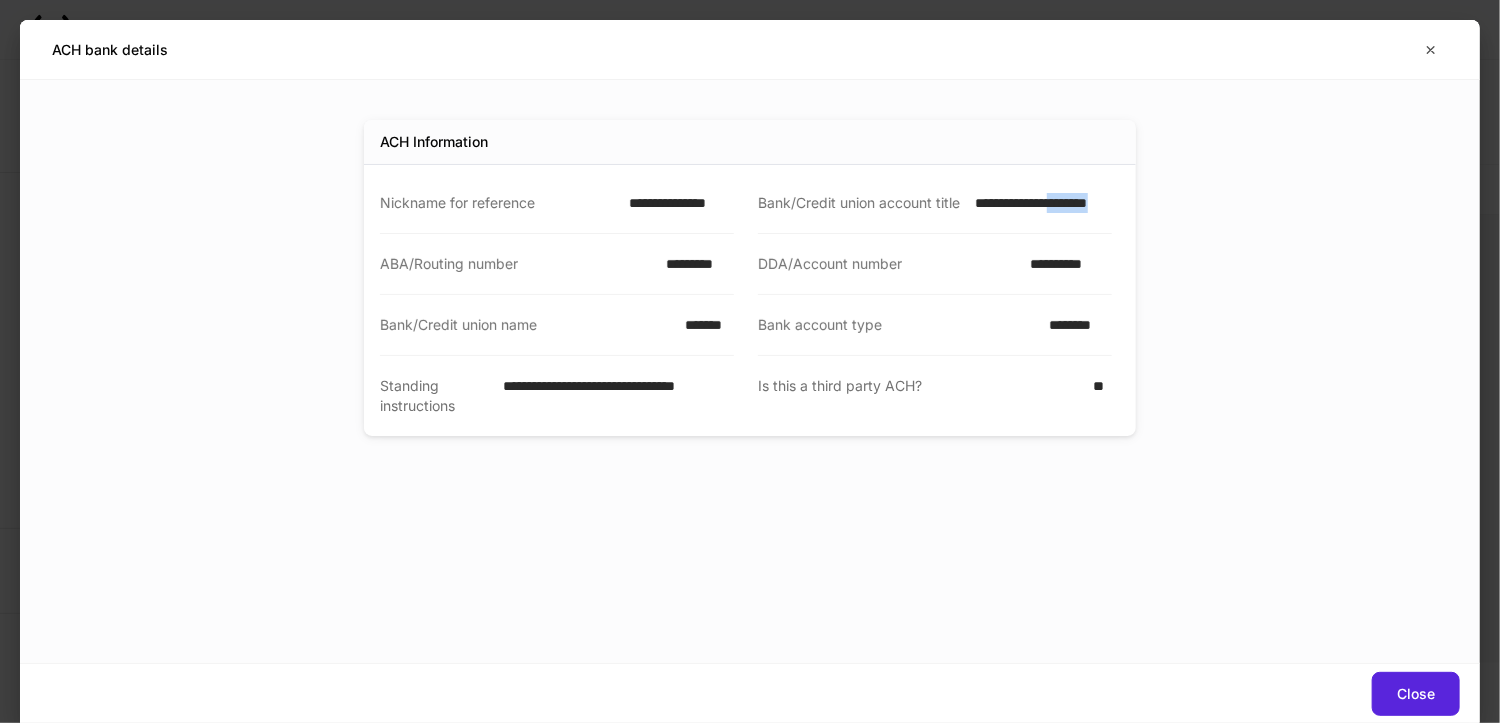 click on "**********" at bounding box center (1038, 203) 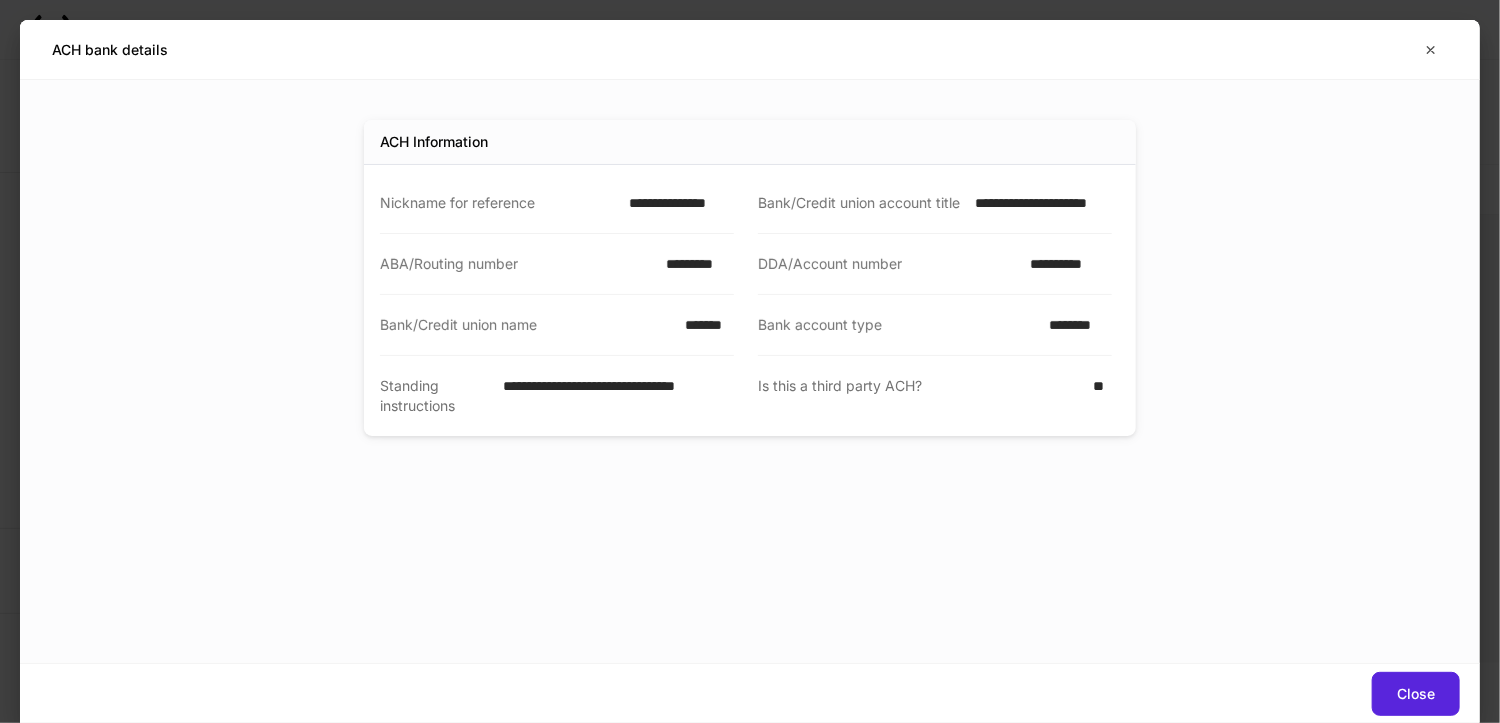 click on "**********" at bounding box center (1038, 203) 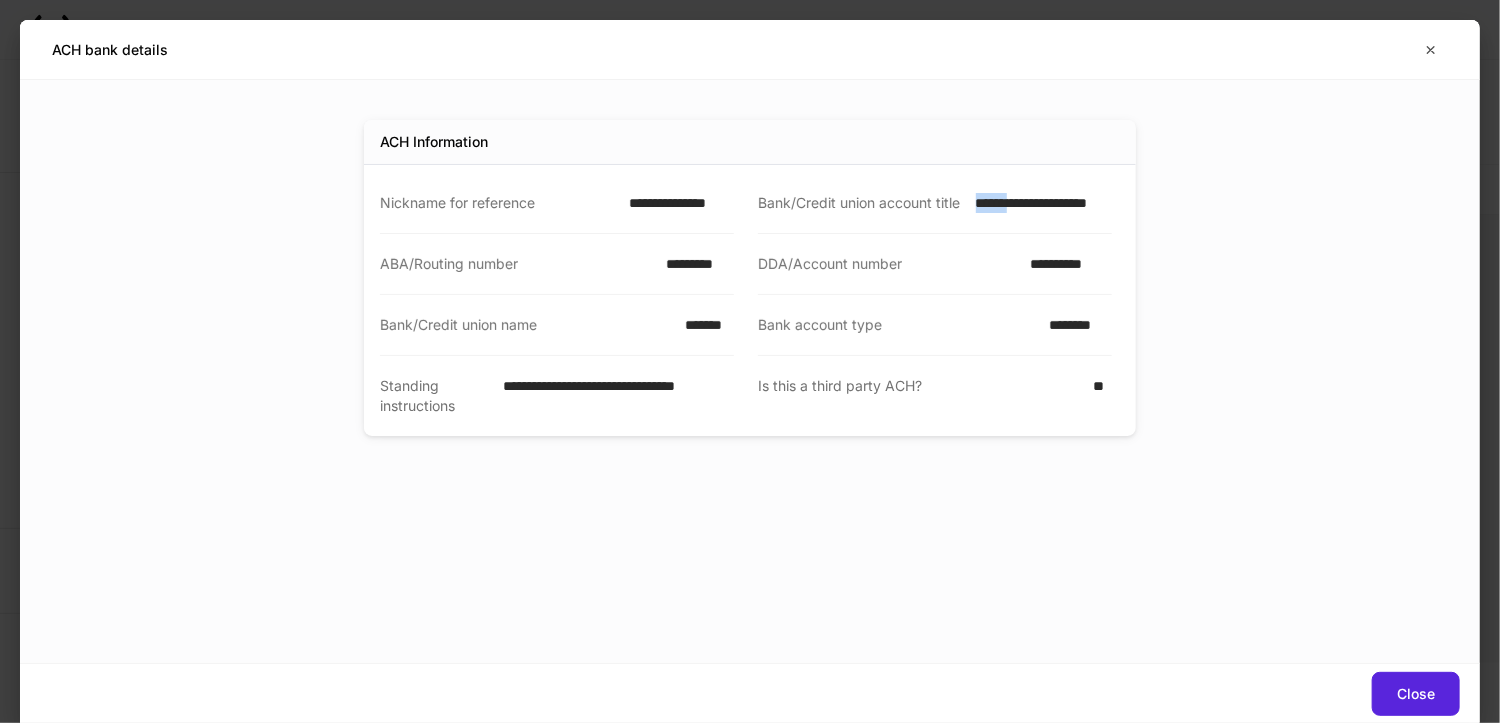 click on "**********" at bounding box center (1038, 203) 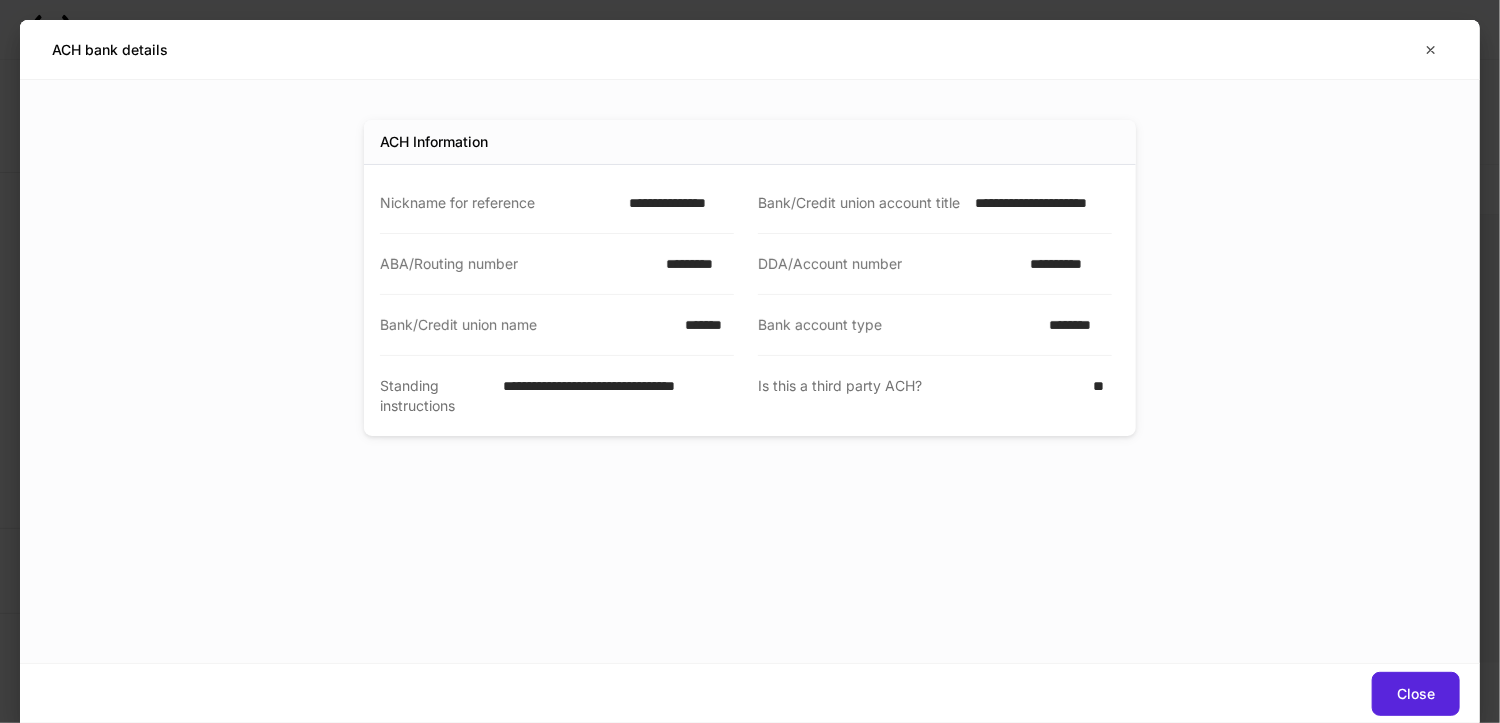 click on "**********" at bounding box center [1038, 203] 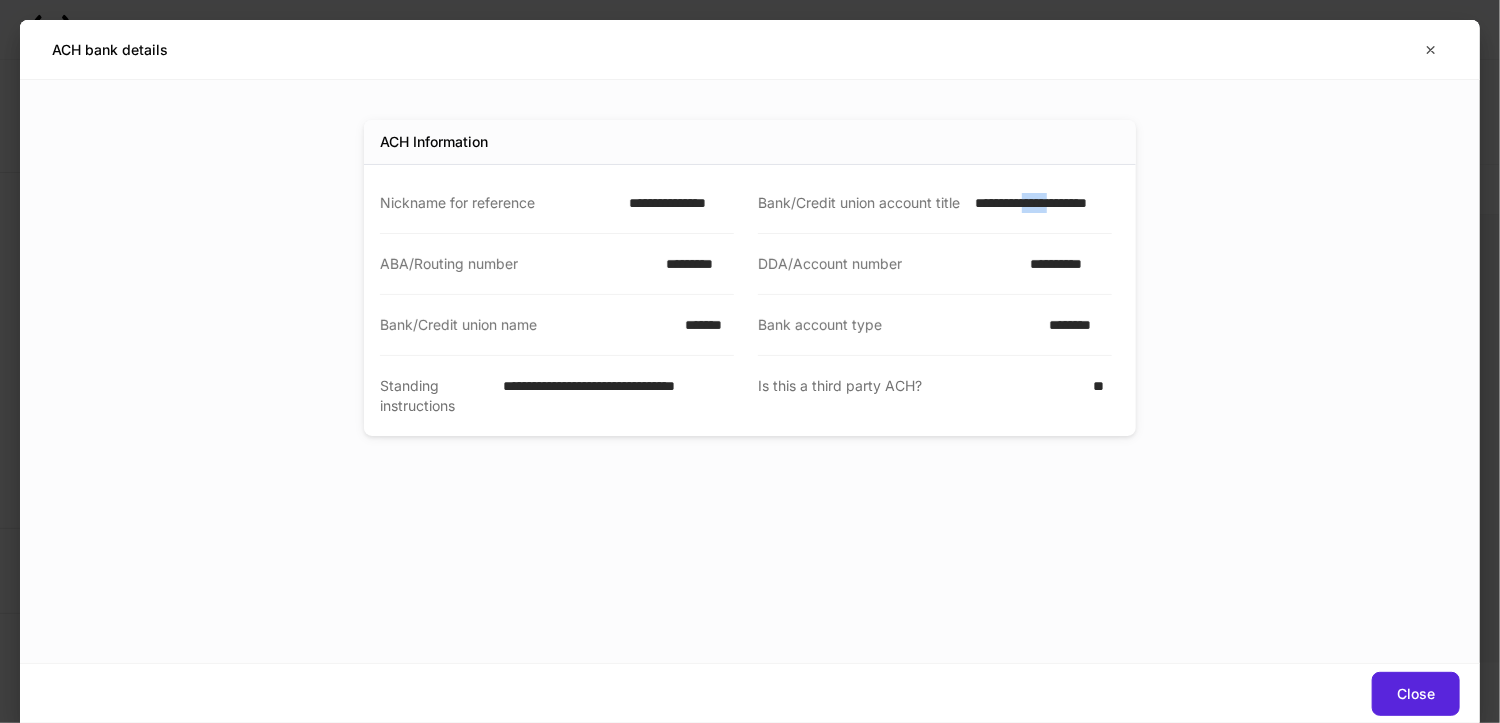 click on "**********" at bounding box center (1038, 203) 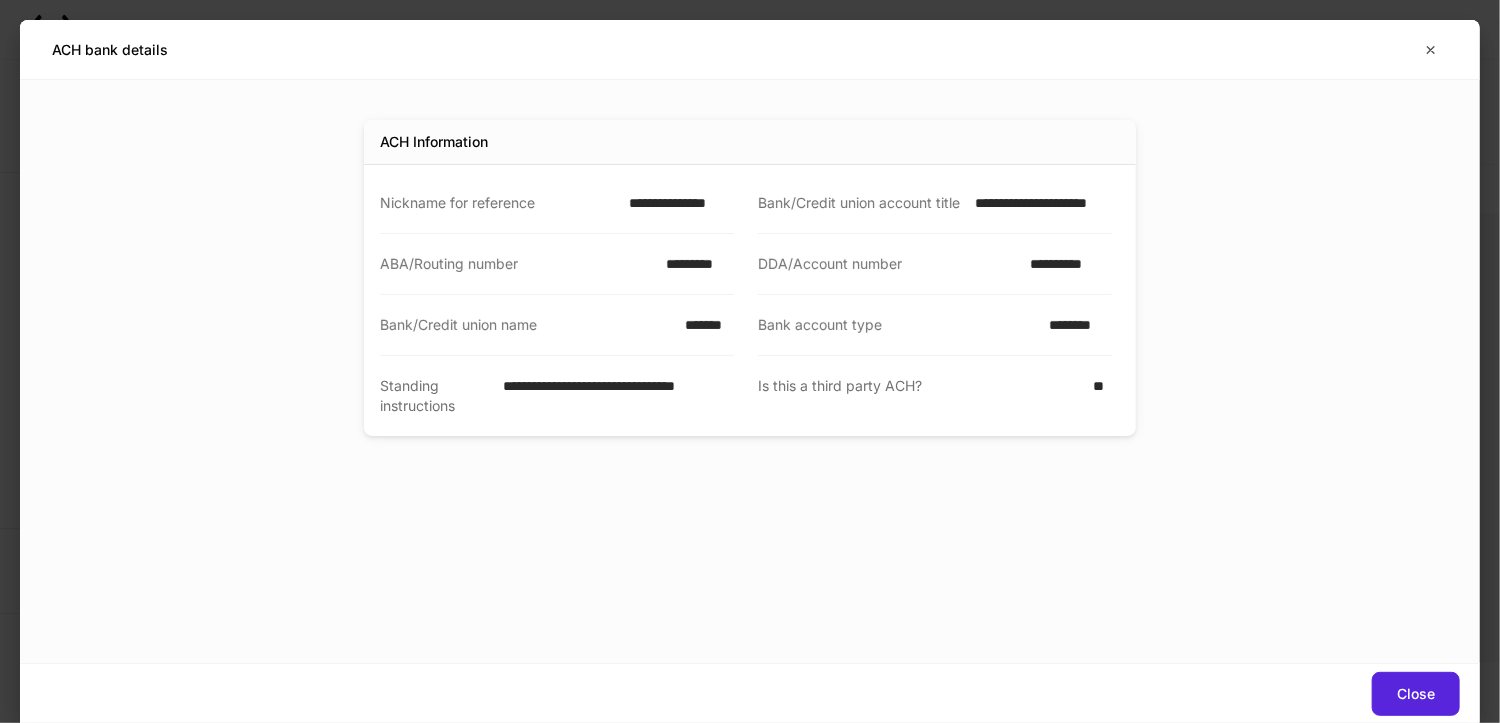 click on "*********" at bounding box center [694, 264] 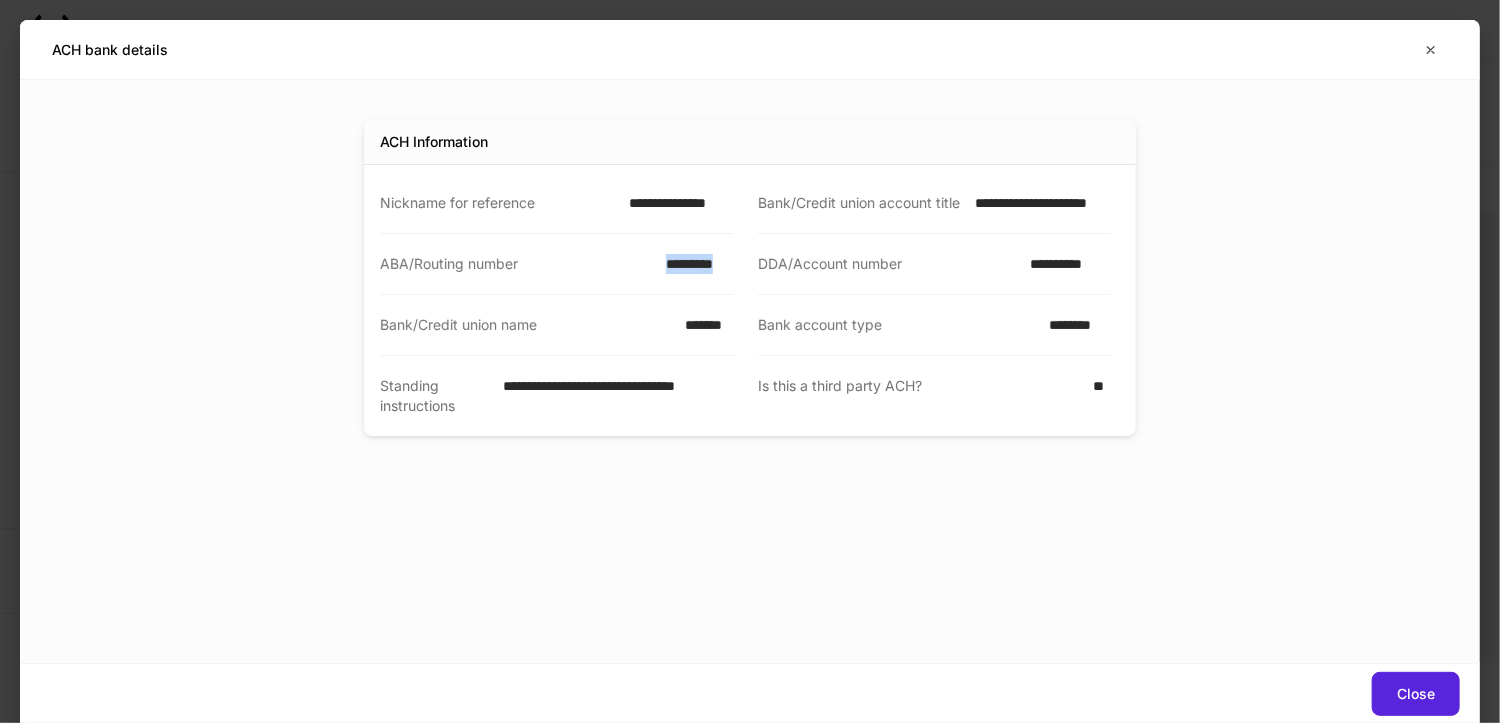 click on "*********" at bounding box center [694, 264] 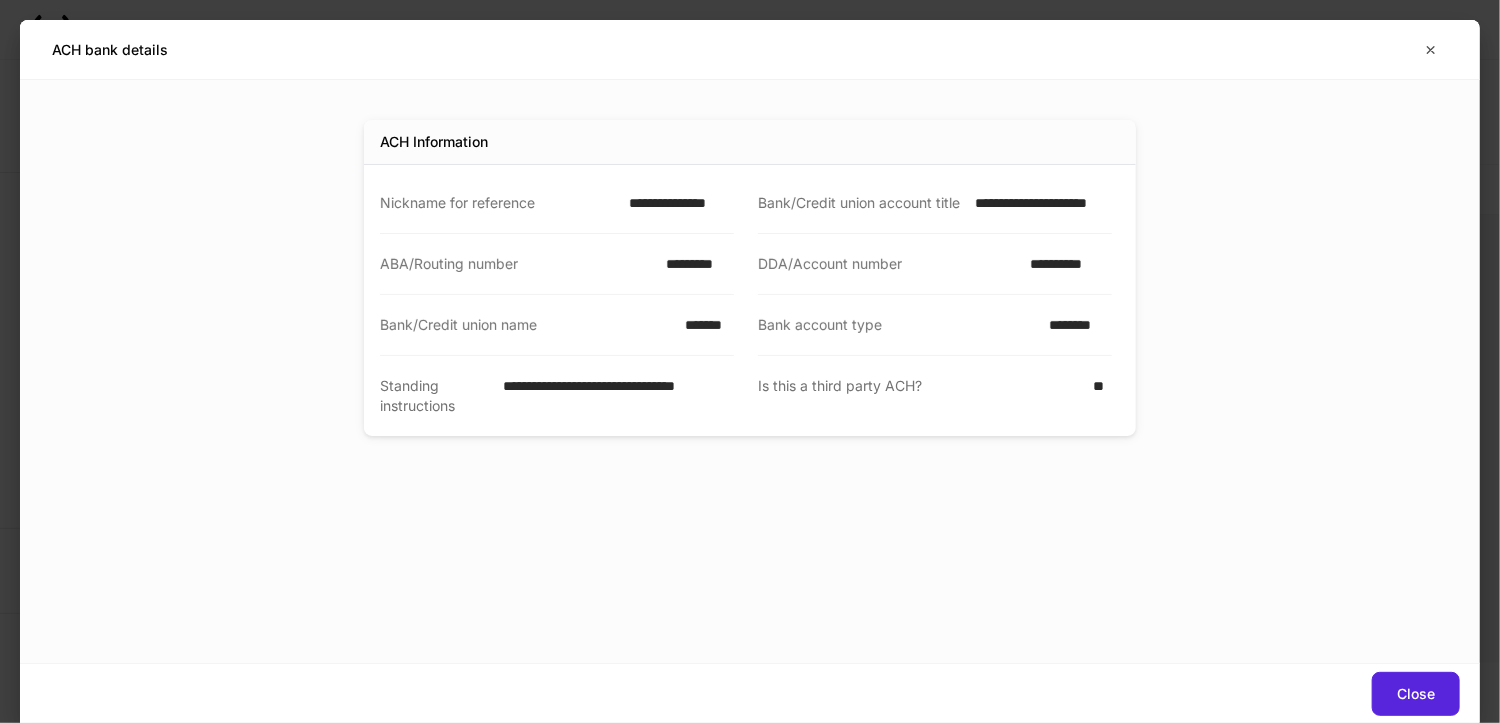 click on "**********" at bounding box center (1065, 264) 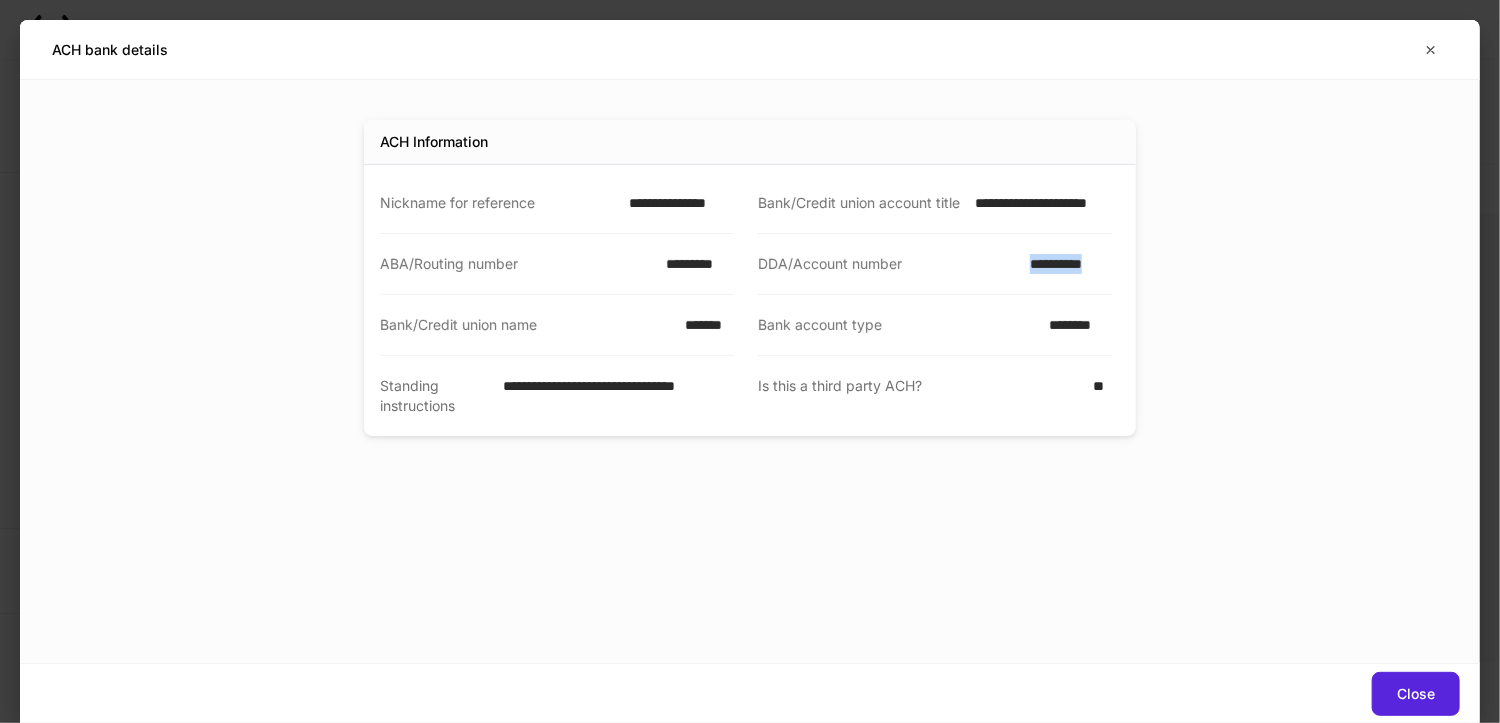 click on "**********" at bounding box center (1065, 264) 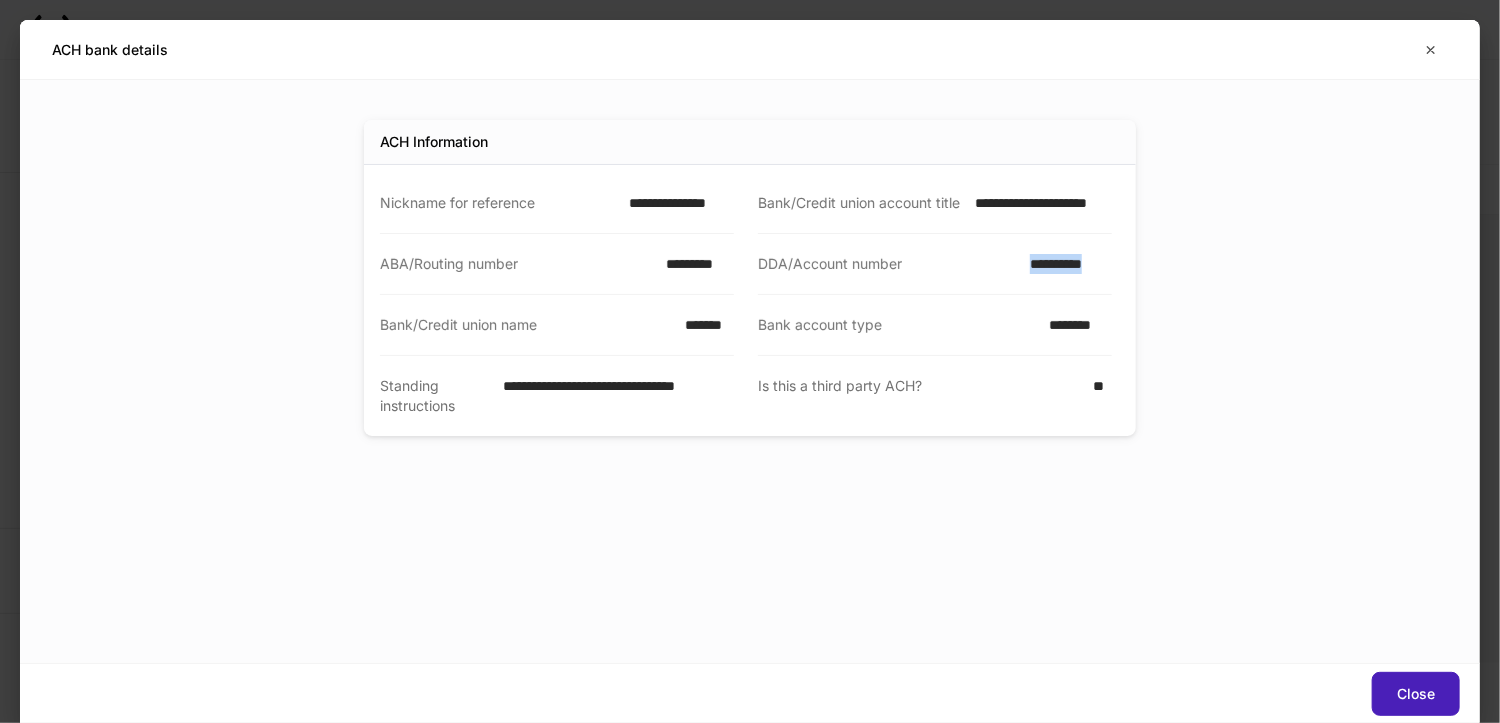 click on "Close" at bounding box center [1416, 694] 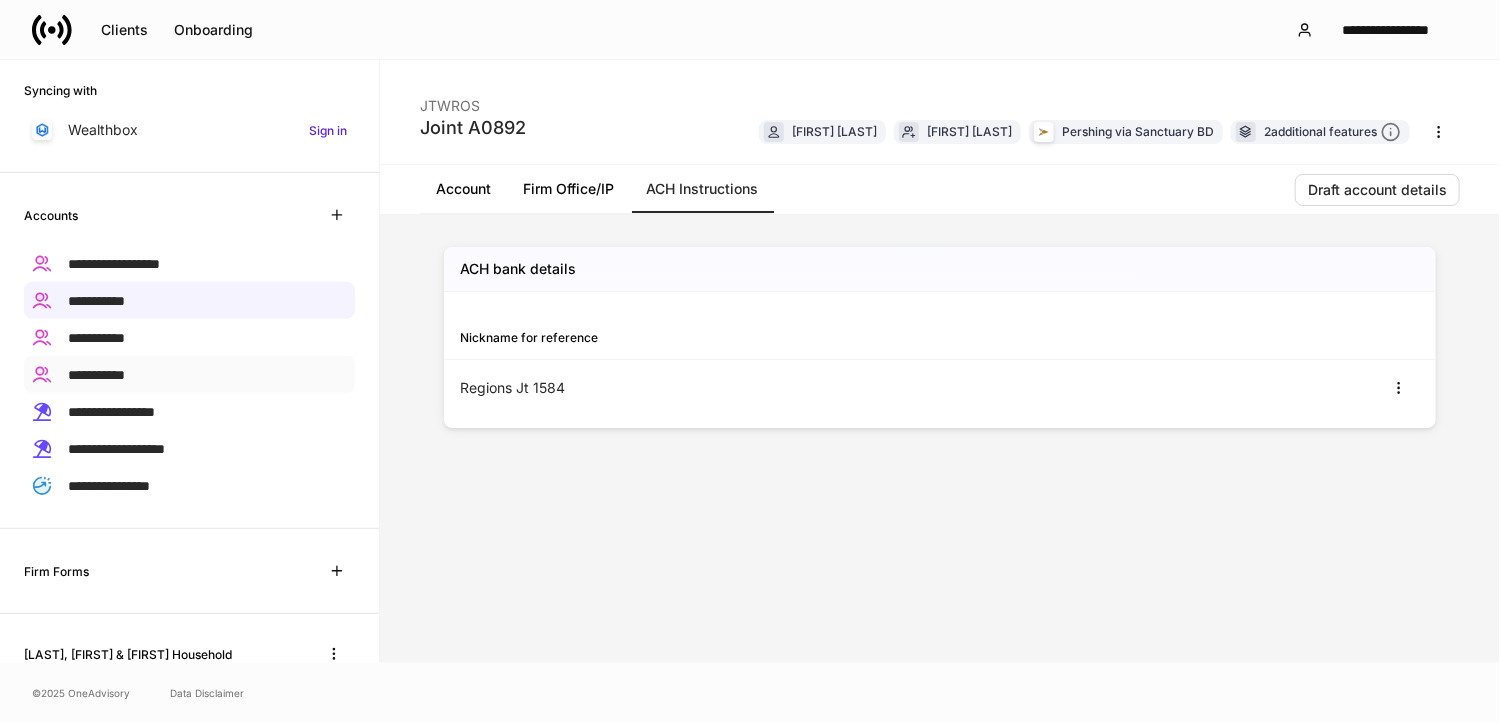 click on "**********" at bounding box center (96, 375) 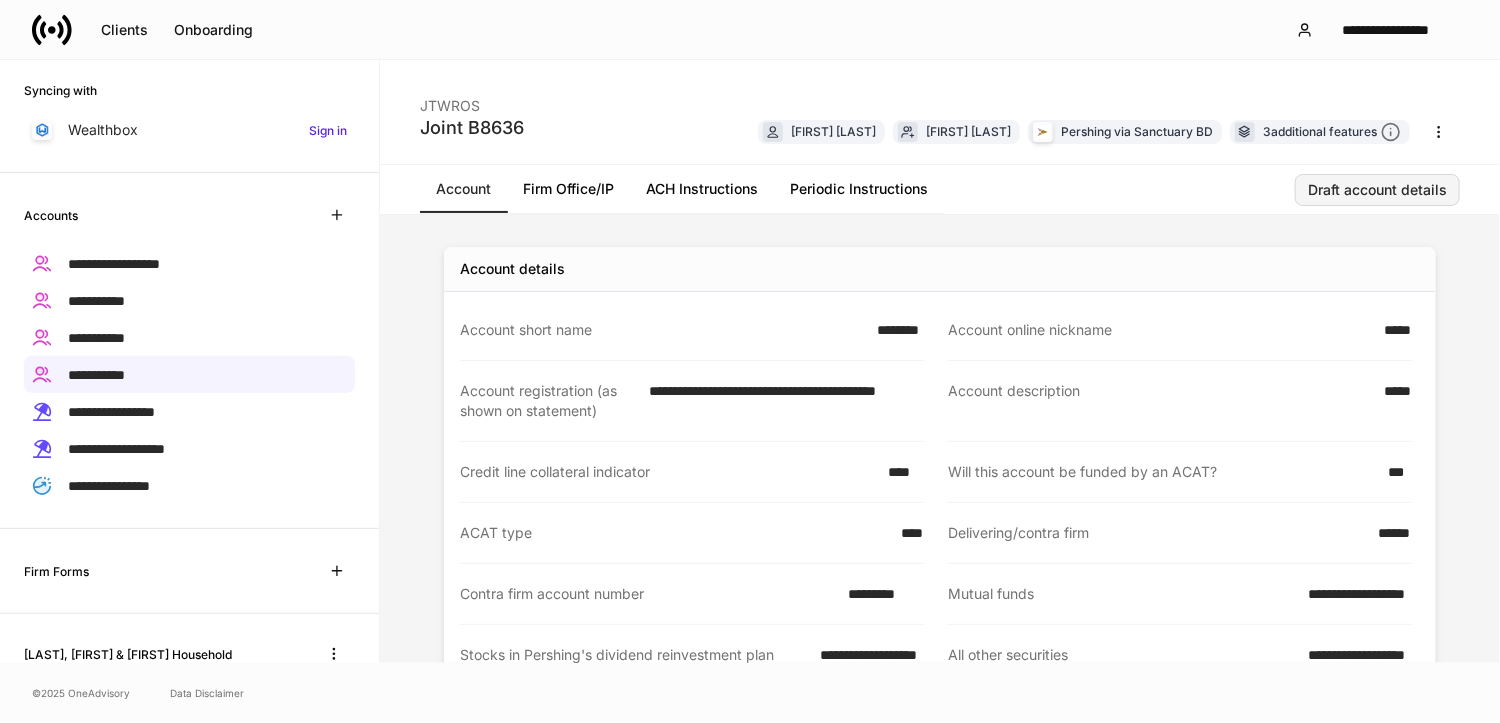 click on "Draft account details" at bounding box center [1377, 190] 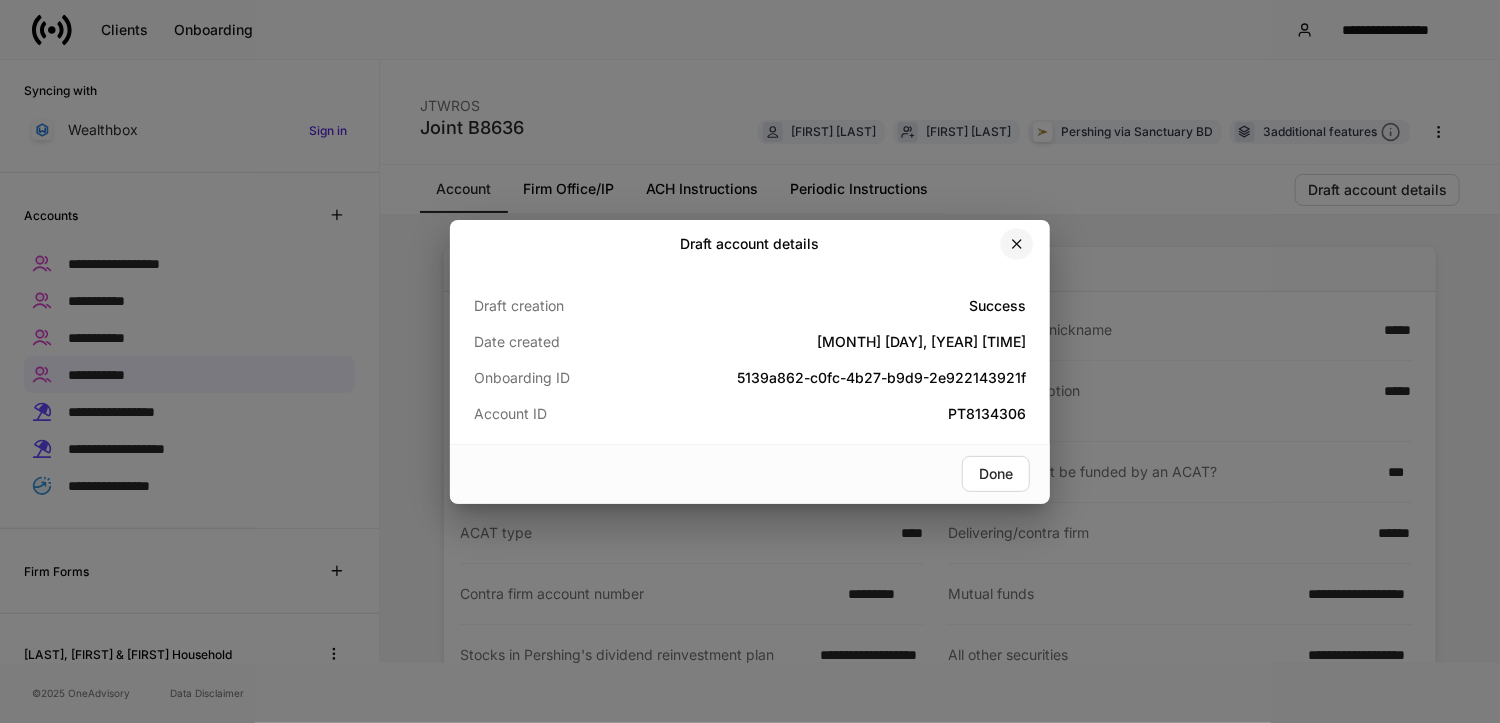 click at bounding box center [1017, 244] 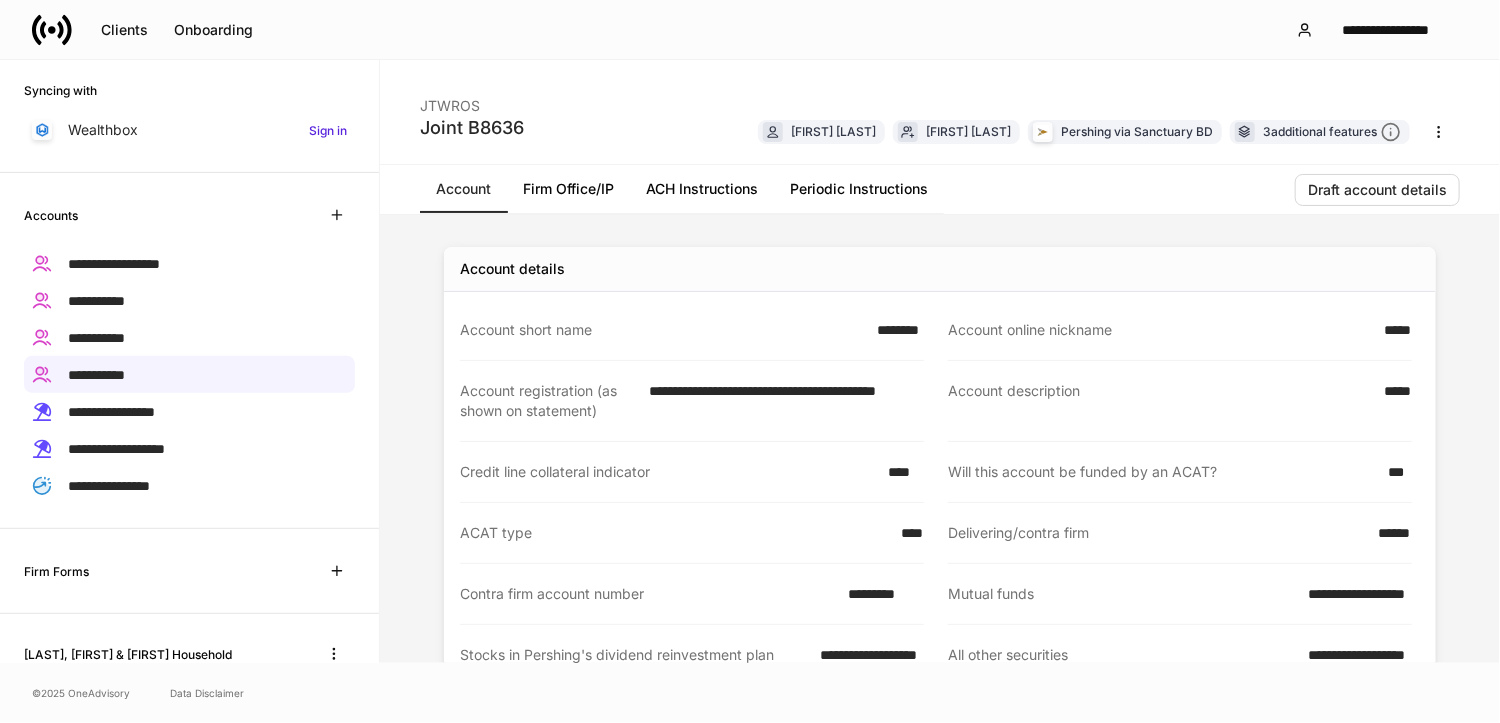 click on "*********" at bounding box center (880, 594) 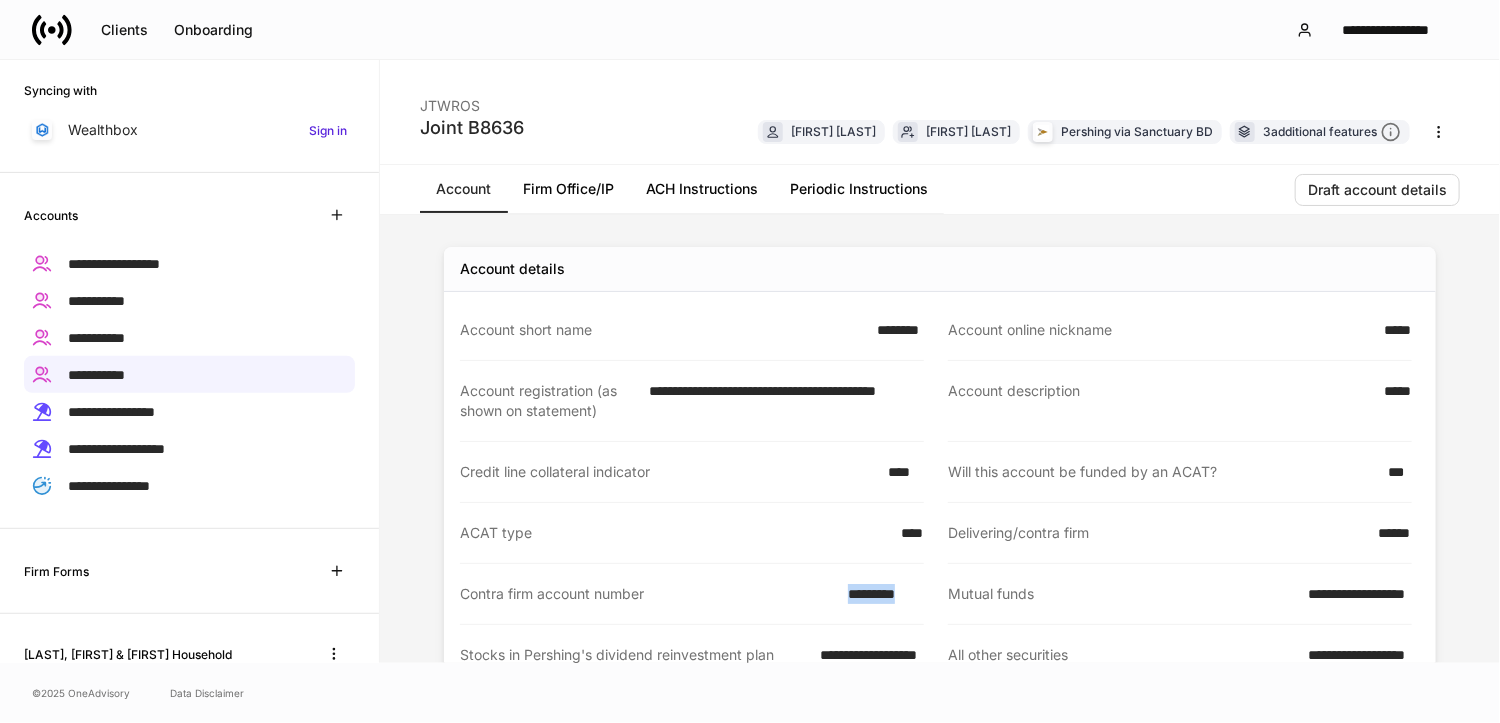 click on "*********" at bounding box center (880, 594) 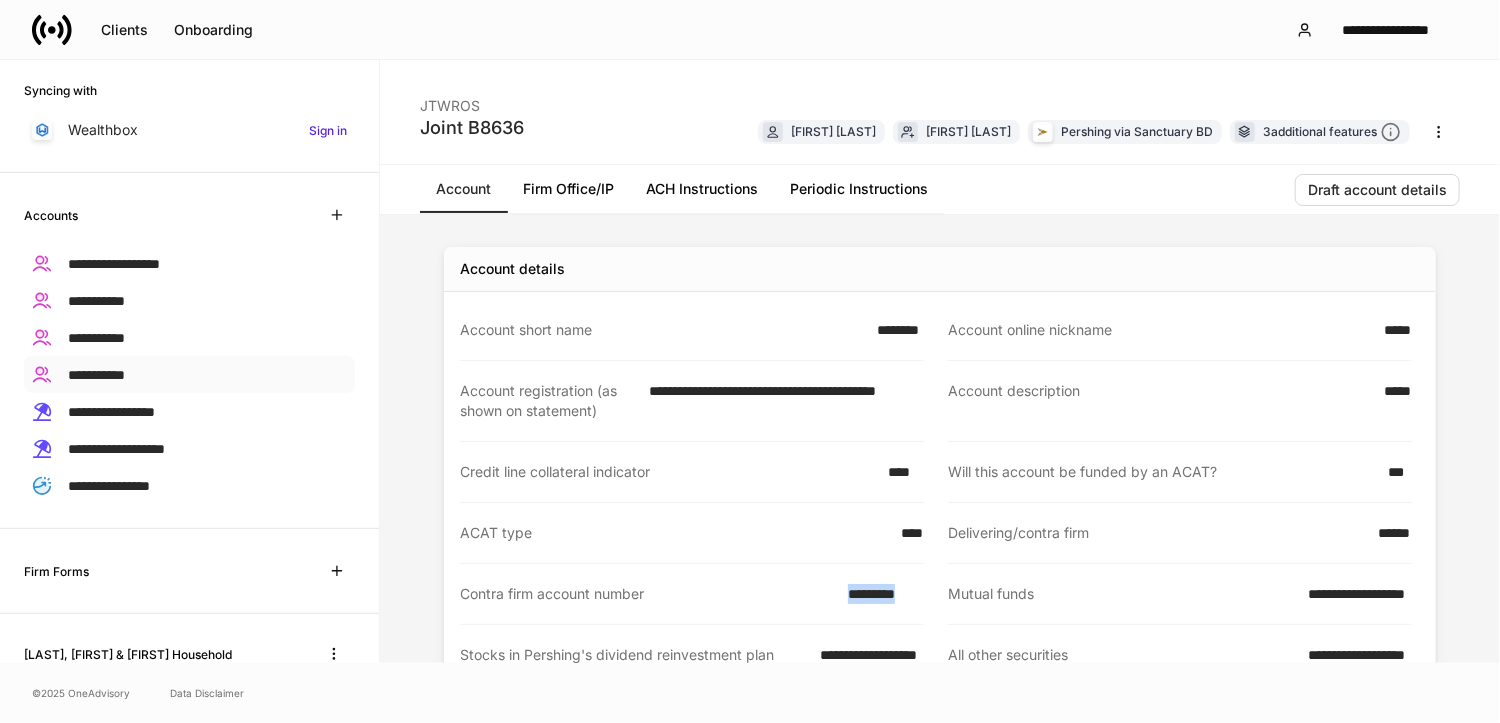 drag, startPoint x: 81, startPoint y: 373, endPoint x: 89, endPoint y: 362, distance: 13.601471 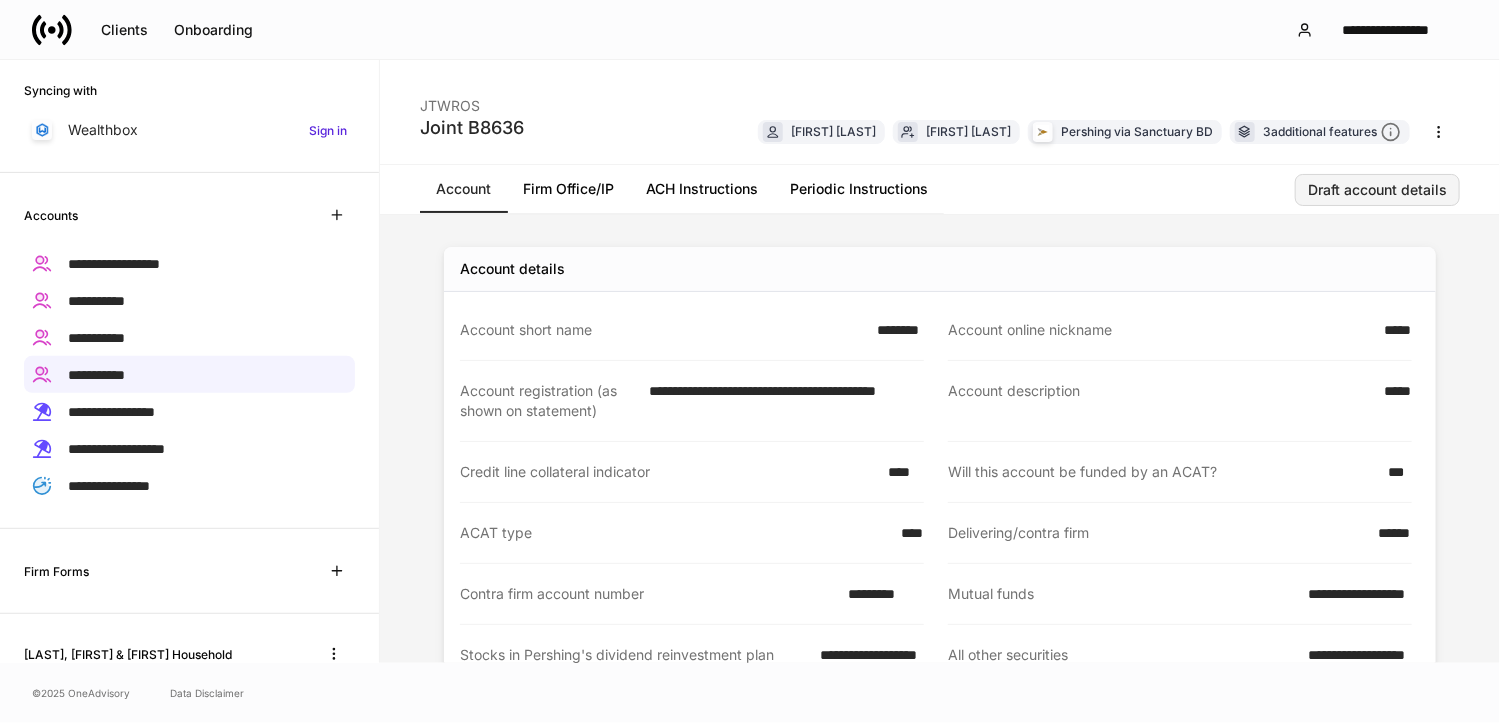click on "Draft account details" at bounding box center [1377, 190] 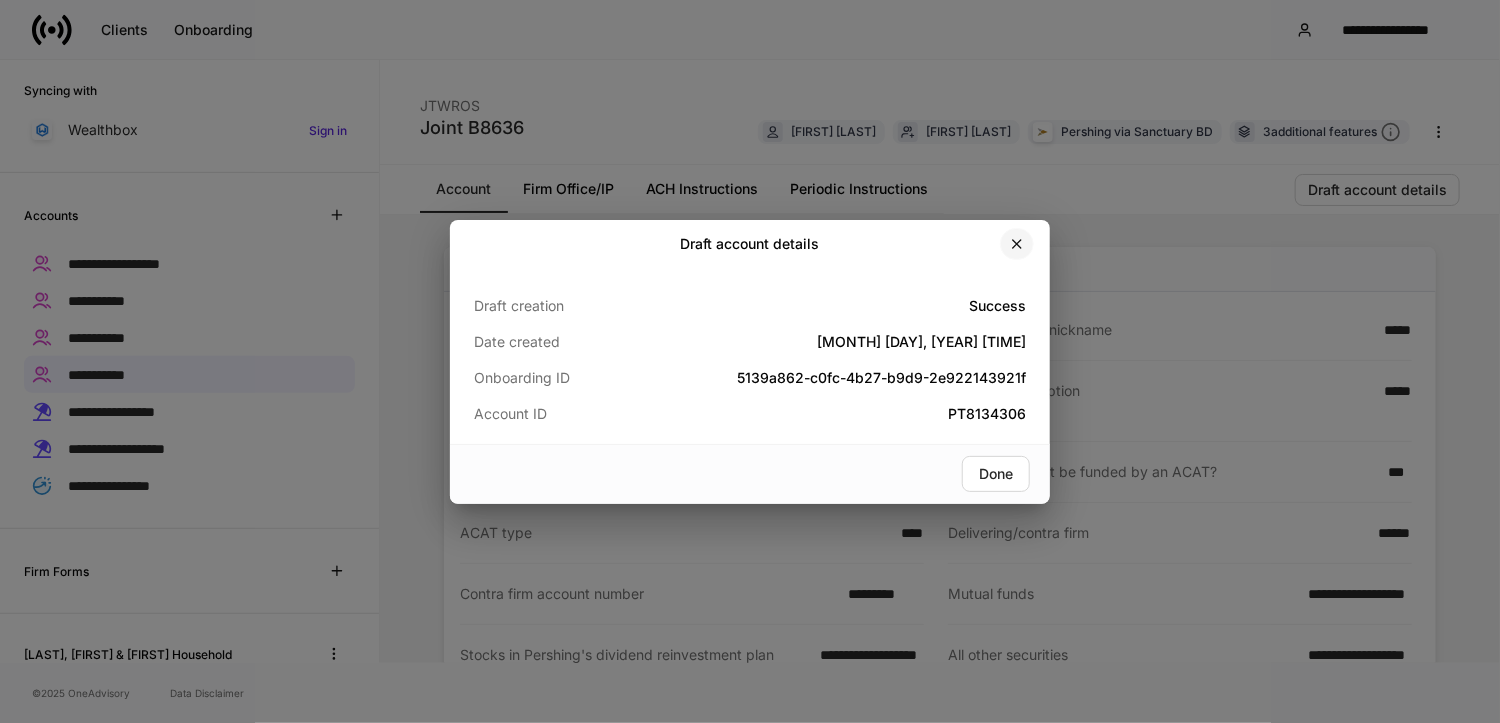 click at bounding box center [1017, 244] 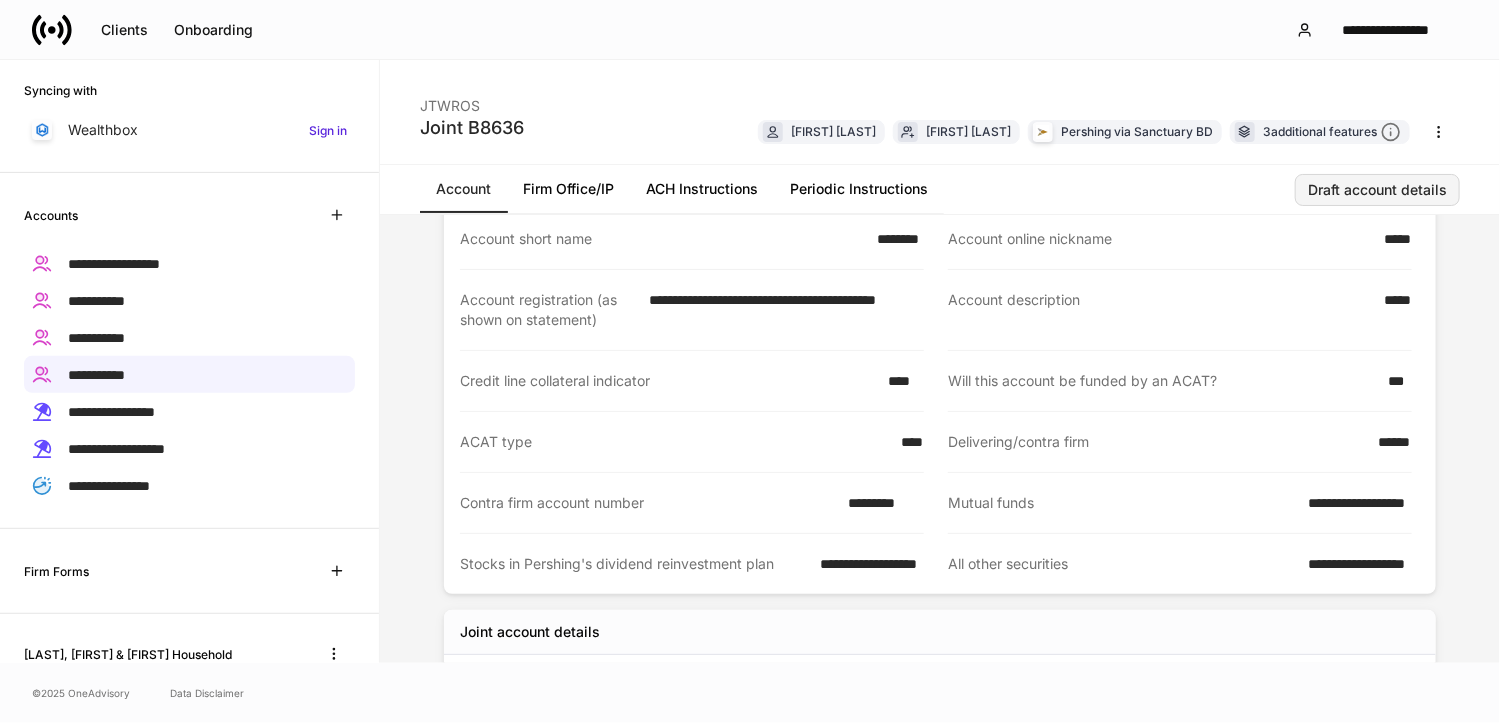 scroll, scrollTop: 102, scrollLeft: 0, axis: vertical 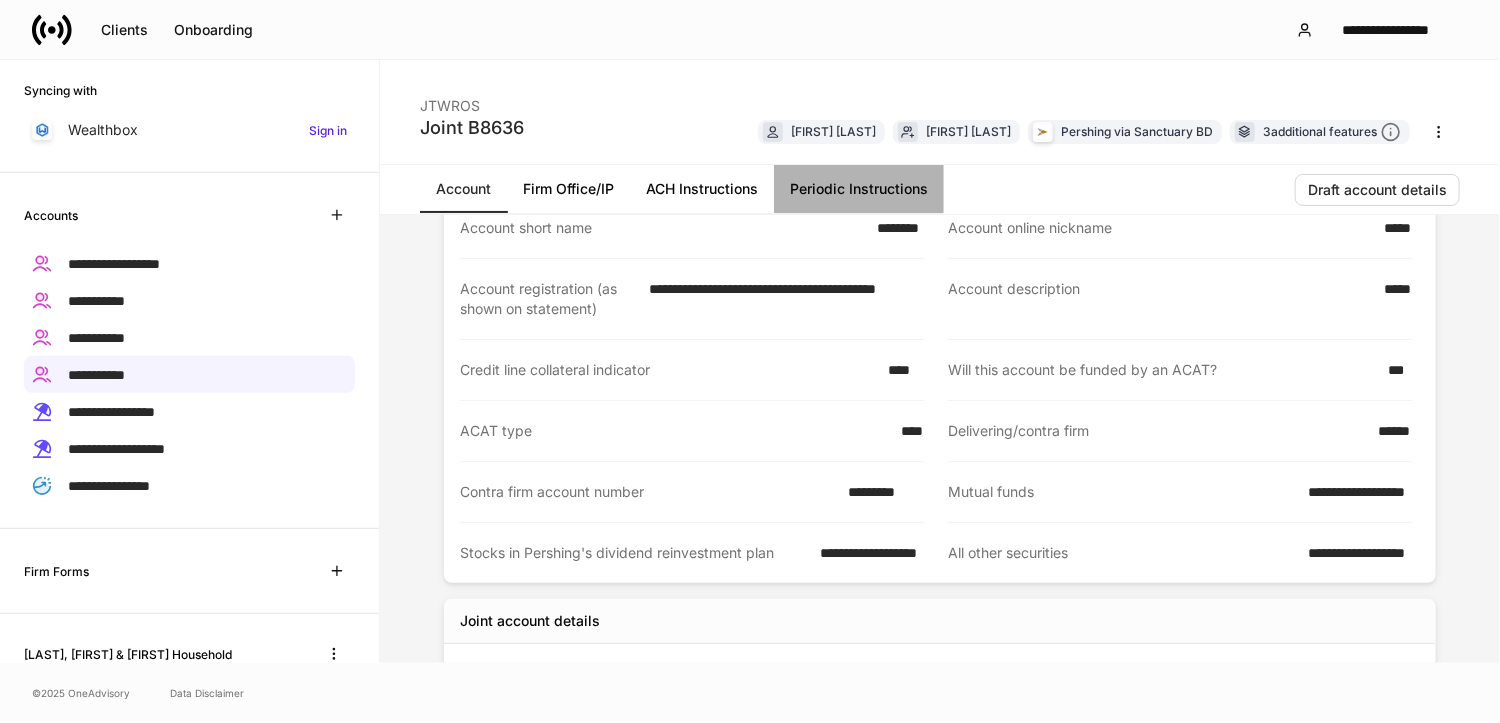 click on "Periodic Instructions" at bounding box center [859, 189] 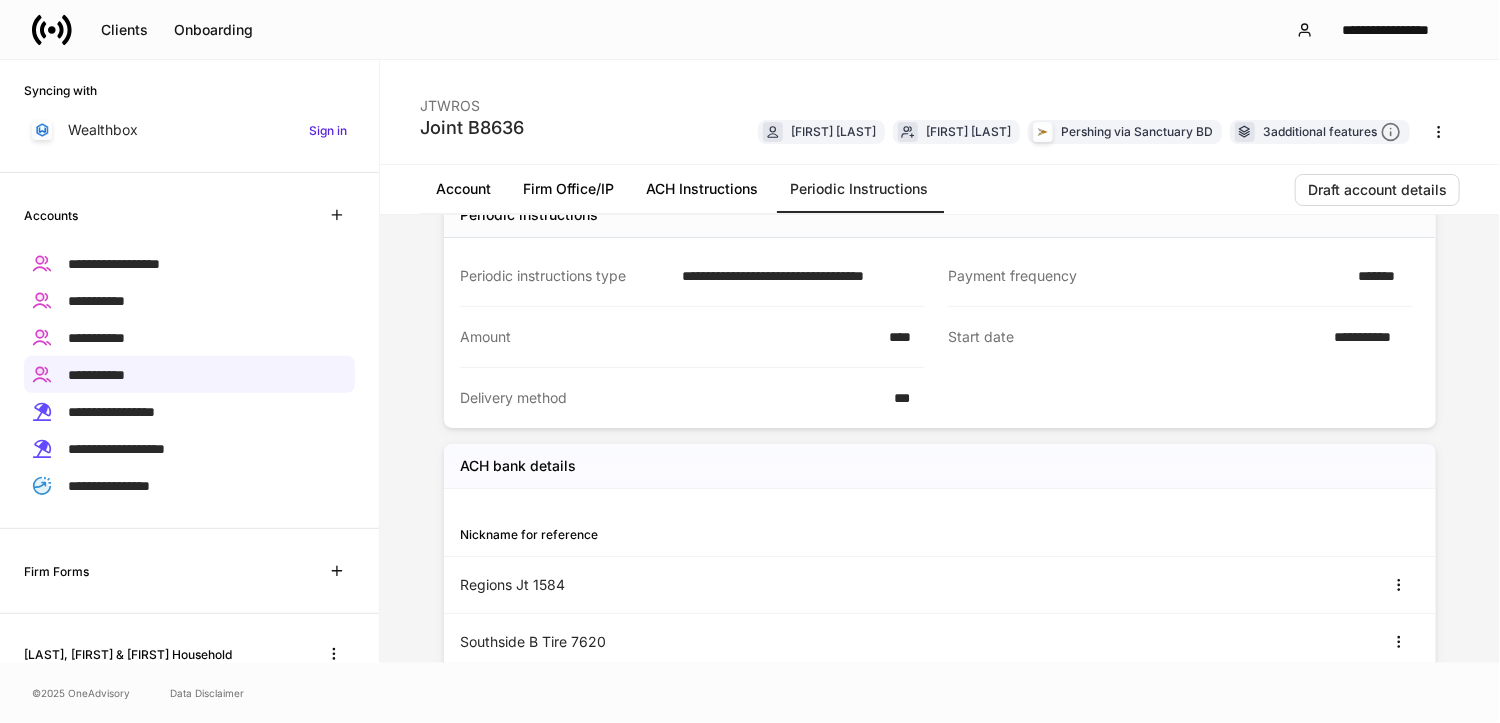 scroll, scrollTop: 103, scrollLeft: 0, axis: vertical 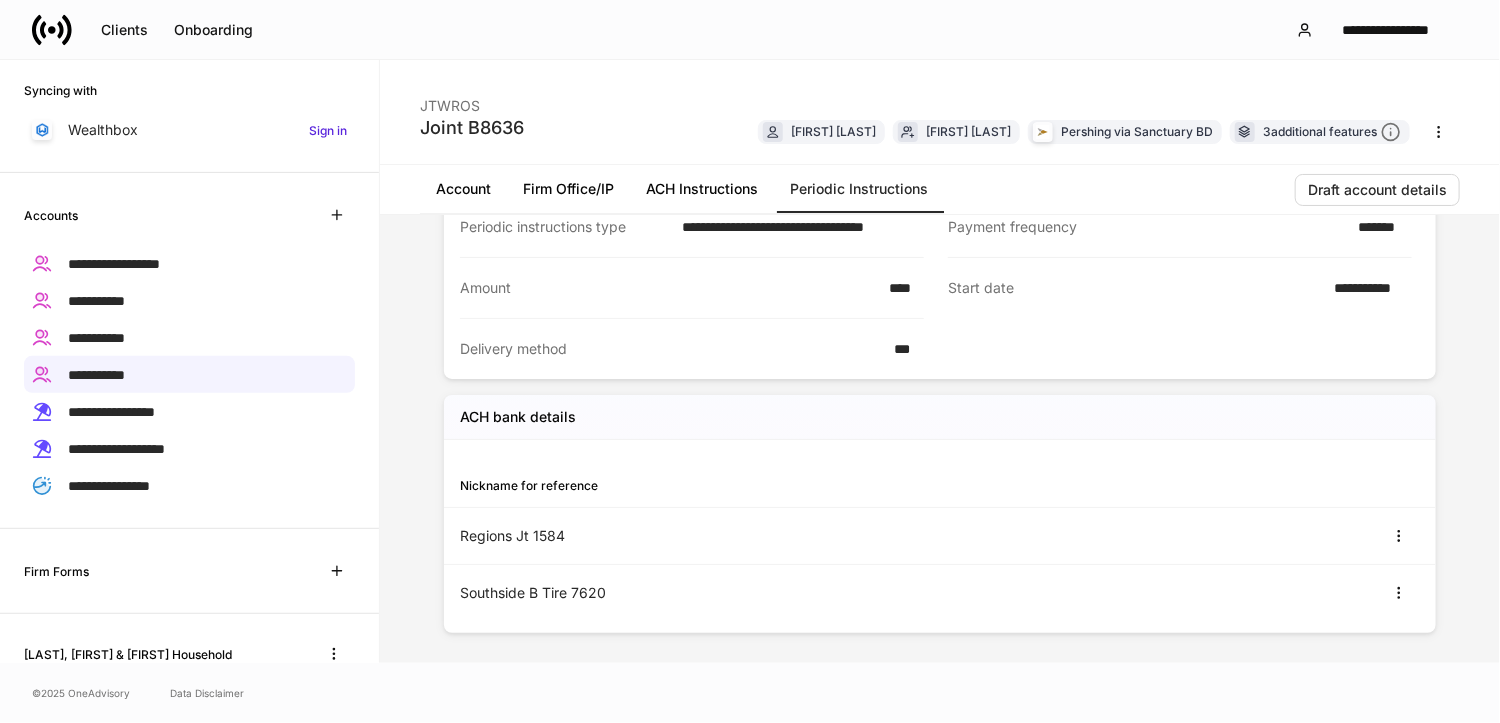click on "Payment frequency *******" at bounding box center [1180, 227] 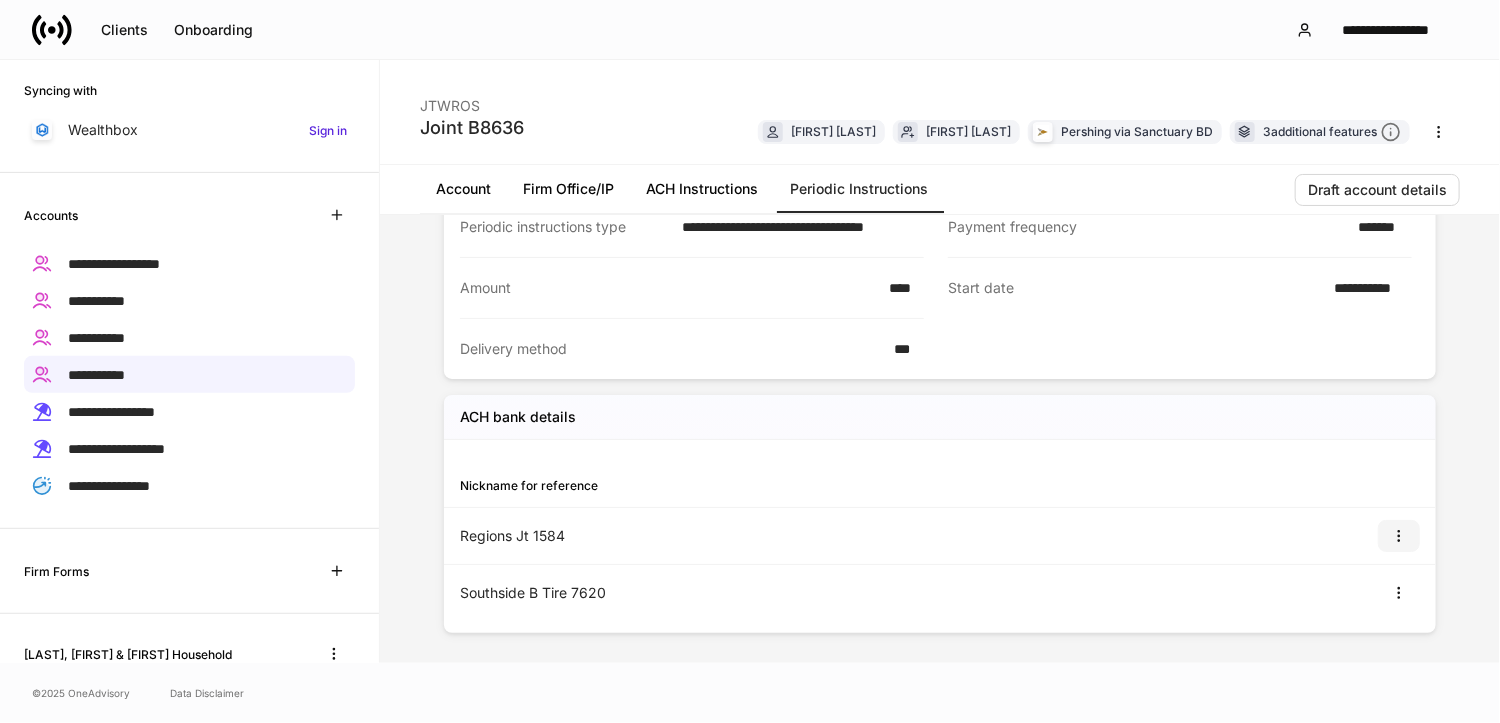 click 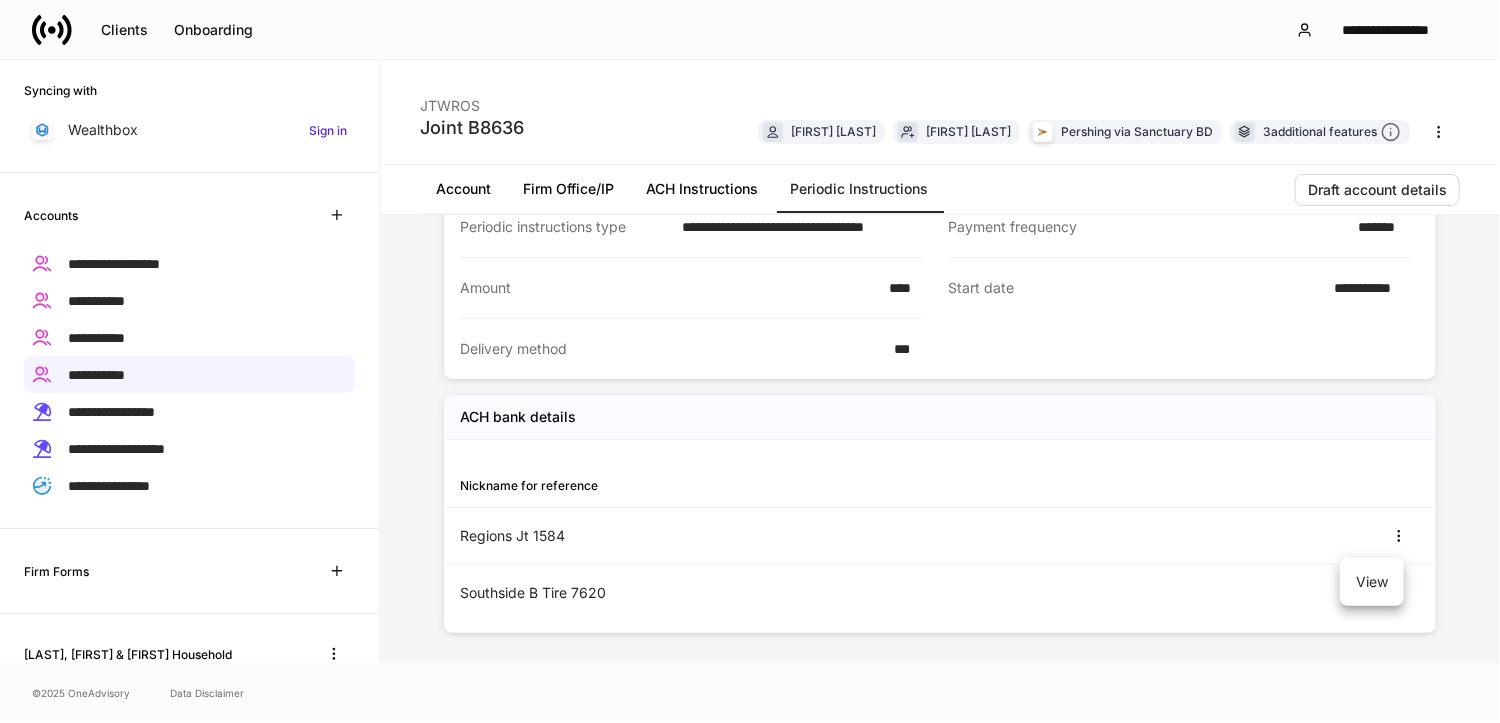 click on "View" at bounding box center (1372, 582) 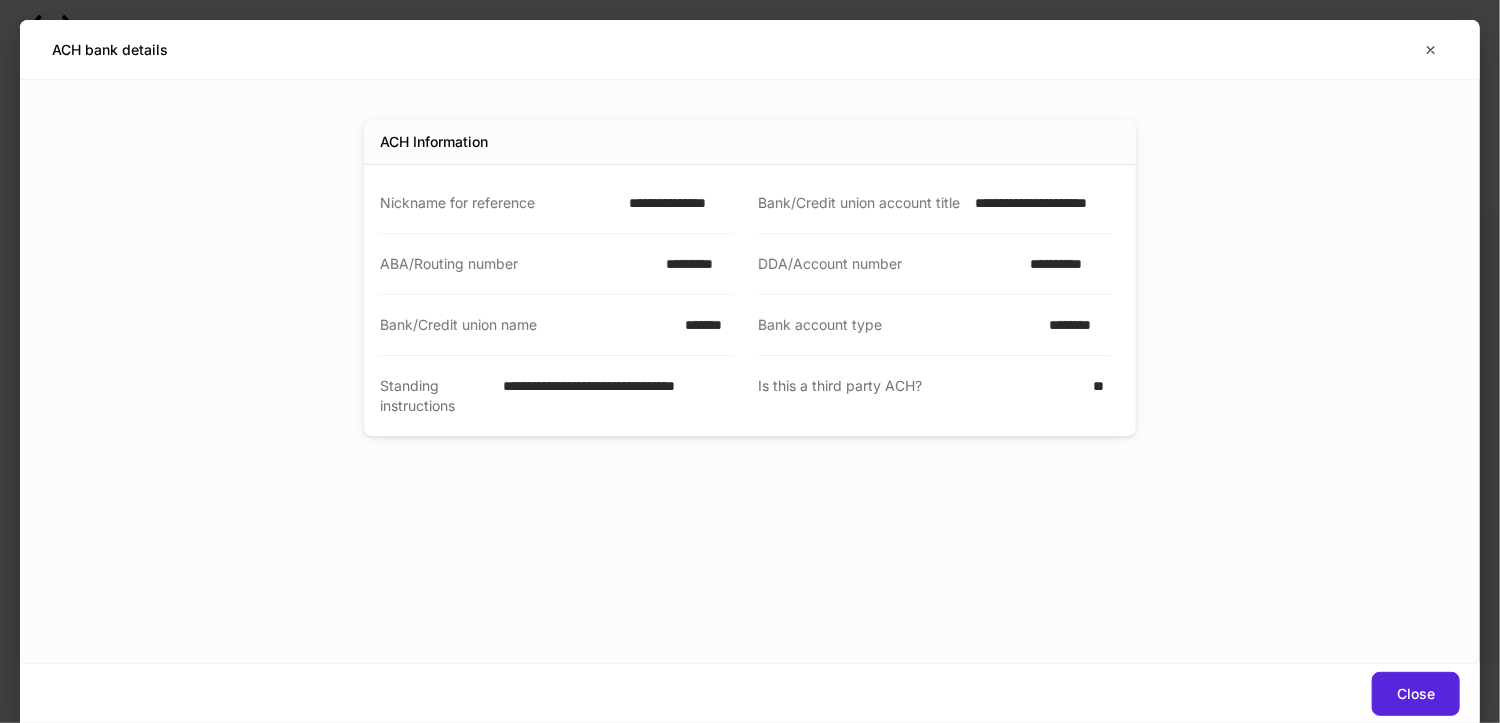 click on "**********" at bounding box center [675, 203] 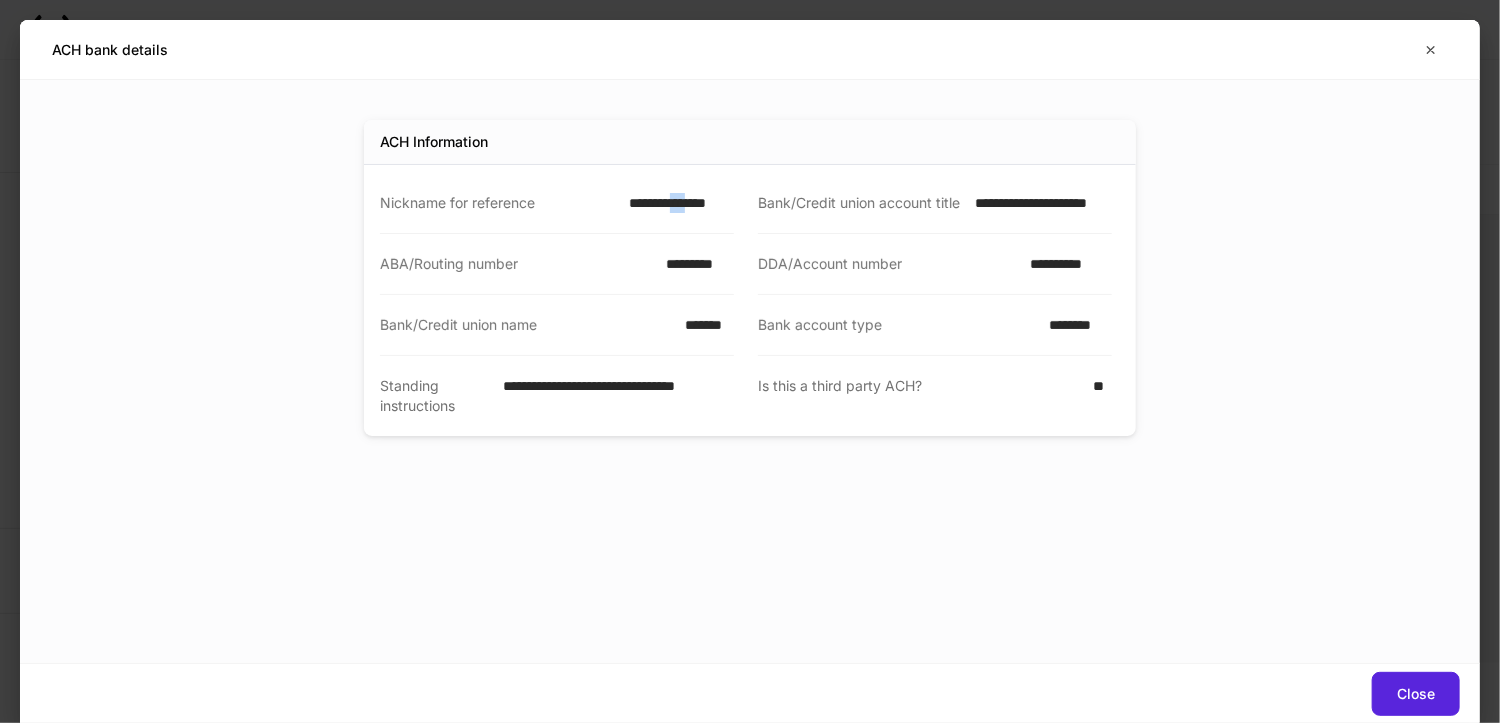 click on "**********" at bounding box center [675, 203] 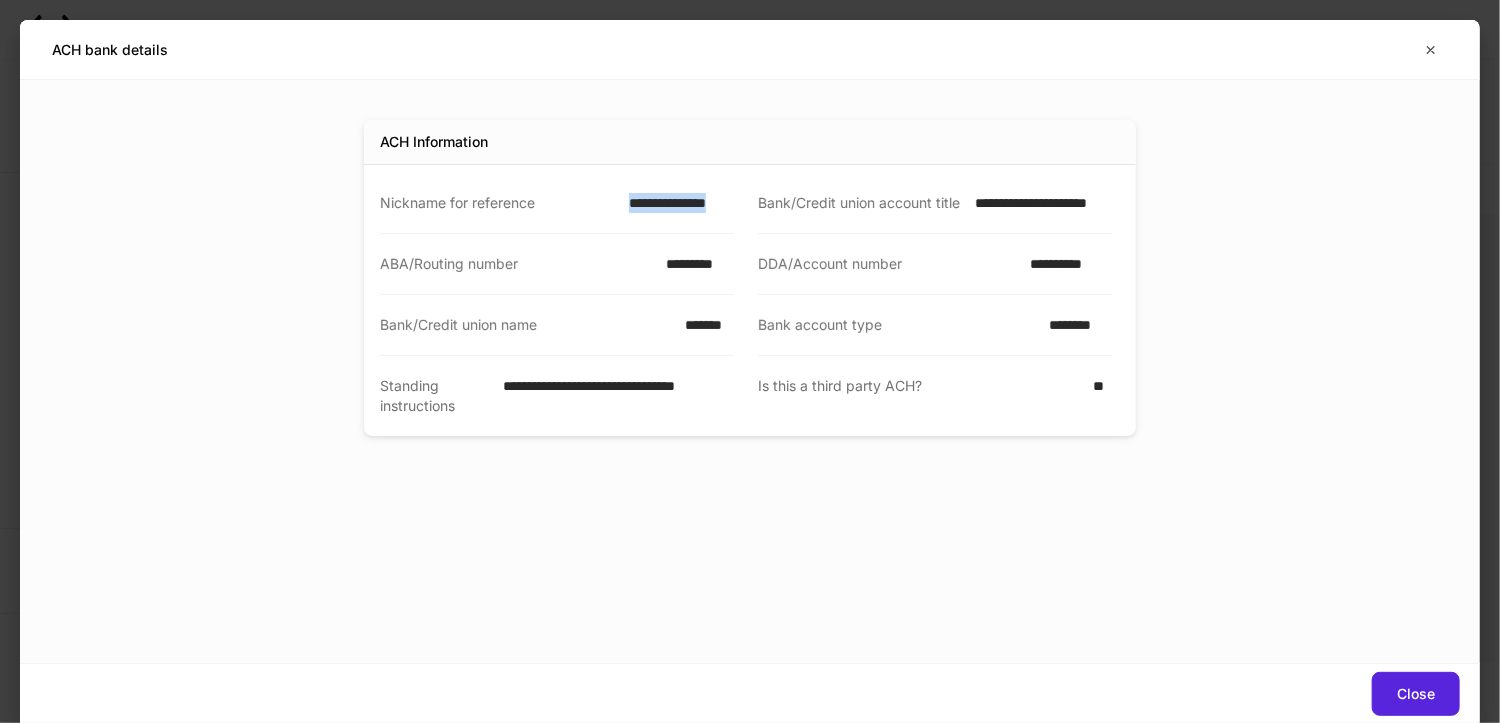 click on "**********" at bounding box center [675, 203] 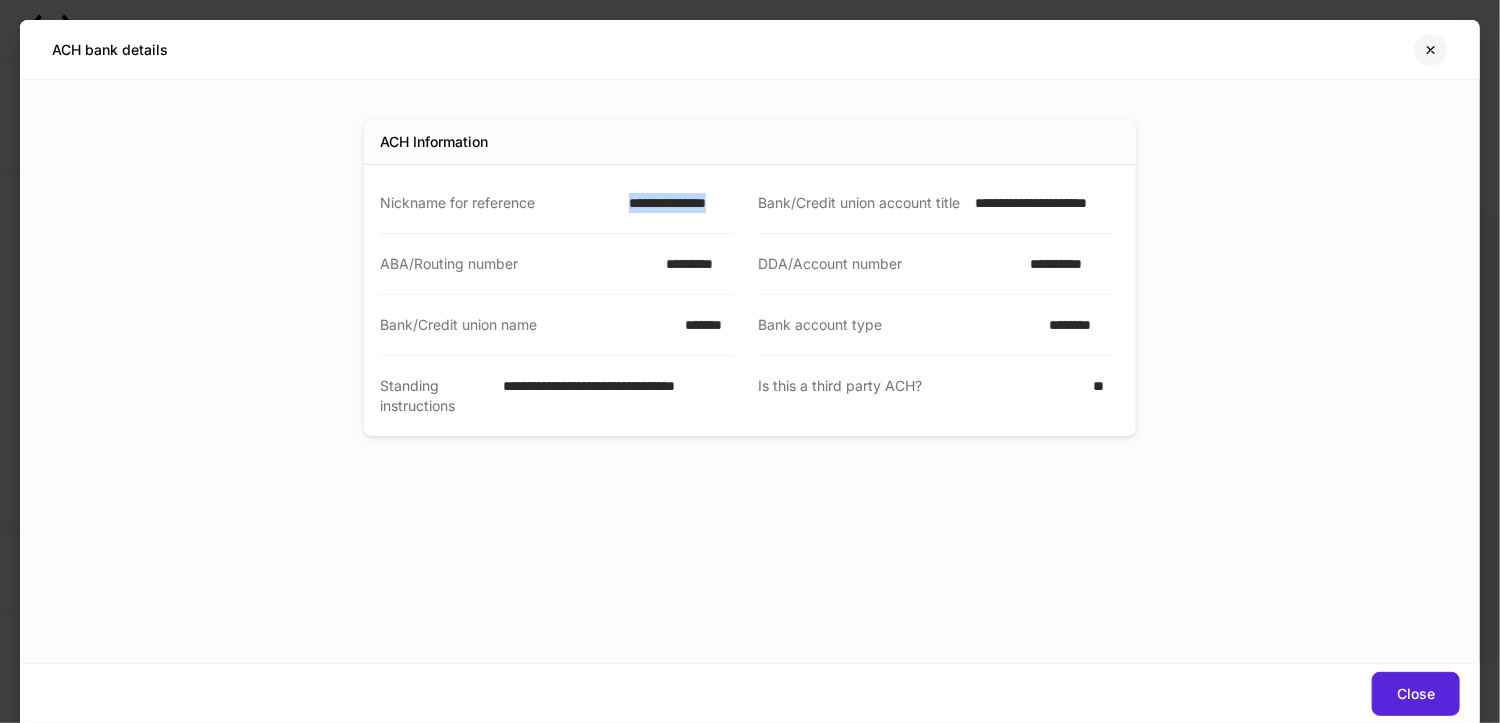 click 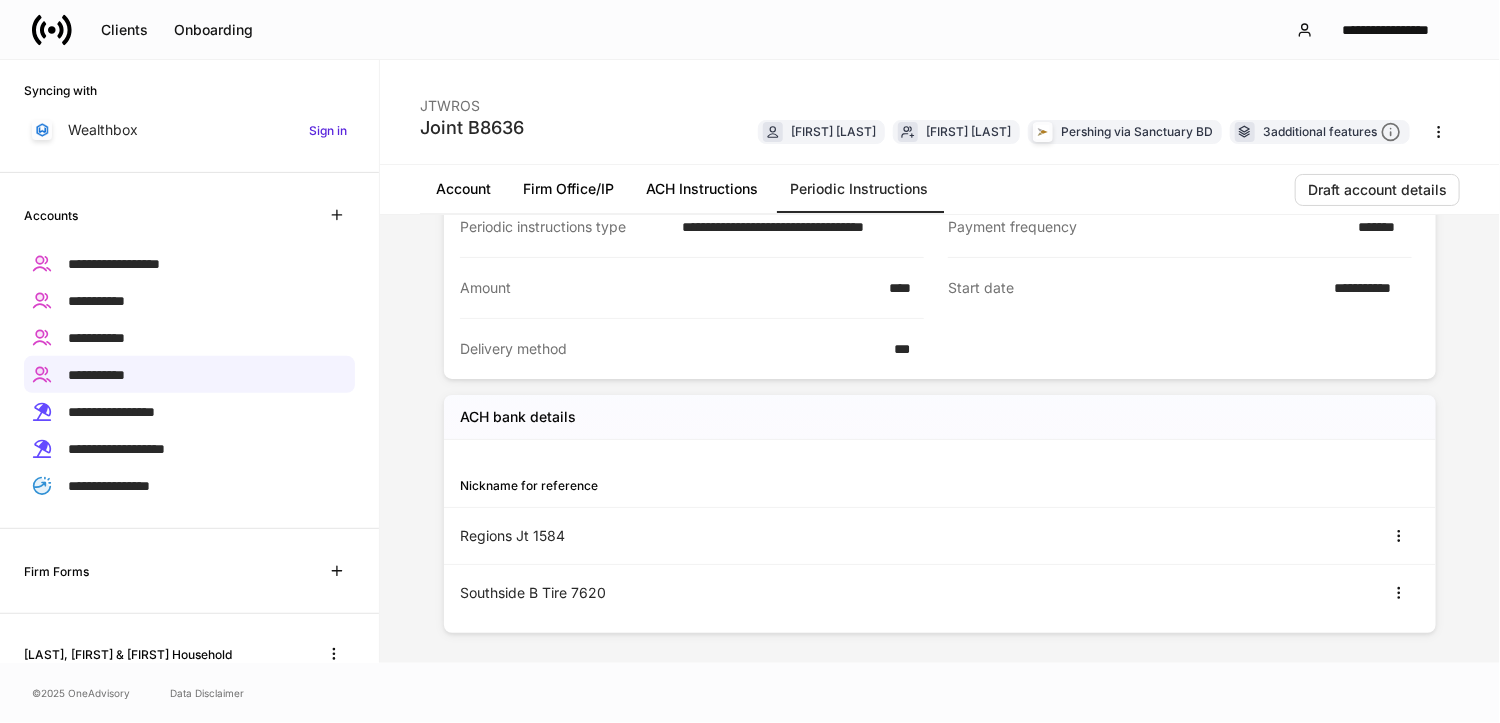 click on "Account" at bounding box center [463, 189] 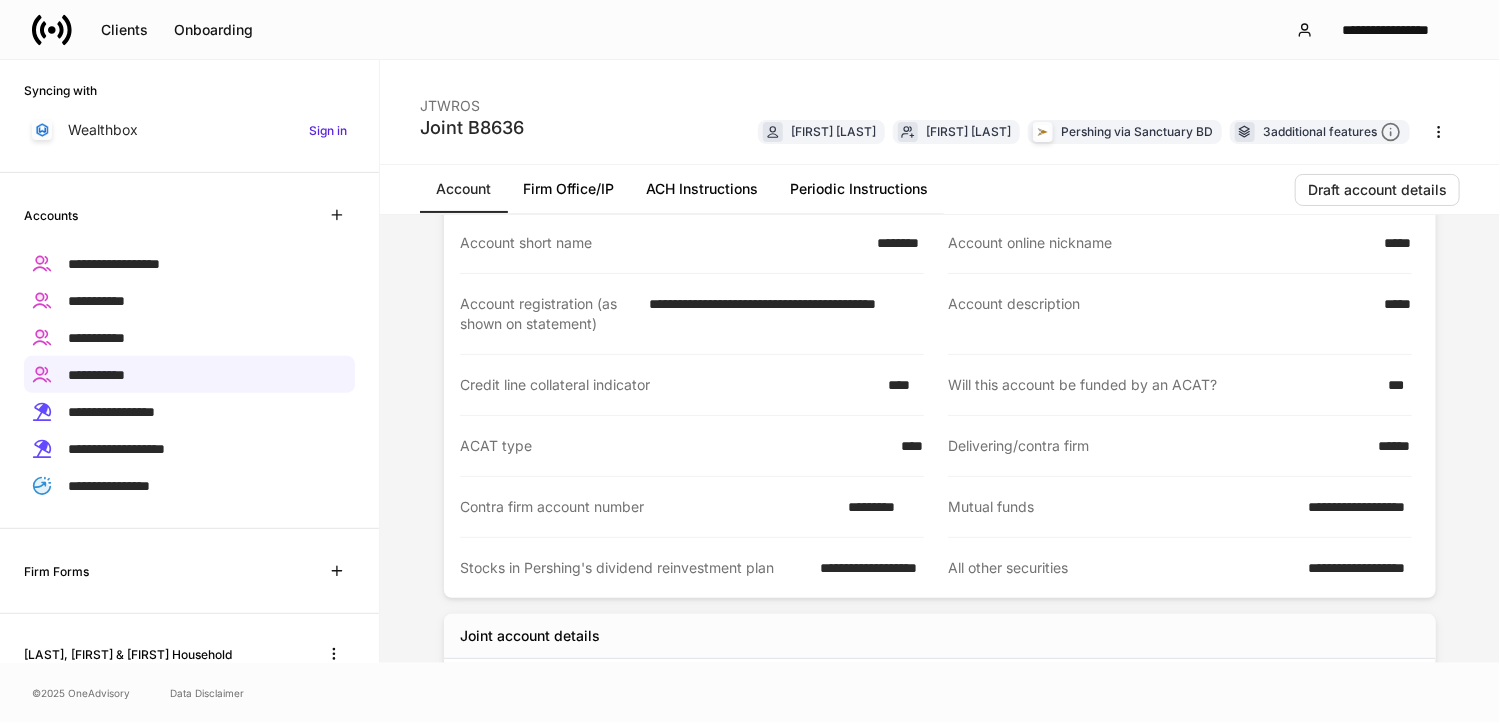 scroll, scrollTop: 0, scrollLeft: 0, axis: both 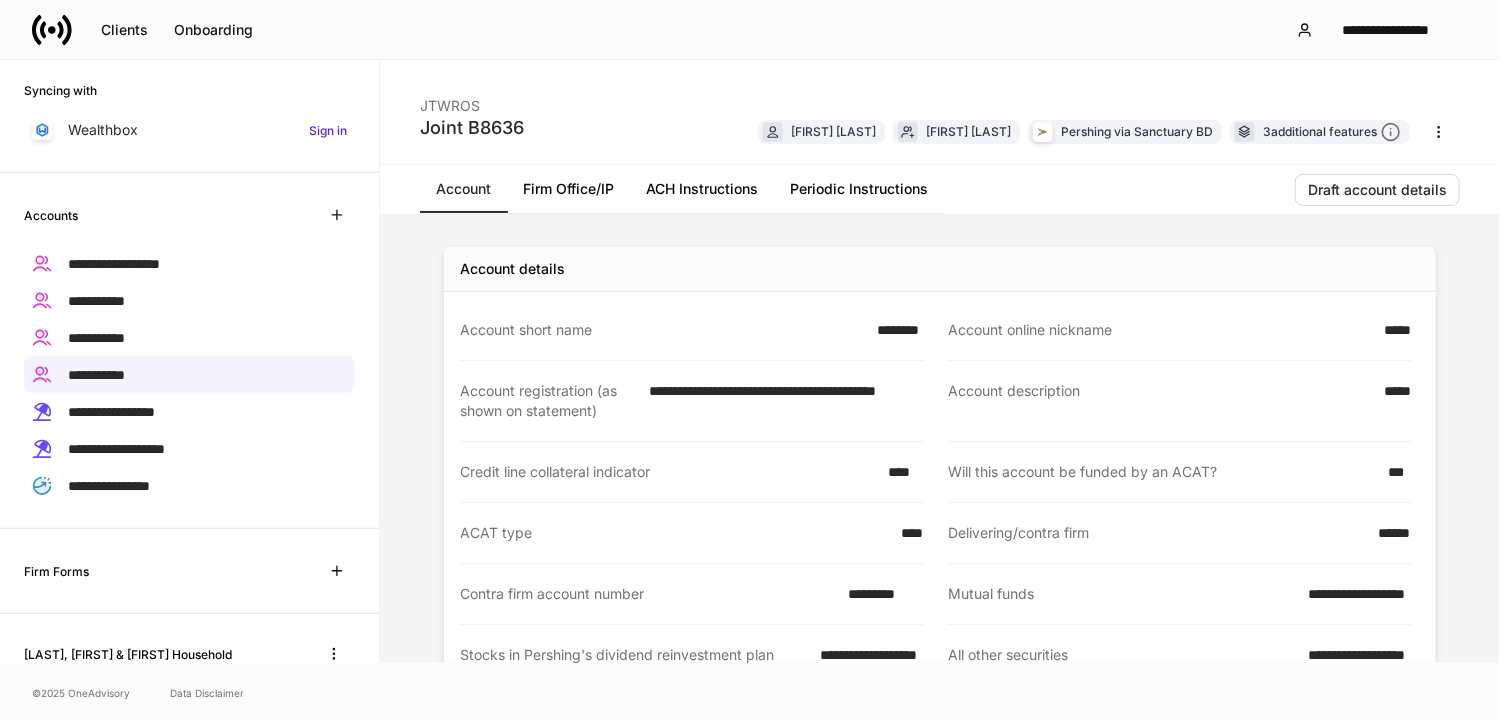 click on "ACH Instructions" at bounding box center (702, 189) 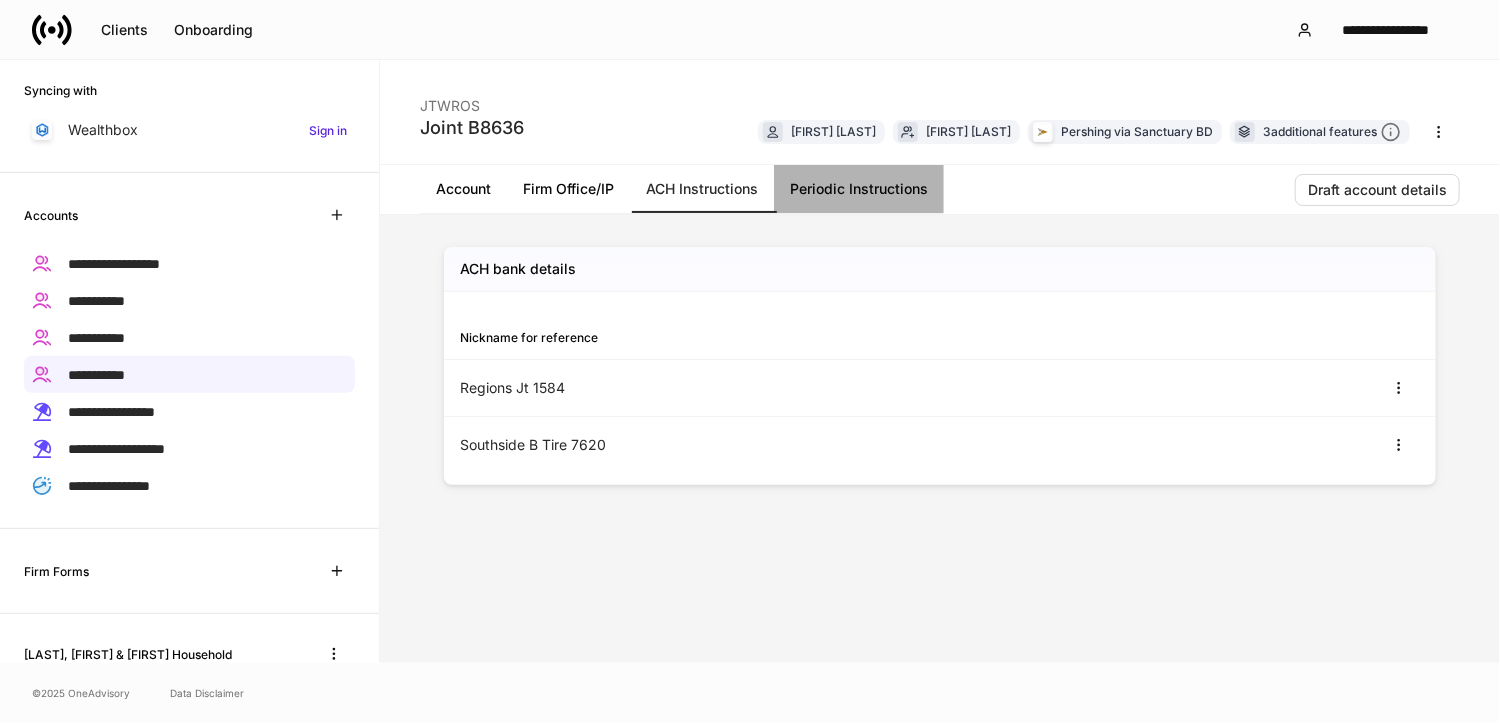 click on "Periodic Instructions" at bounding box center [859, 189] 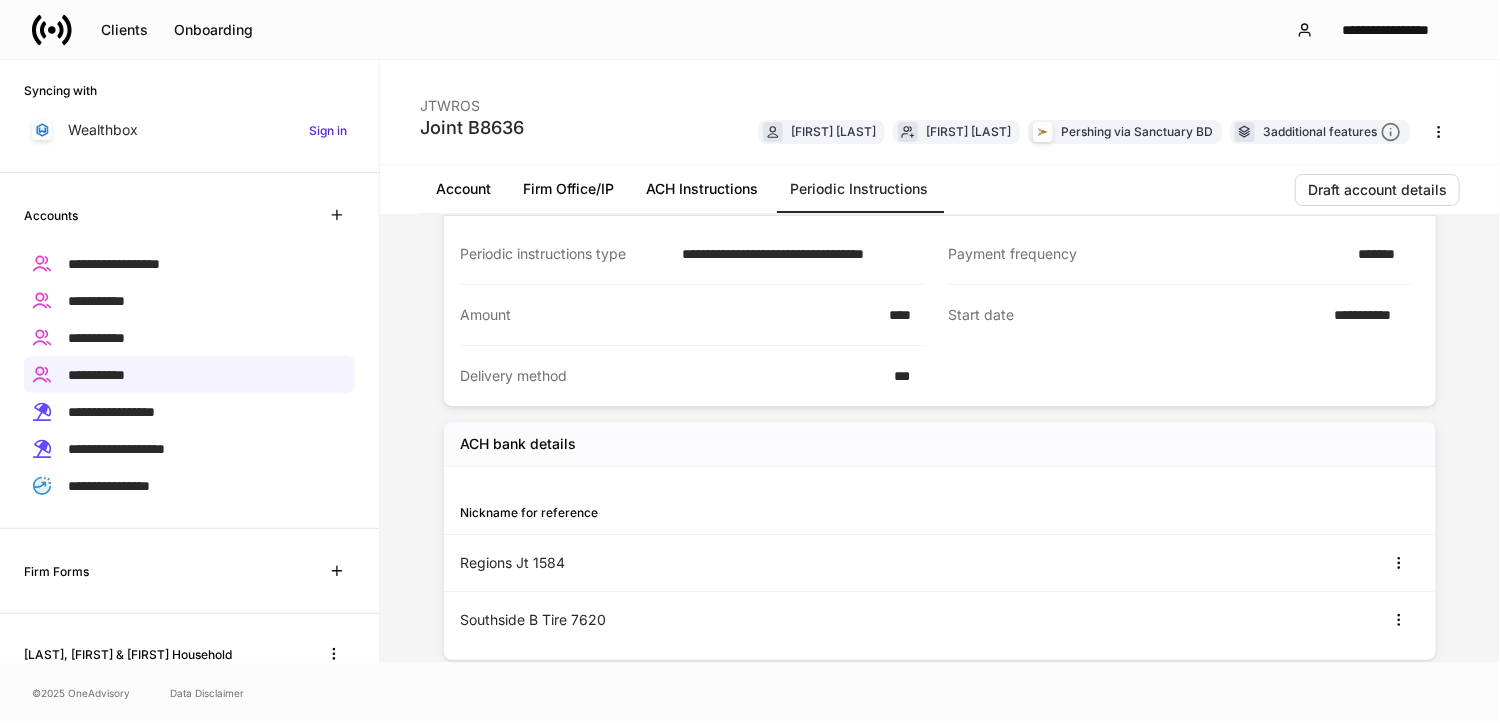 scroll, scrollTop: 103, scrollLeft: 0, axis: vertical 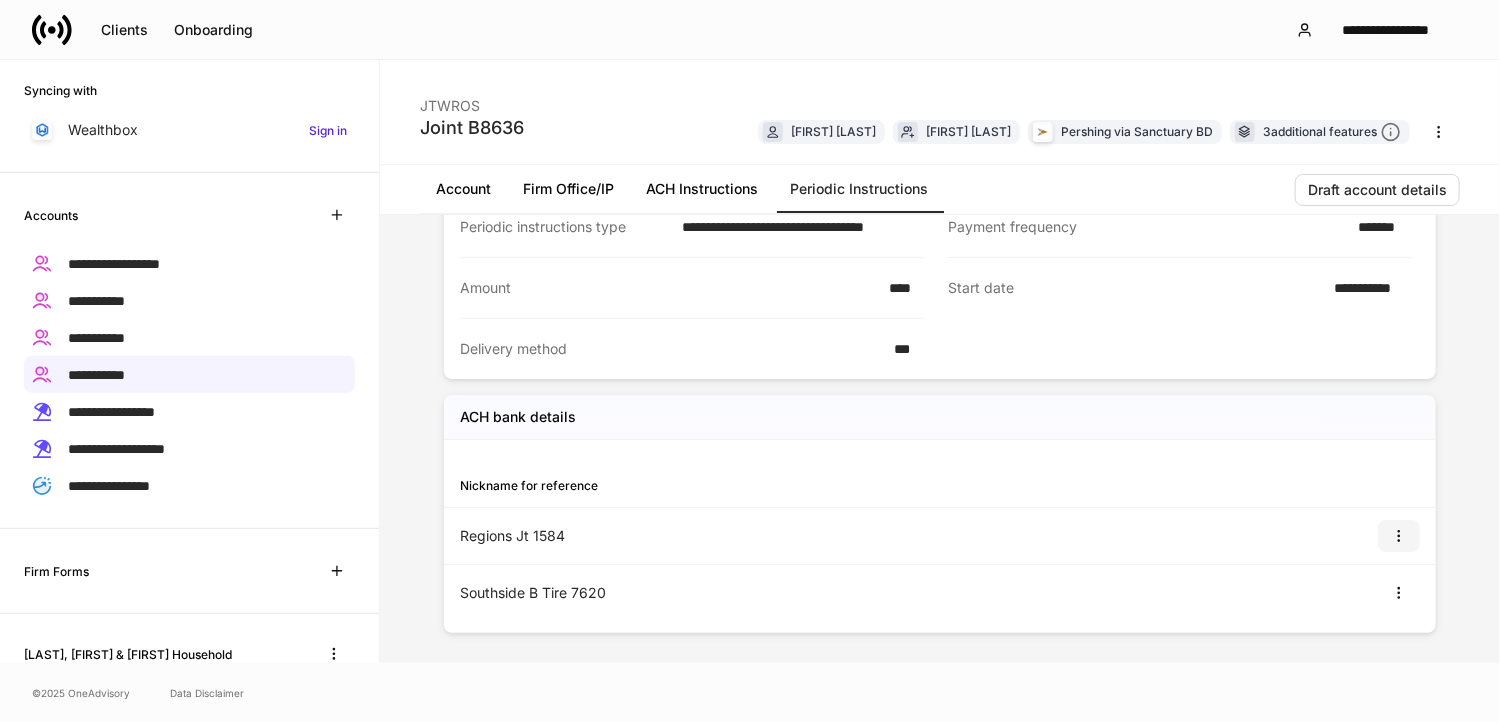 click 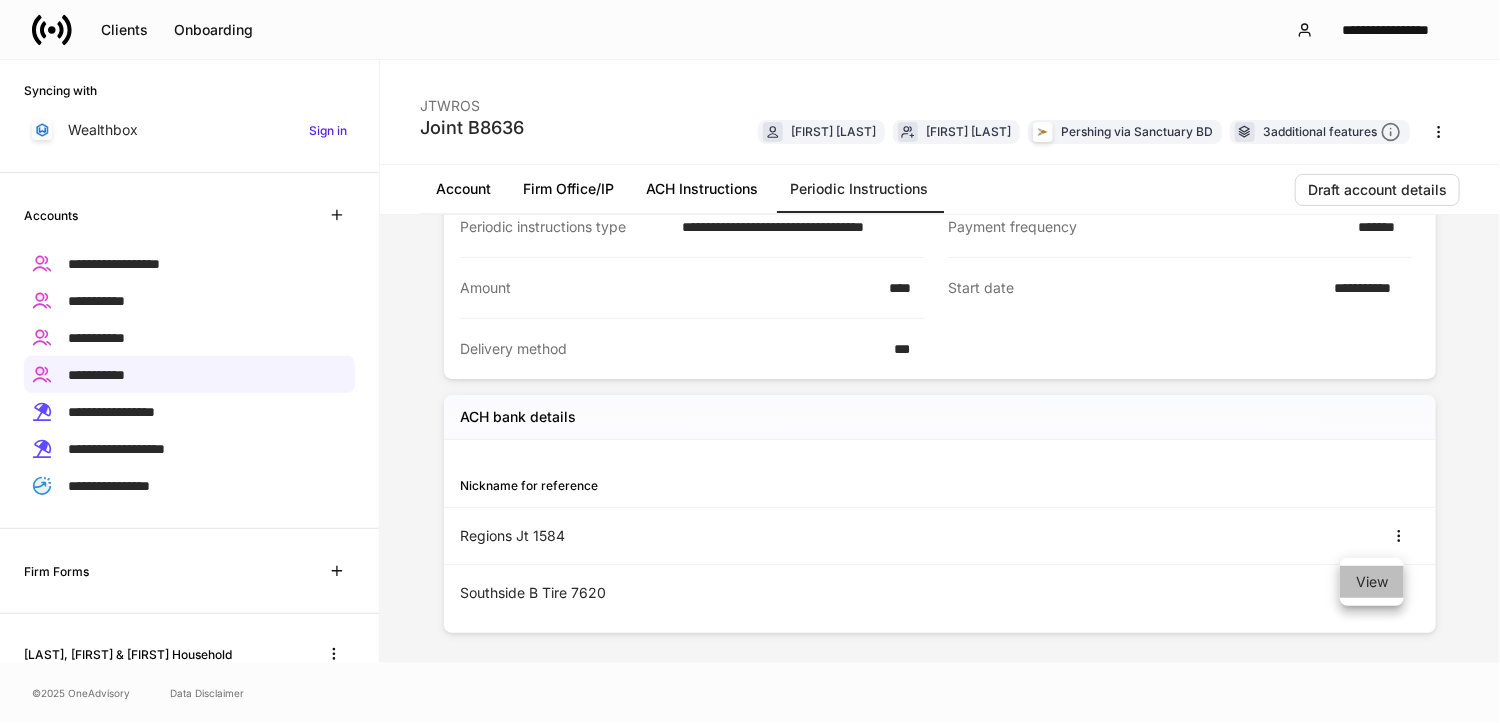click on "View" at bounding box center (1372, 582) 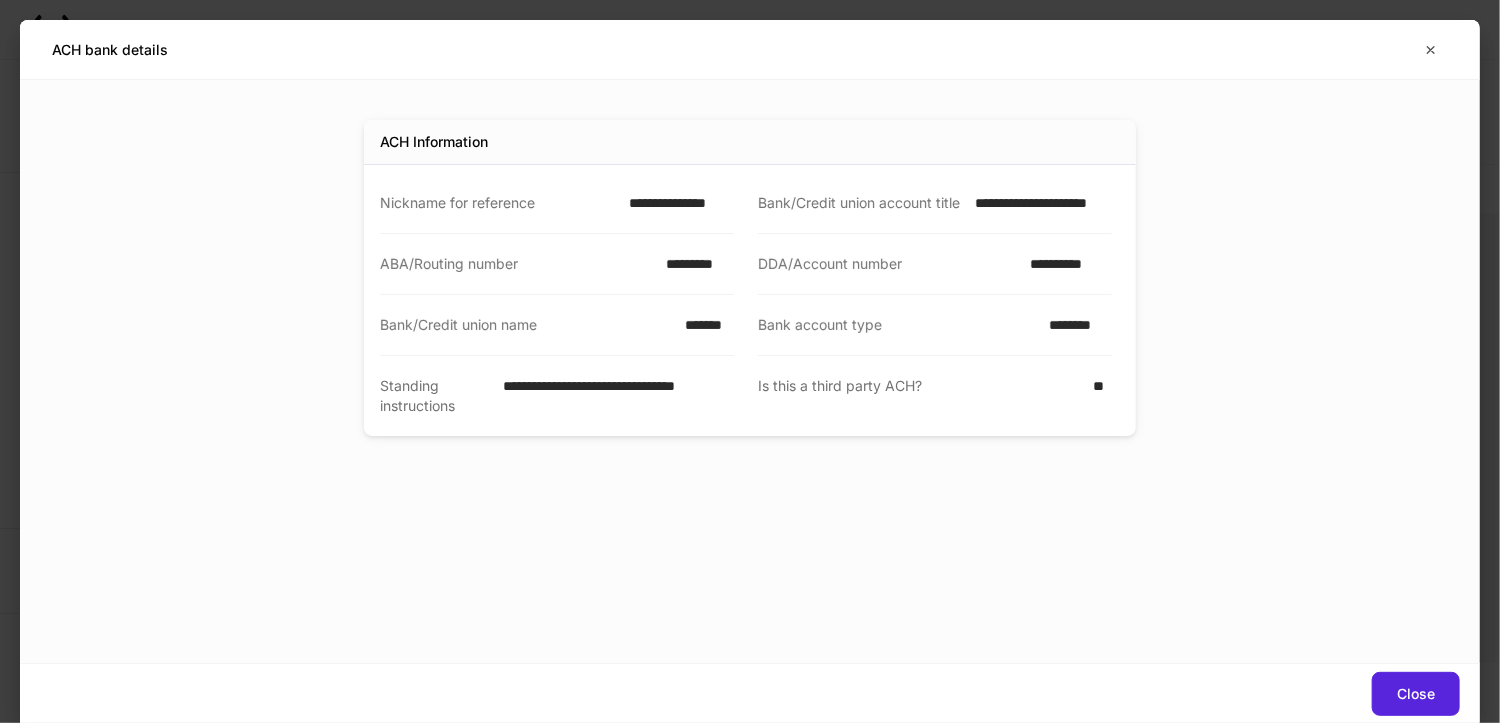 click on "**********" at bounding box center [675, 203] 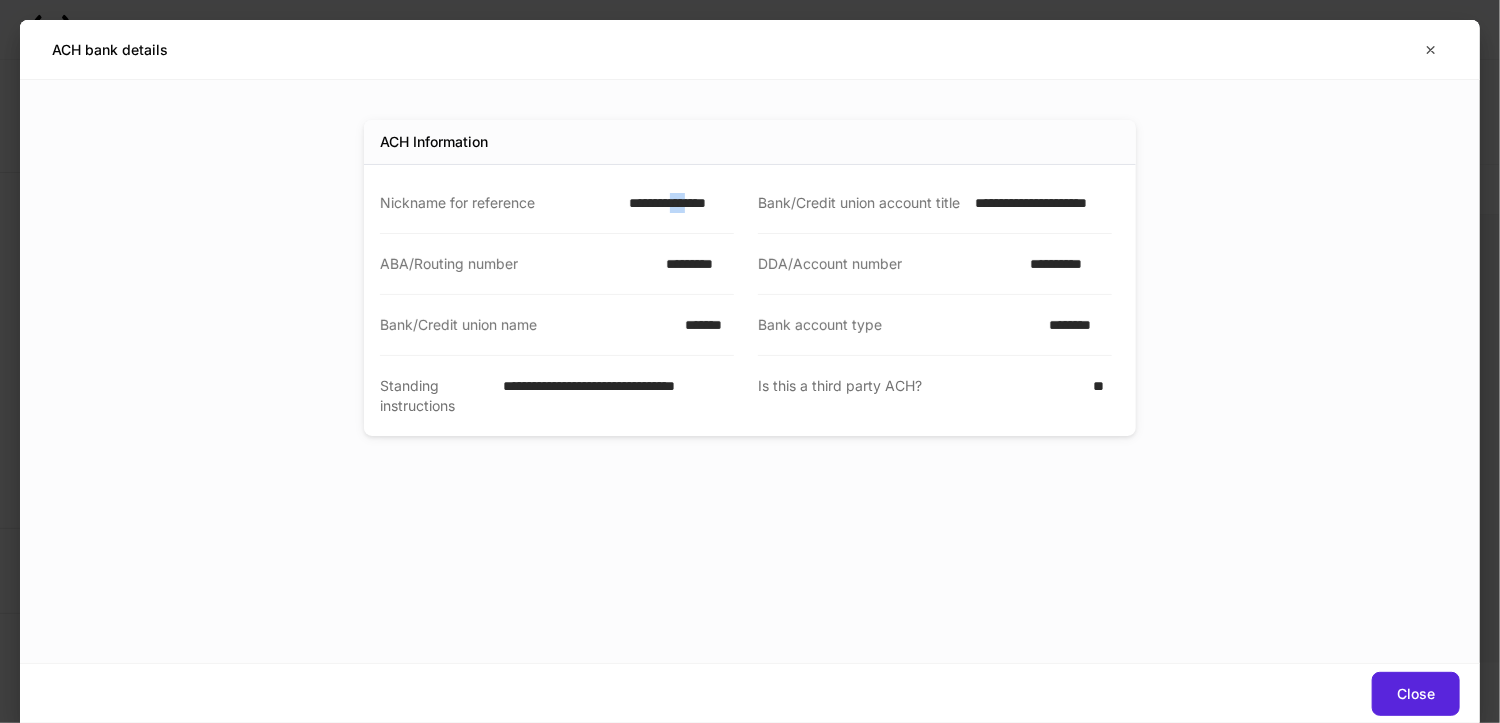 click on "**********" at bounding box center (675, 203) 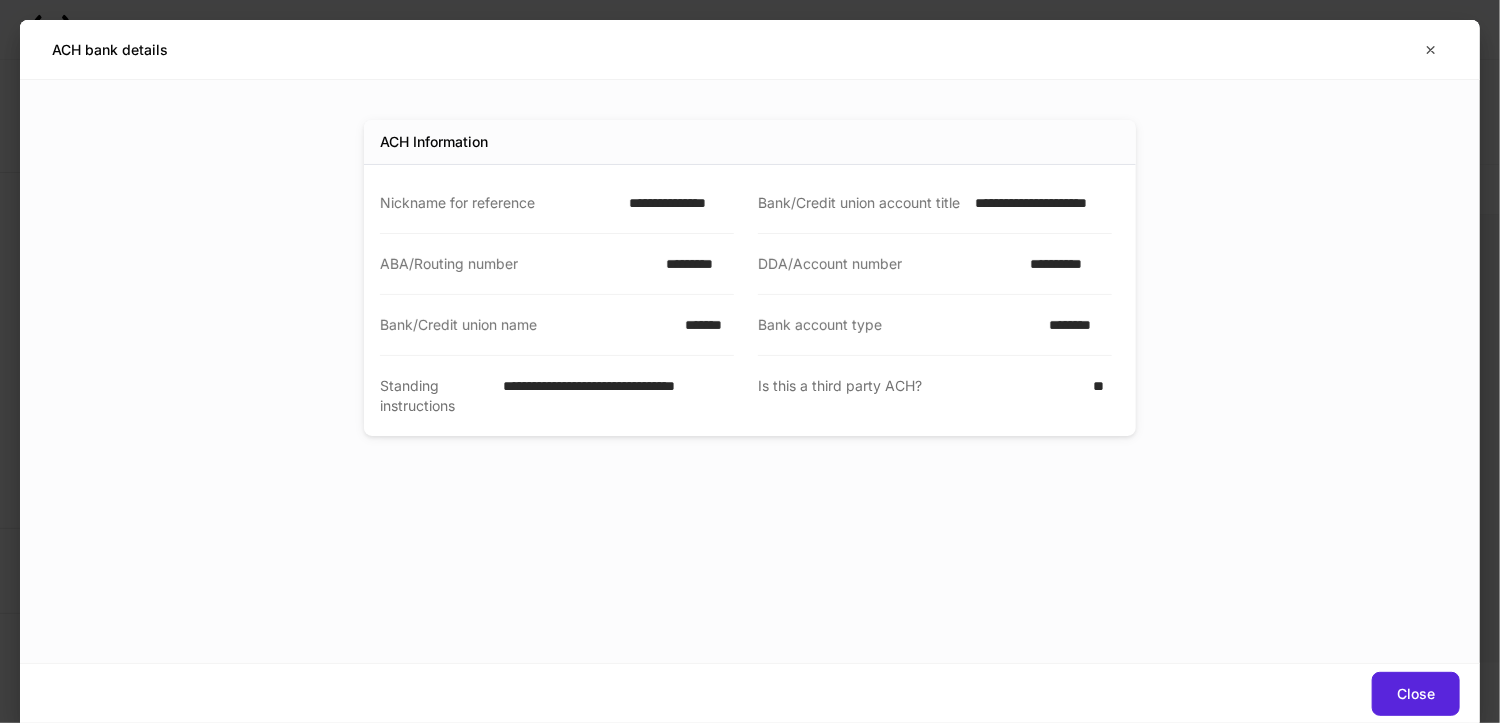 click on "**********" at bounding box center [1038, 203] 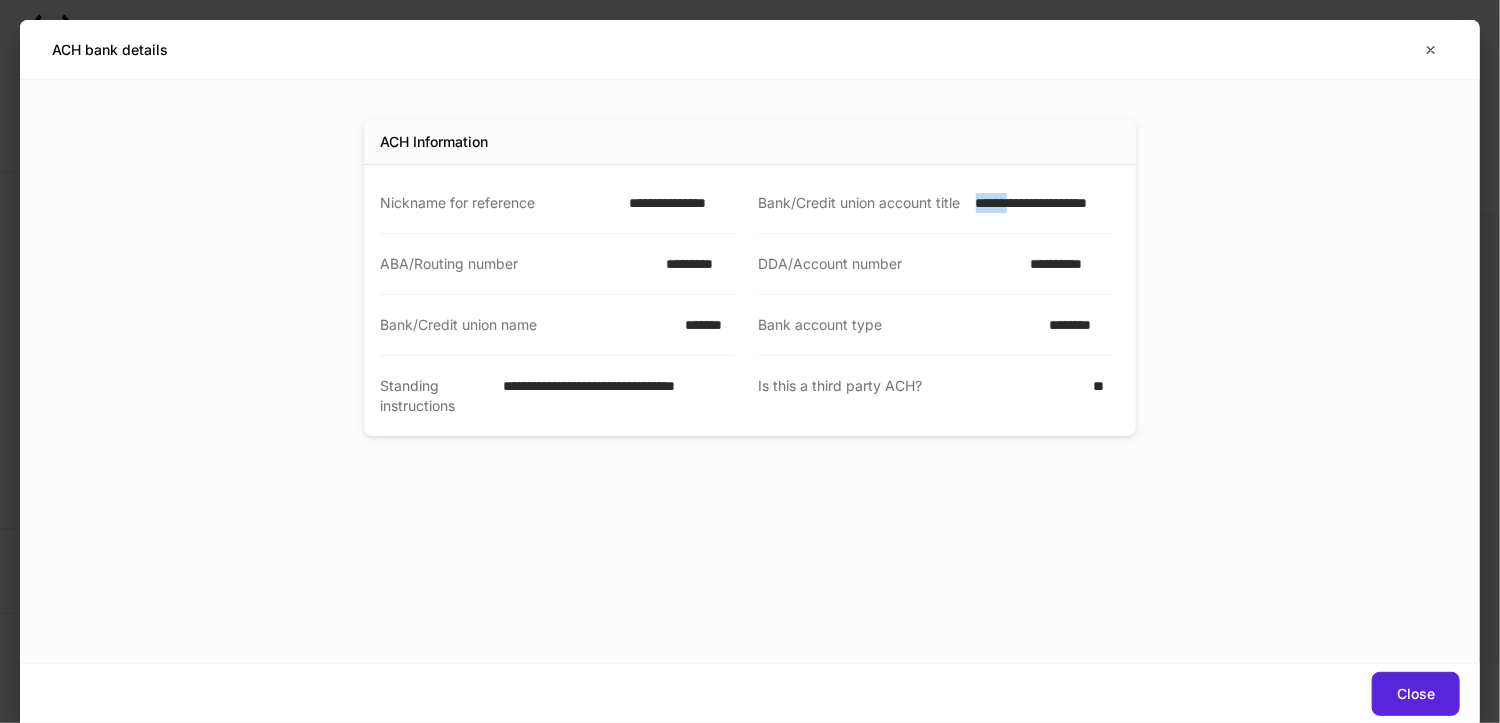 click on "**********" at bounding box center [1038, 203] 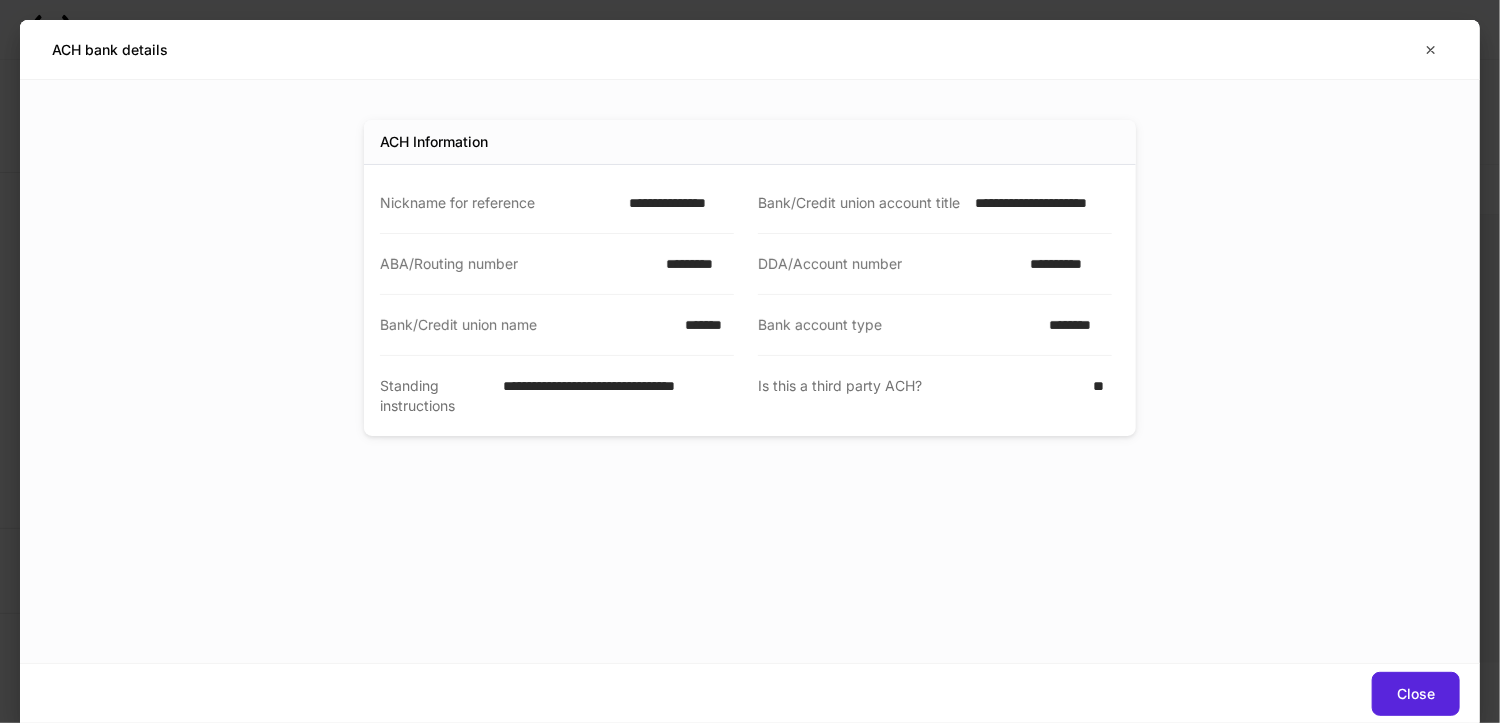 click on "**********" at bounding box center (1038, 203) 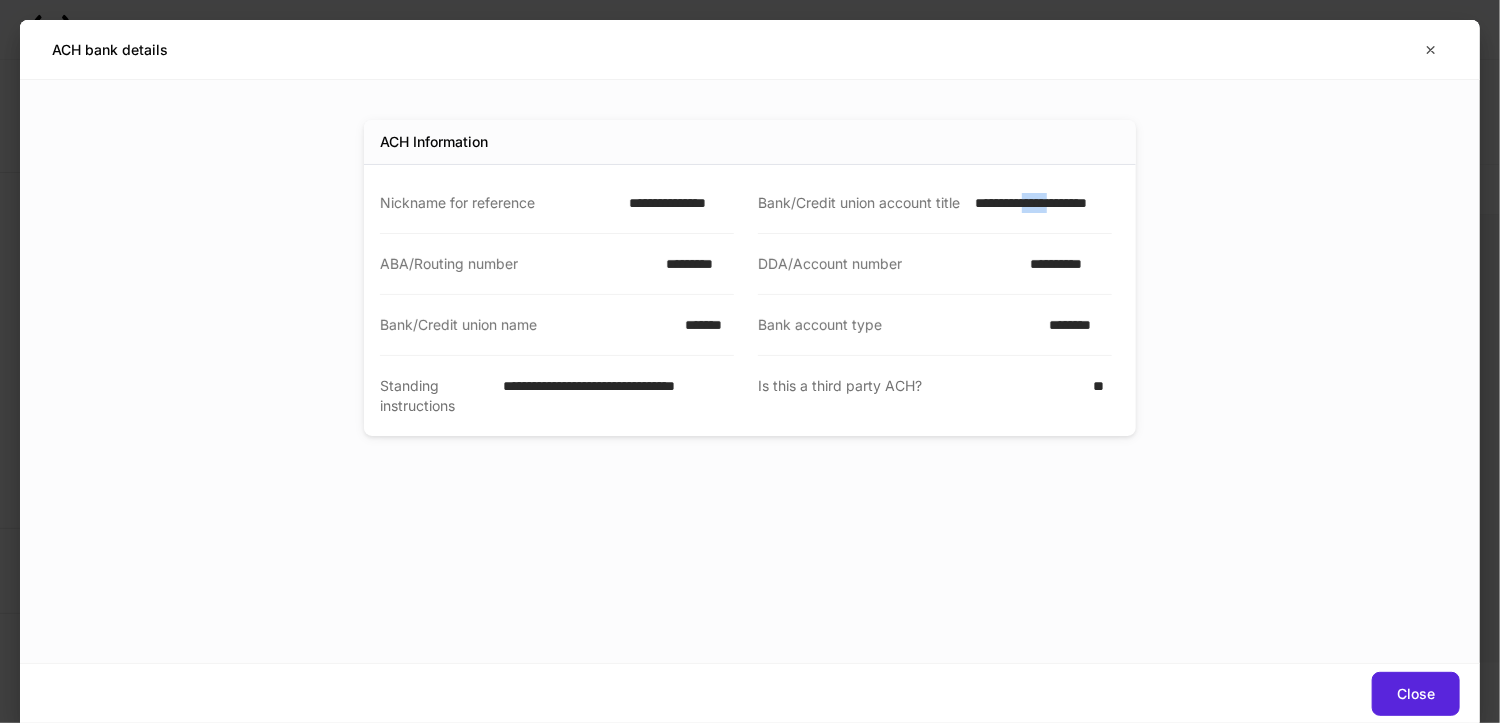 click on "**********" at bounding box center (1038, 203) 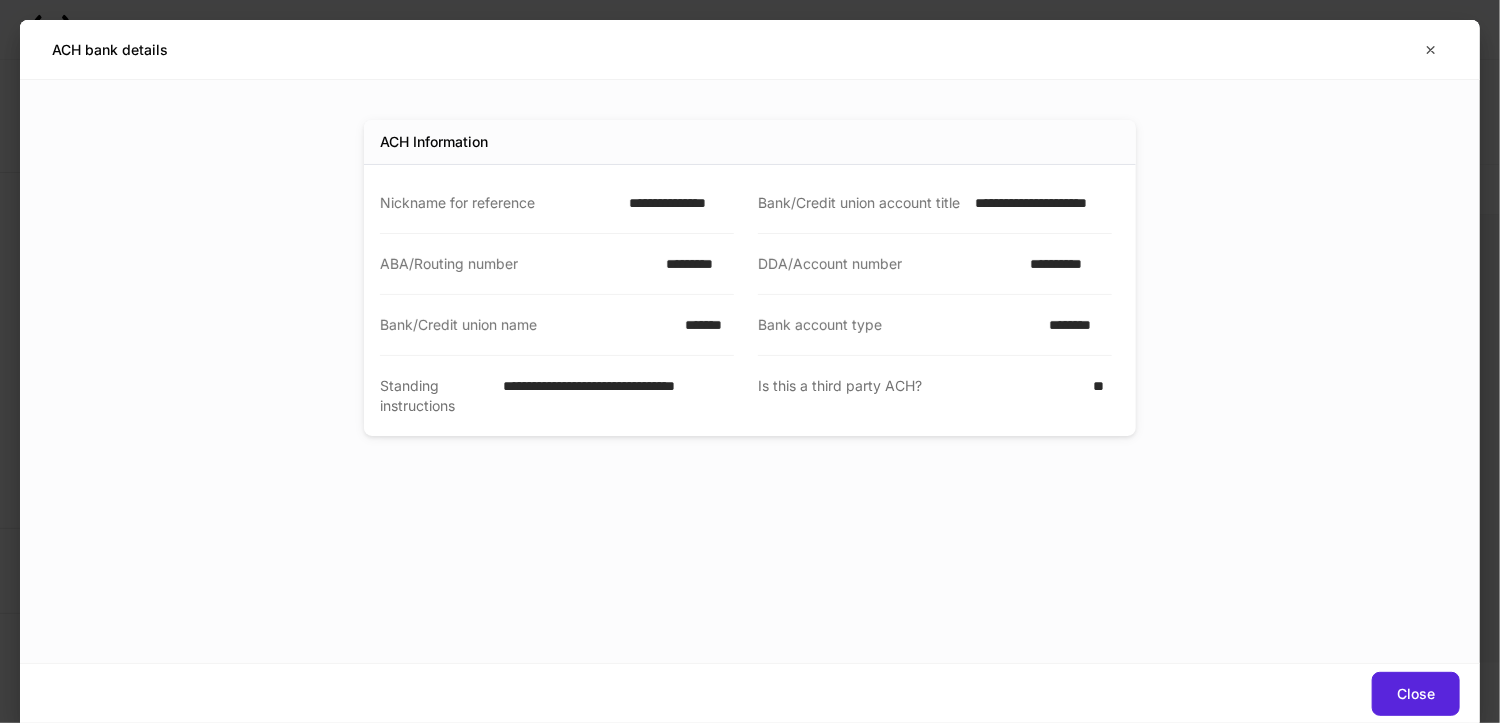 click on "**********" at bounding box center [1038, 203] 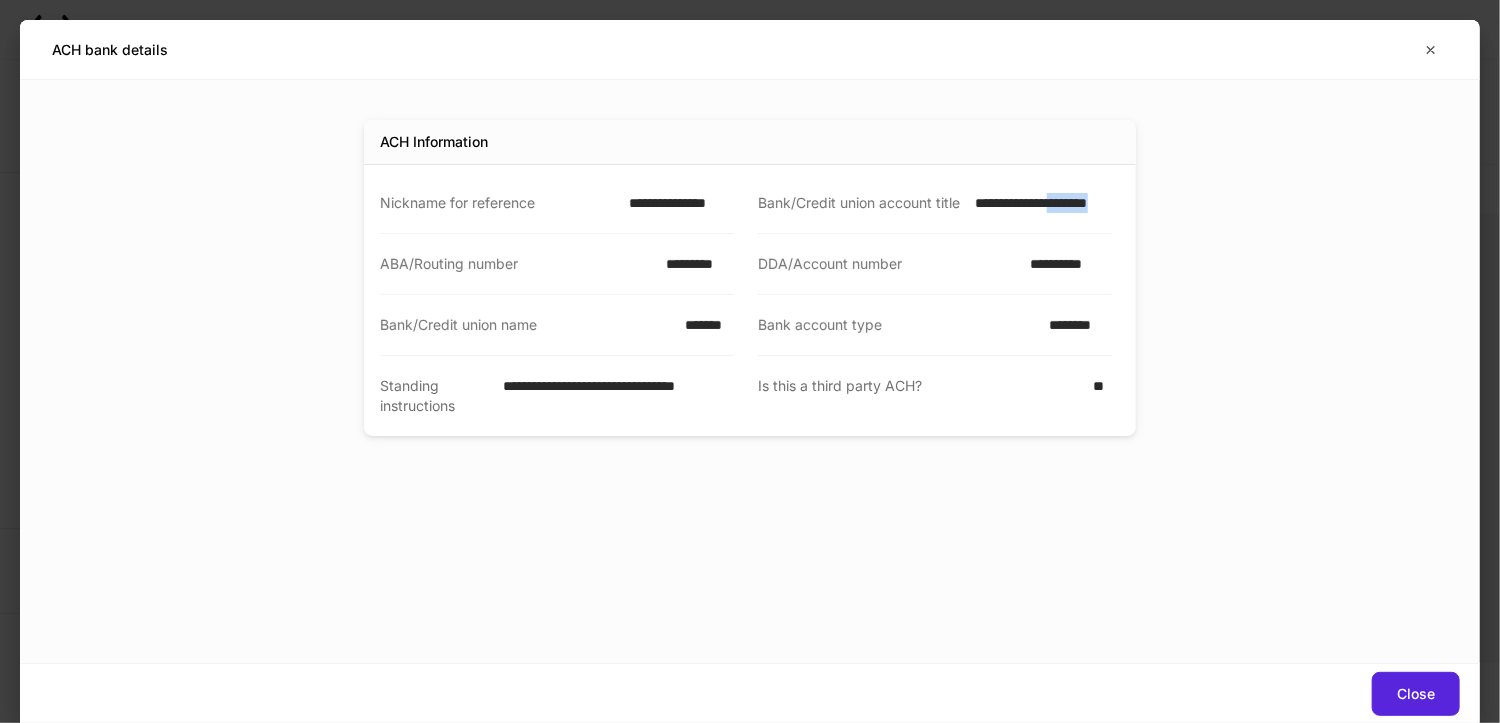 click on "**********" at bounding box center (1038, 203) 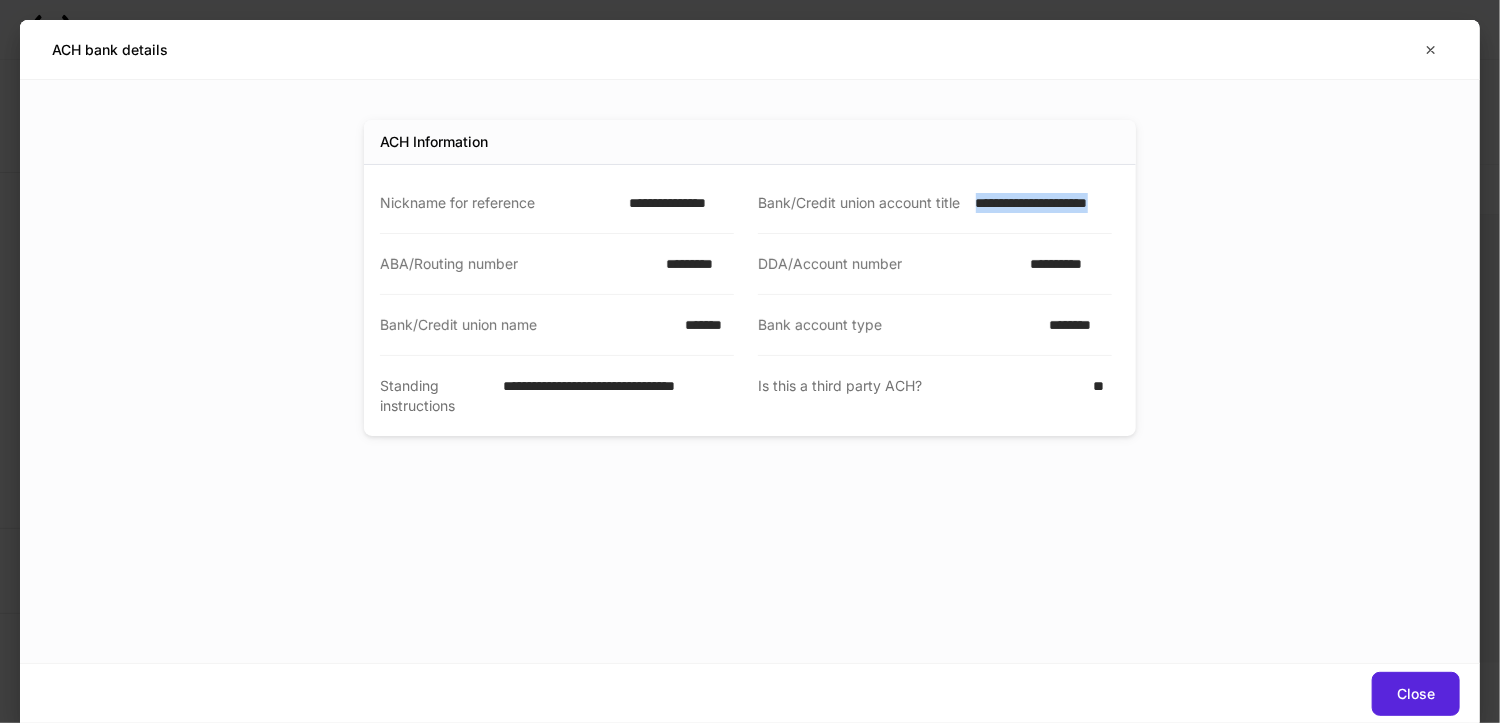 click on "**********" at bounding box center (1038, 203) 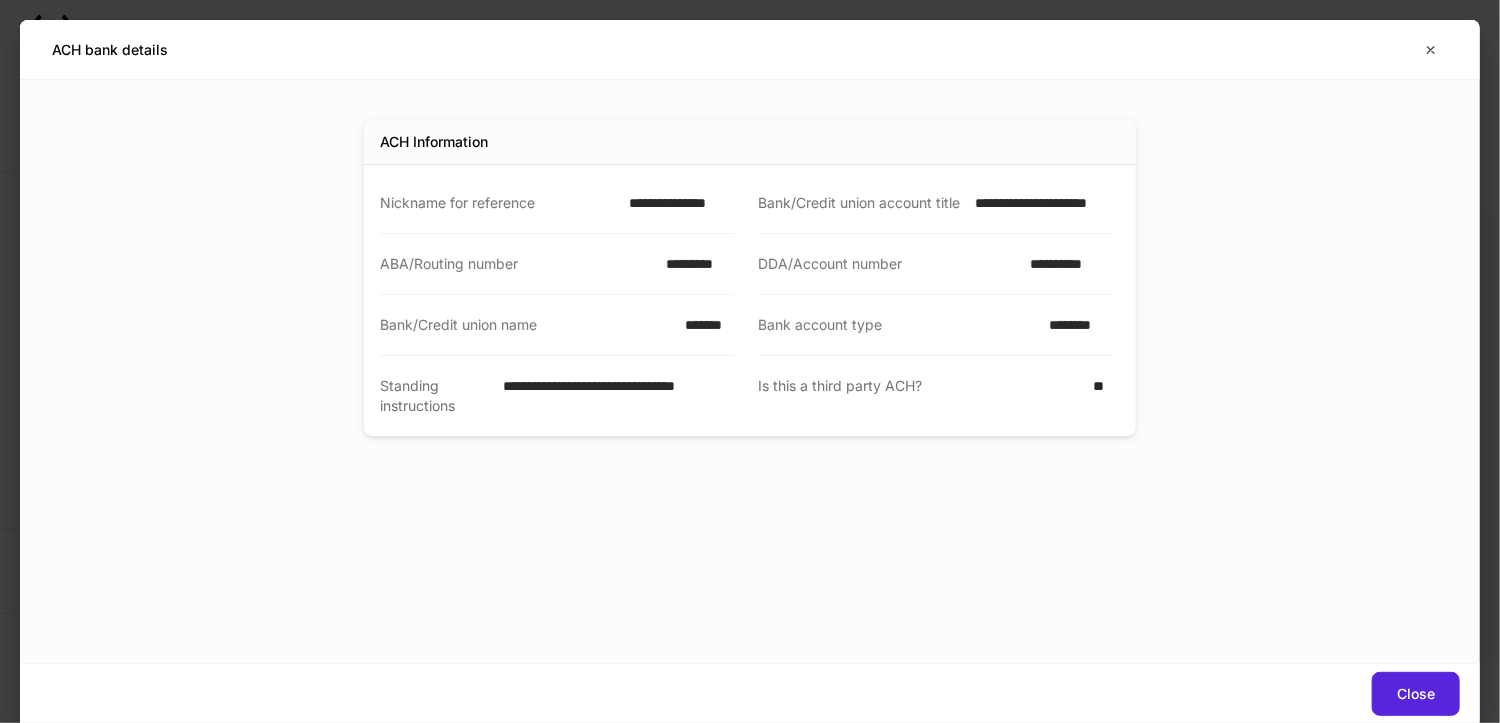 drag, startPoint x: 1278, startPoint y: 257, endPoint x: 1261, endPoint y: 220, distance: 40.718548 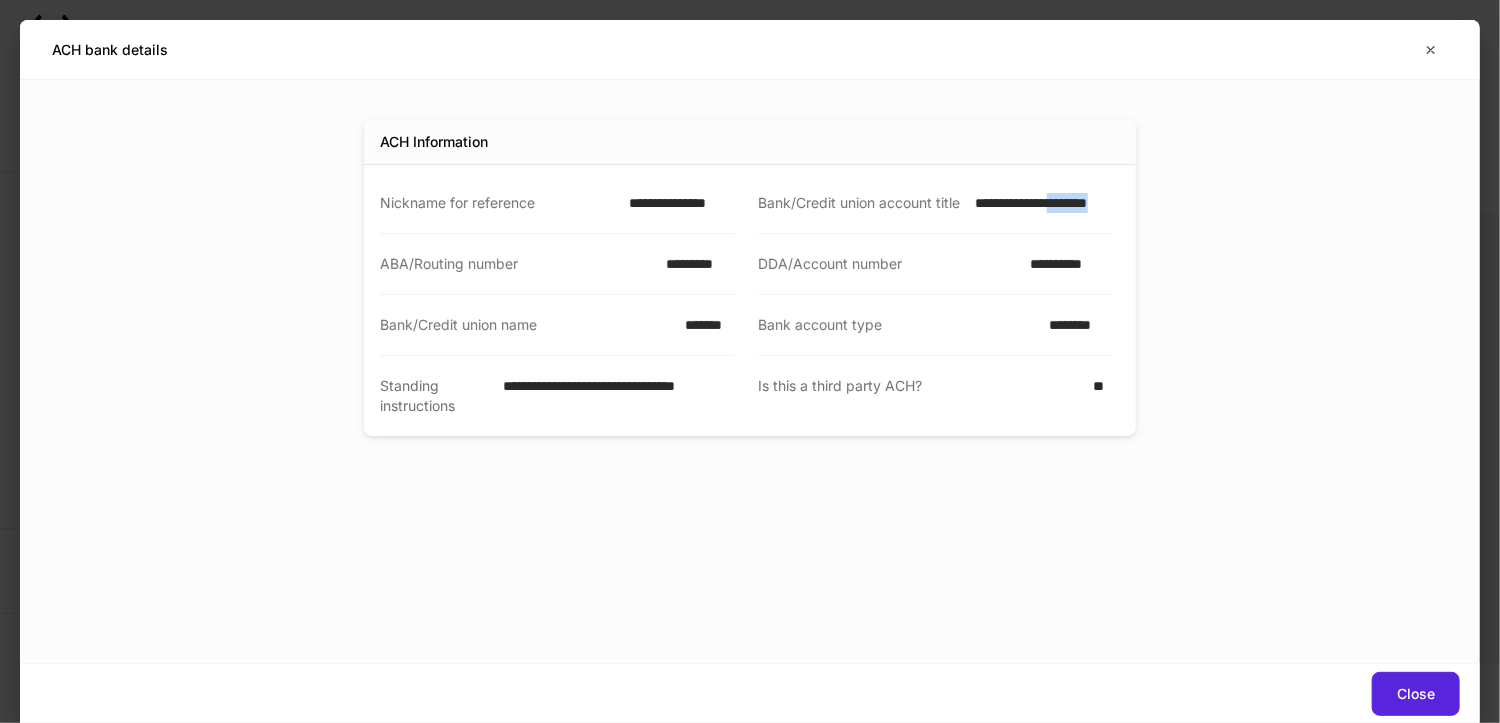 click on "**********" at bounding box center (1038, 203) 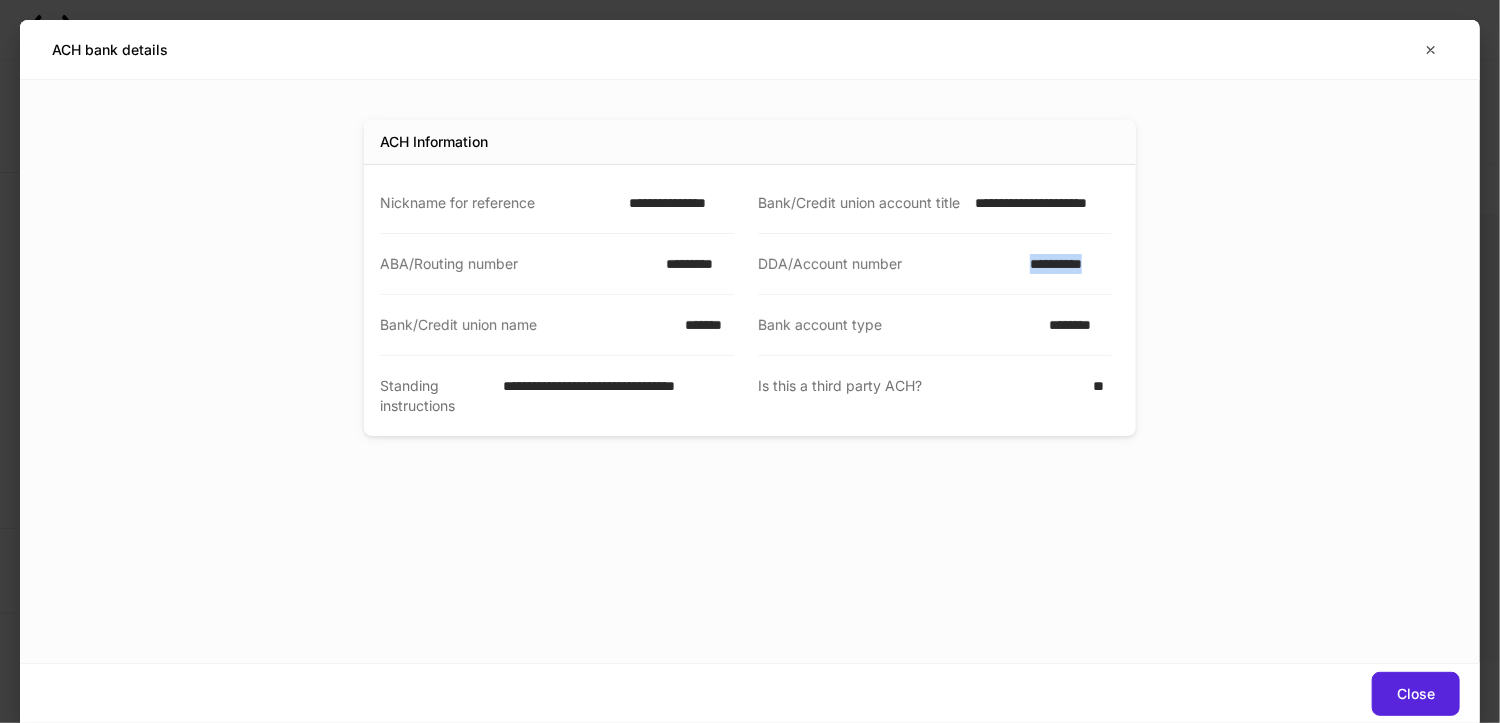 click on "**********" at bounding box center [1065, 264] 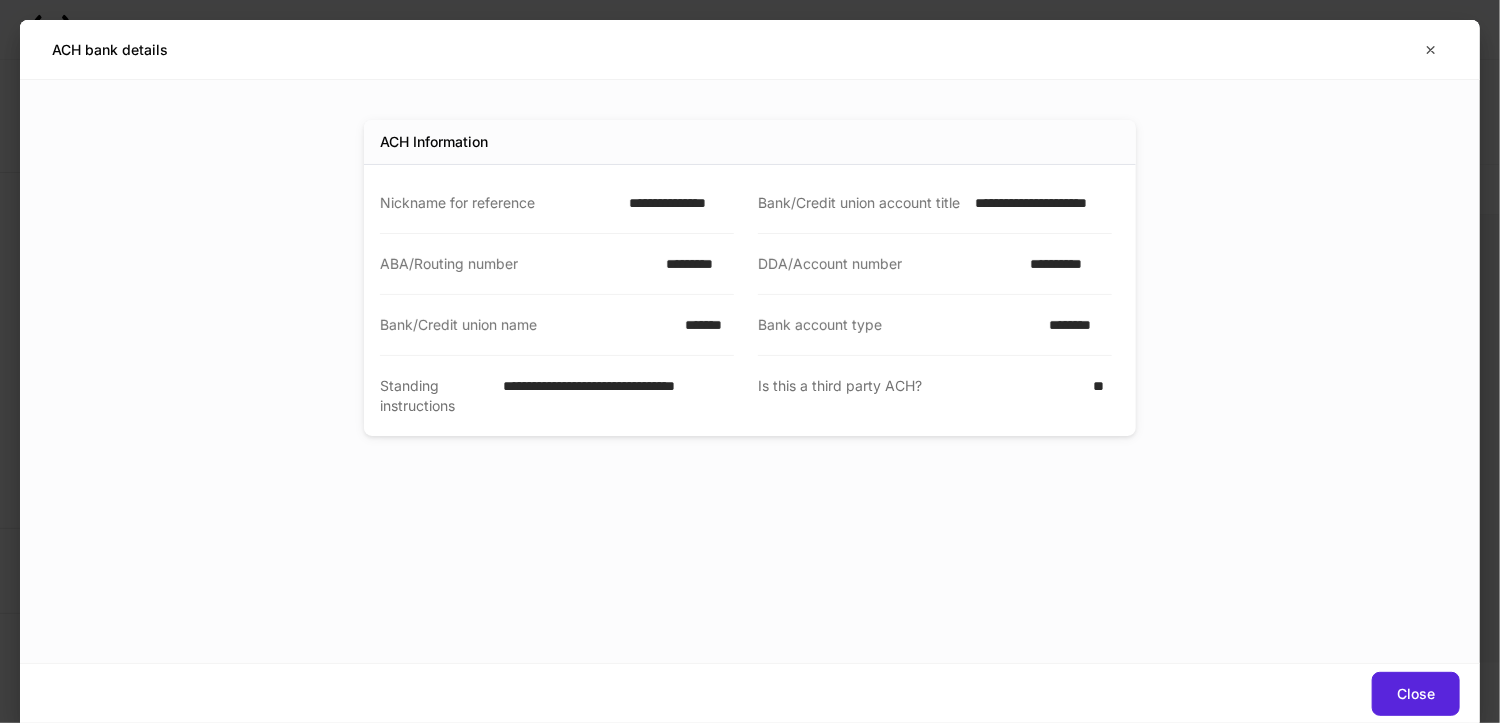 click on "*********" at bounding box center [694, 264] 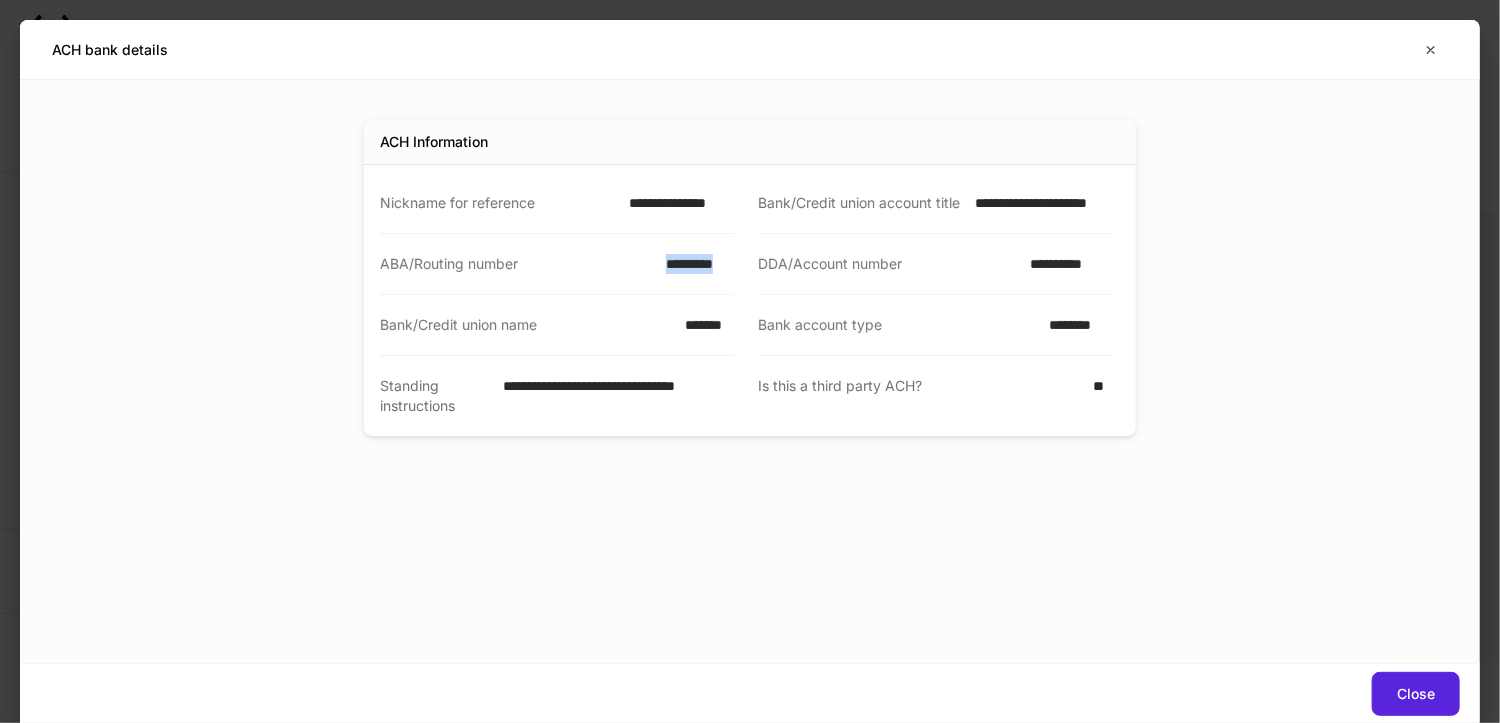 click on "*********" at bounding box center (694, 264) 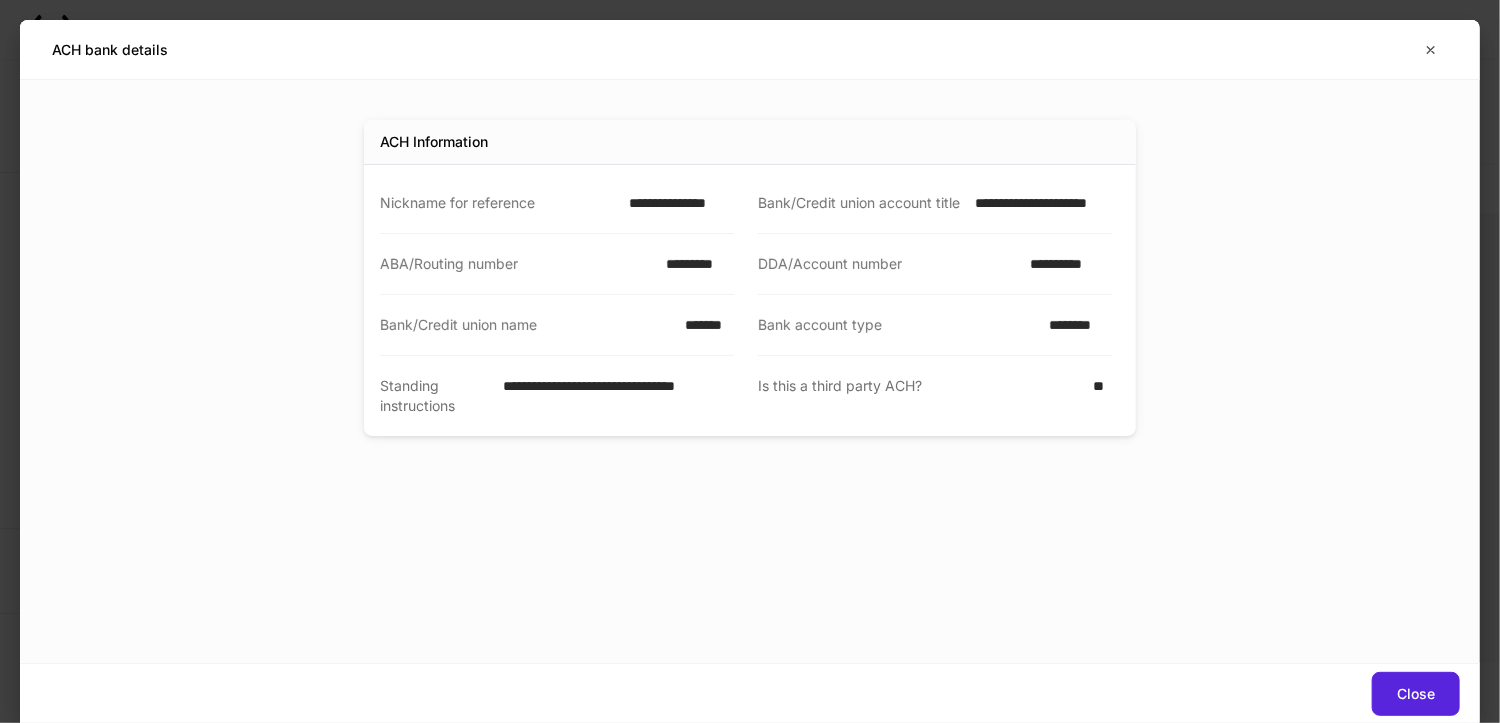click on "**********" at bounding box center (1065, 264) 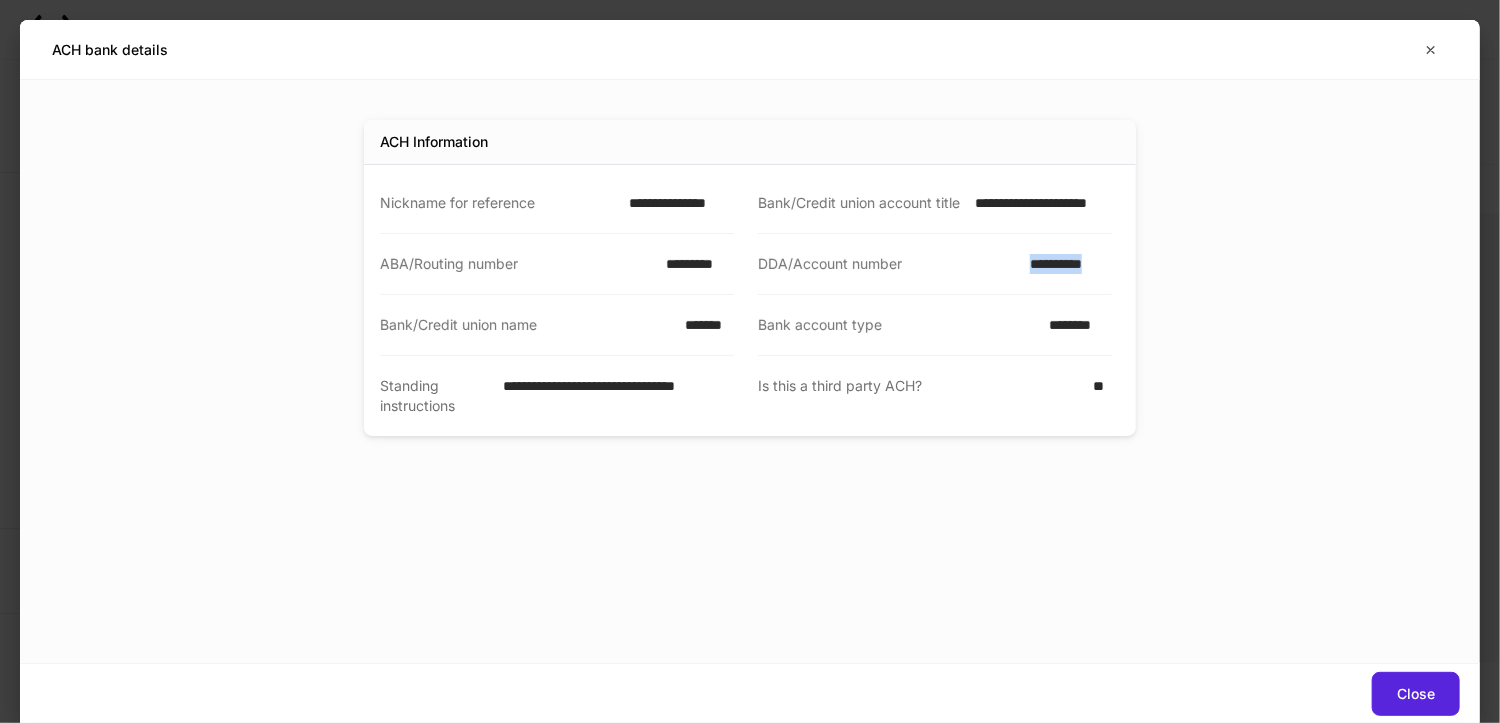 click on "**********" at bounding box center [1065, 264] 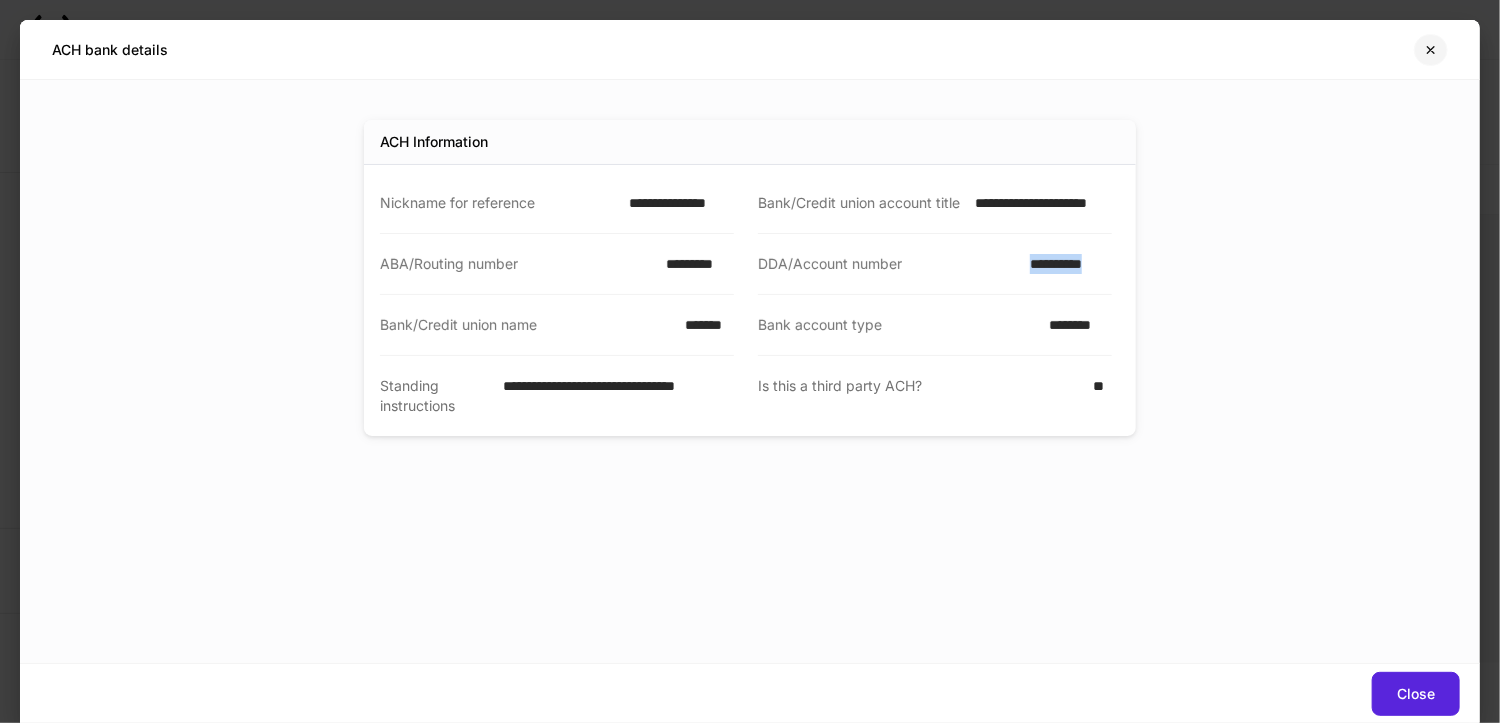 click 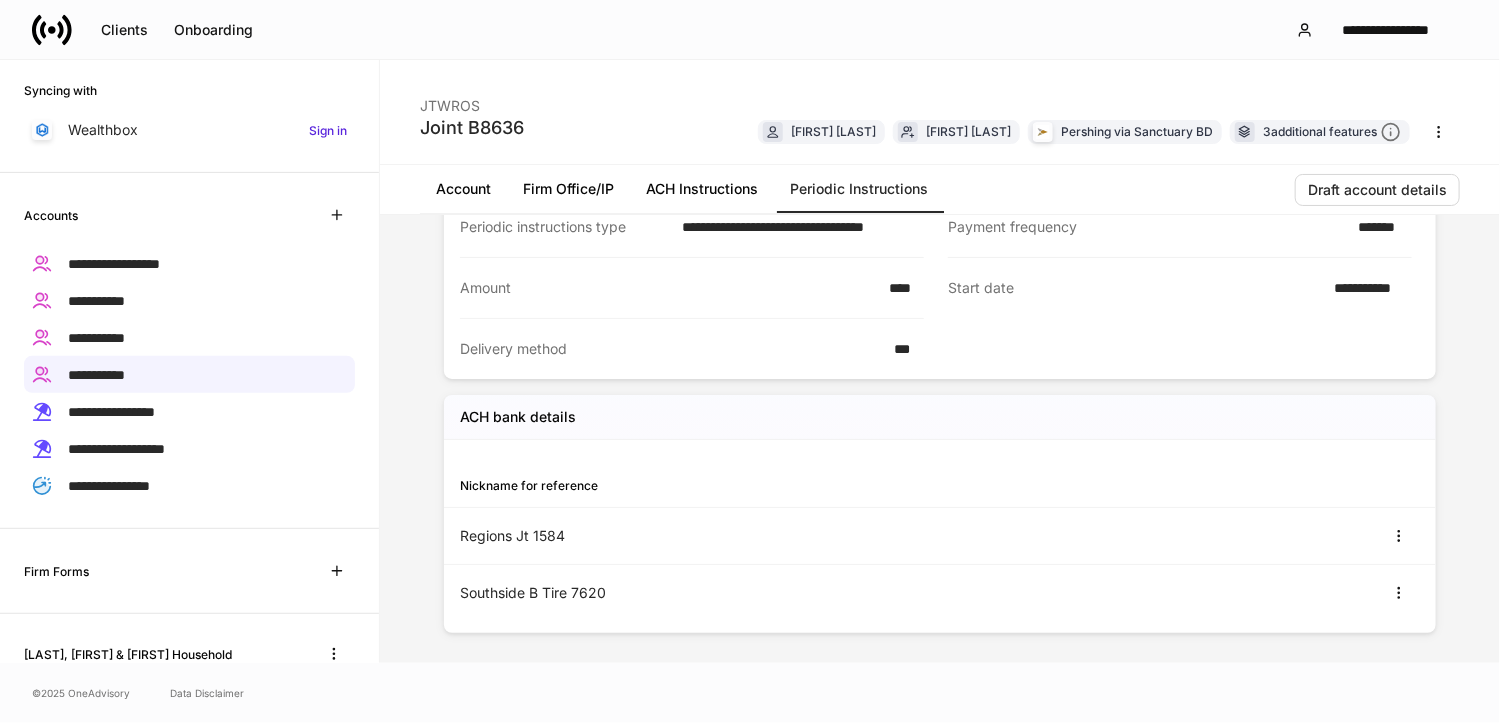click on "ACH Instructions" at bounding box center (702, 189) 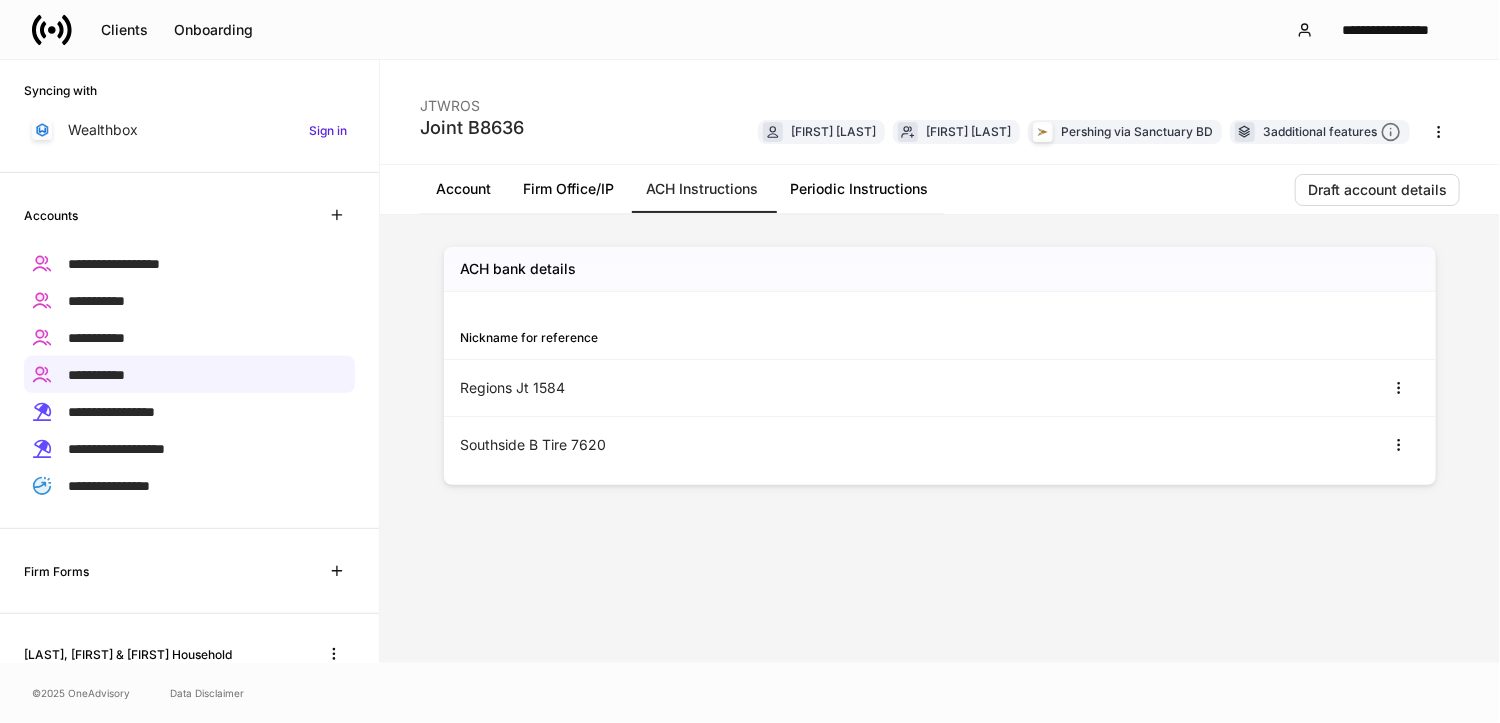 scroll, scrollTop: 0, scrollLeft: 0, axis: both 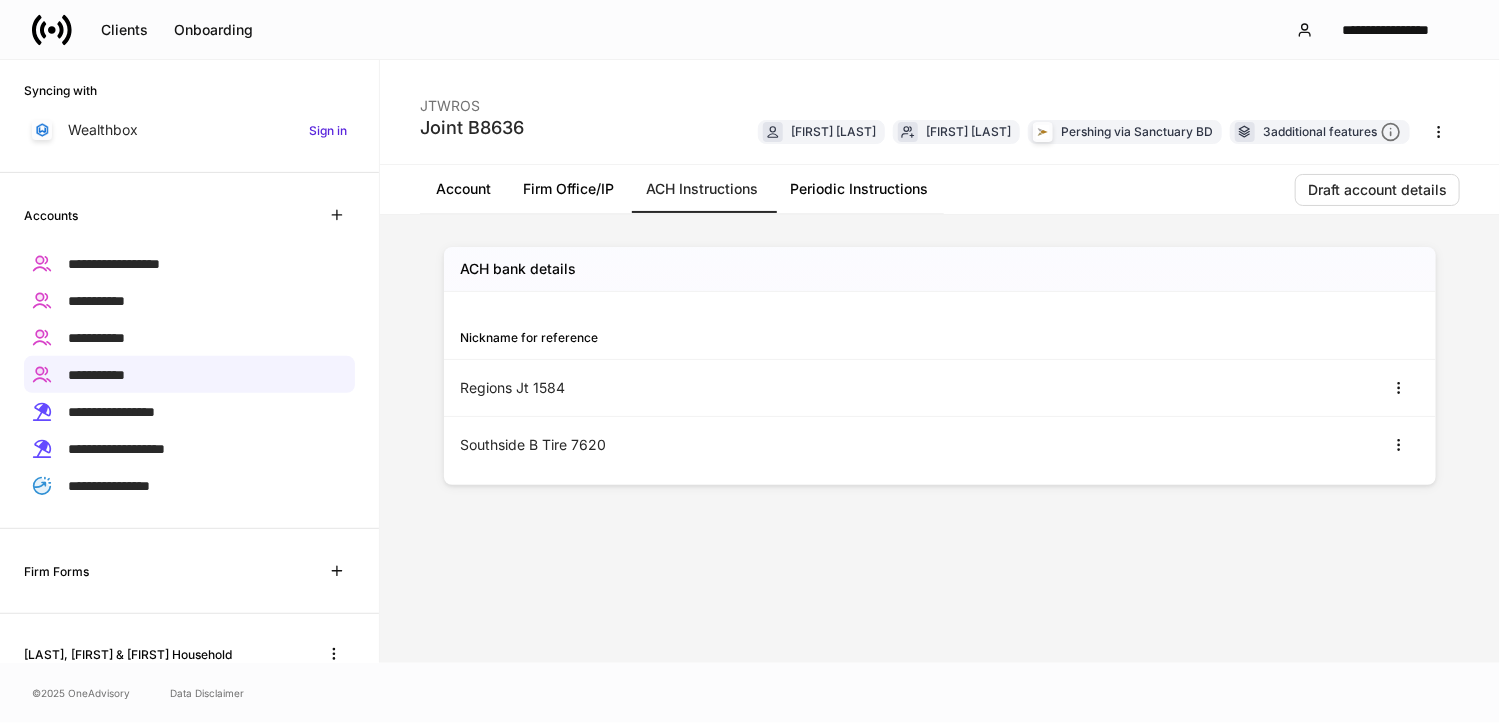 click on "Southside B Tire 7620" at bounding box center [700, 445] 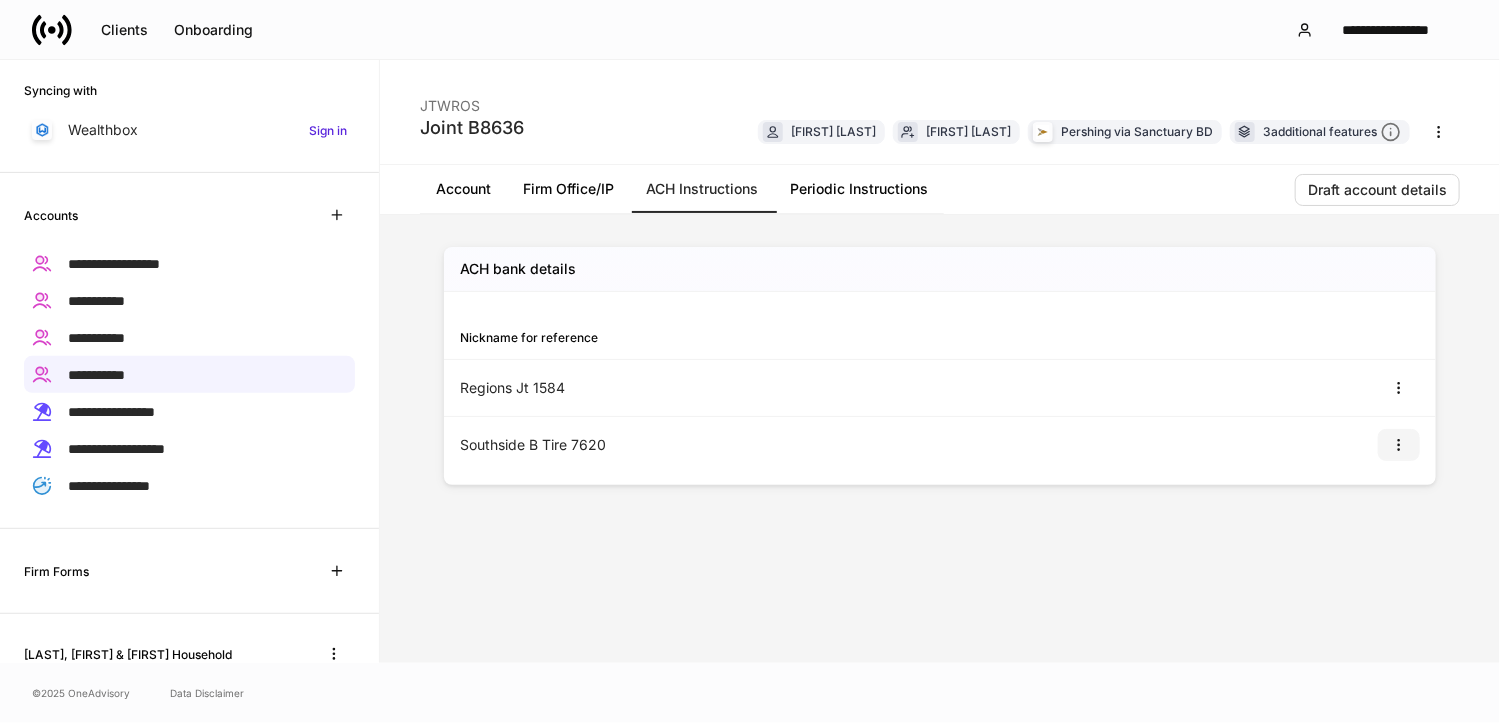 click 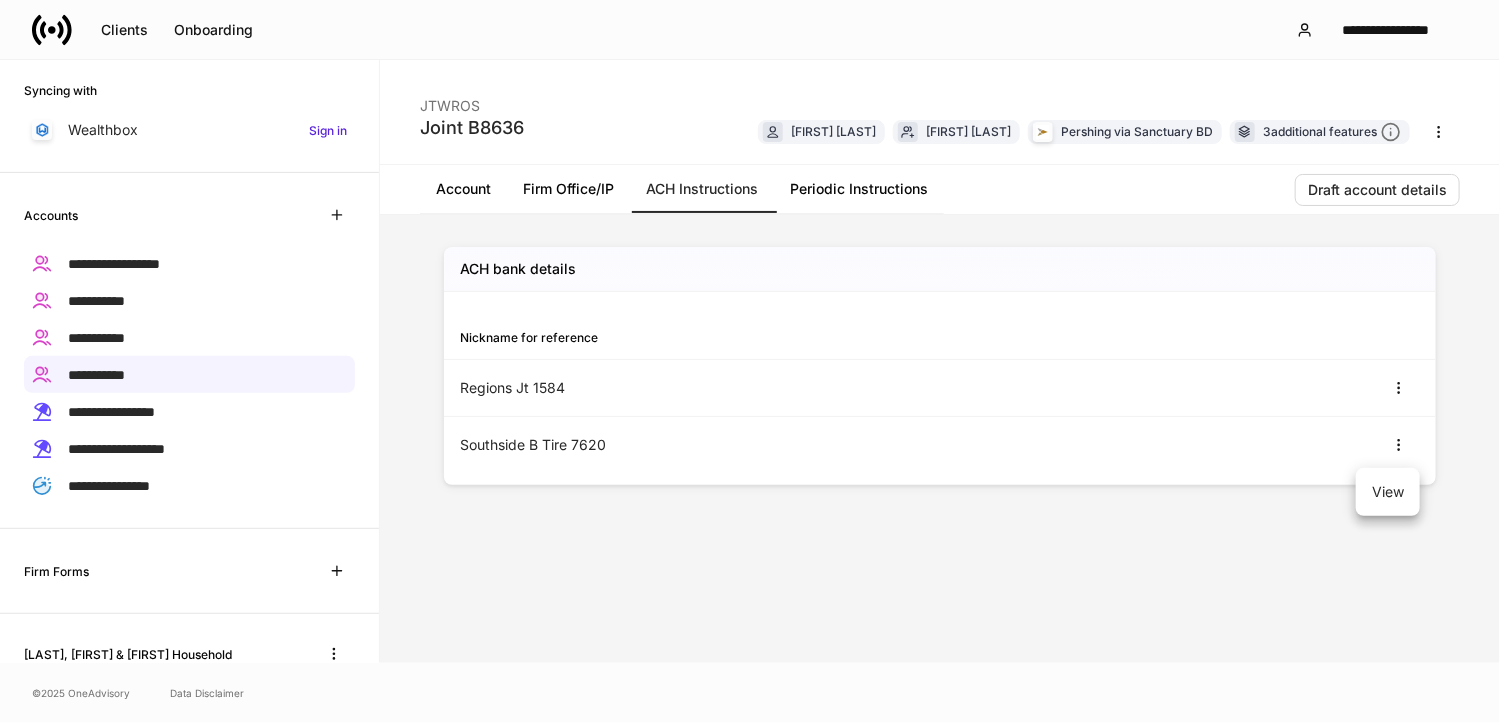 drag, startPoint x: 1390, startPoint y: 487, endPoint x: 1043, endPoint y: 479, distance: 347.0922 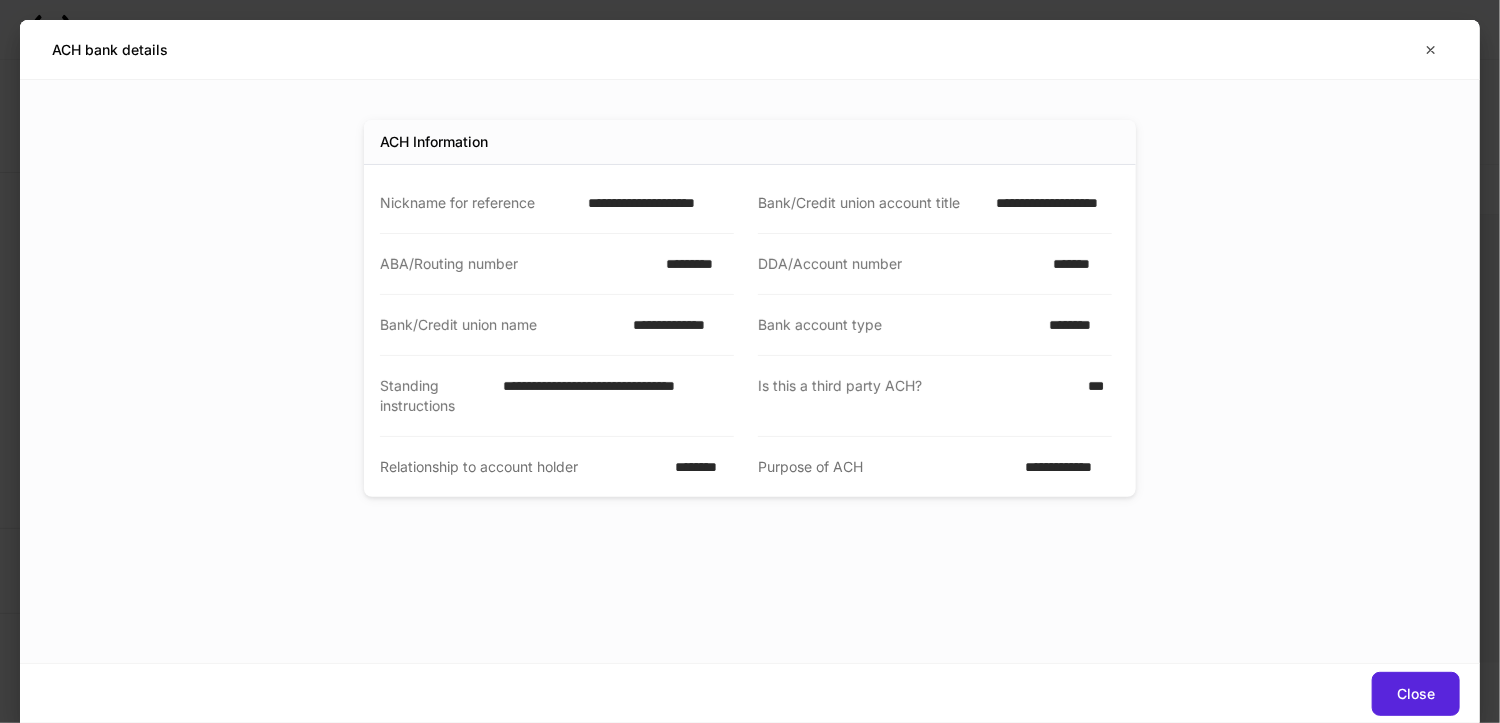 click on "**********" at bounding box center [655, 203] 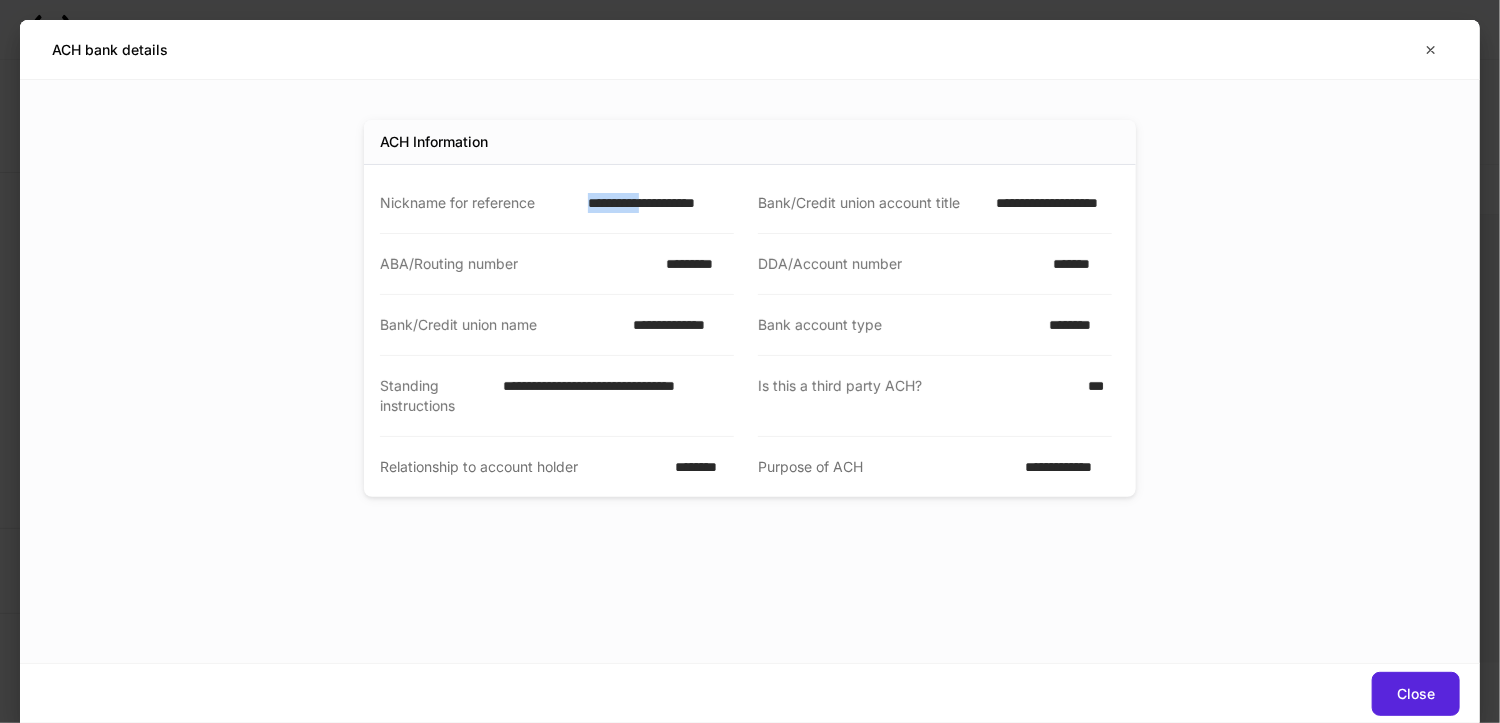 click on "**********" at bounding box center (655, 203) 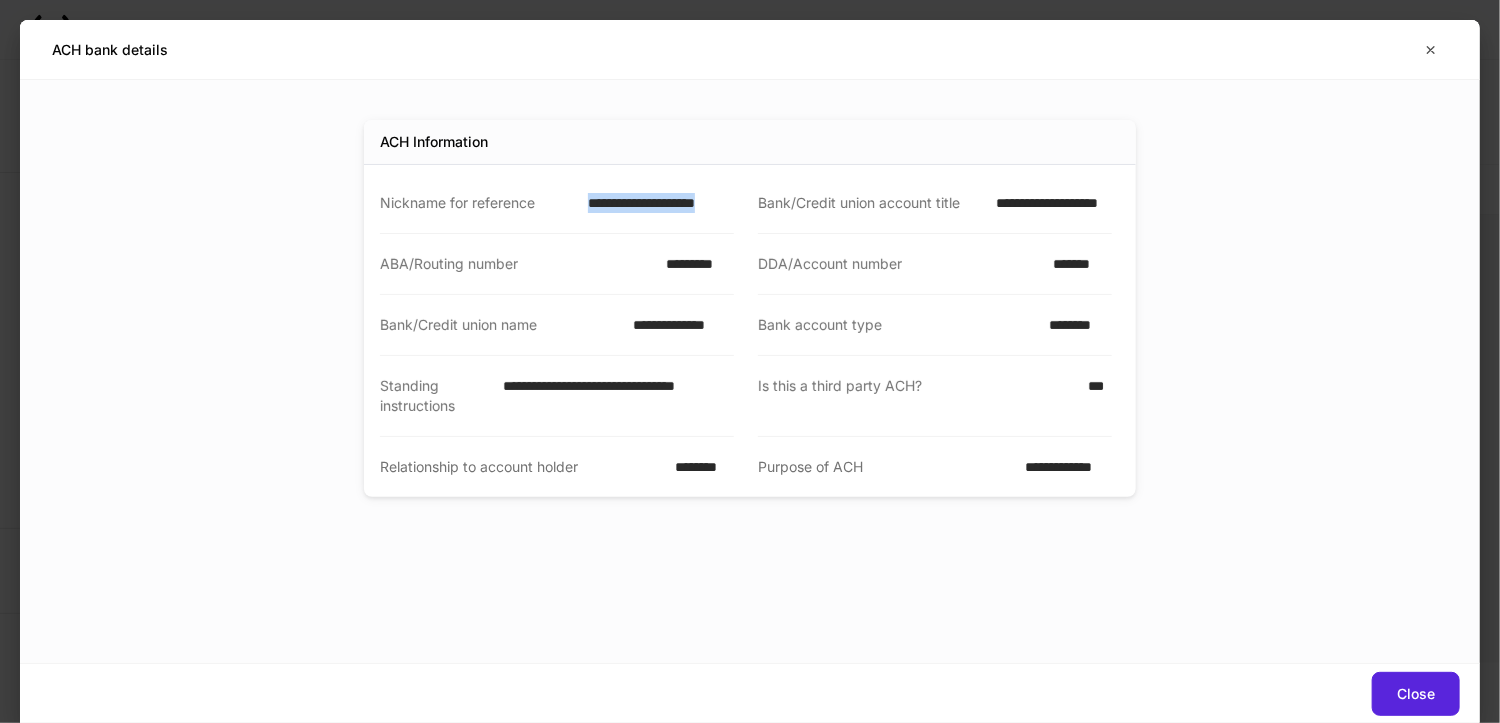 click on "**********" at bounding box center [655, 203] 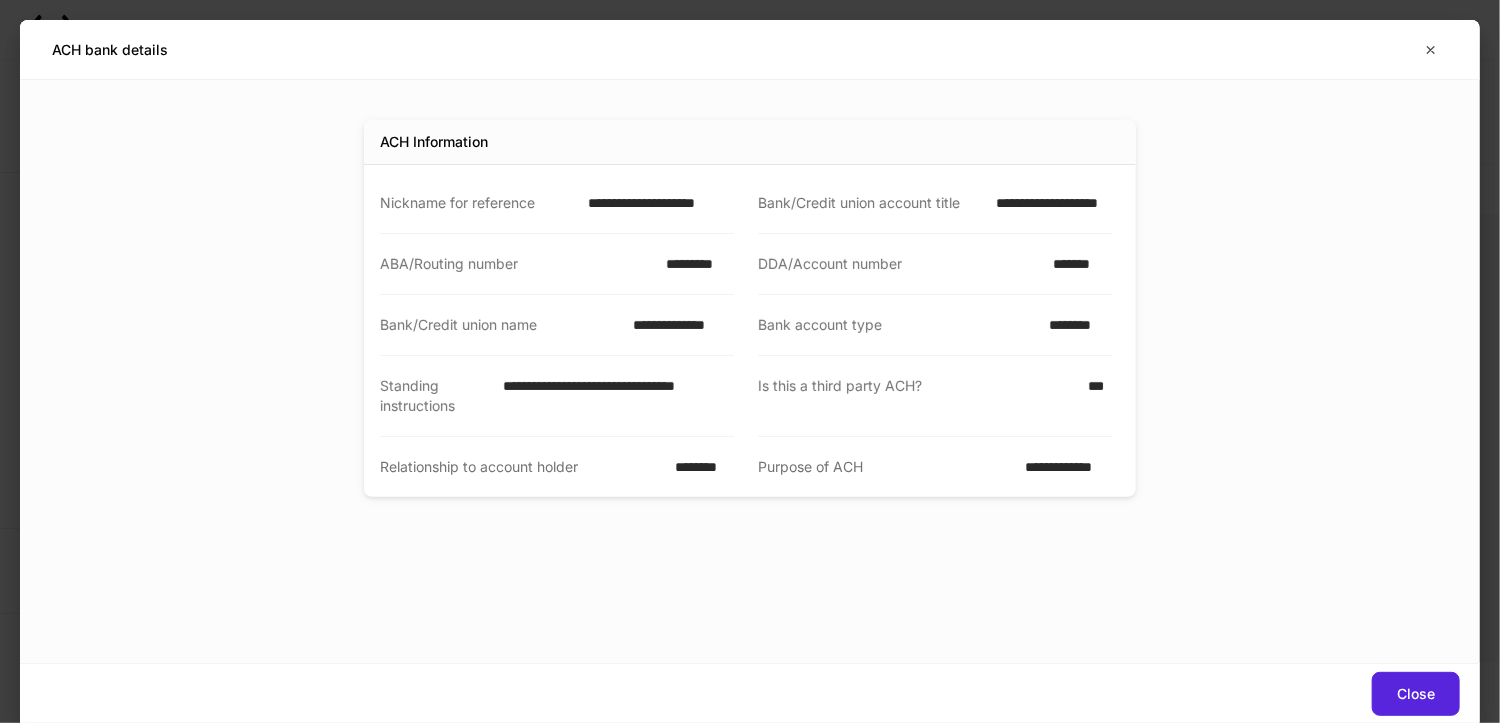 click on "*********" at bounding box center (694, 264) 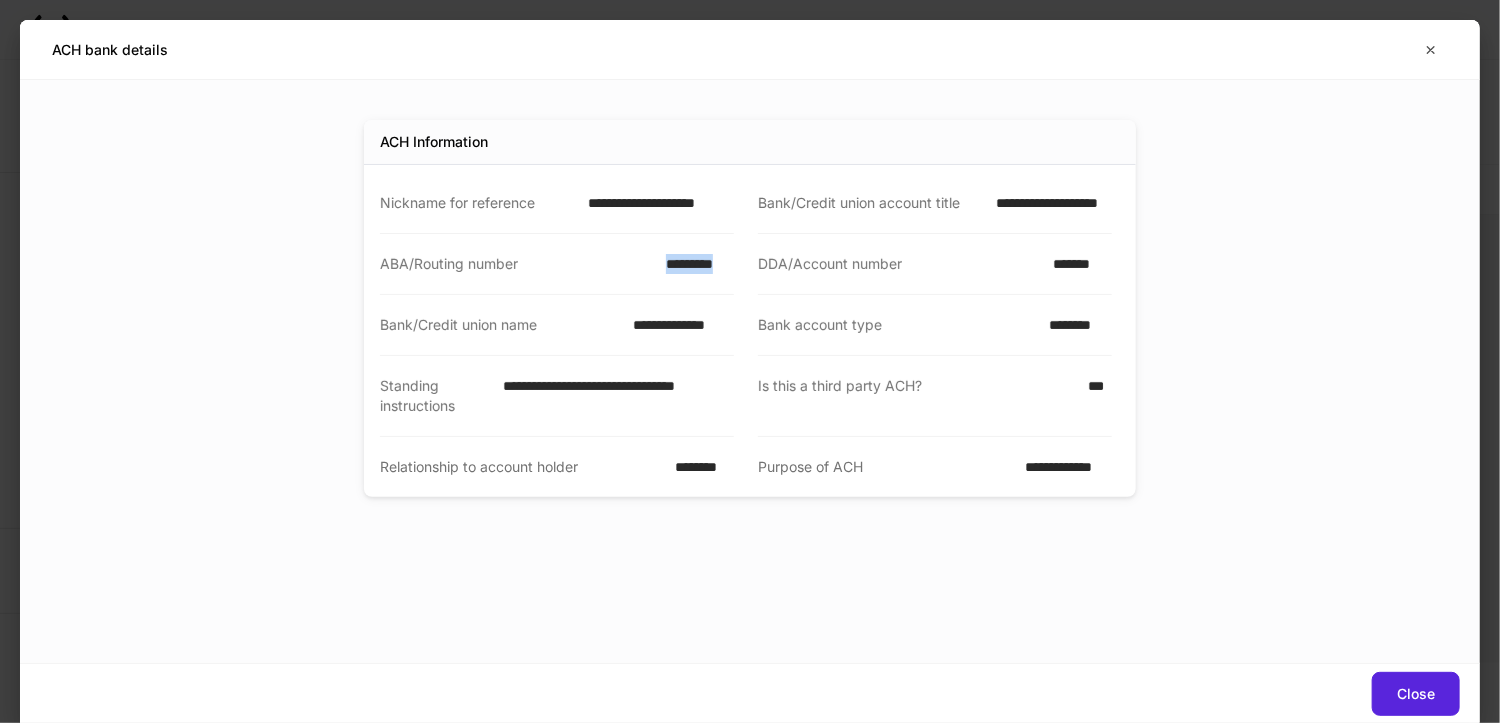 click on "*********" at bounding box center (694, 264) 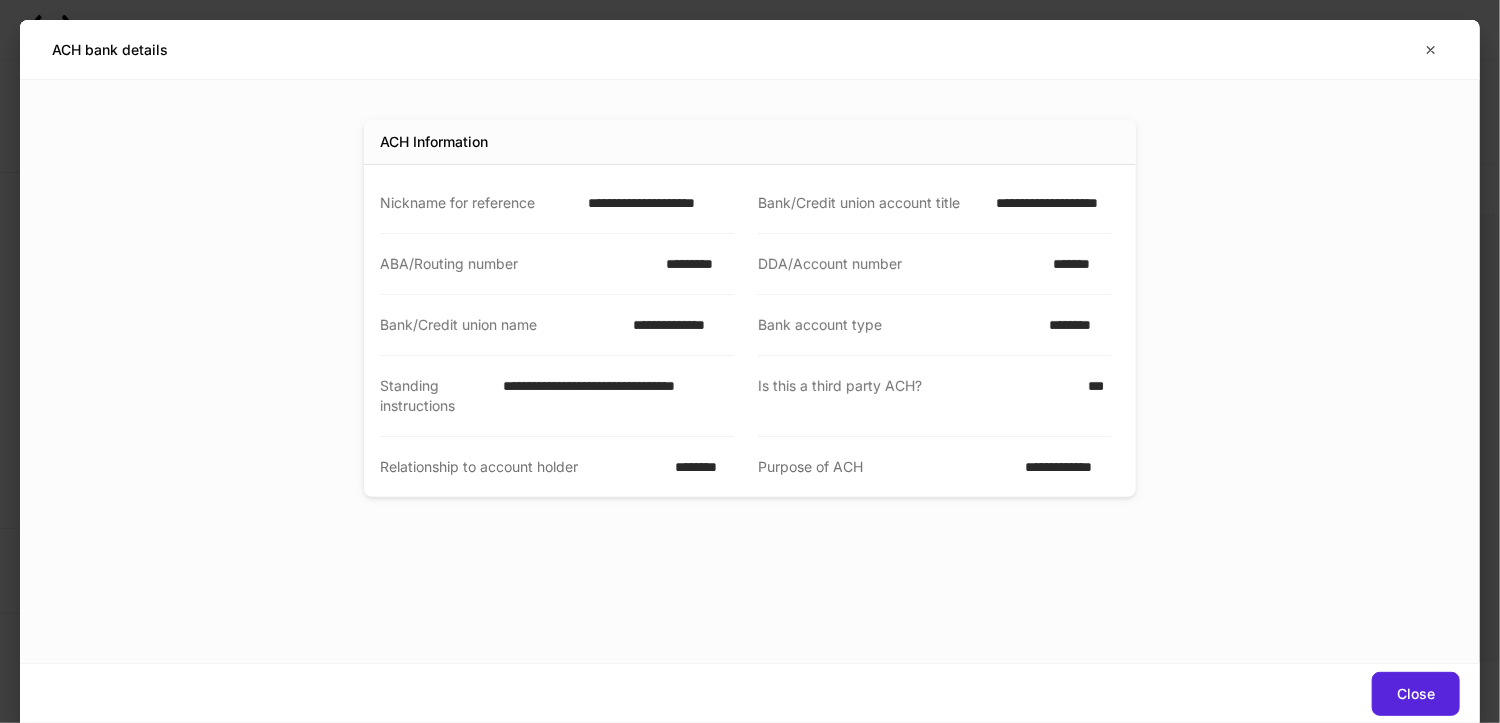 click on "*******" at bounding box center [1076, 264] 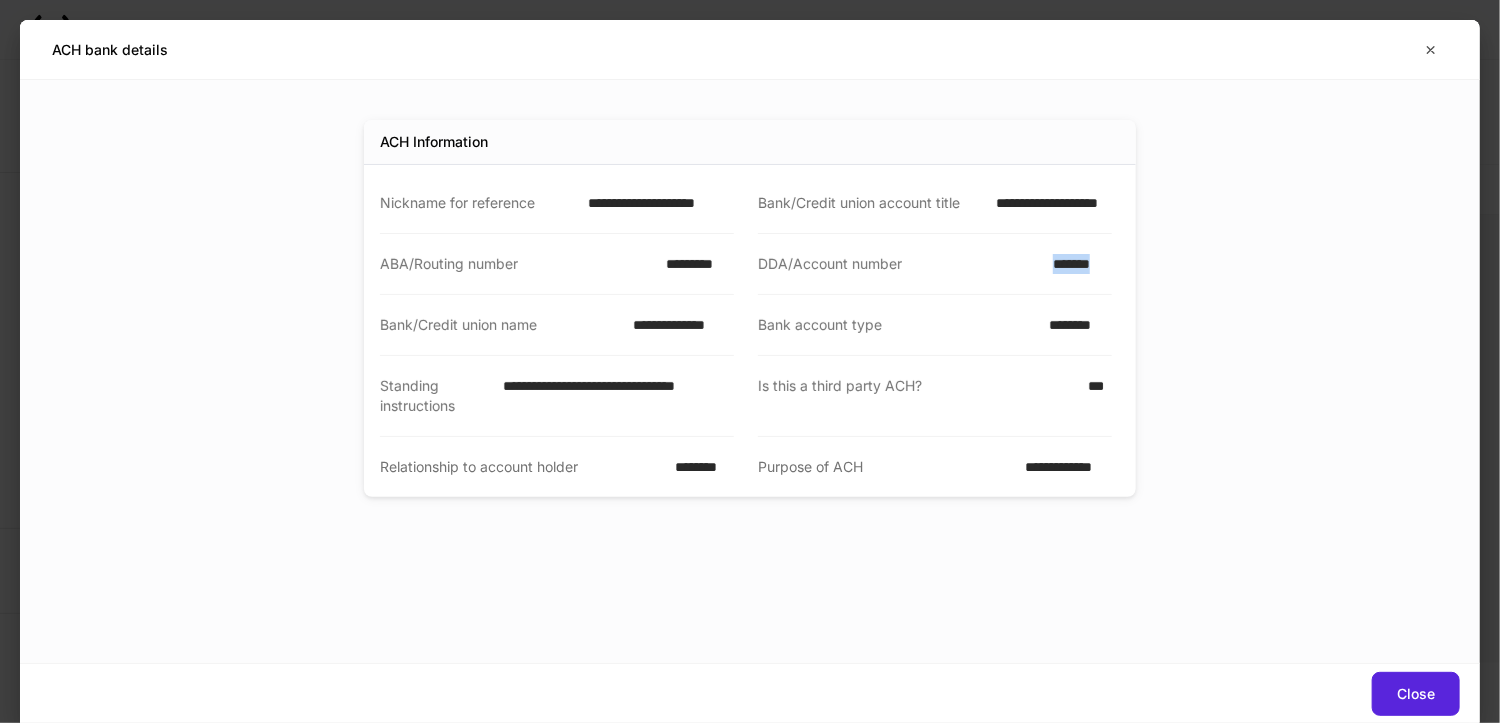 click on "*******" at bounding box center [1076, 264] 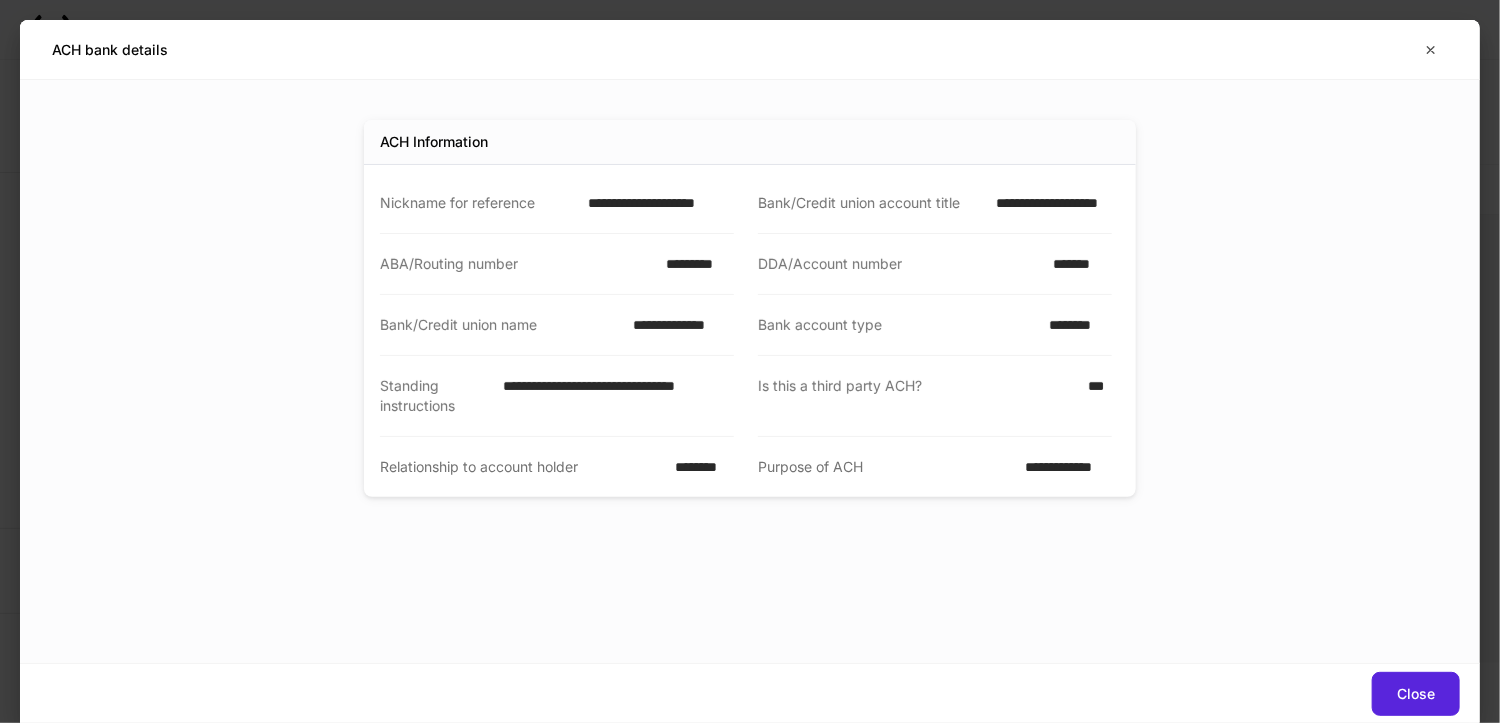 click on "**********" at bounding box center (1048, 203) 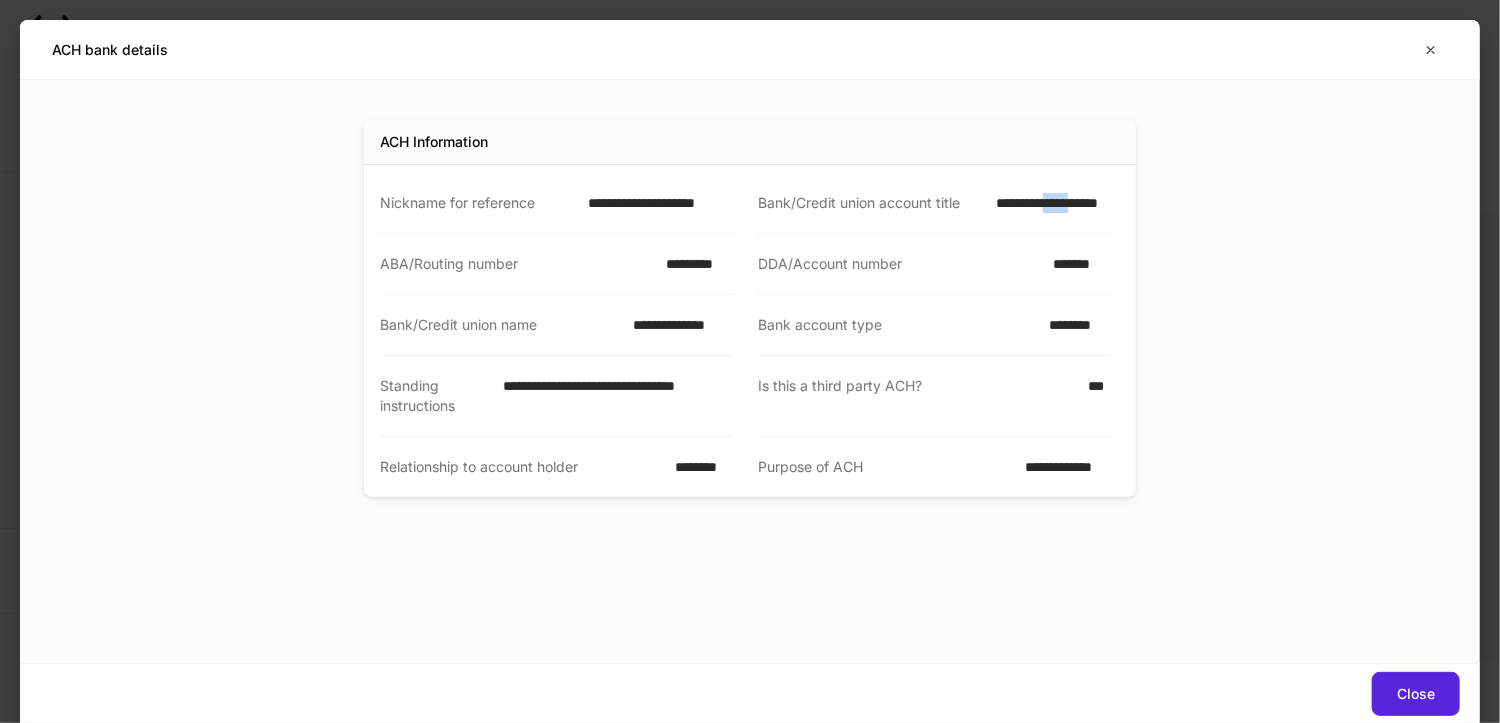 click on "**********" at bounding box center (1048, 203) 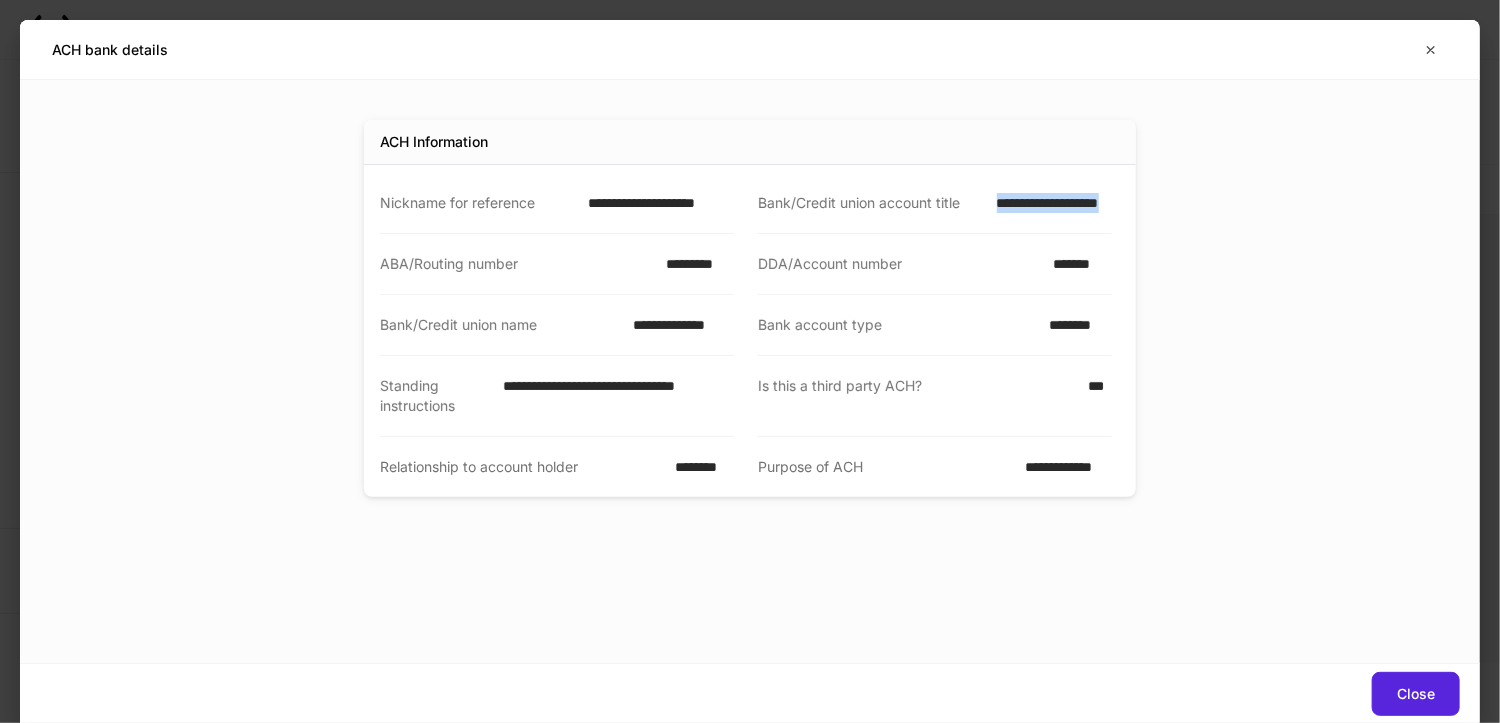 click on "**********" at bounding box center (1048, 203) 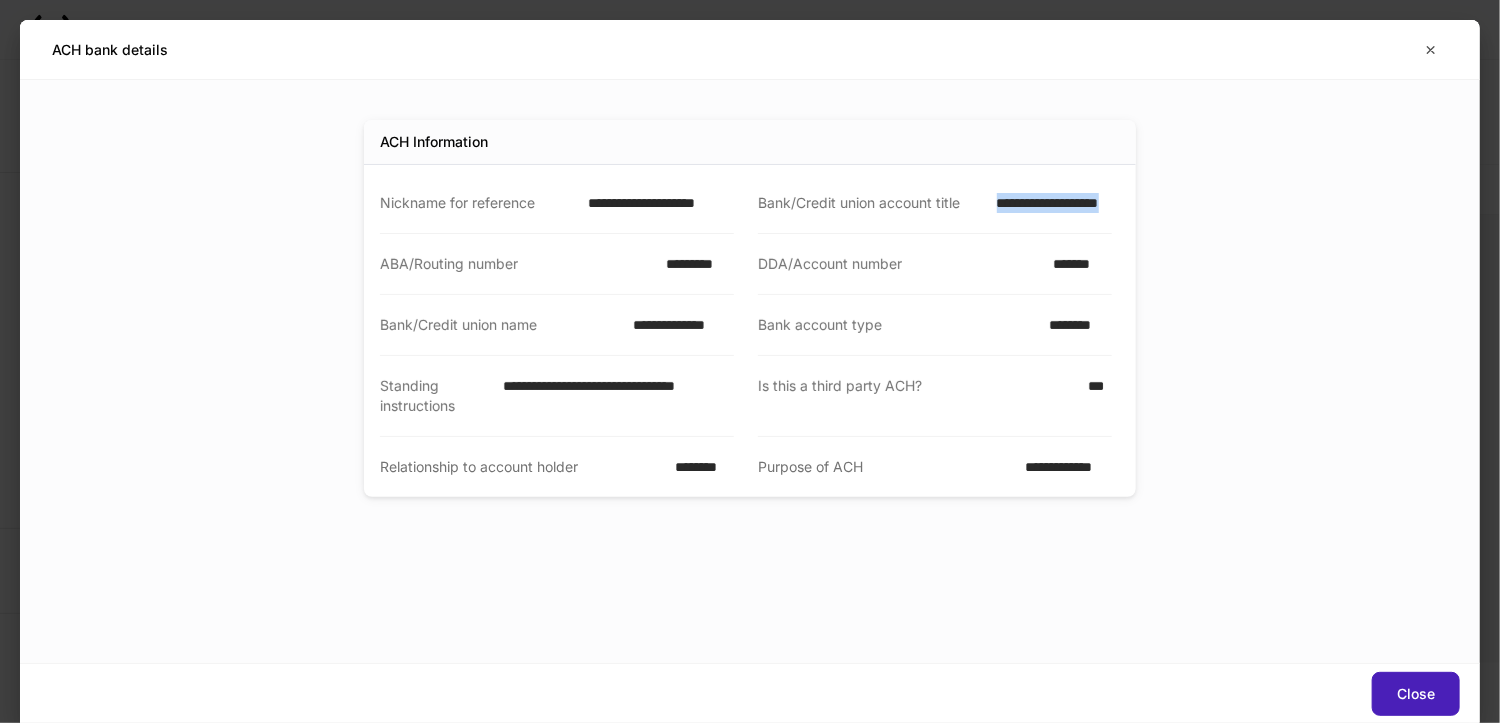 drag, startPoint x: 1447, startPoint y: 692, endPoint x: 1288, endPoint y: 677, distance: 159.70598 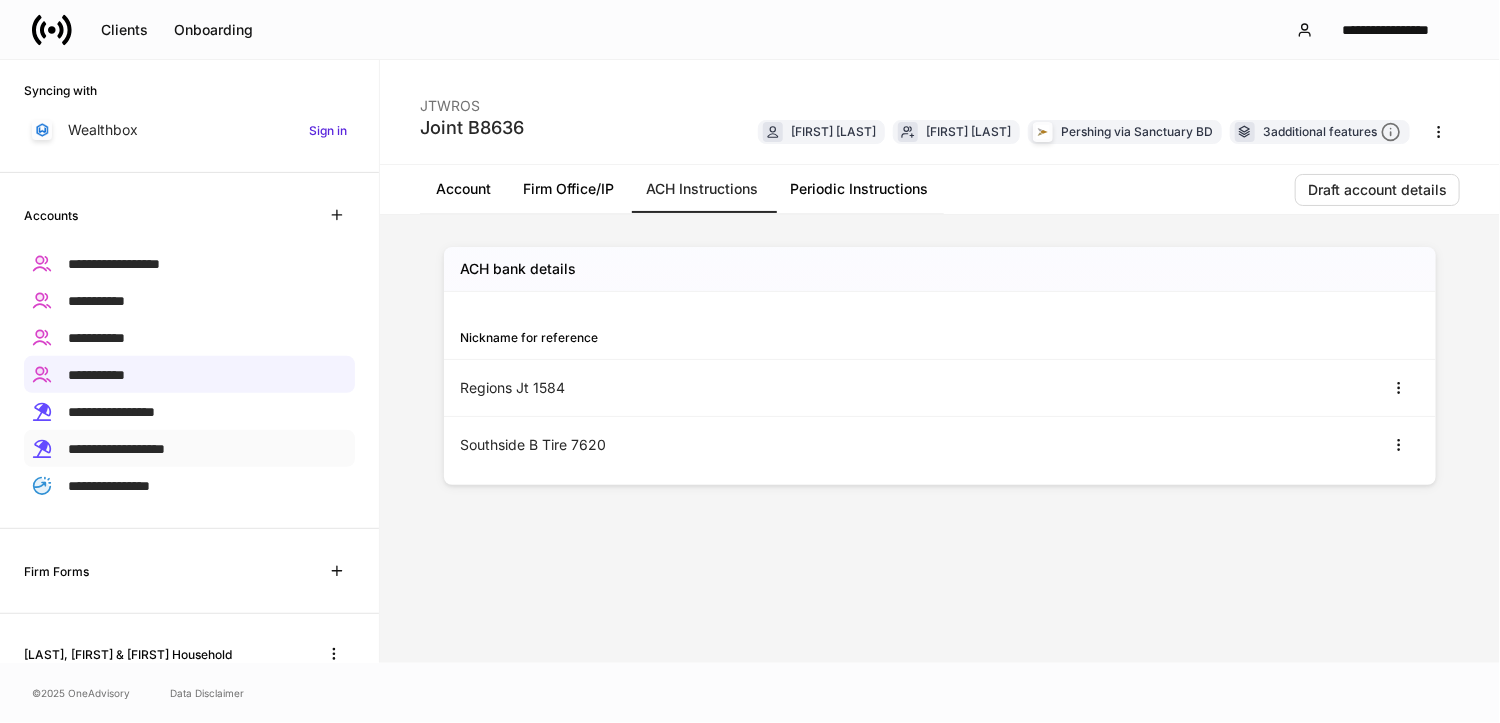 click on "**********" at bounding box center (116, 449) 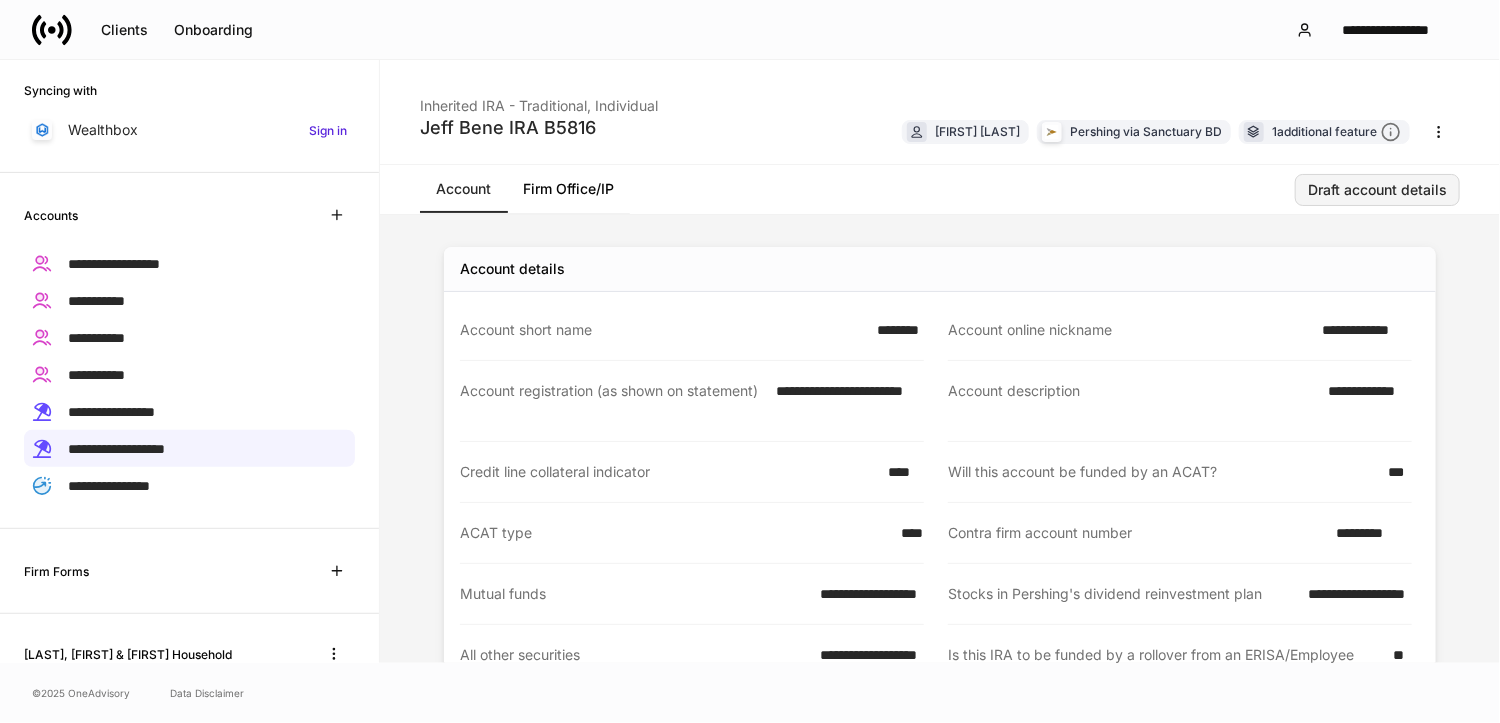 click on "Draft account details" at bounding box center [1377, 190] 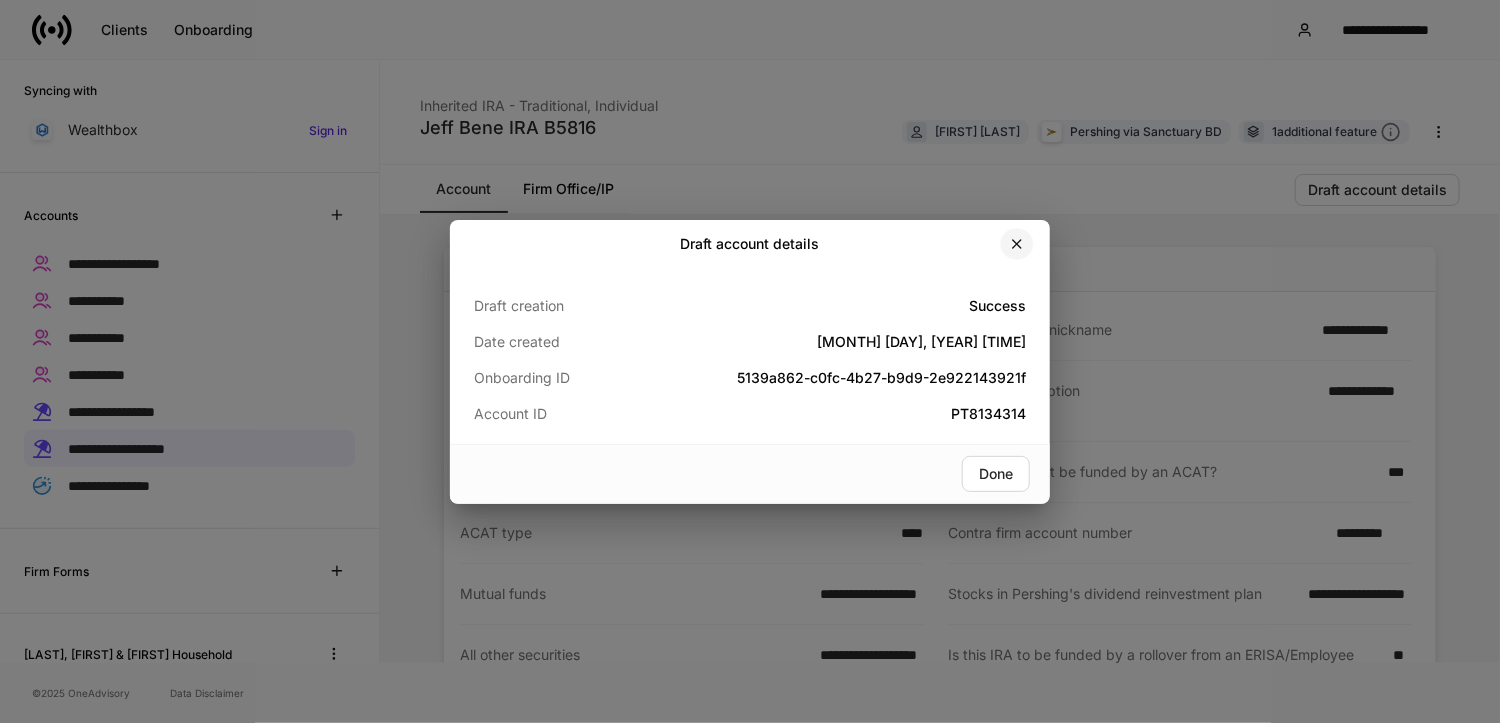 click at bounding box center [1017, 244] 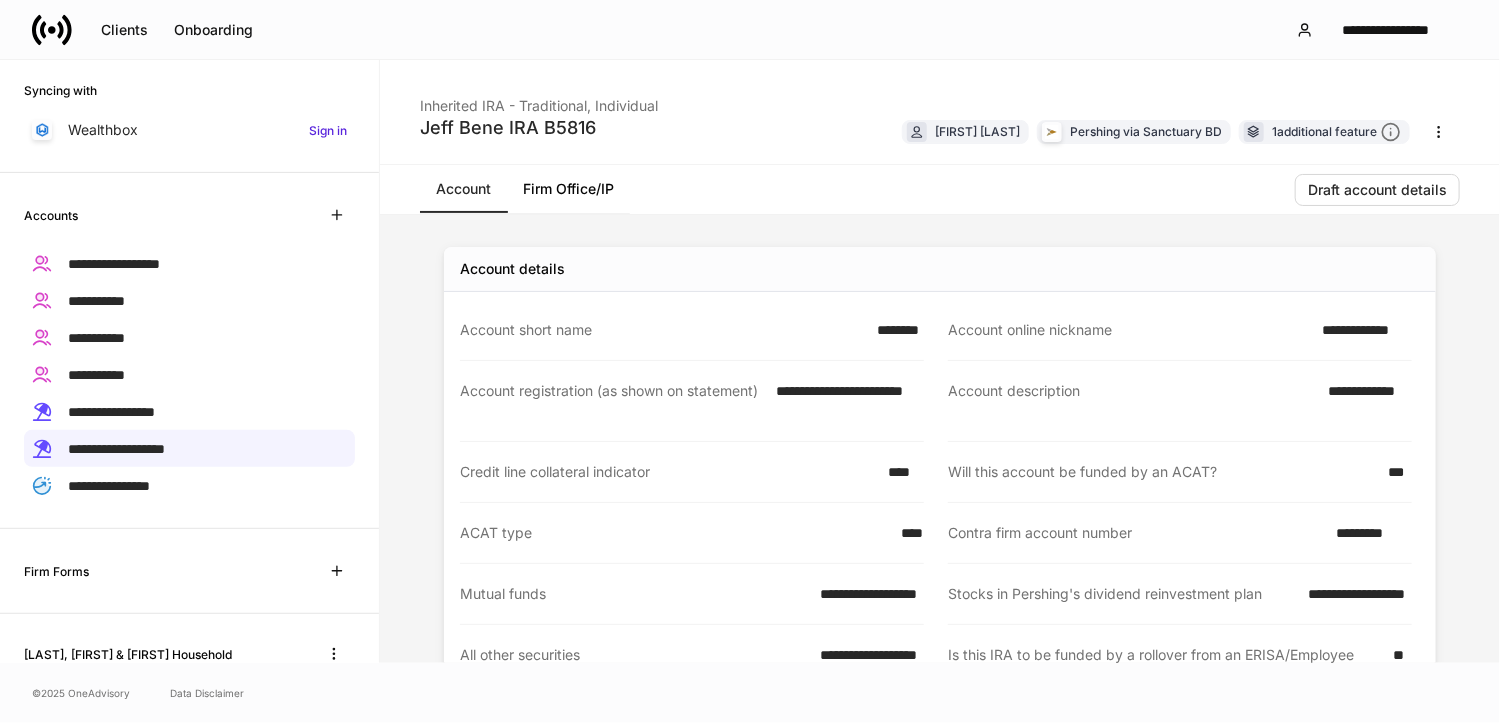 click on "*********" at bounding box center (1368, 533) 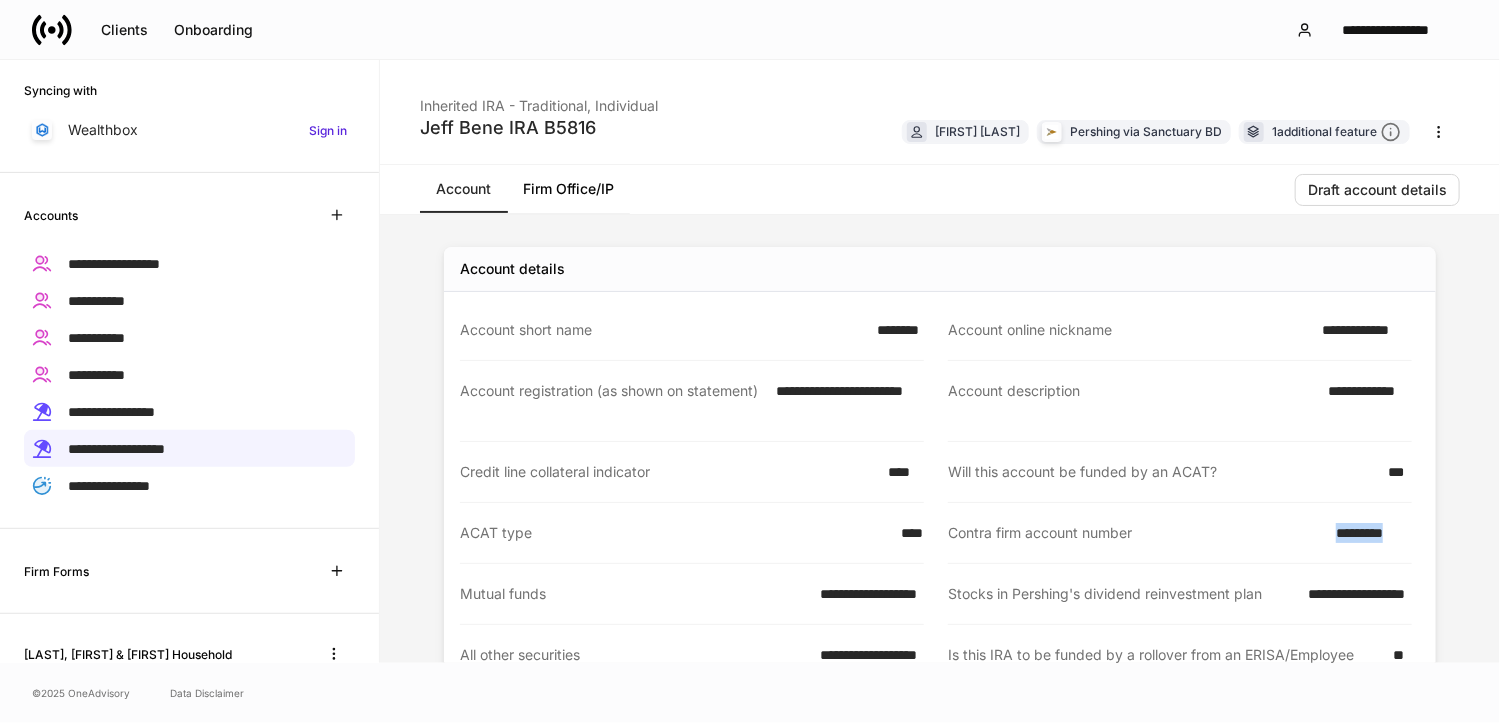 click on "*********" at bounding box center [1368, 533] 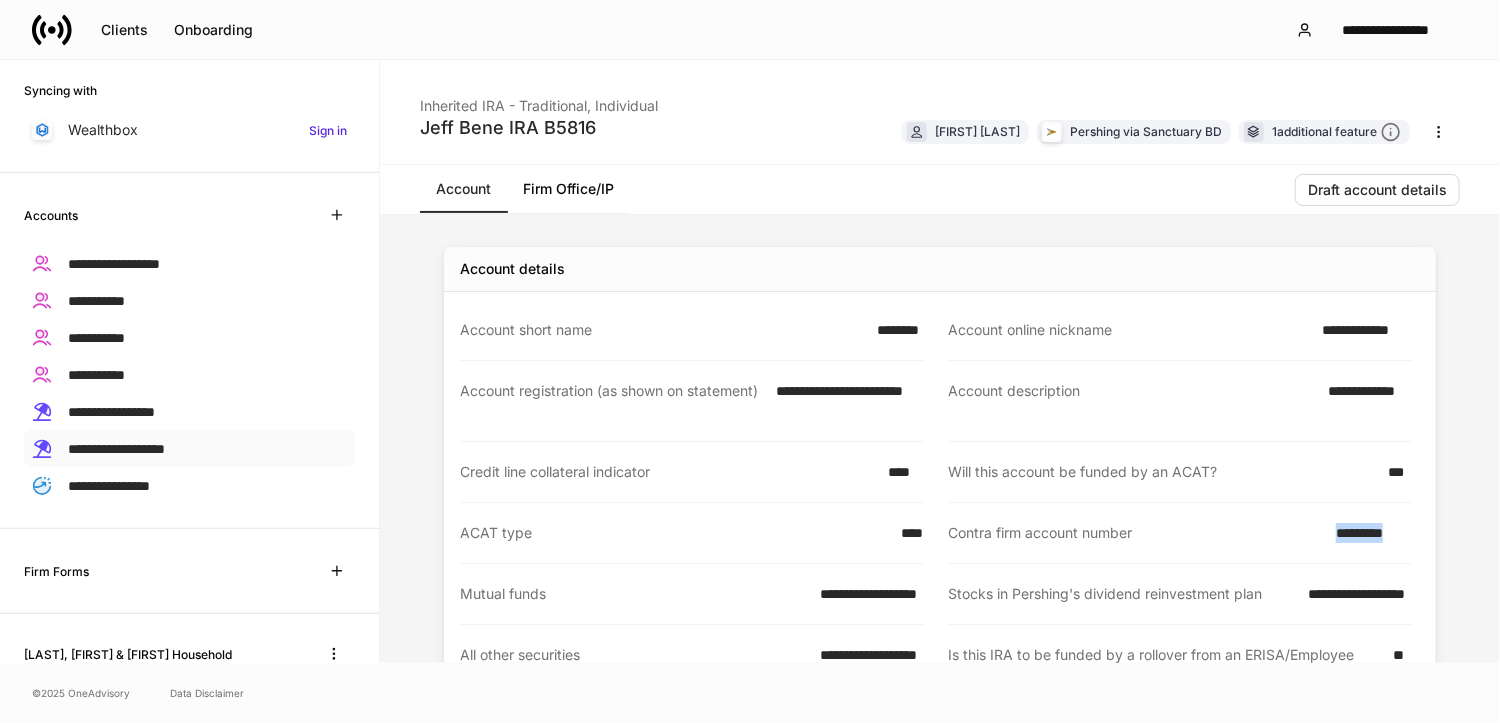 click on "**********" at bounding box center [116, 449] 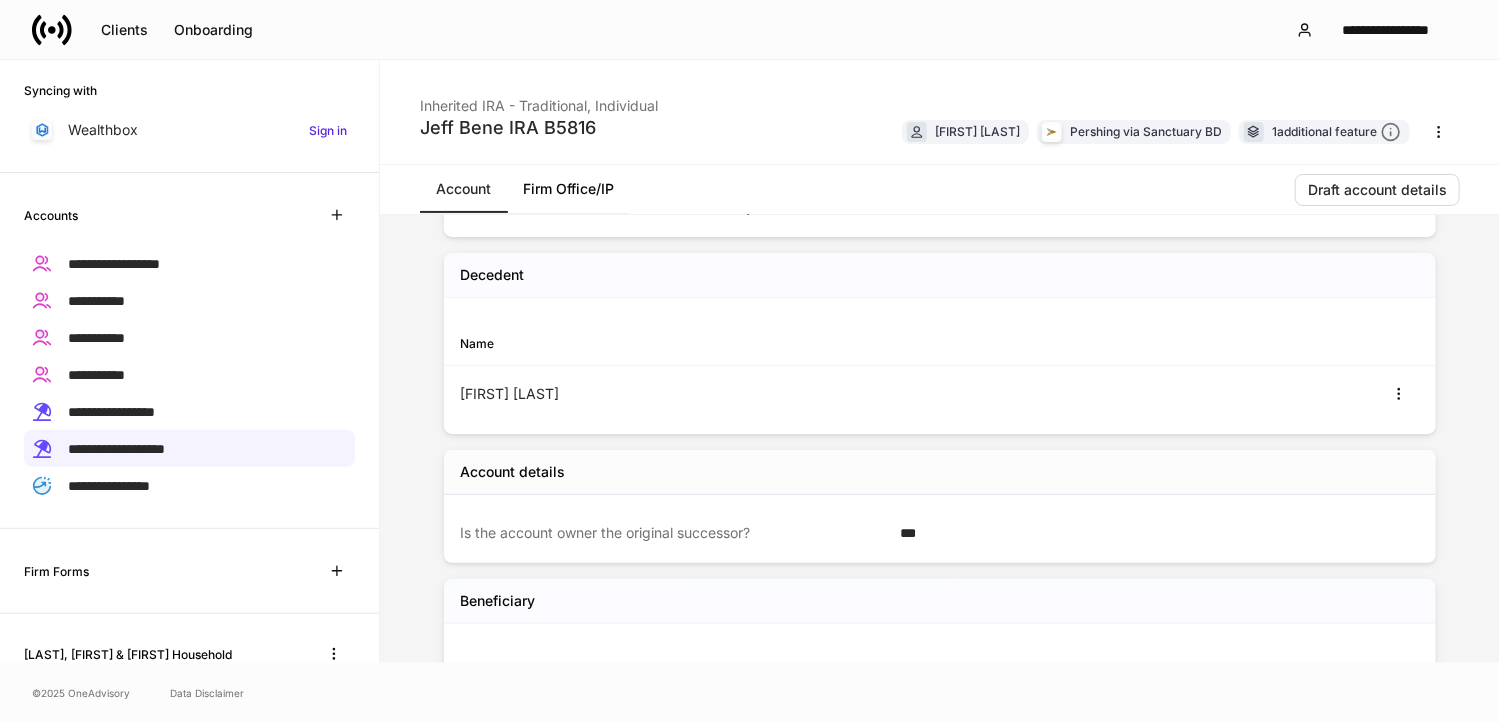 scroll, scrollTop: 531, scrollLeft: 0, axis: vertical 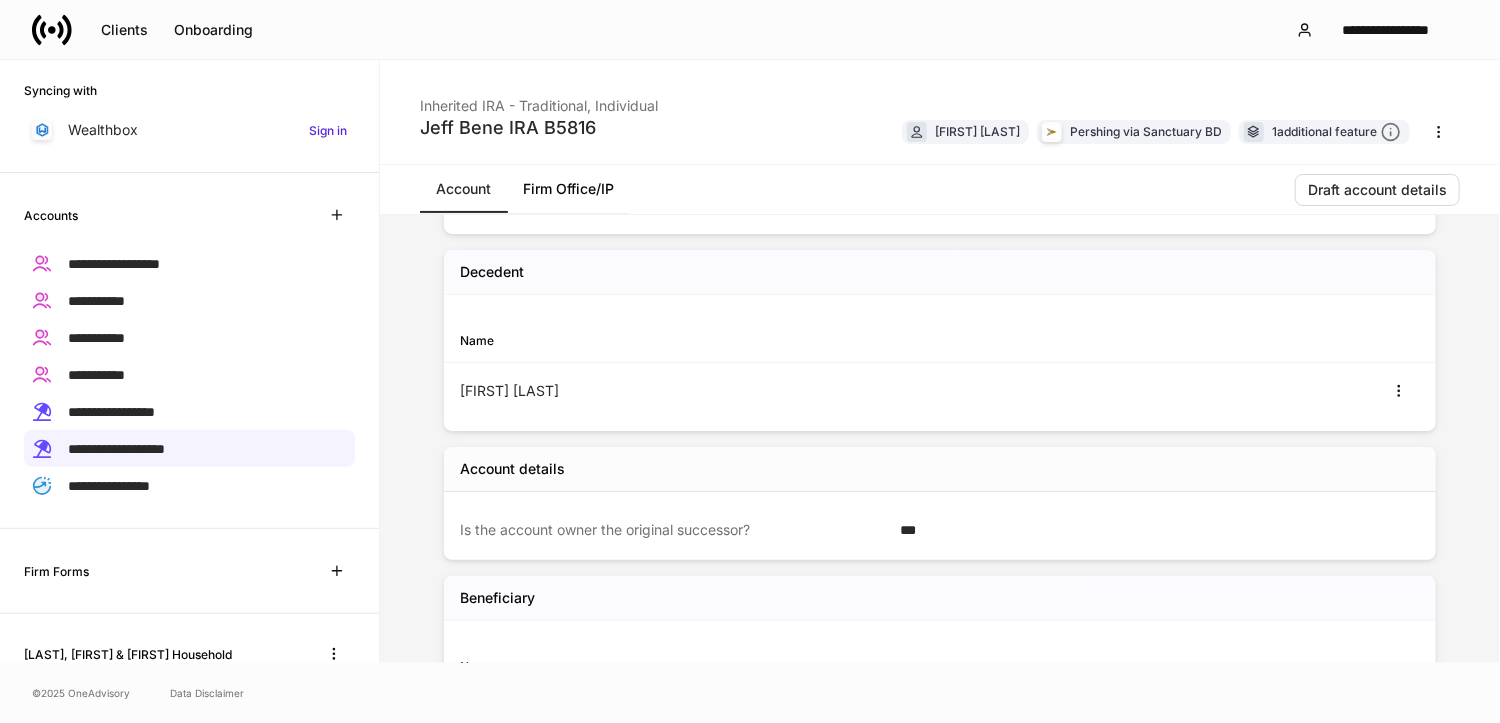 click on "Beneficiary" at bounding box center (940, 598) 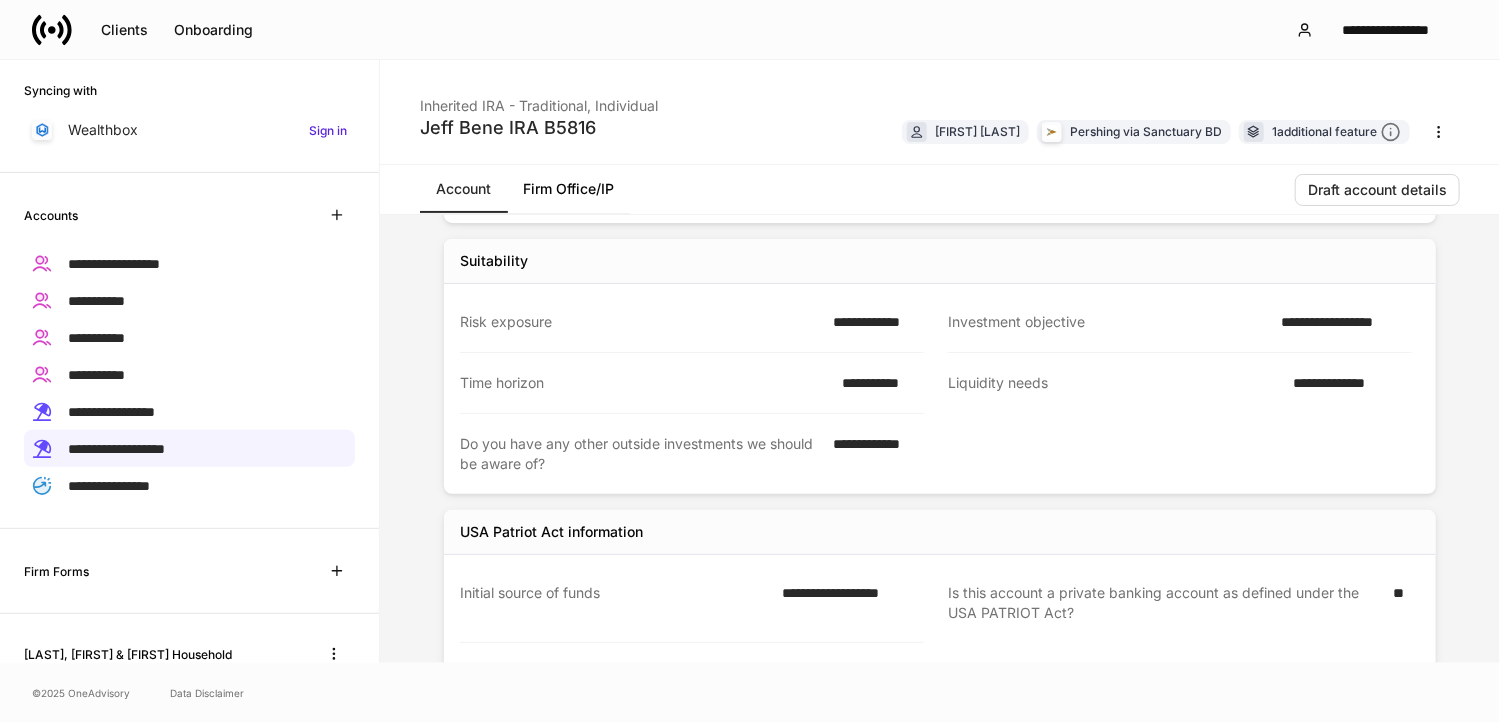 scroll, scrollTop: 1342, scrollLeft: 0, axis: vertical 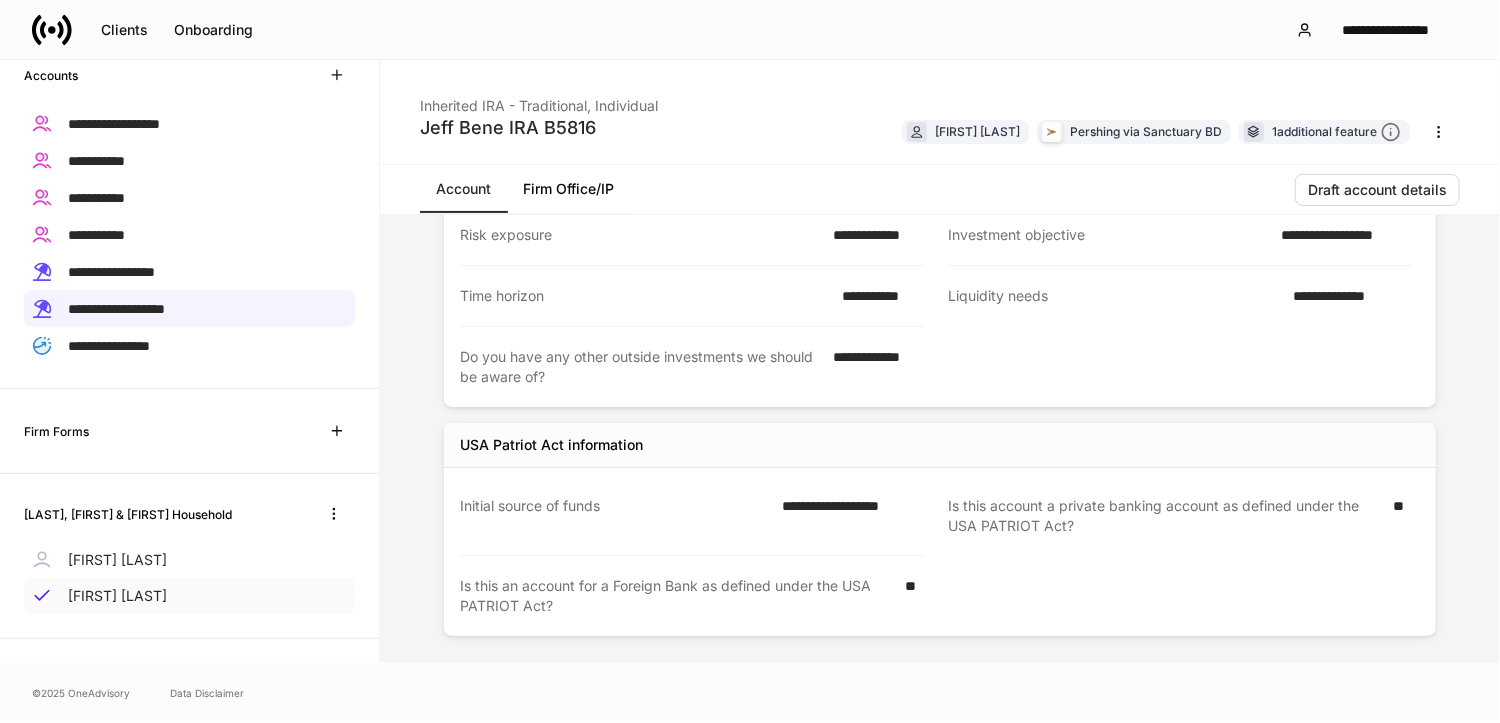 click on "[FIRST] [LAST]" at bounding box center [117, 596] 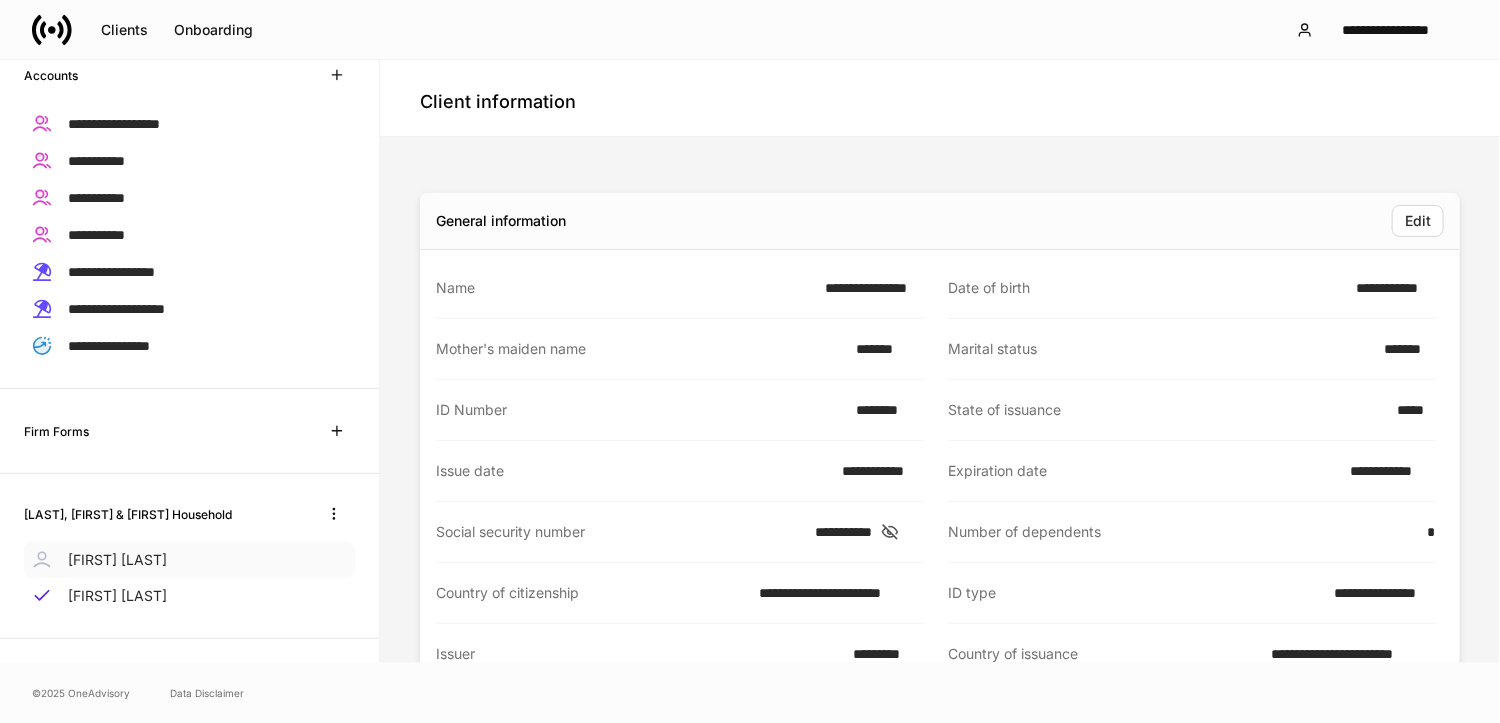 click on "[FIRST] [LAST]" at bounding box center [117, 560] 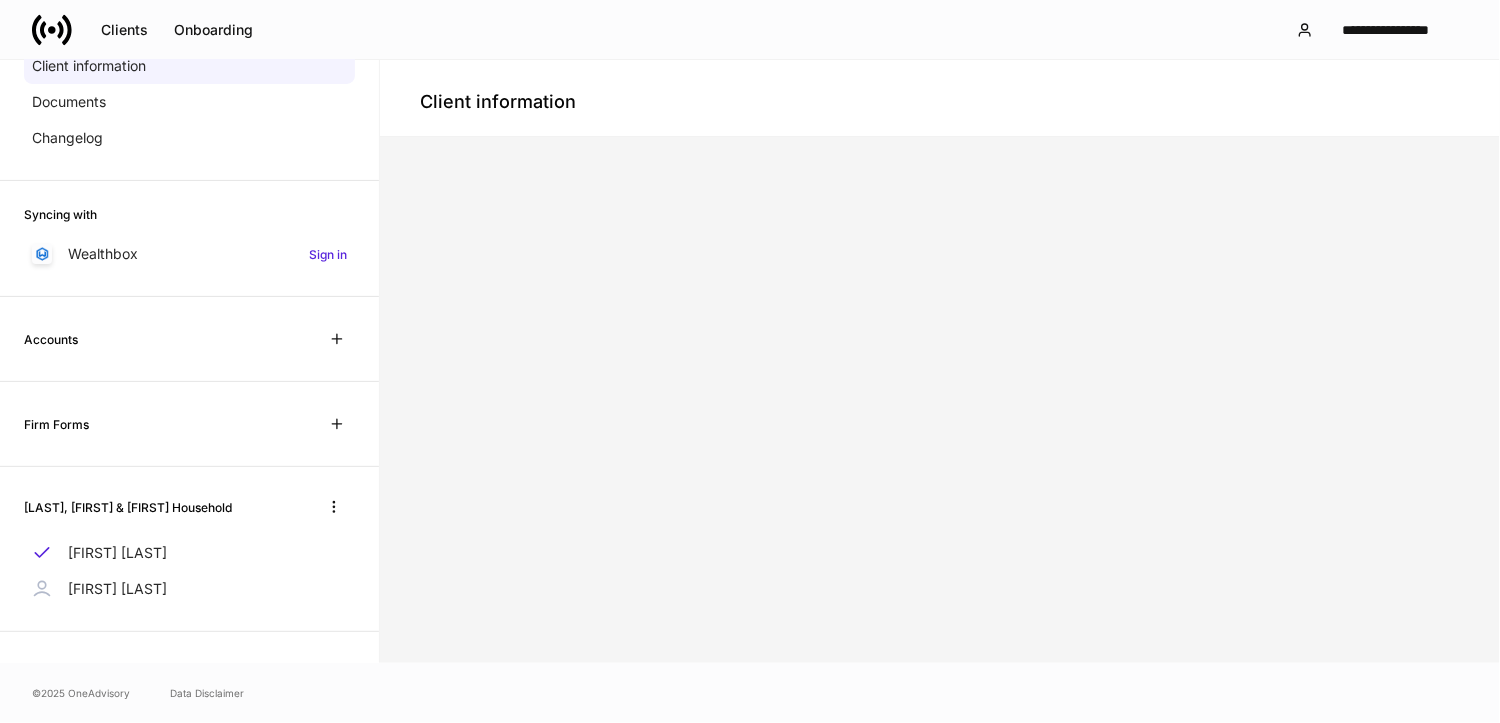 scroll, scrollTop: 353, scrollLeft: 0, axis: vertical 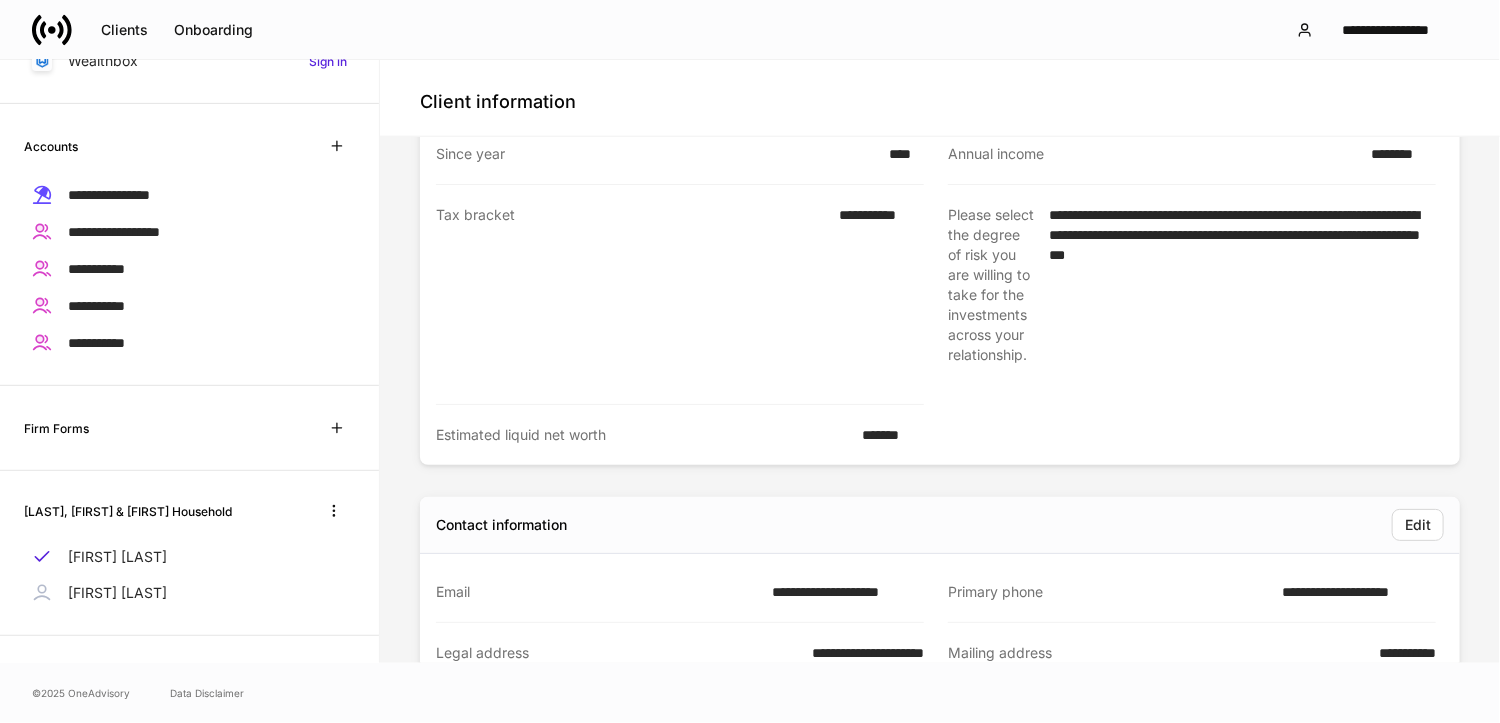 drag, startPoint x: 120, startPoint y: 342, endPoint x: 375, endPoint y: 359, distance: 255.56604 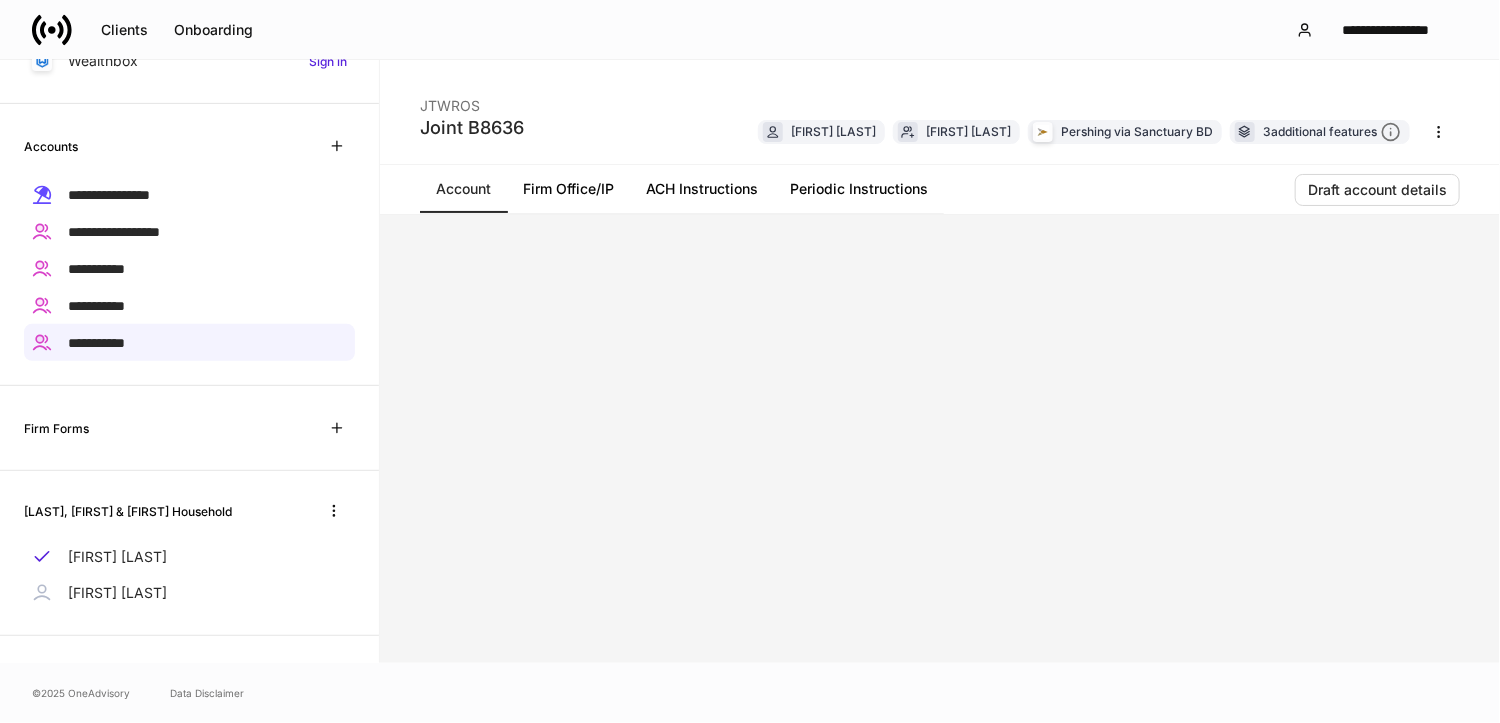 scroll, scrollTop: 0, scrollLeft: 0, axis: both 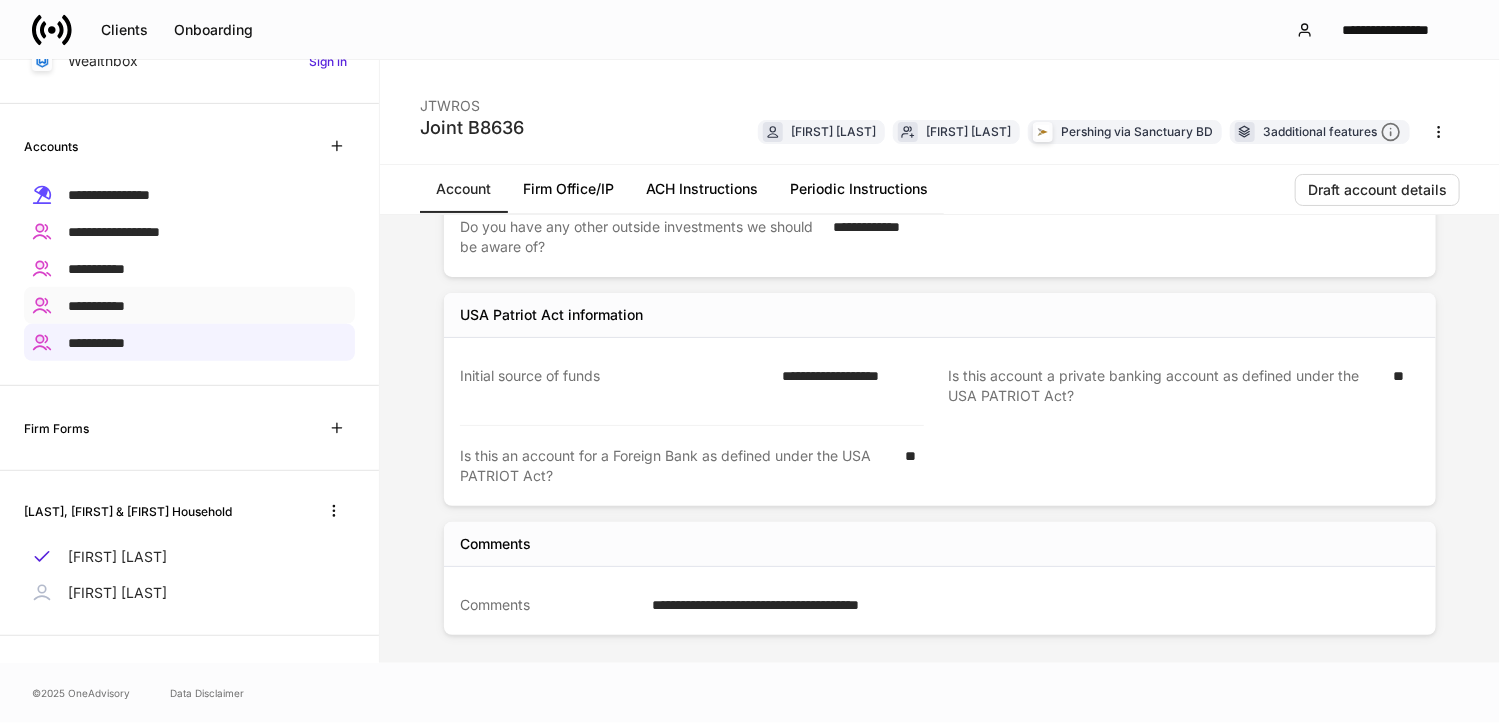 click on "**********" at bounding box center (96, 306) 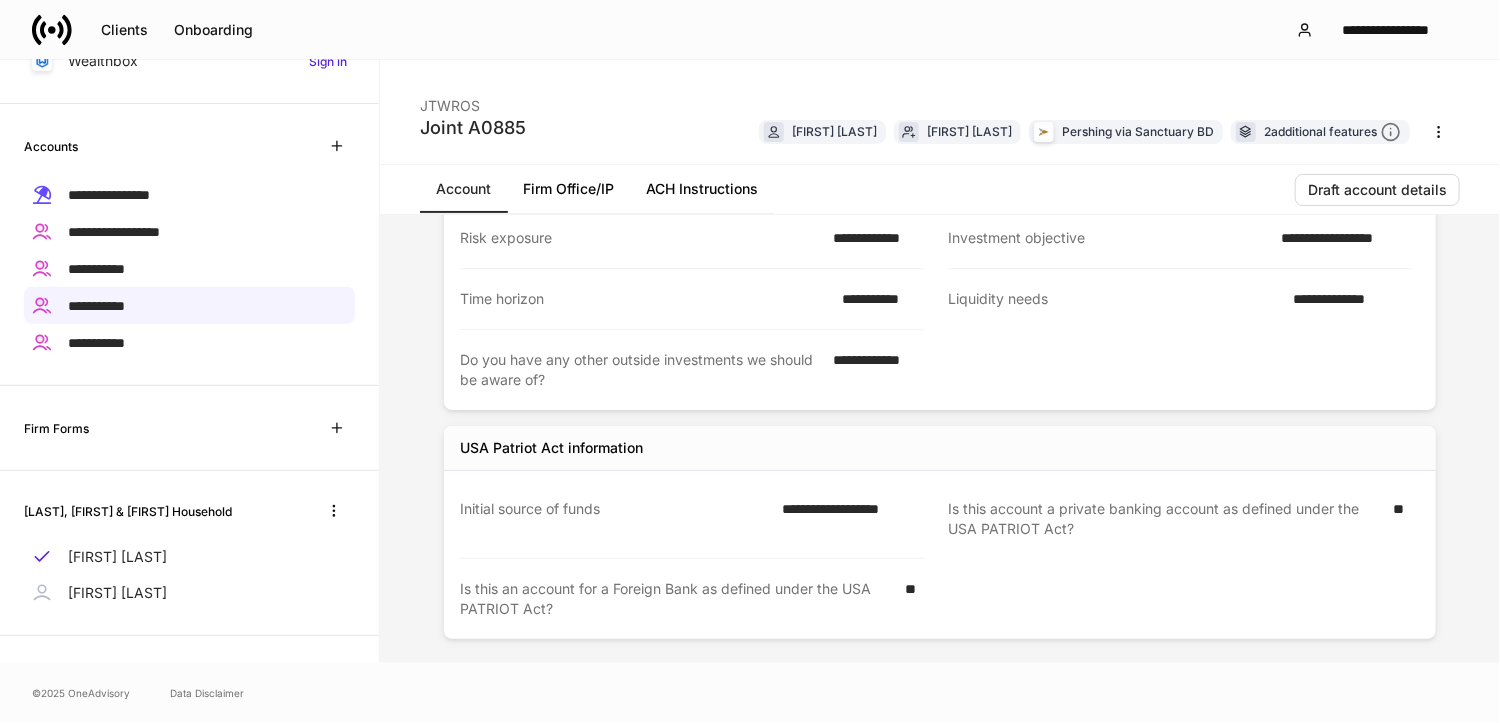 scroll, scrollTop: 741, scrollLeft: 0, axis: vertical 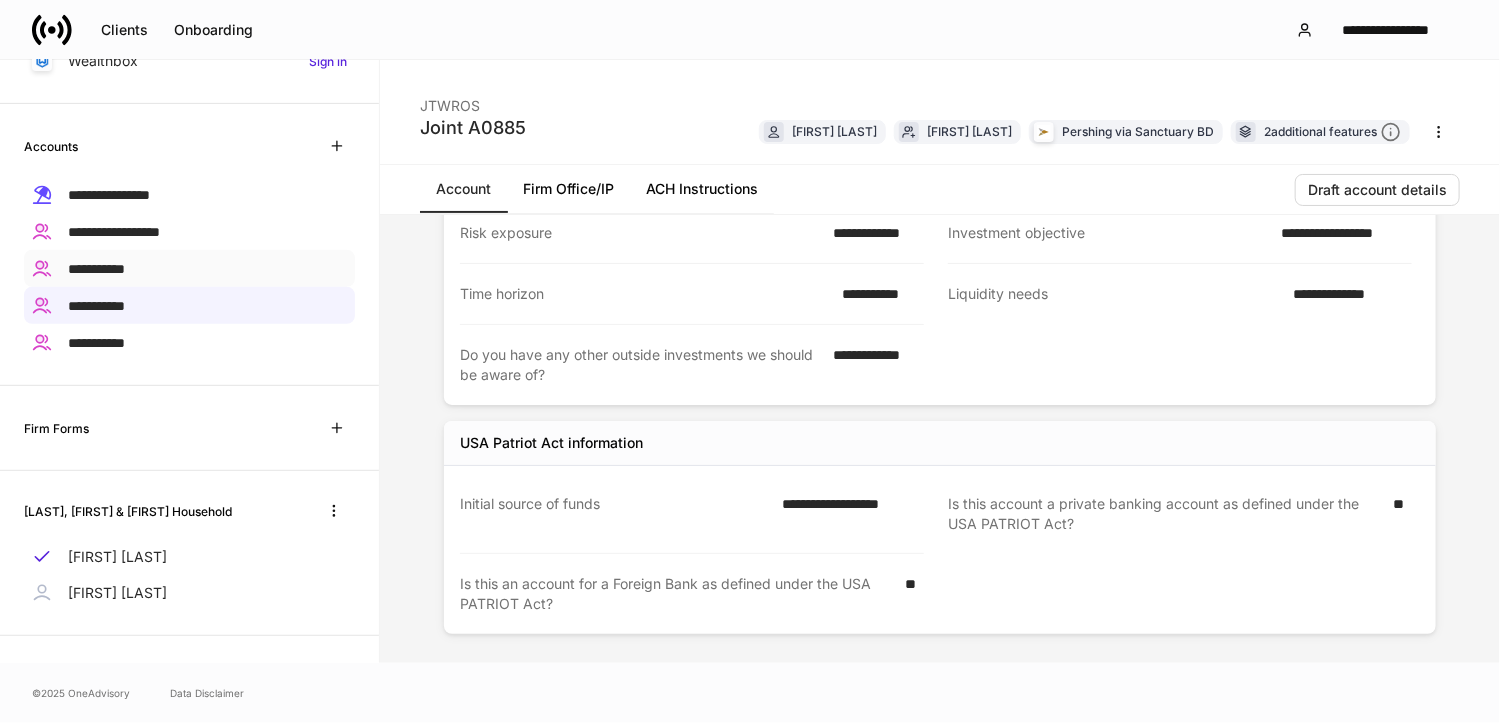 click on "**********" at bounding box center (96, 269) 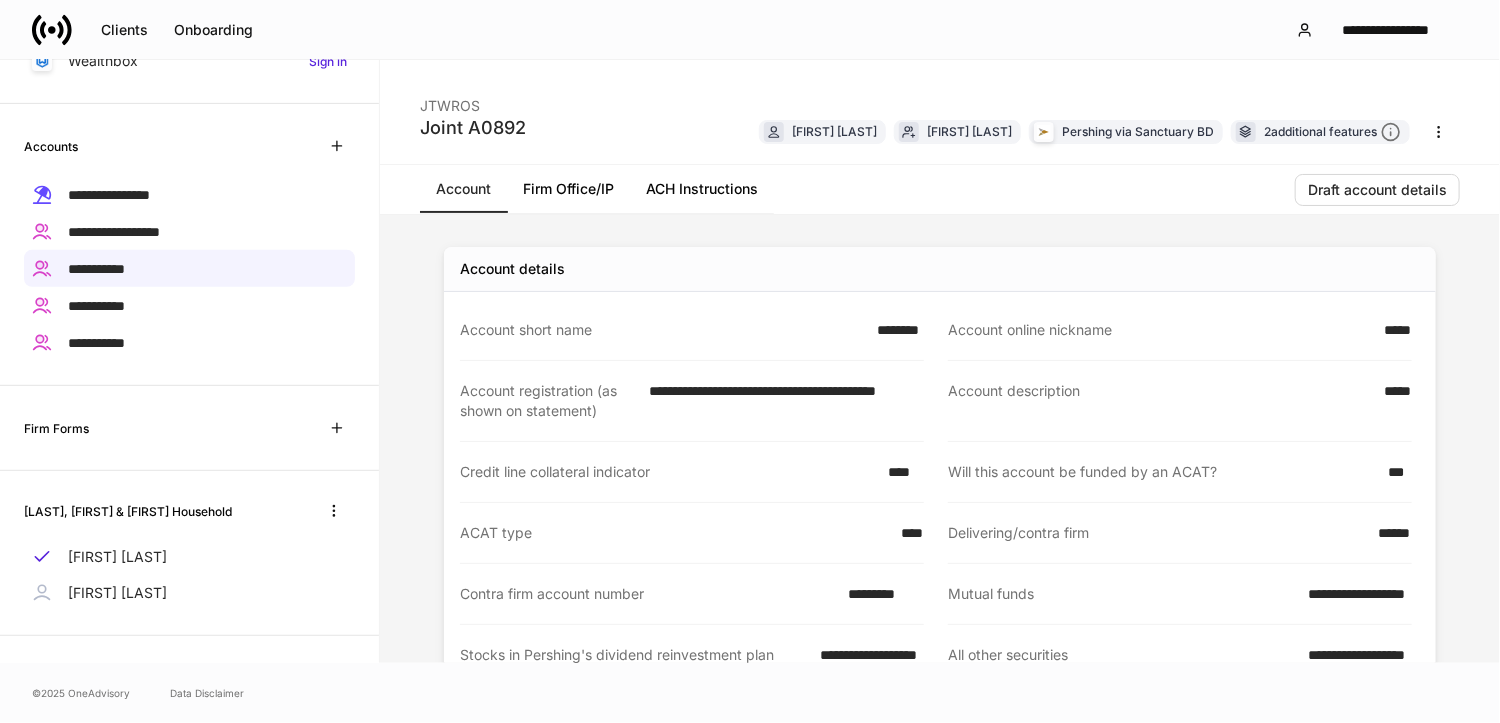 scroll, scrollTop: 741, scrollLeft: 0, axis: vertical 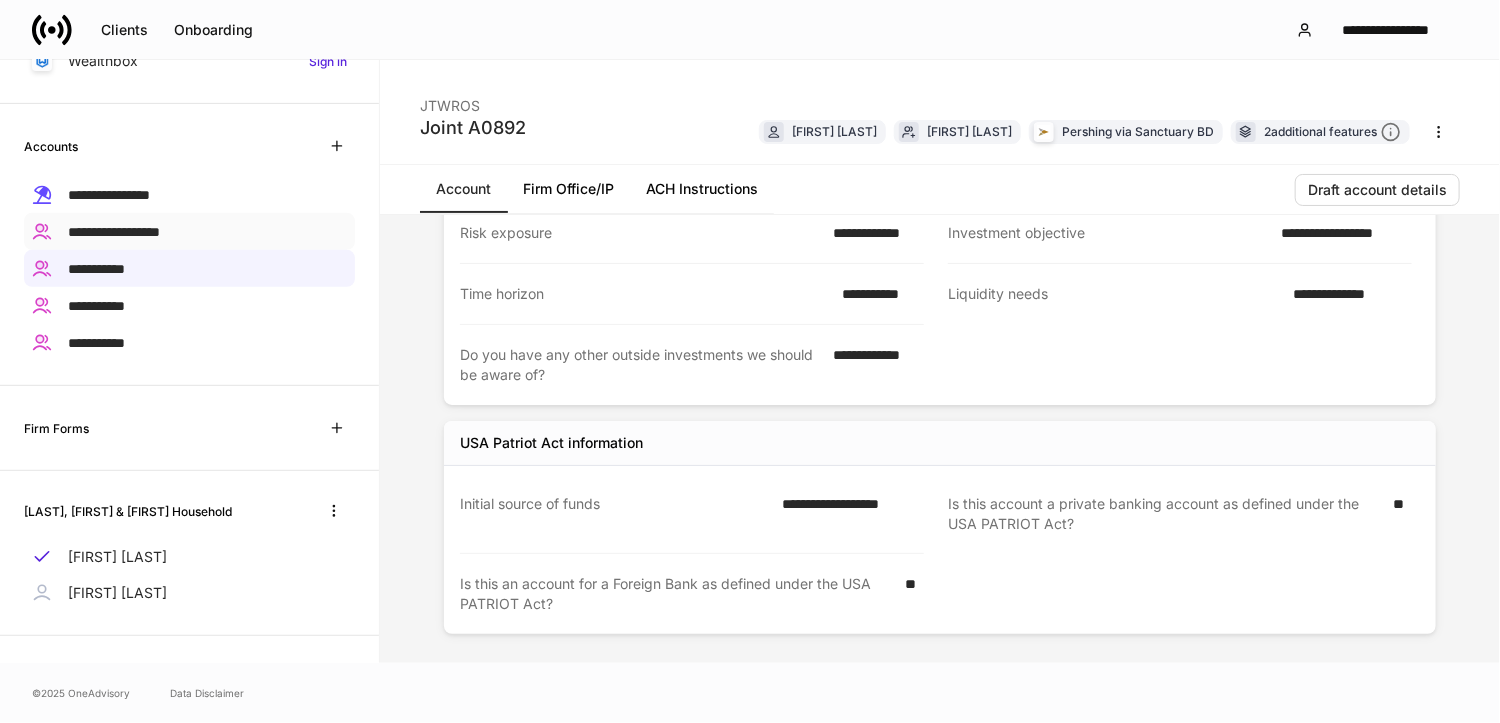 click on "**********" at bounding box center [114, 232] 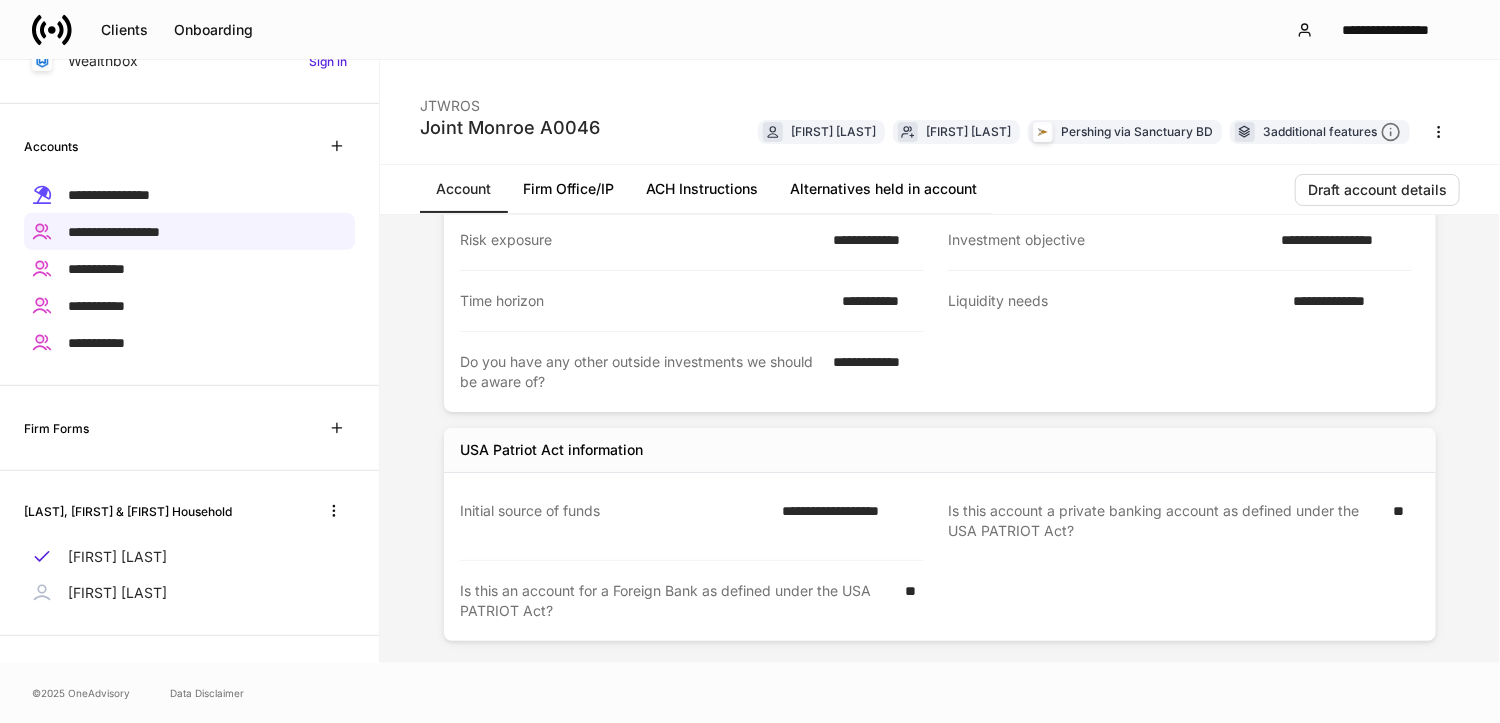scroll, scrollTop: 741, scrollLeft: 0, axis: vertical 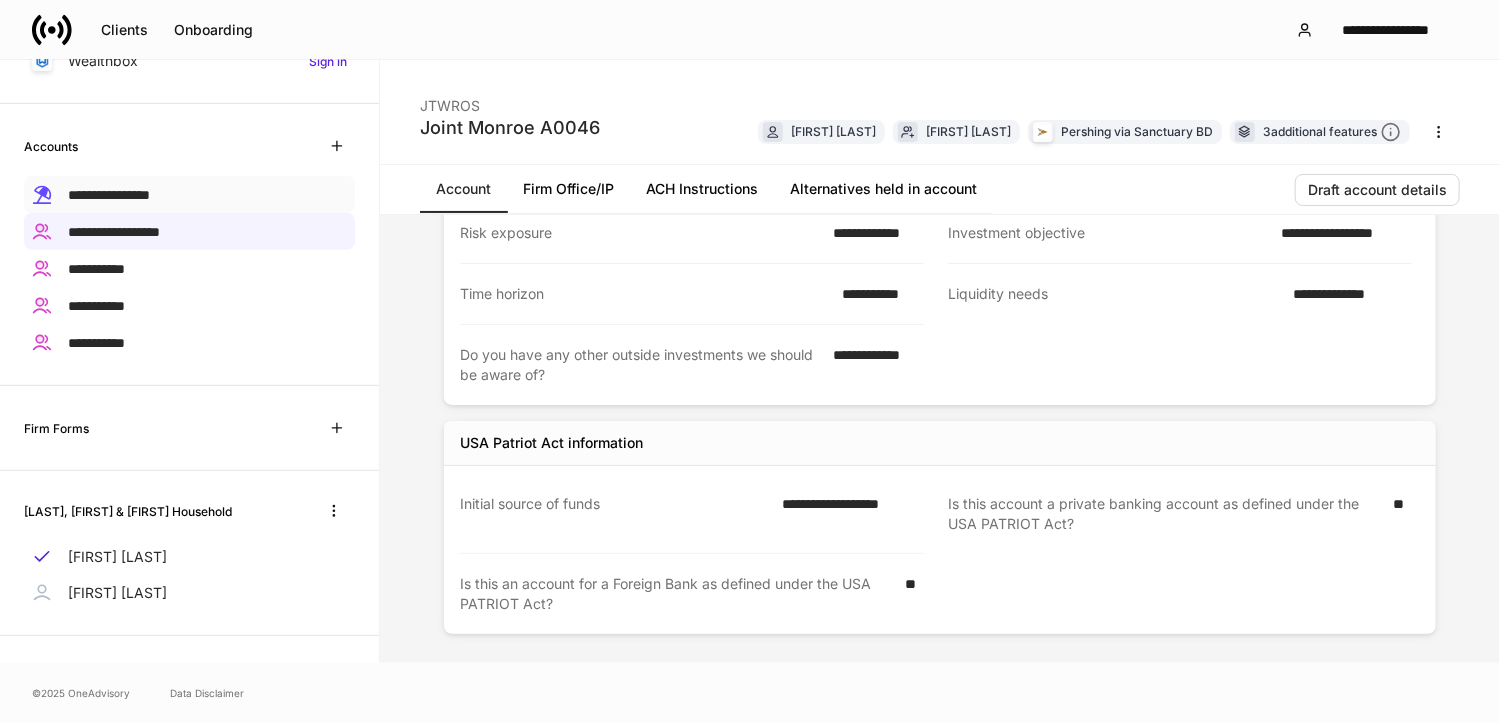click on "**********" at bounding box center [109, 195] 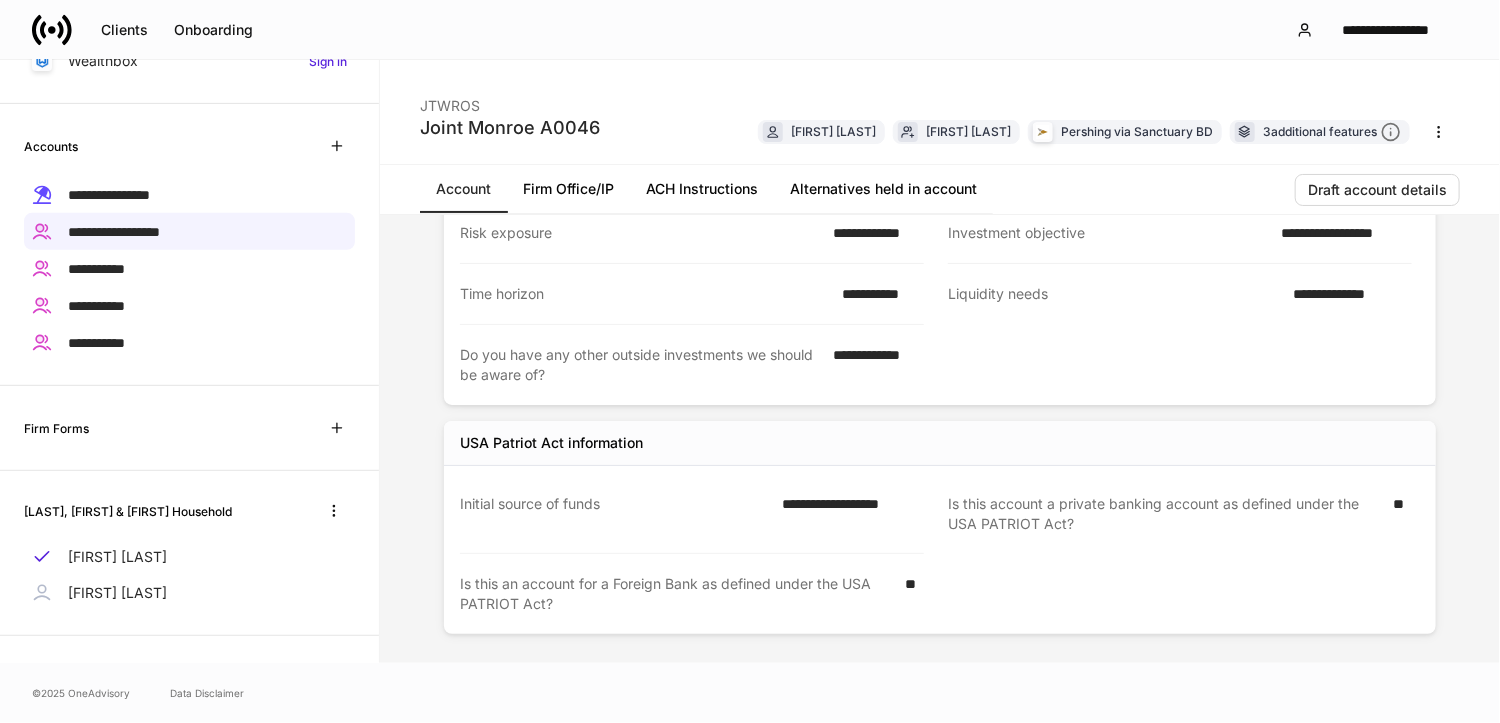 scroll, scrollTop: 0, scrollLeft: 0, axis: both 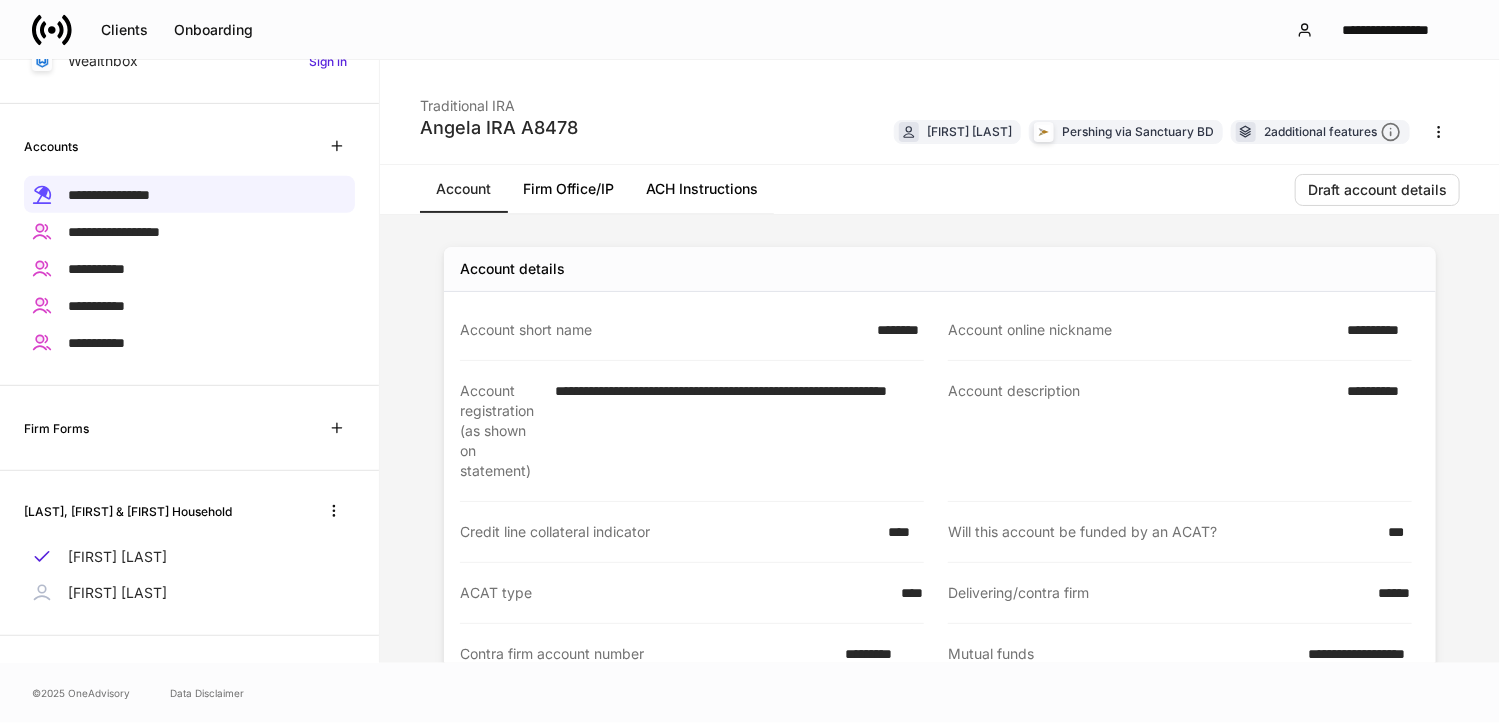 click on "[FIRST] [LAST]" at bounding box center [117, 593] 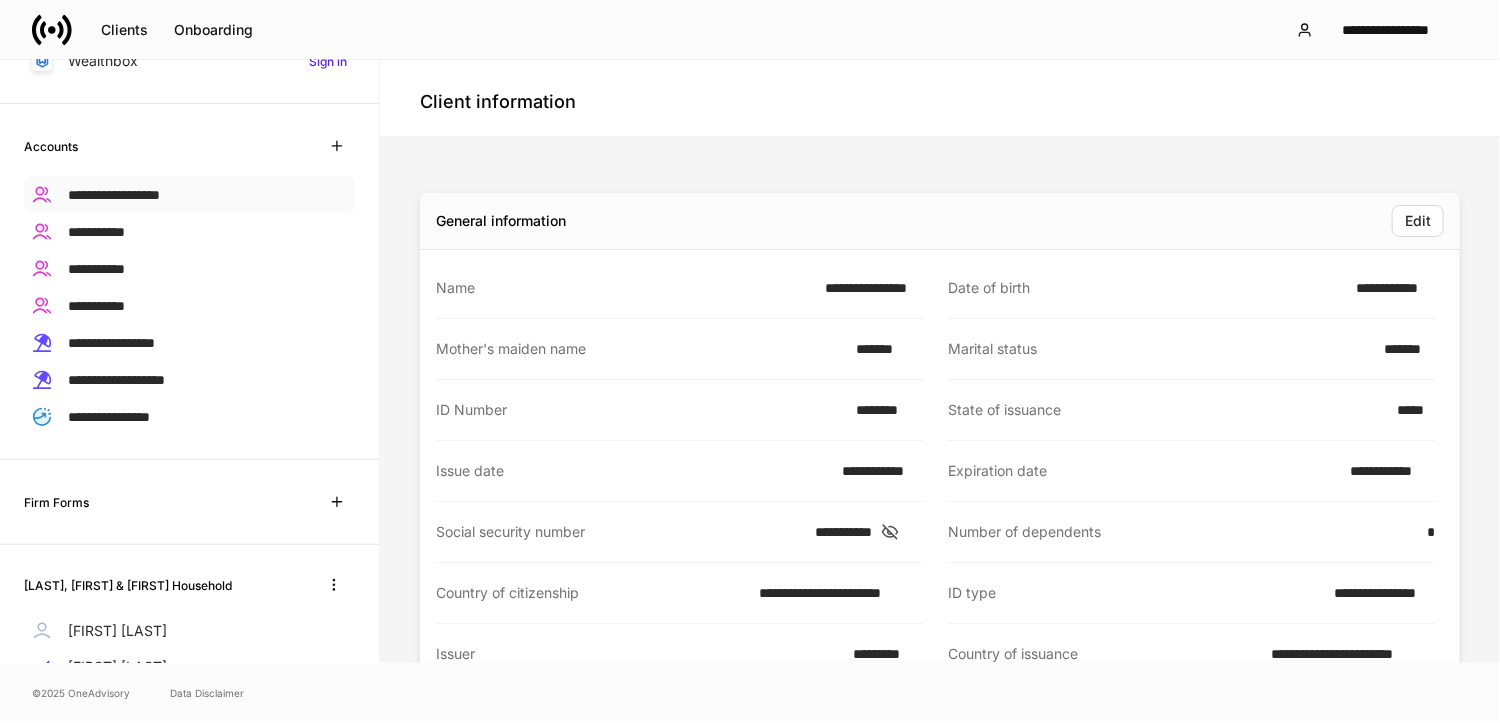 click on "**********" at bounding box center [114, 195] 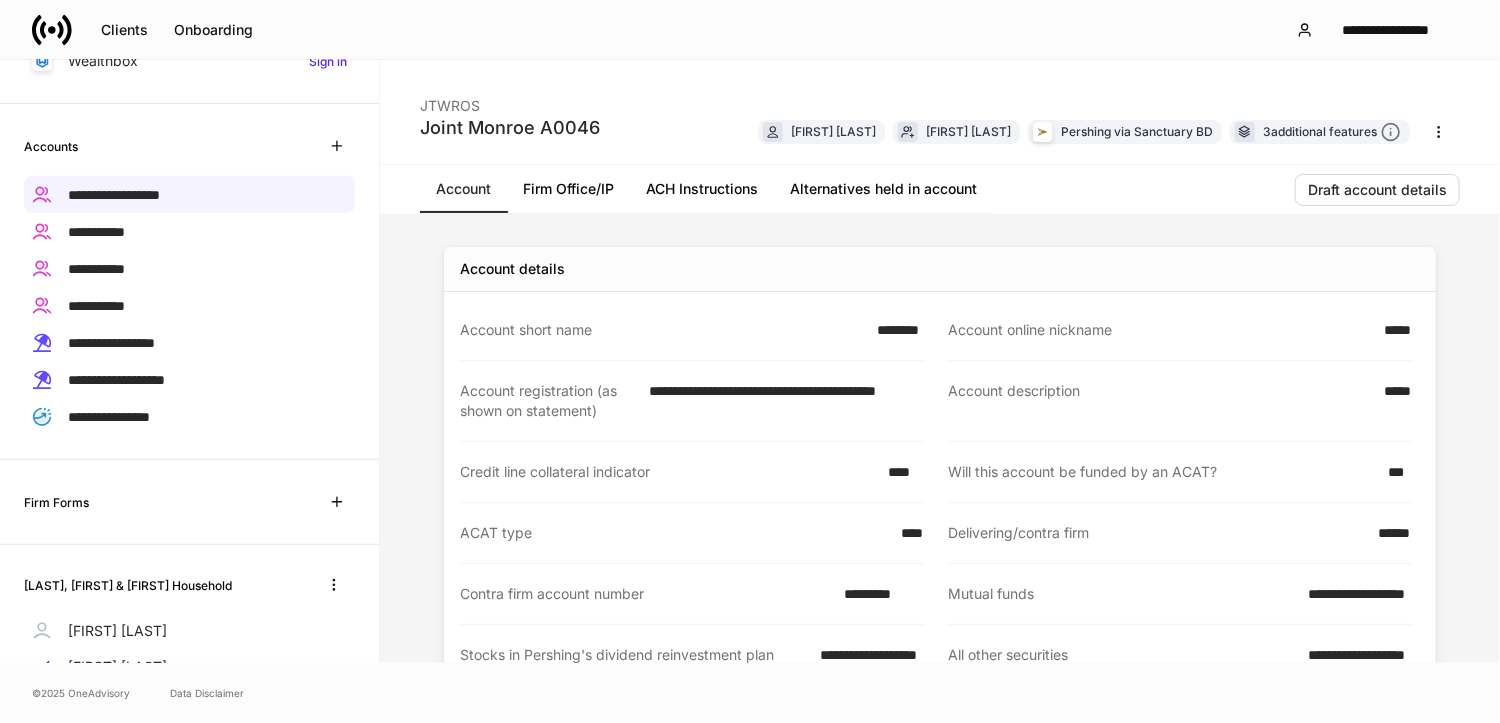 click on "Firm Office/IP" at bounding box center [568, 189] 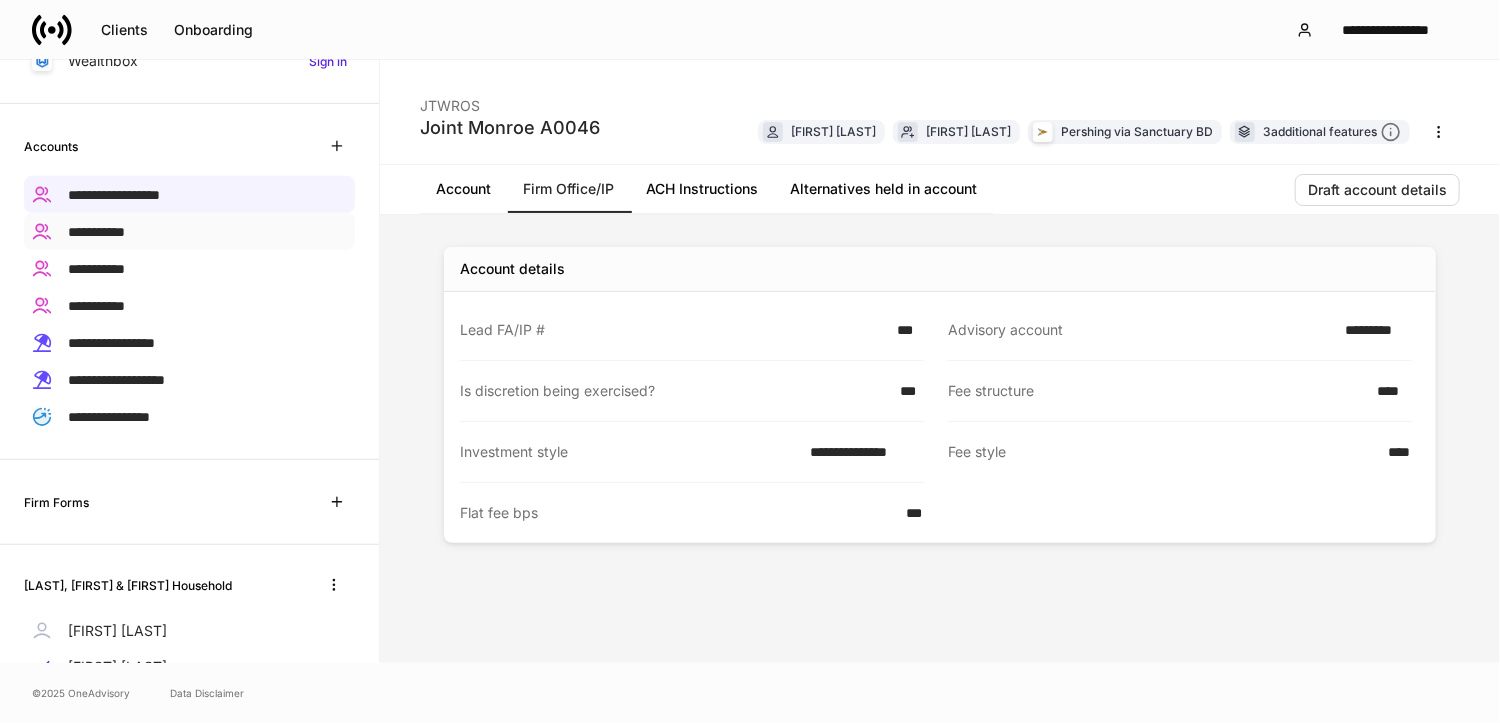 click on "**********" at bounding box center (189, 231) 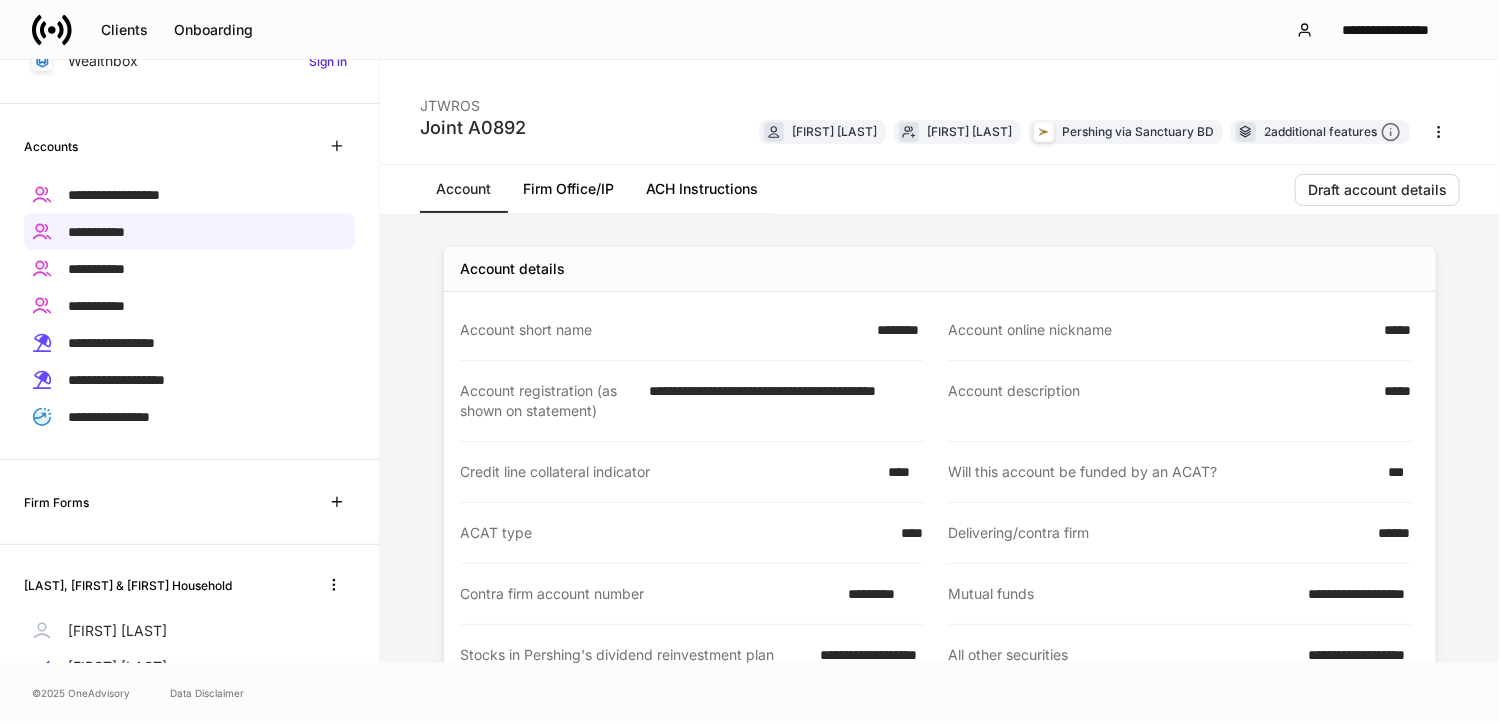 click on "Firm Office/IP" at bounding box center [568, 189] 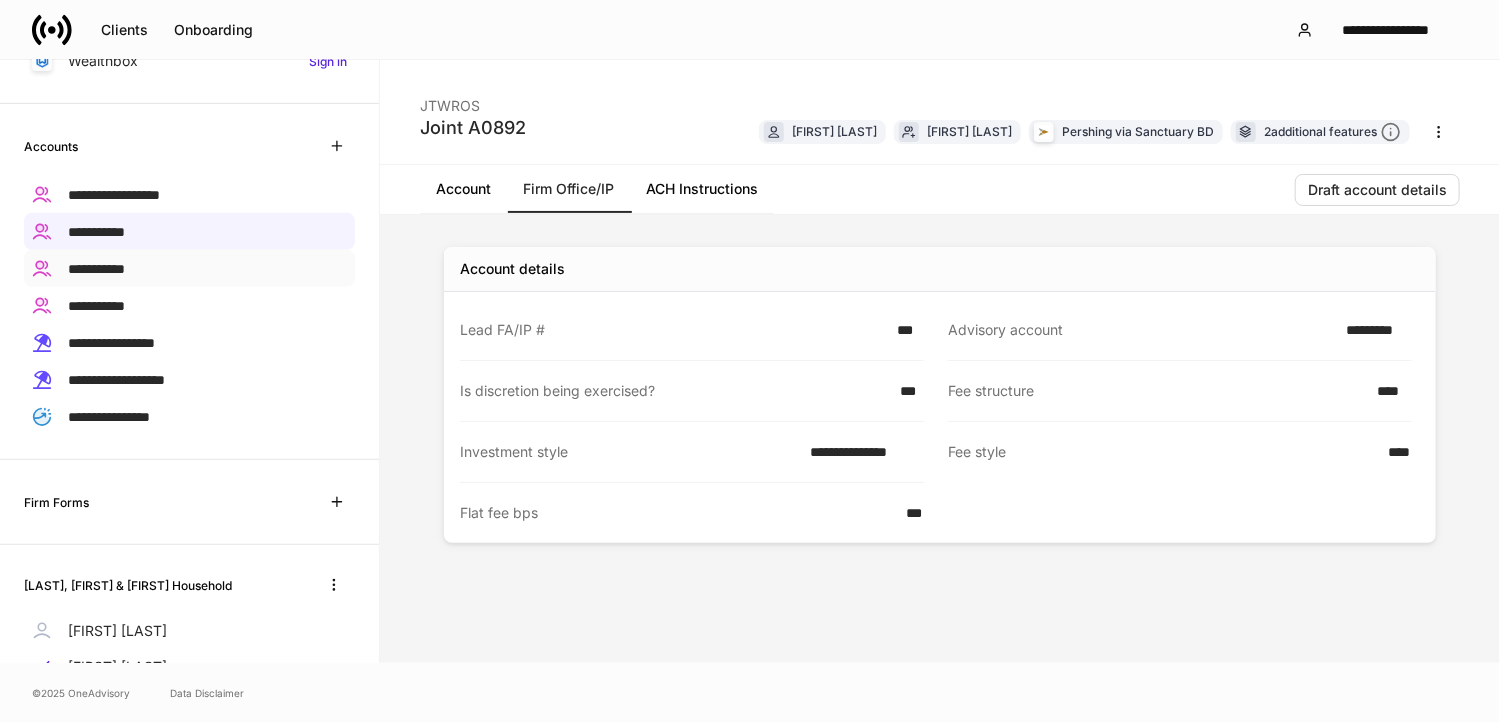 click on "**********" at bounding box center (96, 269) 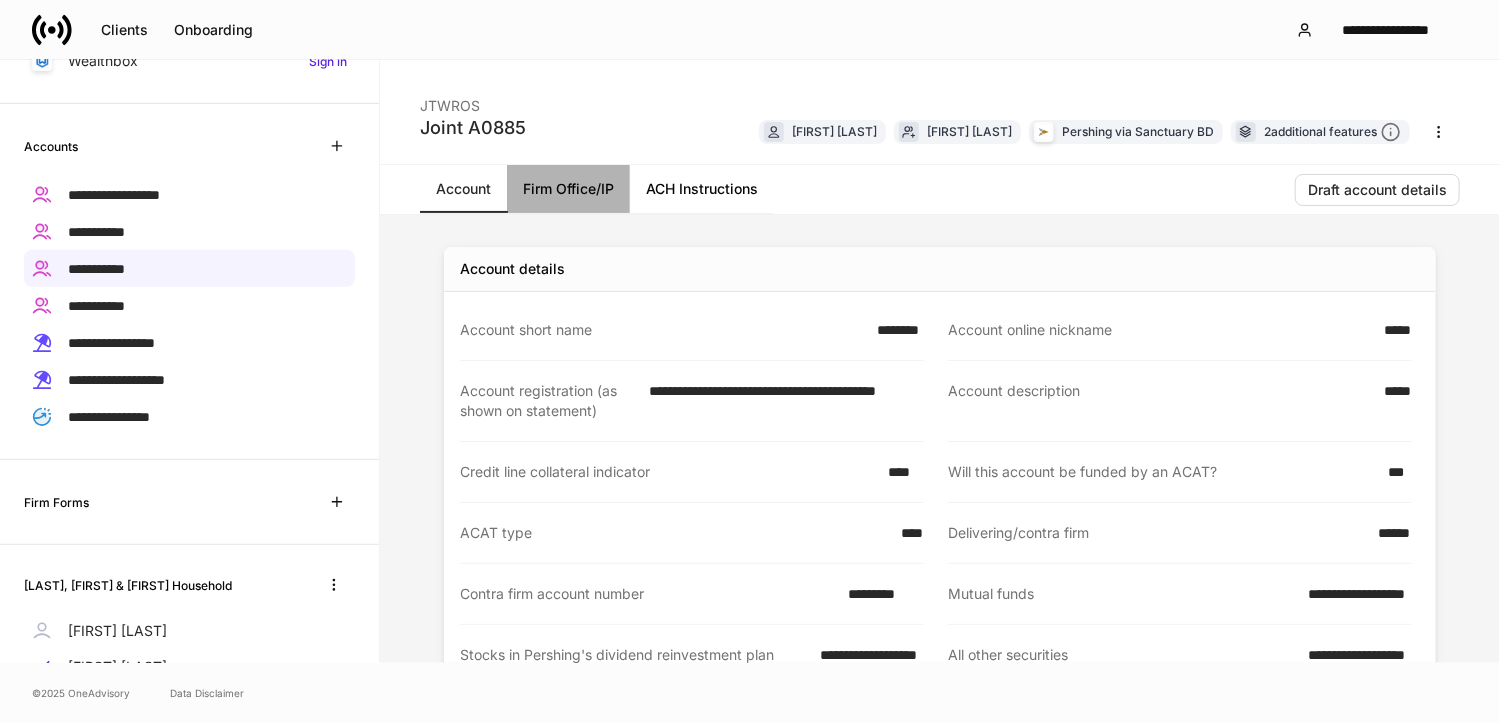 click on "Firm Office/IP" at bounding box center (568, 189) 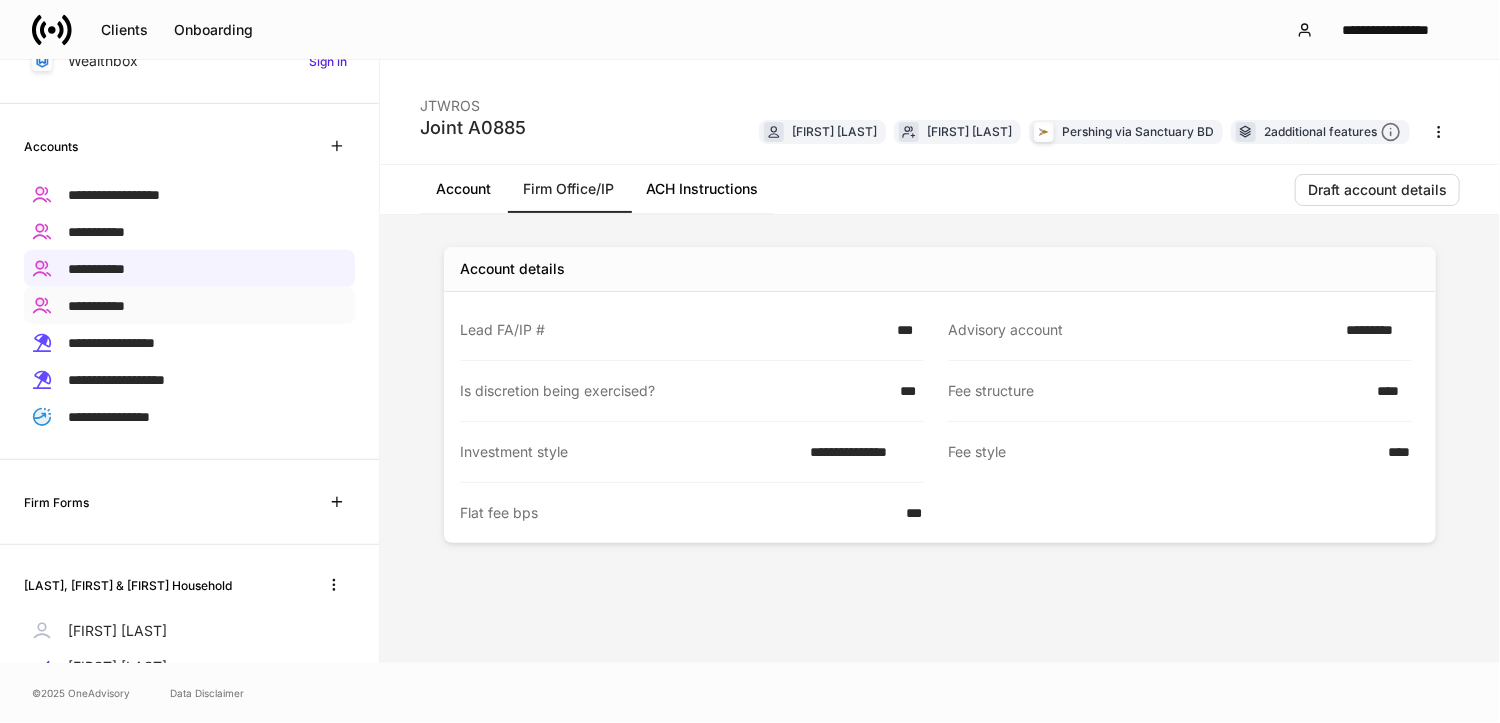 click on "**********" at bounding box center (96, 306) 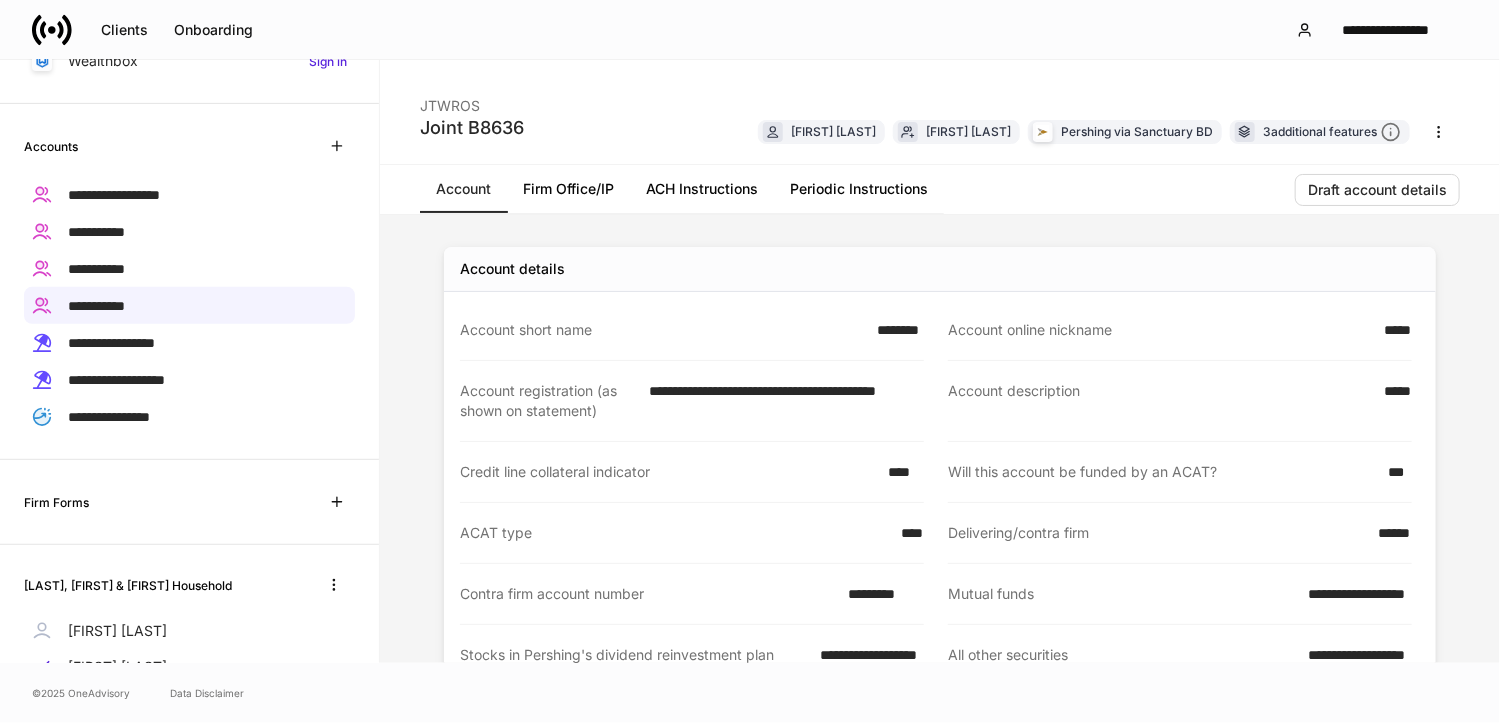 click on "Firm Office/IP" at bounding box center [568, 189] 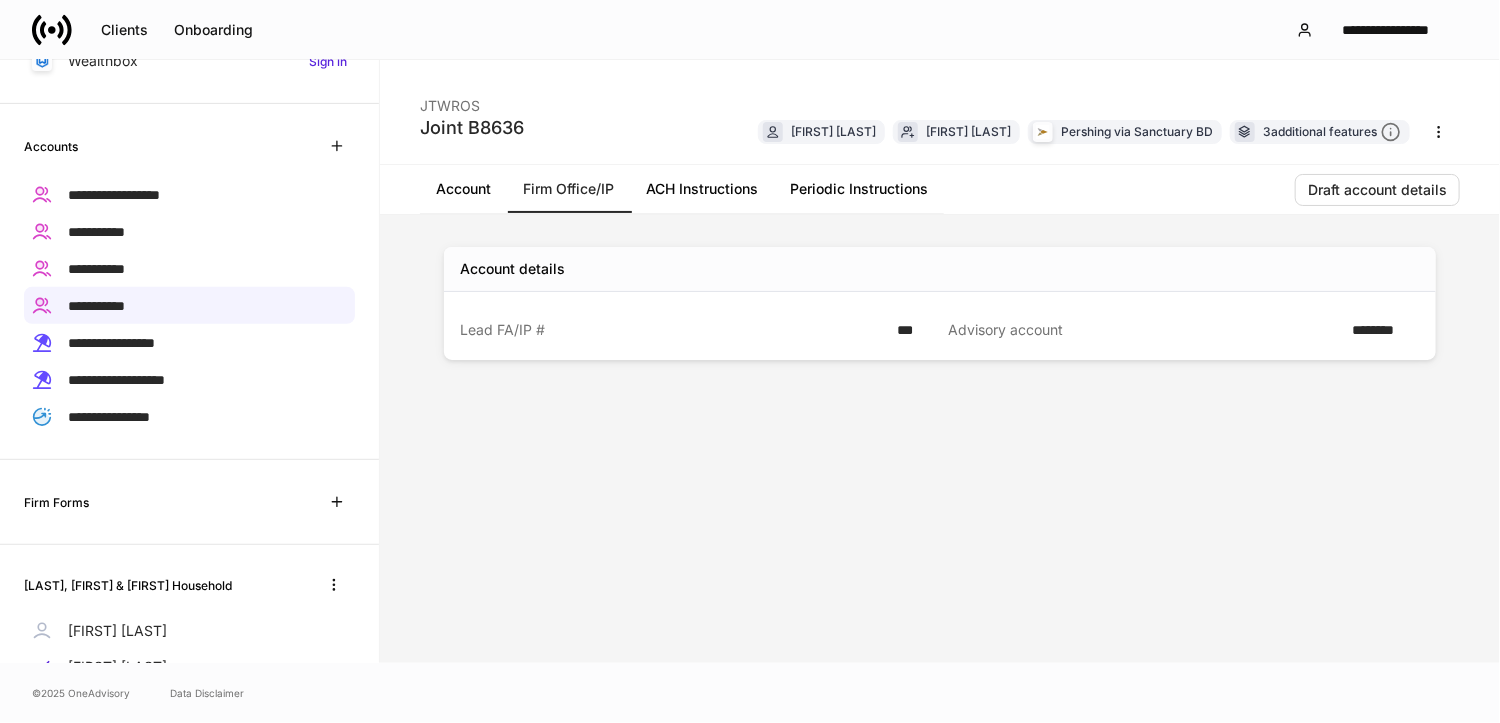 click on "ACH Instructions" at bounding box center [702, 189] 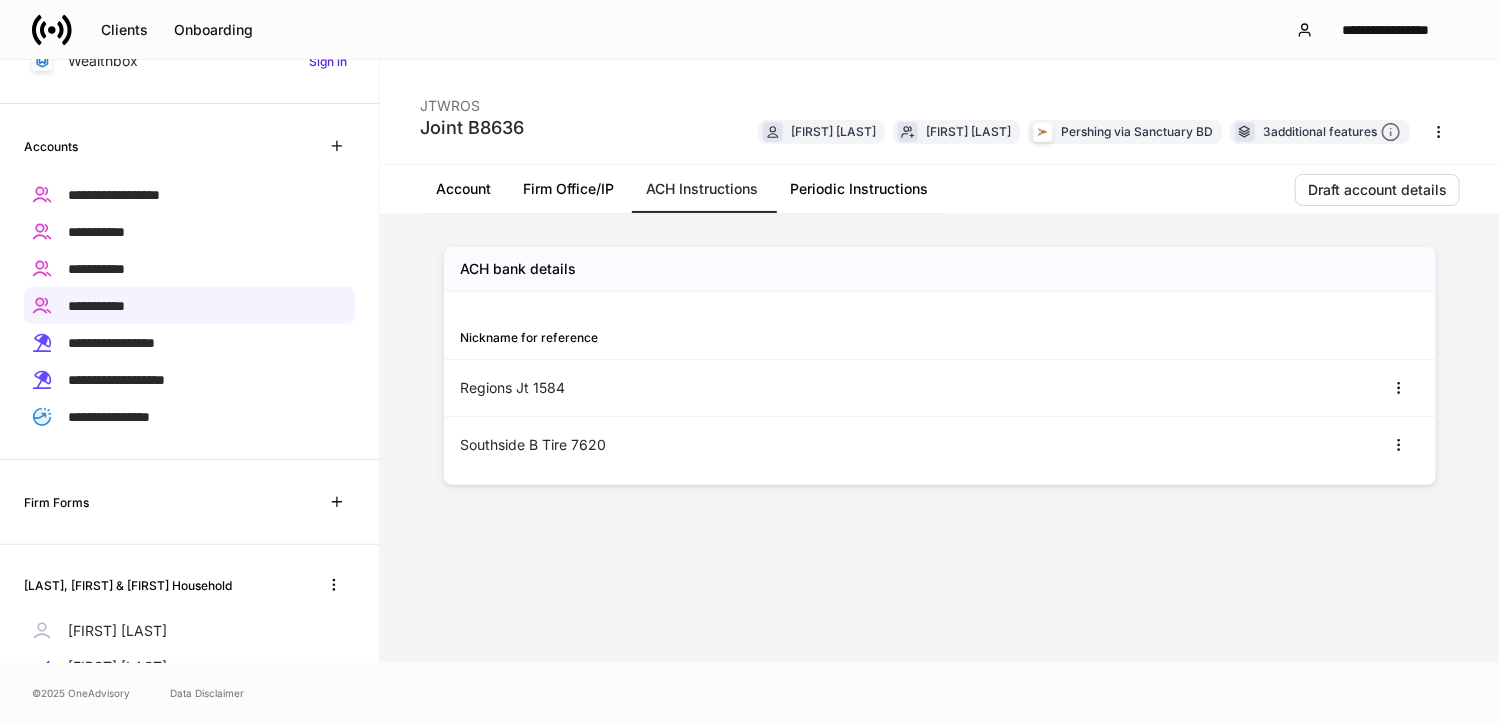 click on "Account" at bounding box center (463, 189) 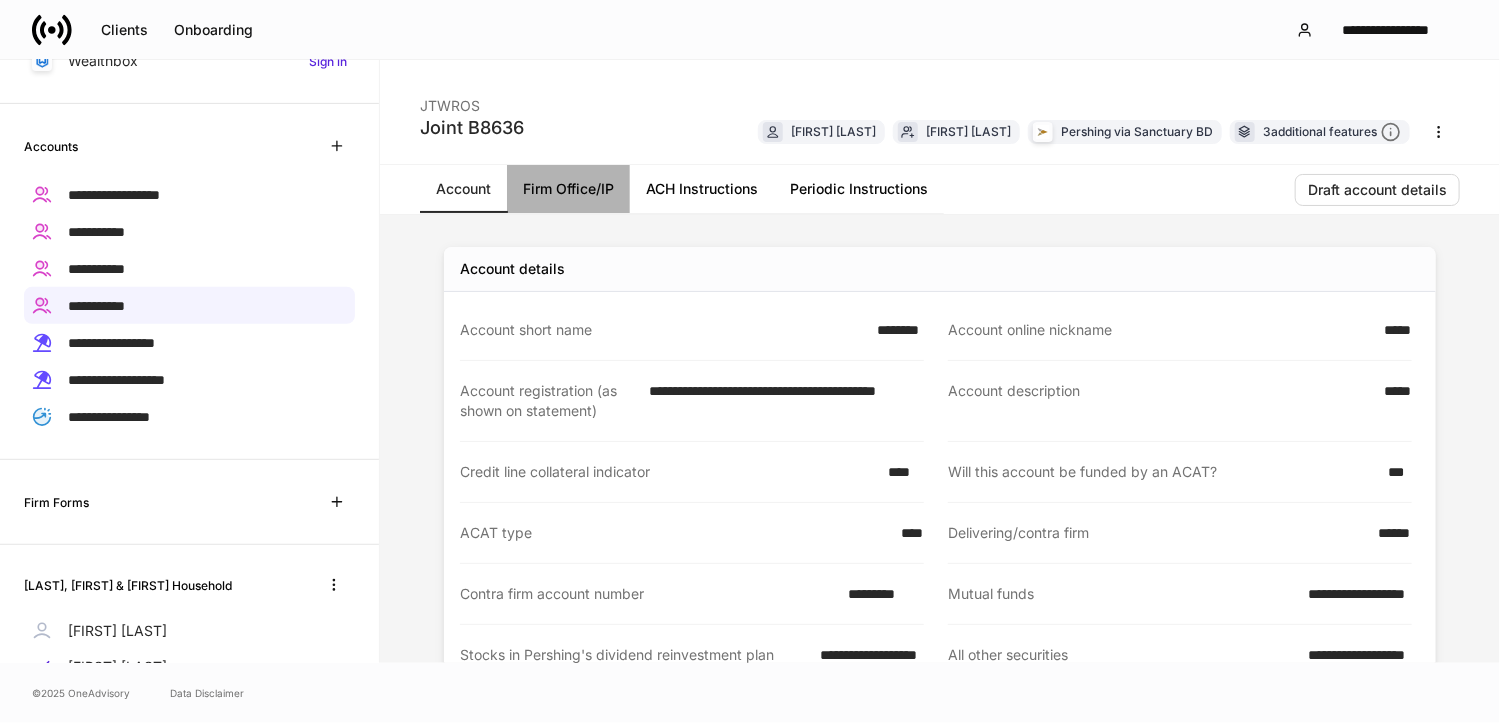 click on "Firm Office/IP" at bounding box center (568, 189) 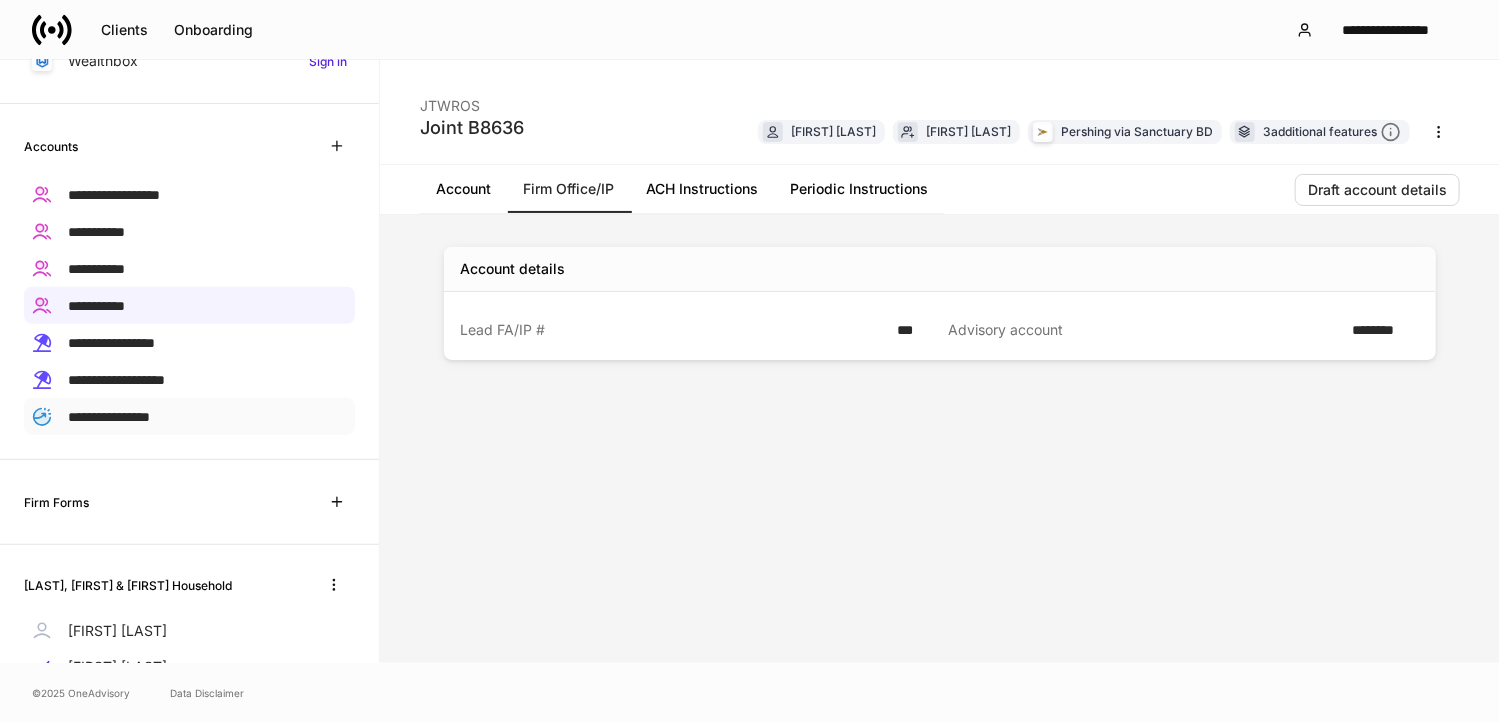 click on "**********" at bounding box center (109, 417) 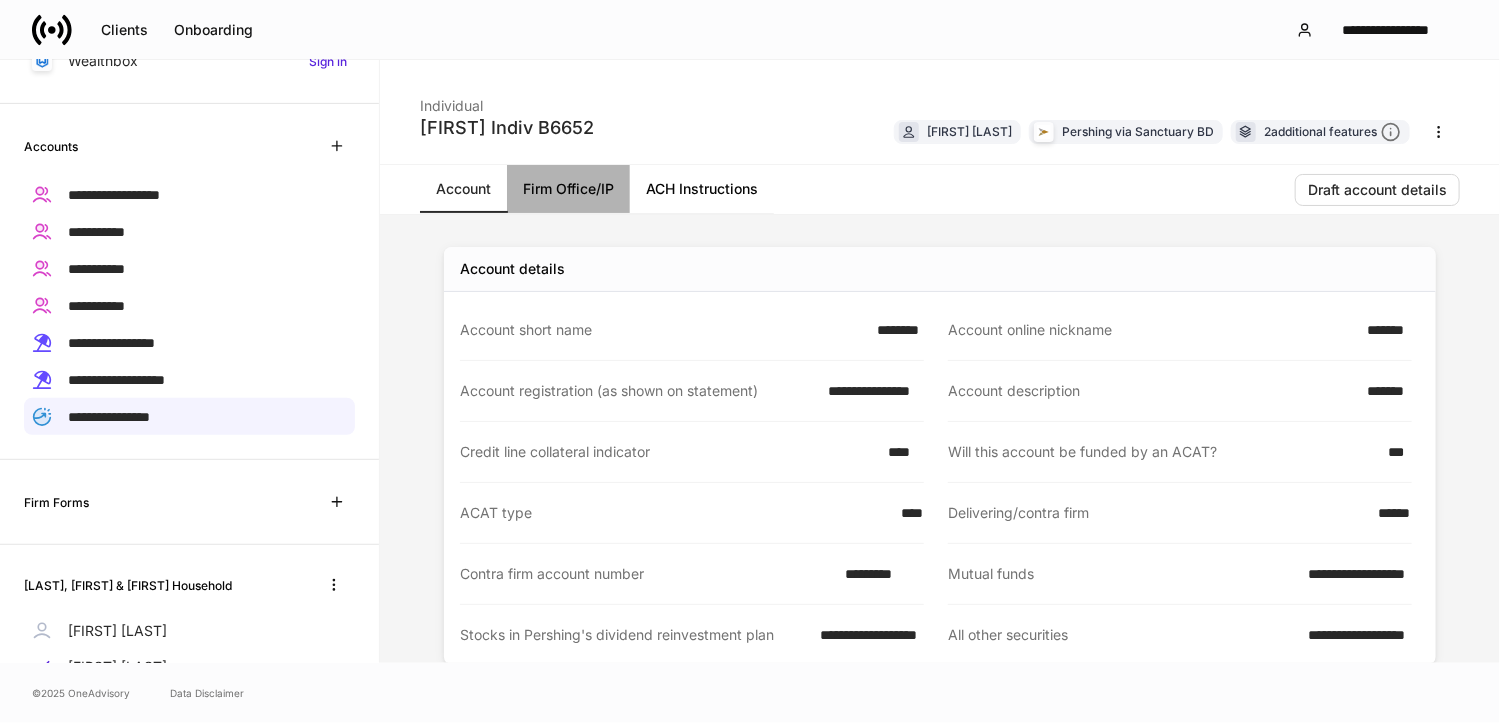 click on "Firm Office/IP" at bounding box center (568, 189) 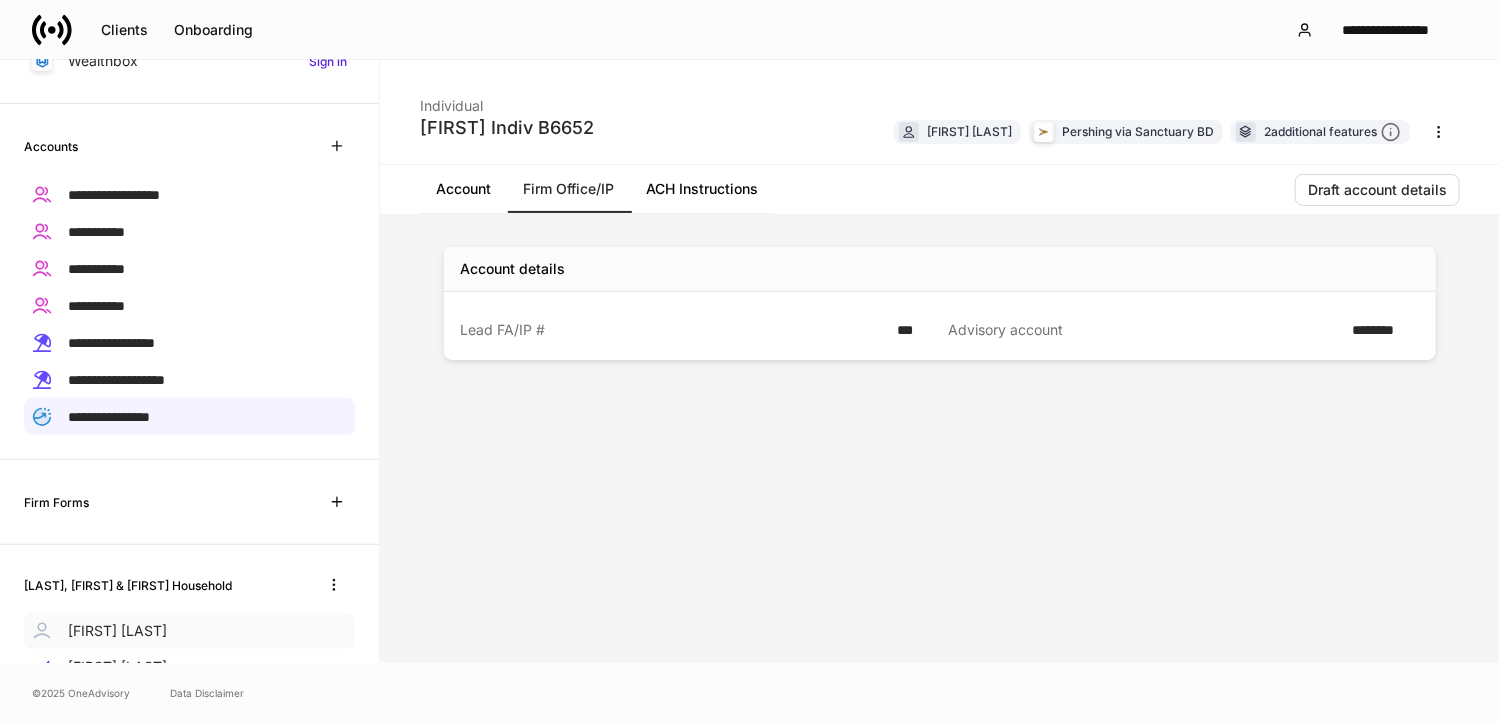 click on "[FIRST] [LAST]" at bounding box center (117, 631) 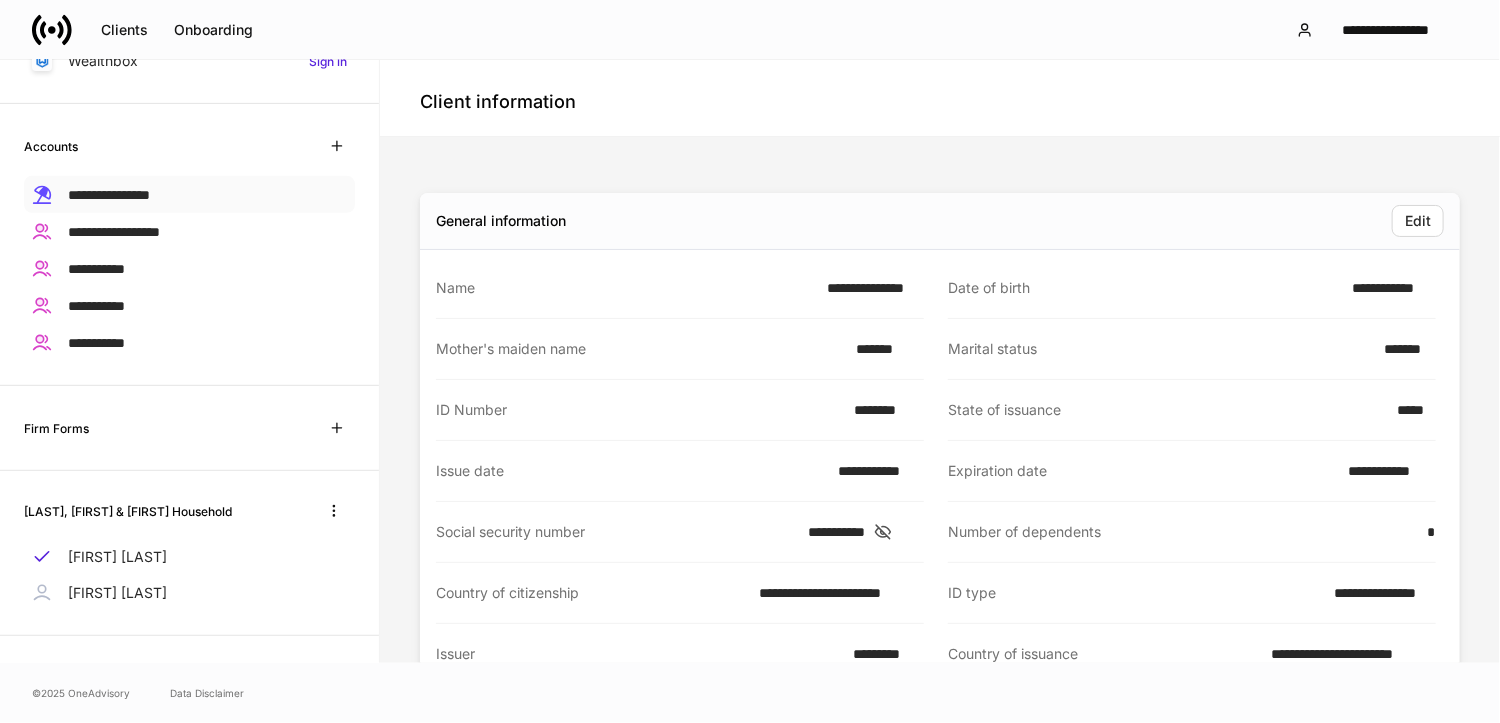 click on "**********" at bounding box center (109, 195) 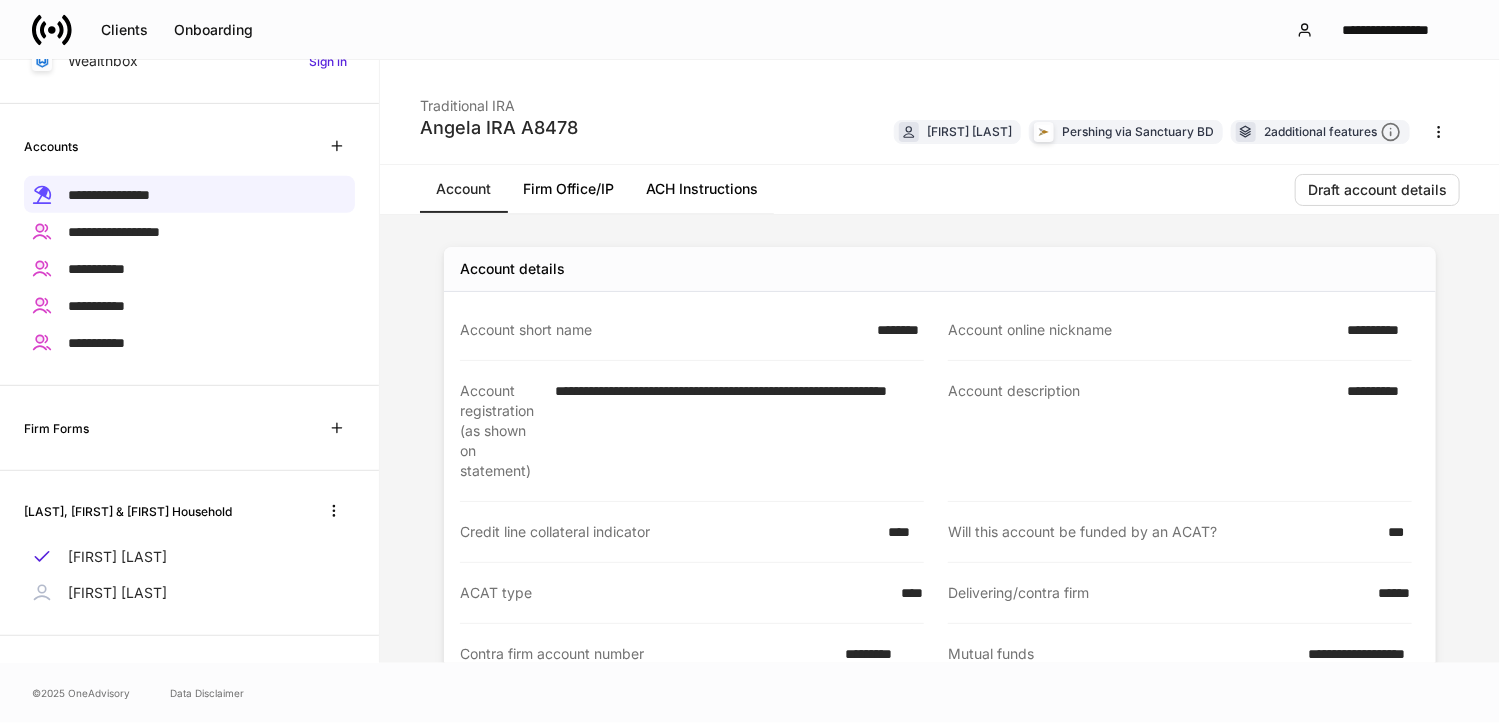 click on "Firm Office/IP" at bounding box center (568, 189) 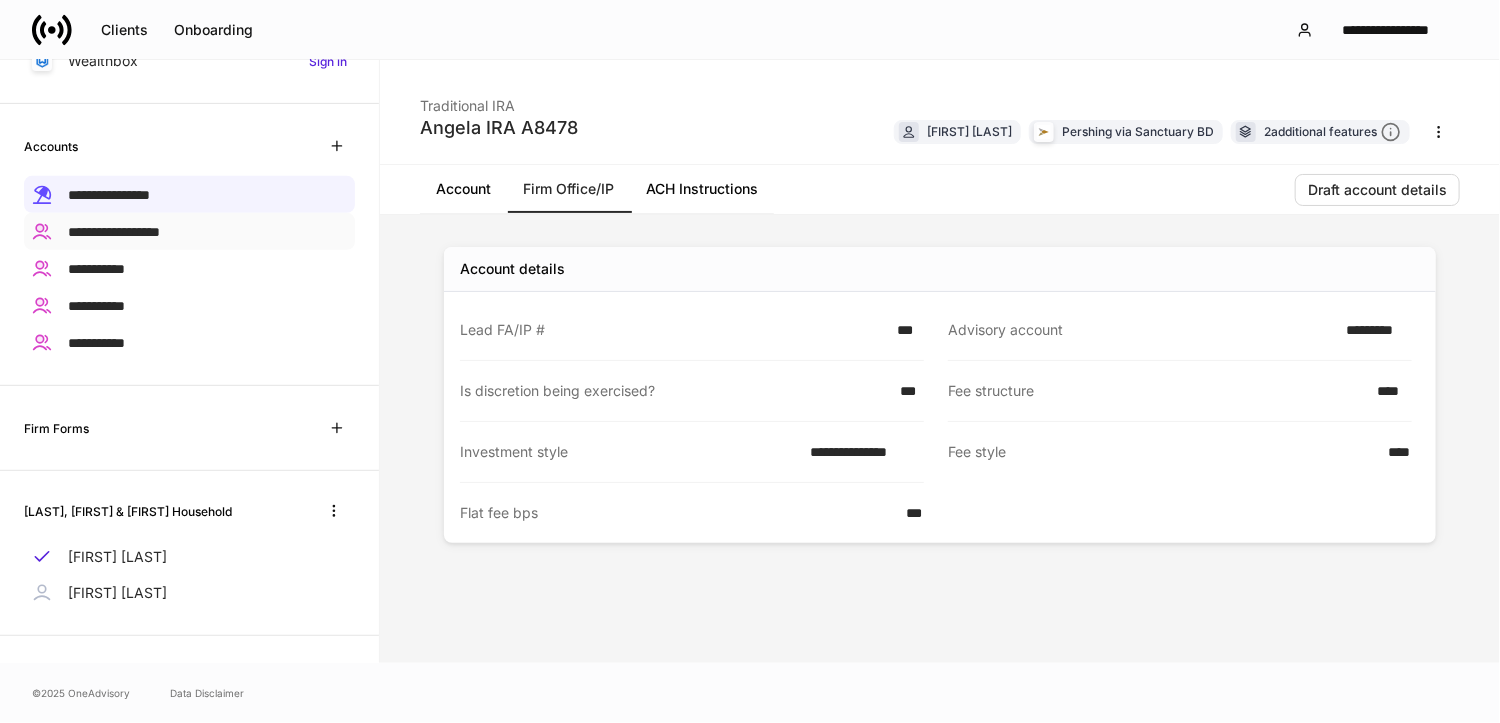click on "**********" at bounding box center (114, 232) 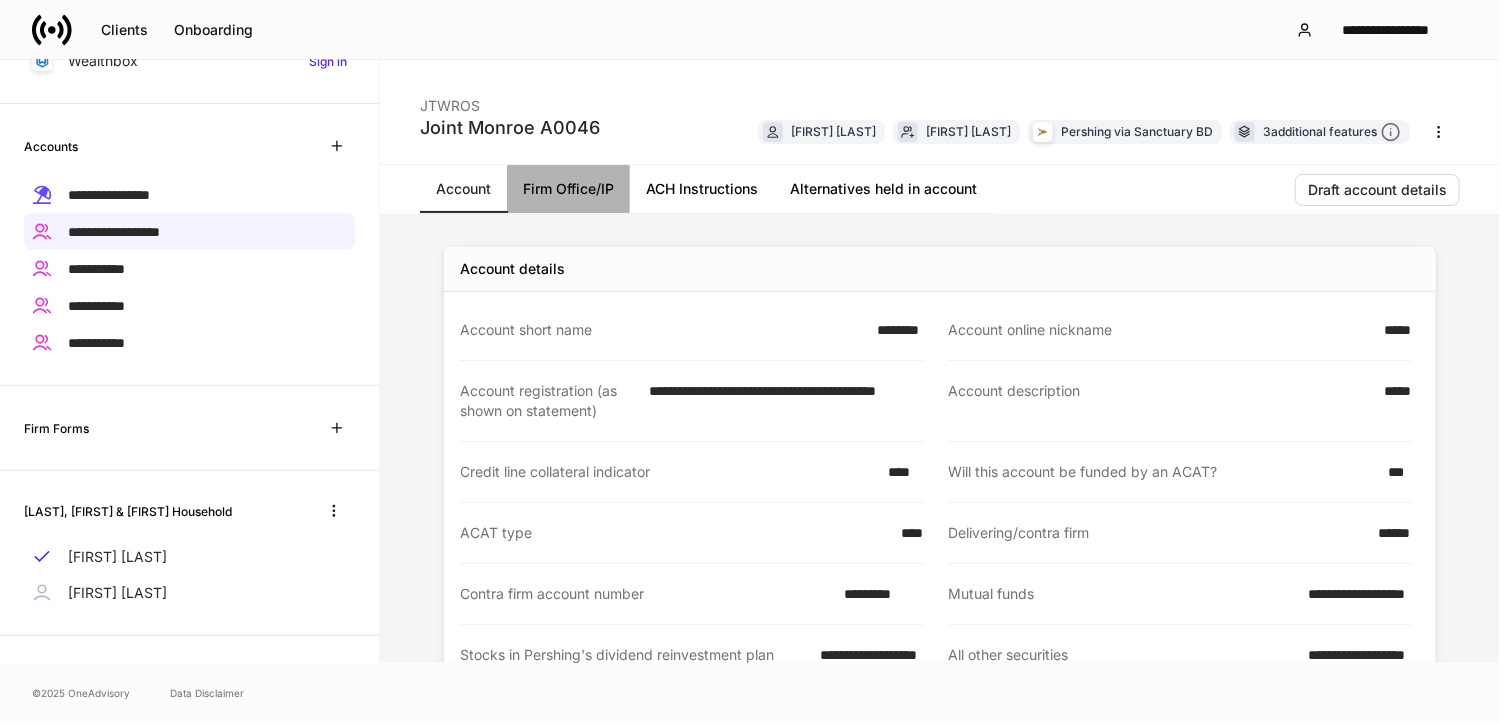 click on "Firm Office/IP" at bounding box center (568, 189) 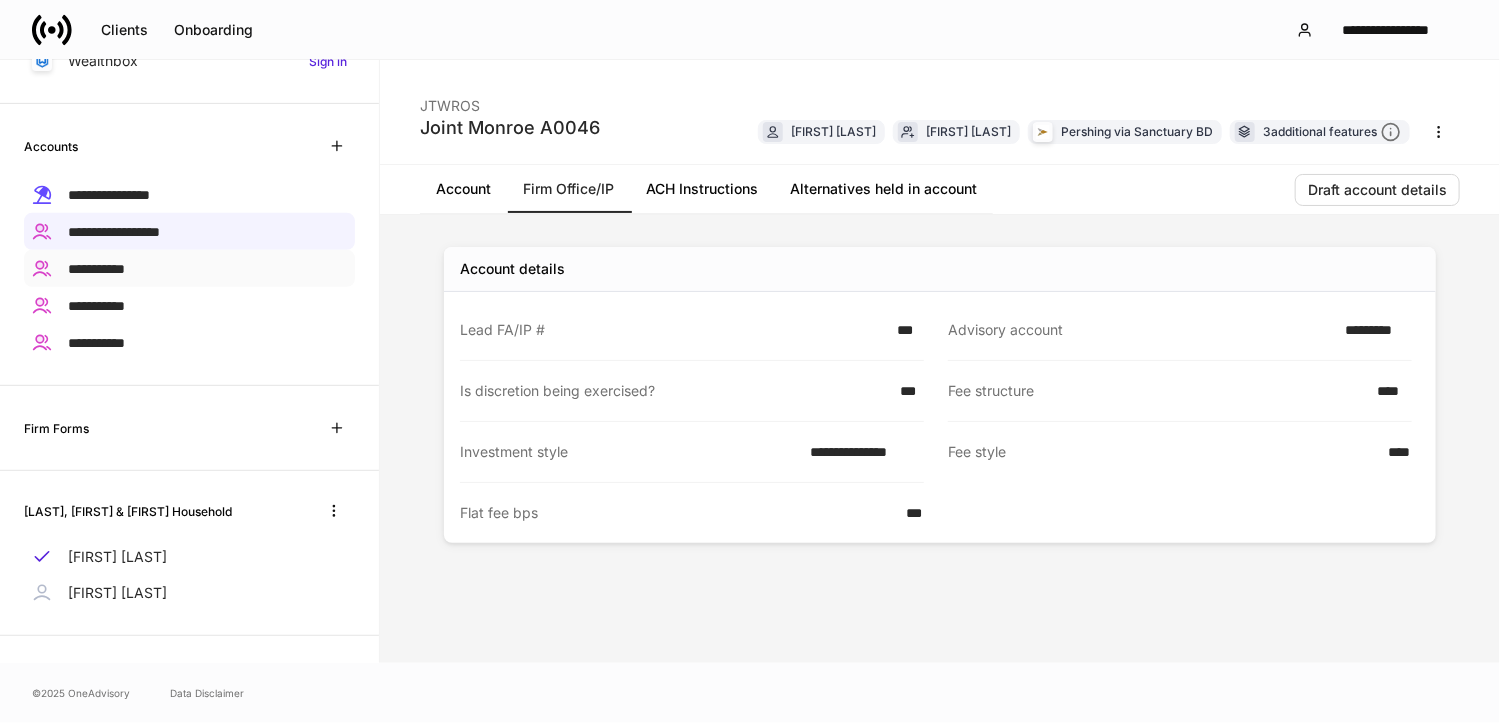 click on "**********" at bounding box center (96, 269) 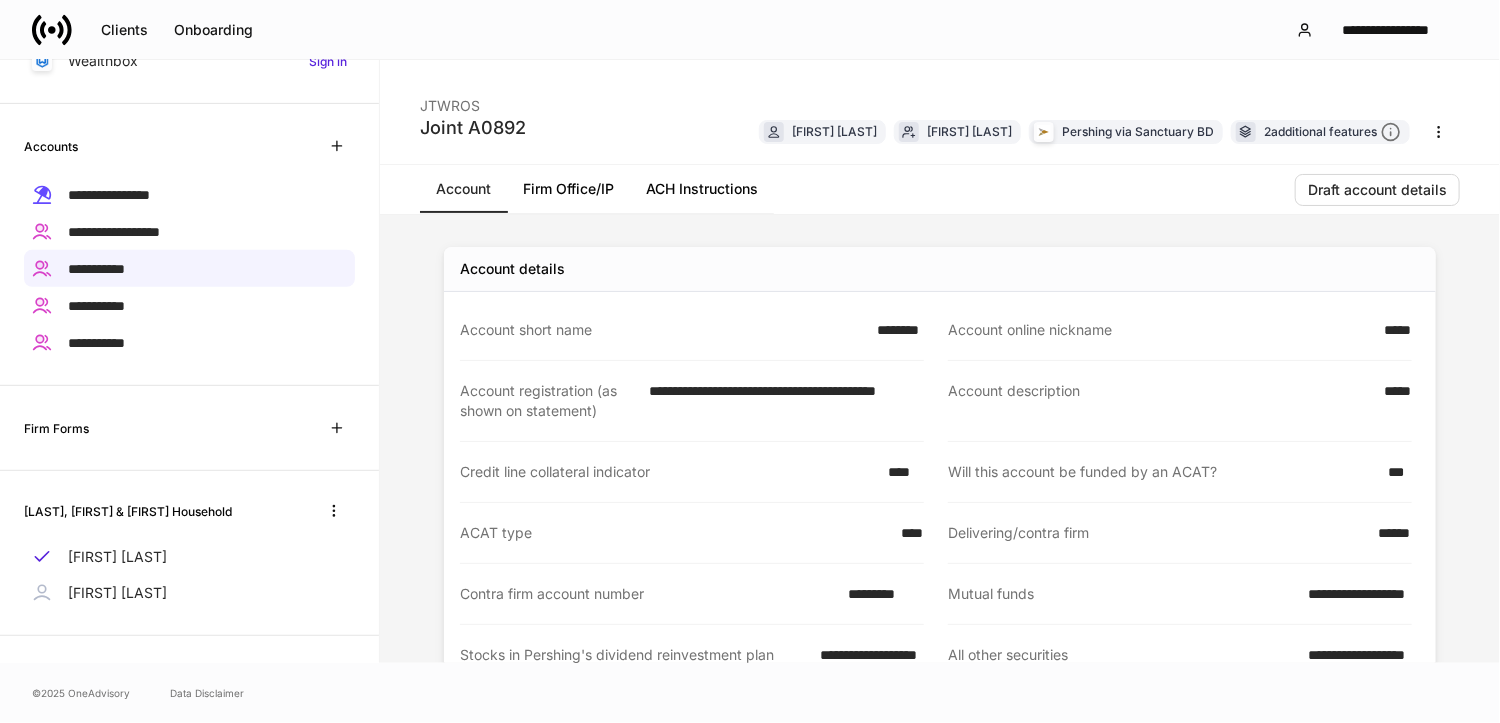 click on "Firm Office/IP" at bounding box center [568, 189] 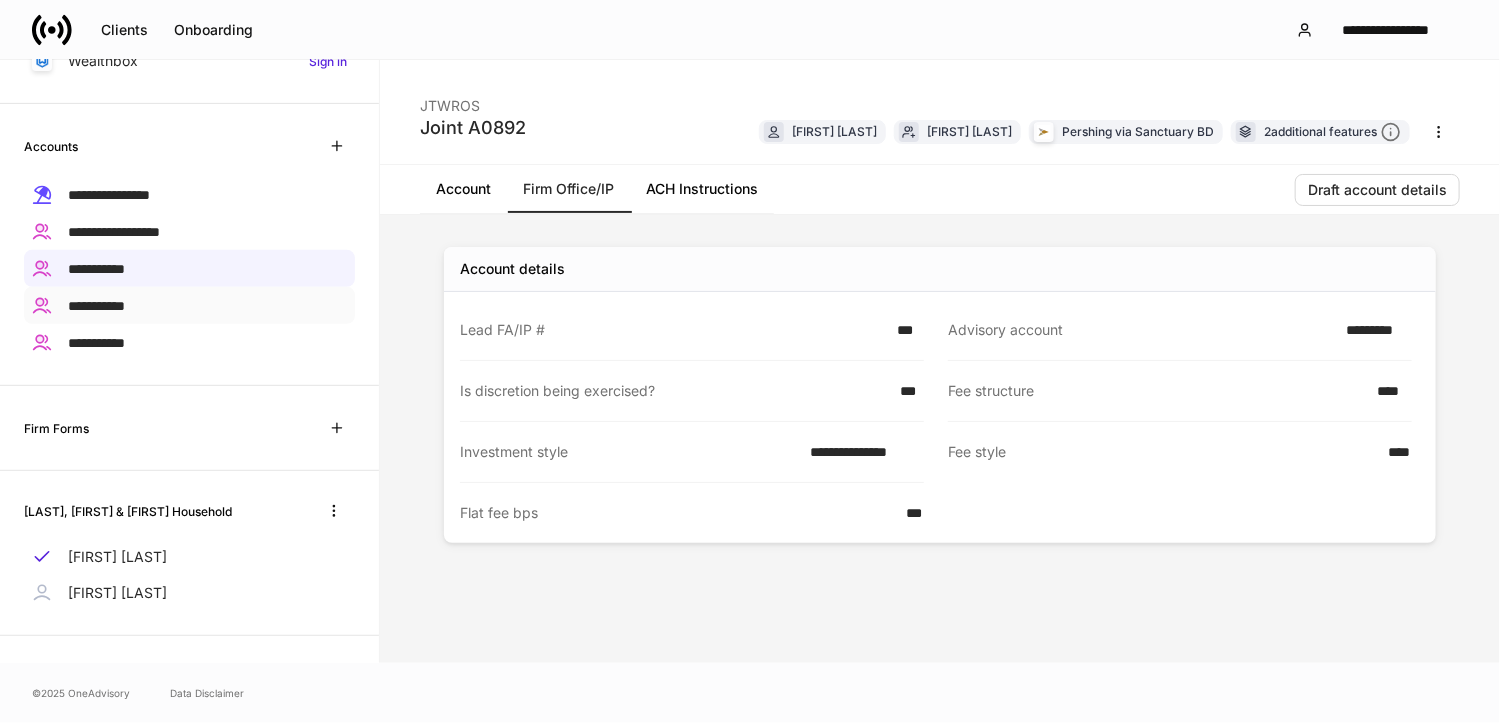 click on "**********" at bounding box center (96, 306) 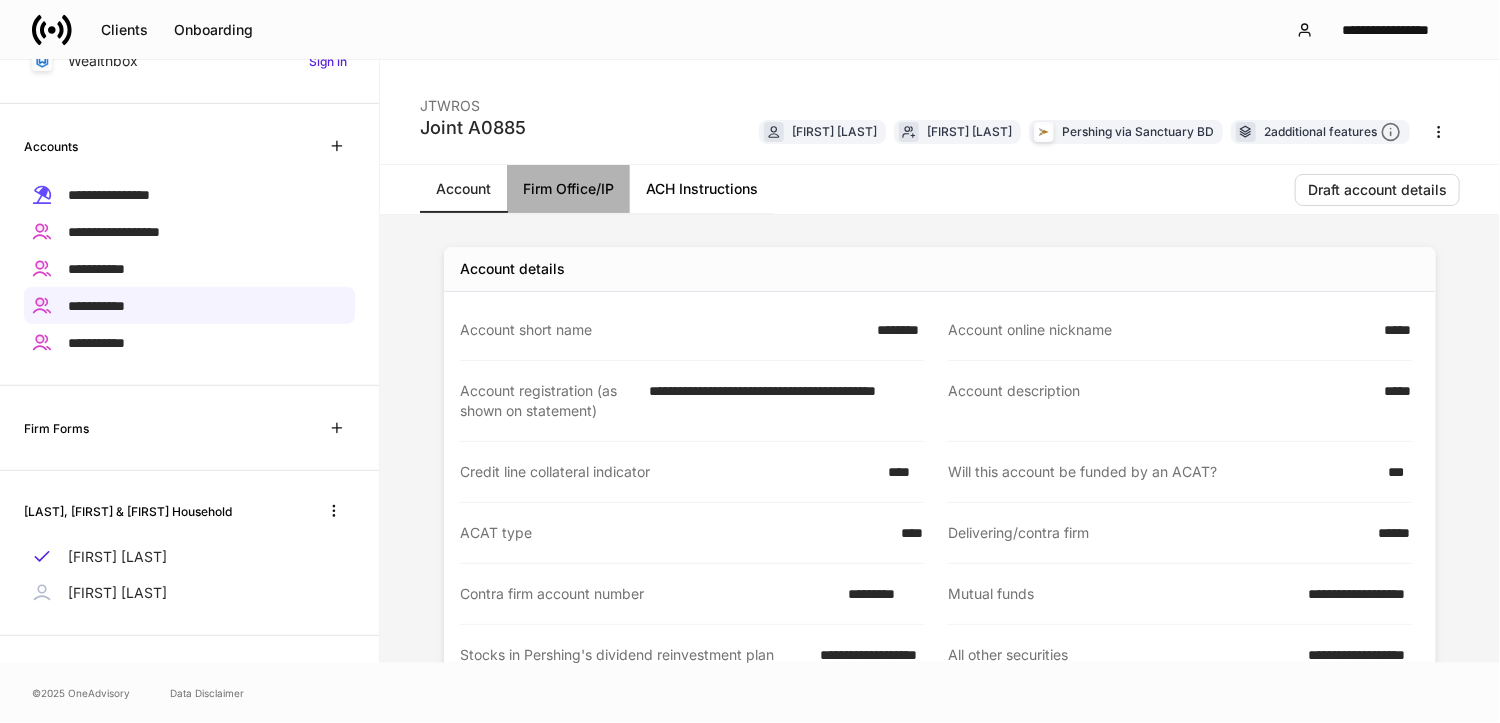 click on "Firm Office/IP" at bounding box center (568, 189) 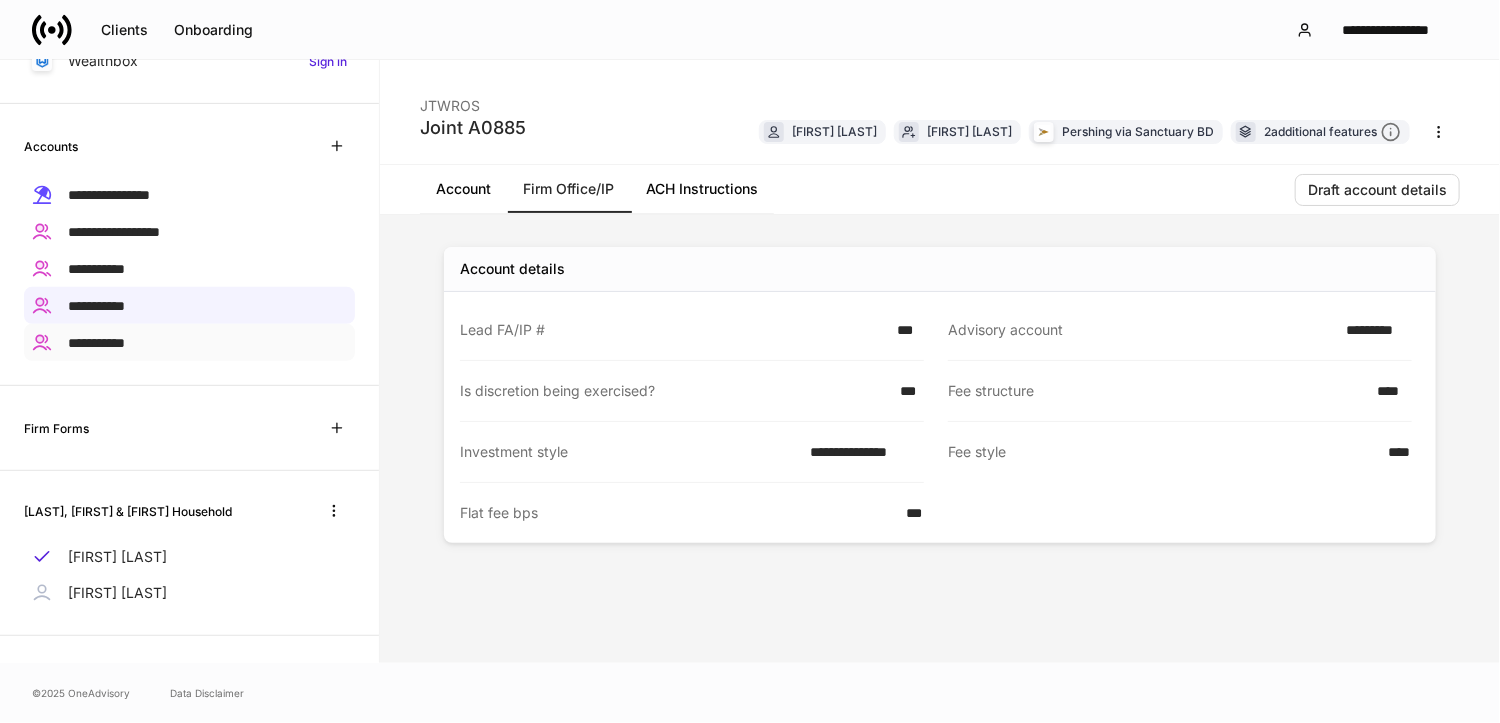 click on "**********" at bounding box center (189, 342) 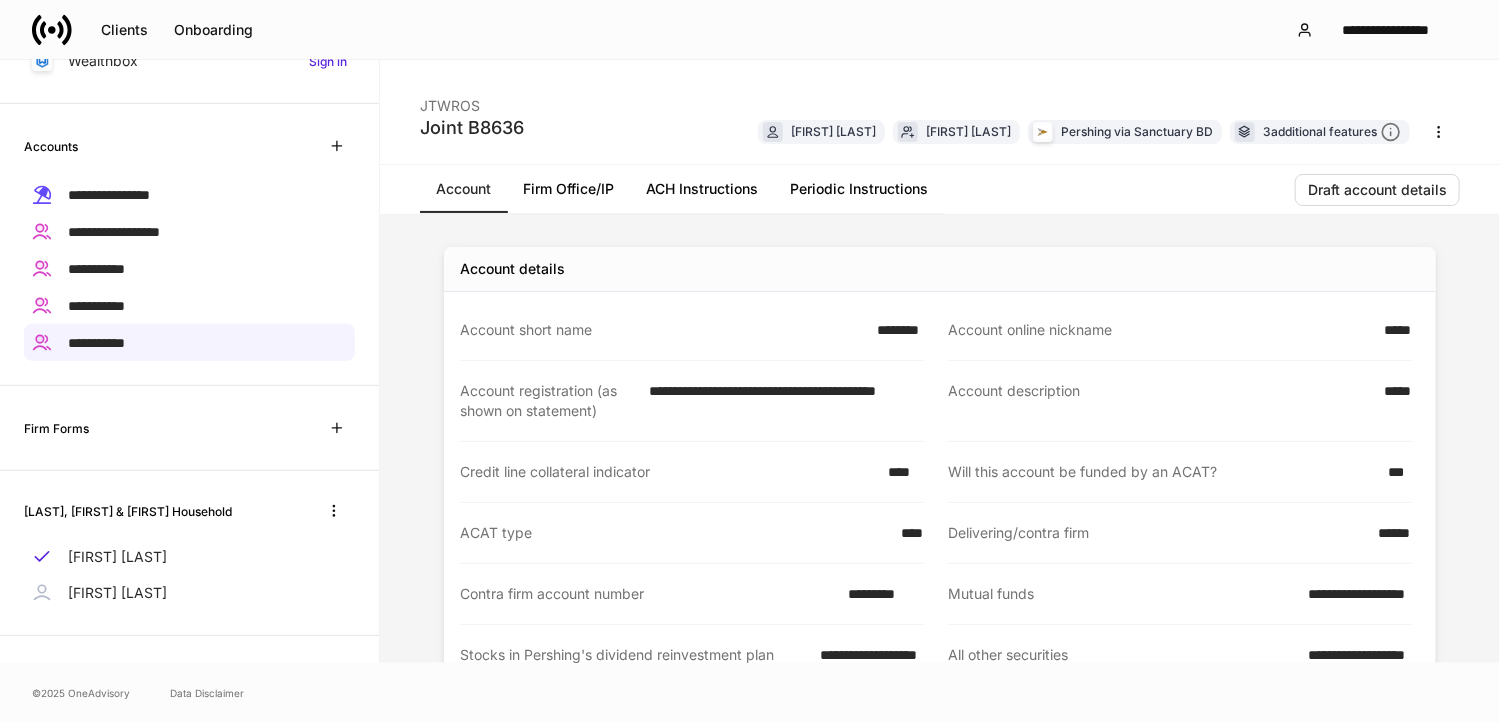 click on "Firm Office/IP" at bounding box center [568, 189] 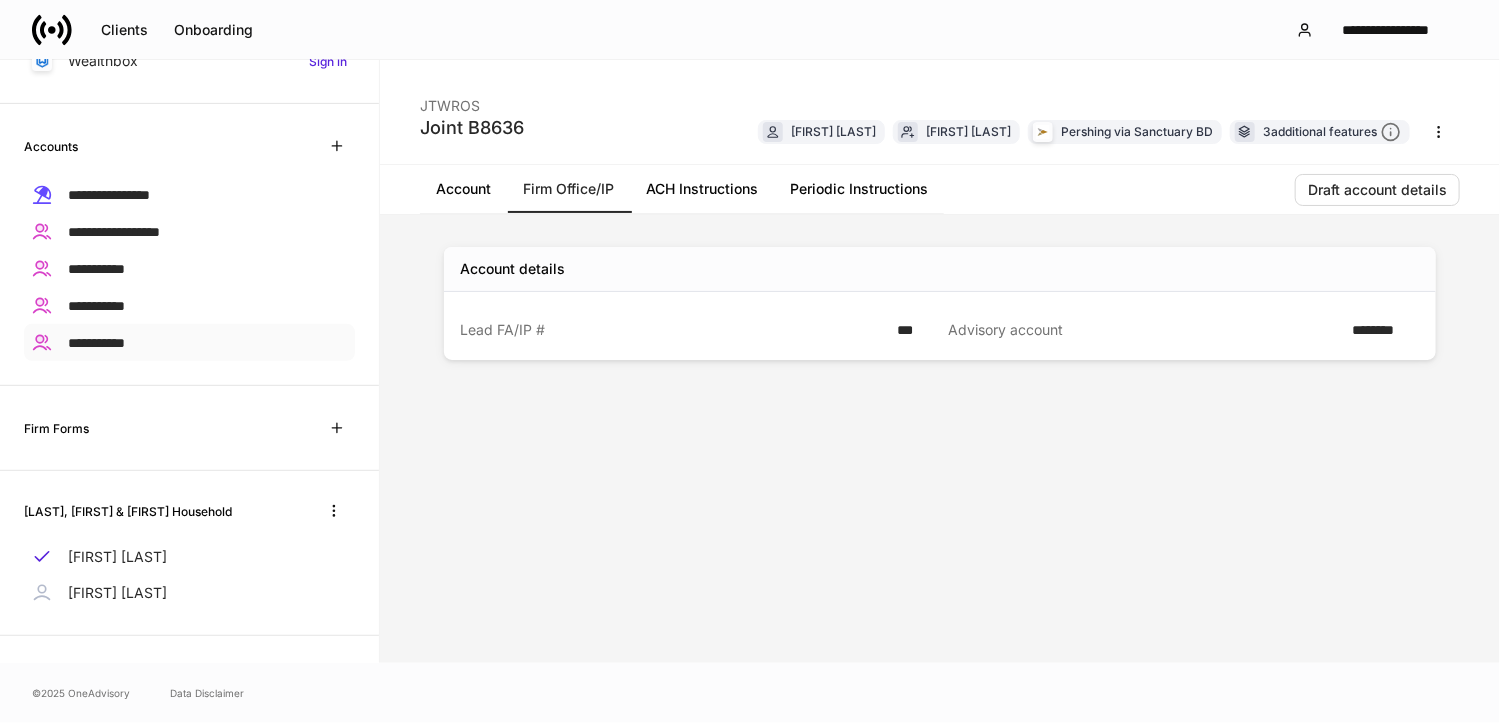 drag, startPoint x: 125, startPoint y: 327, endPoint x: 194, endPoint y: 323, distance: 69.115845 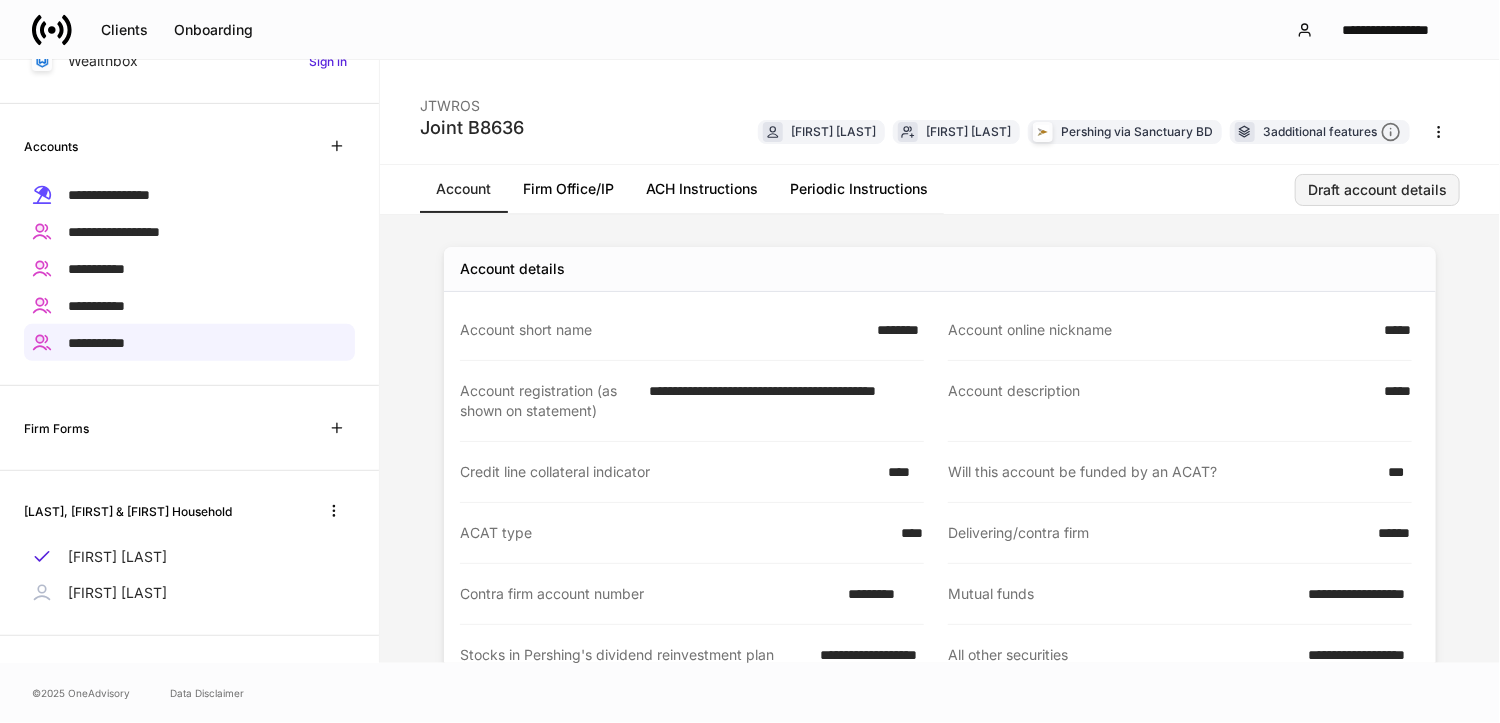 click on "Draft account details" at bounding box center [1377, 190] 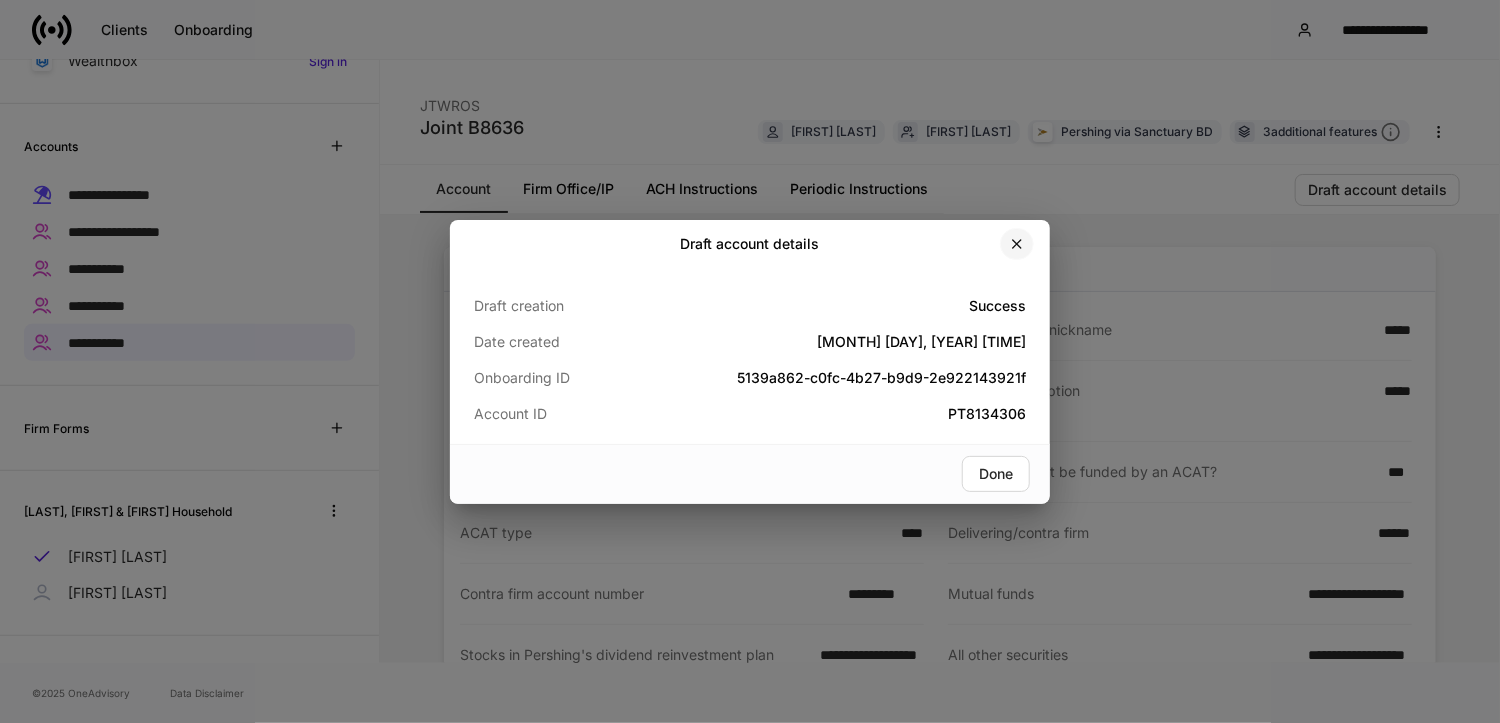 click 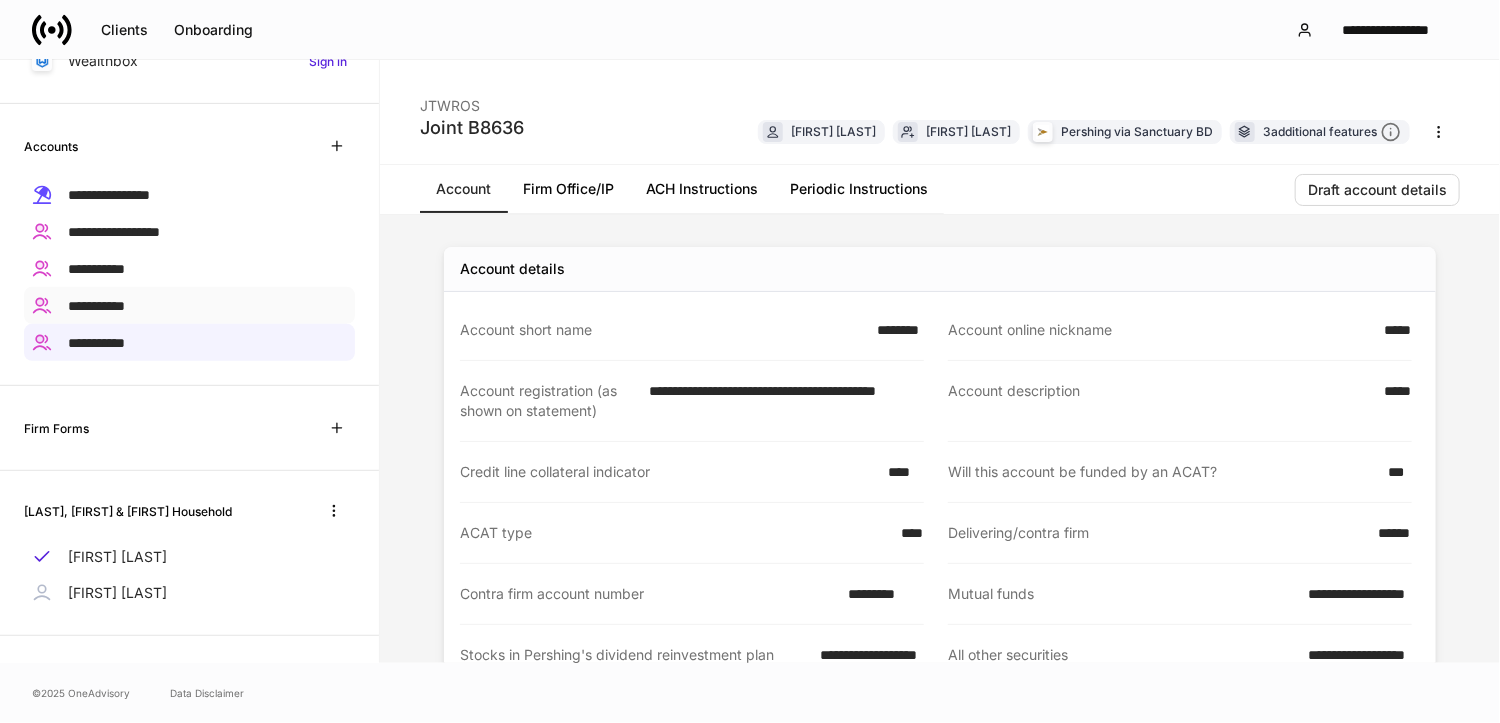 click on "**********" at bounding box center (96, 306) 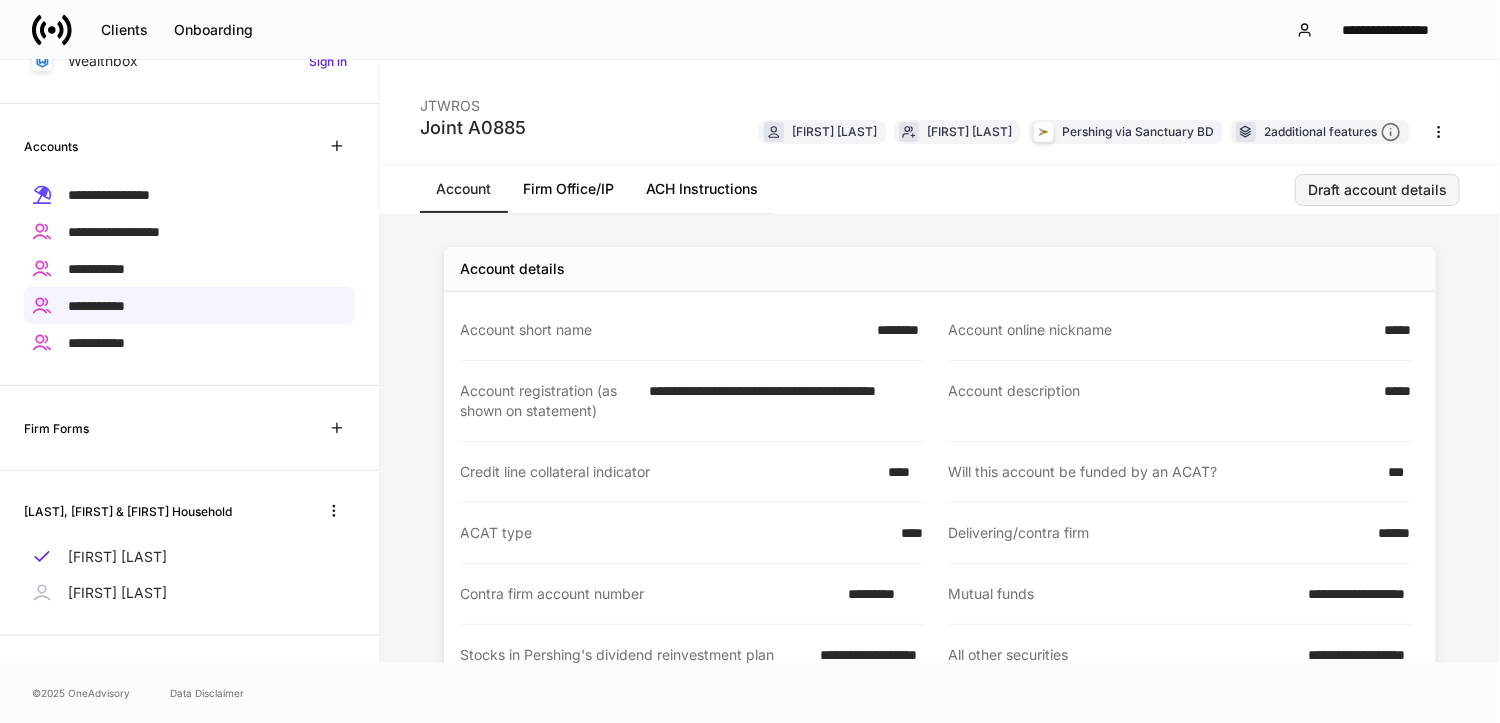 click on "Draft account details" at bounding box center [1377, 190] 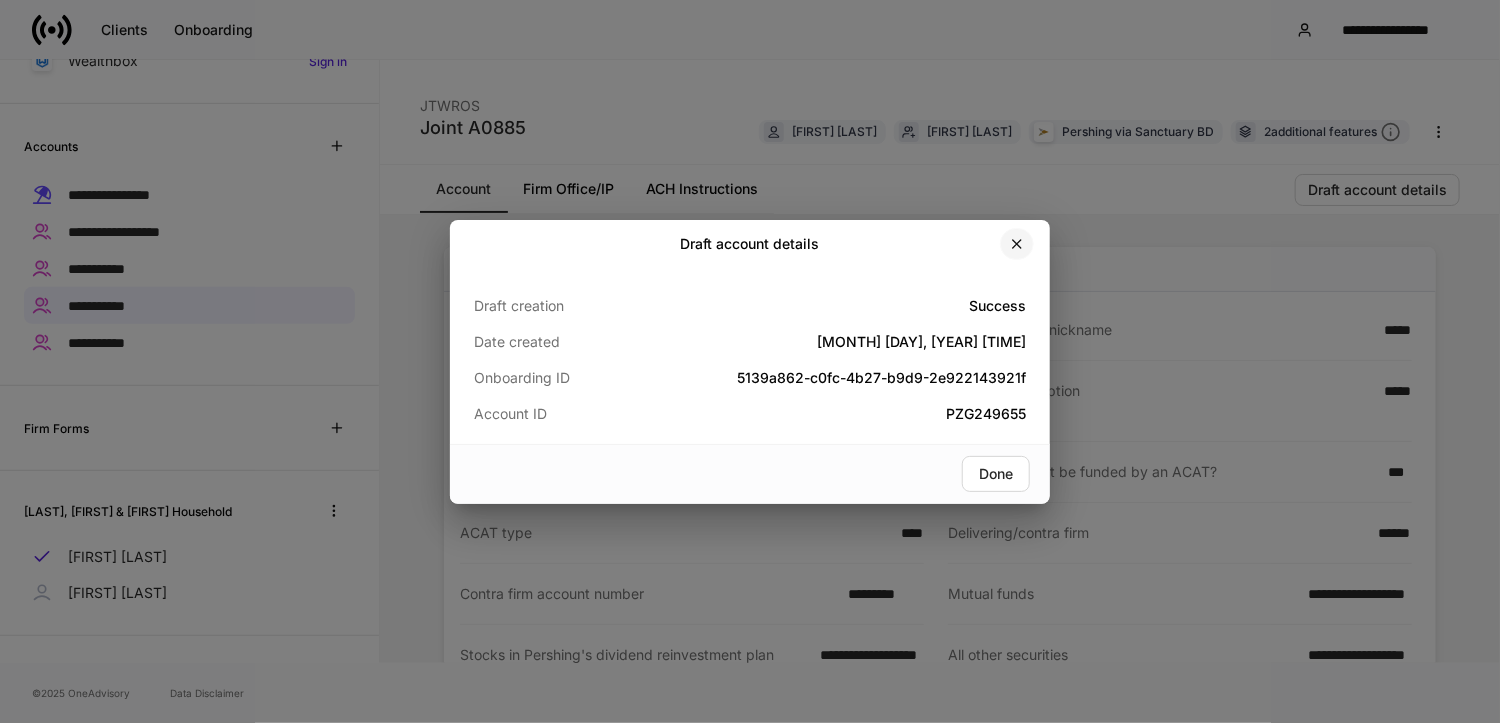 click 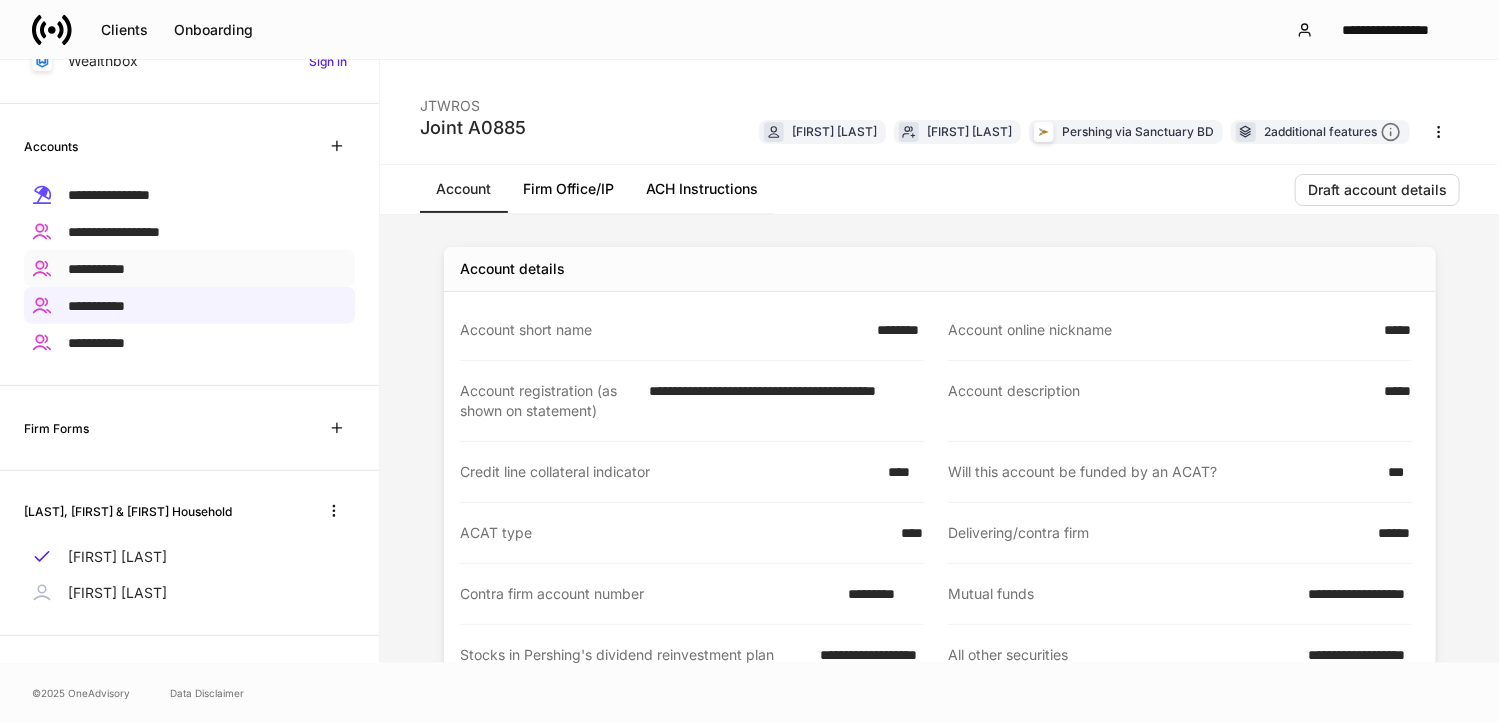 click on "**********" at bounding box center [96, 269] 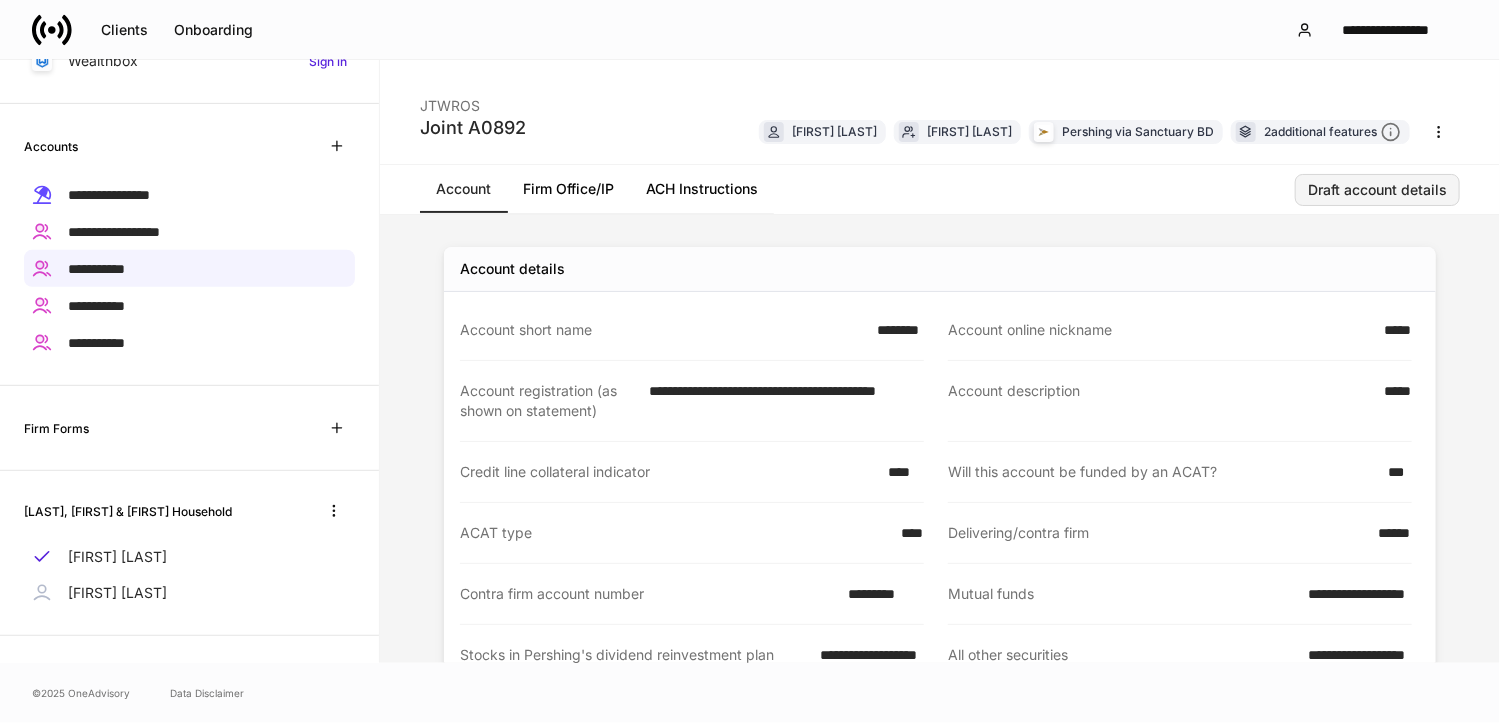 click on "Draft account details" at bounding box center (1377, 190) 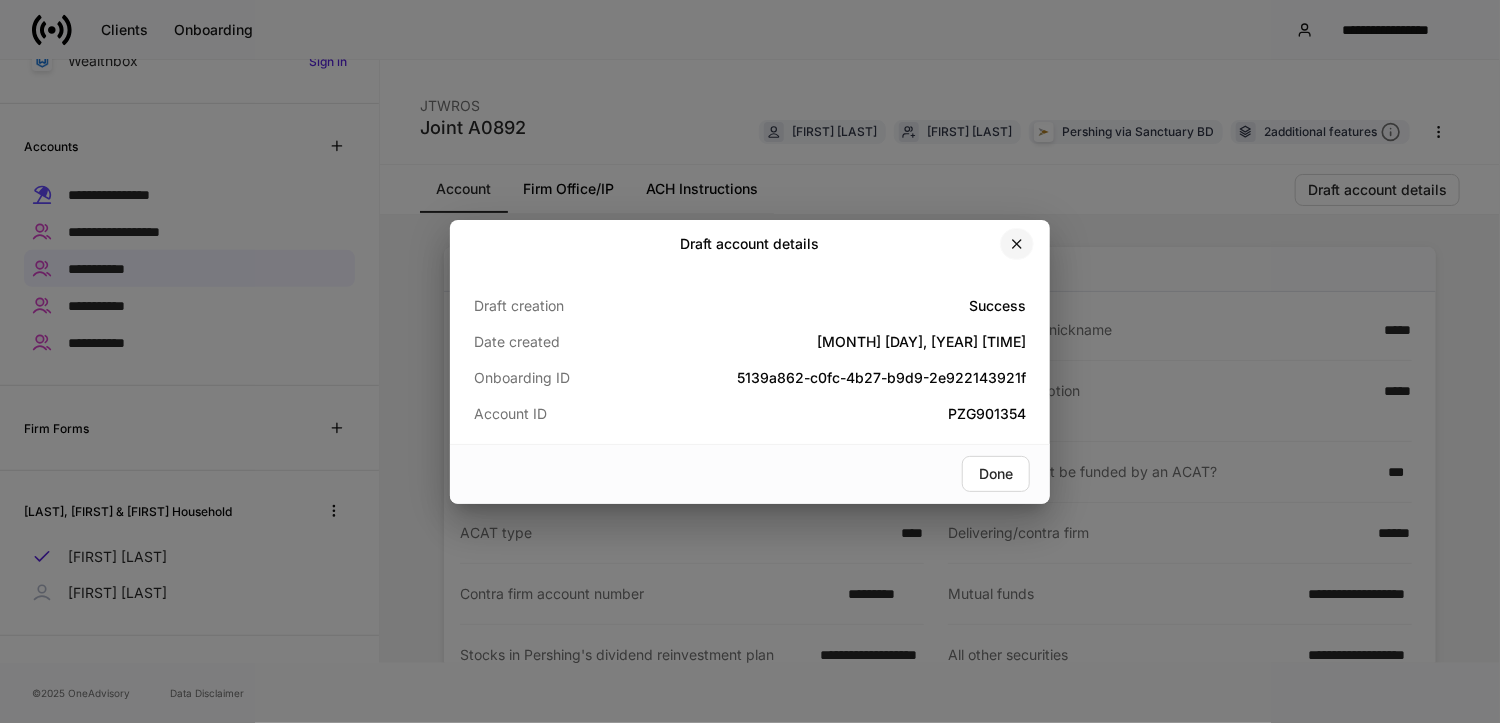 click 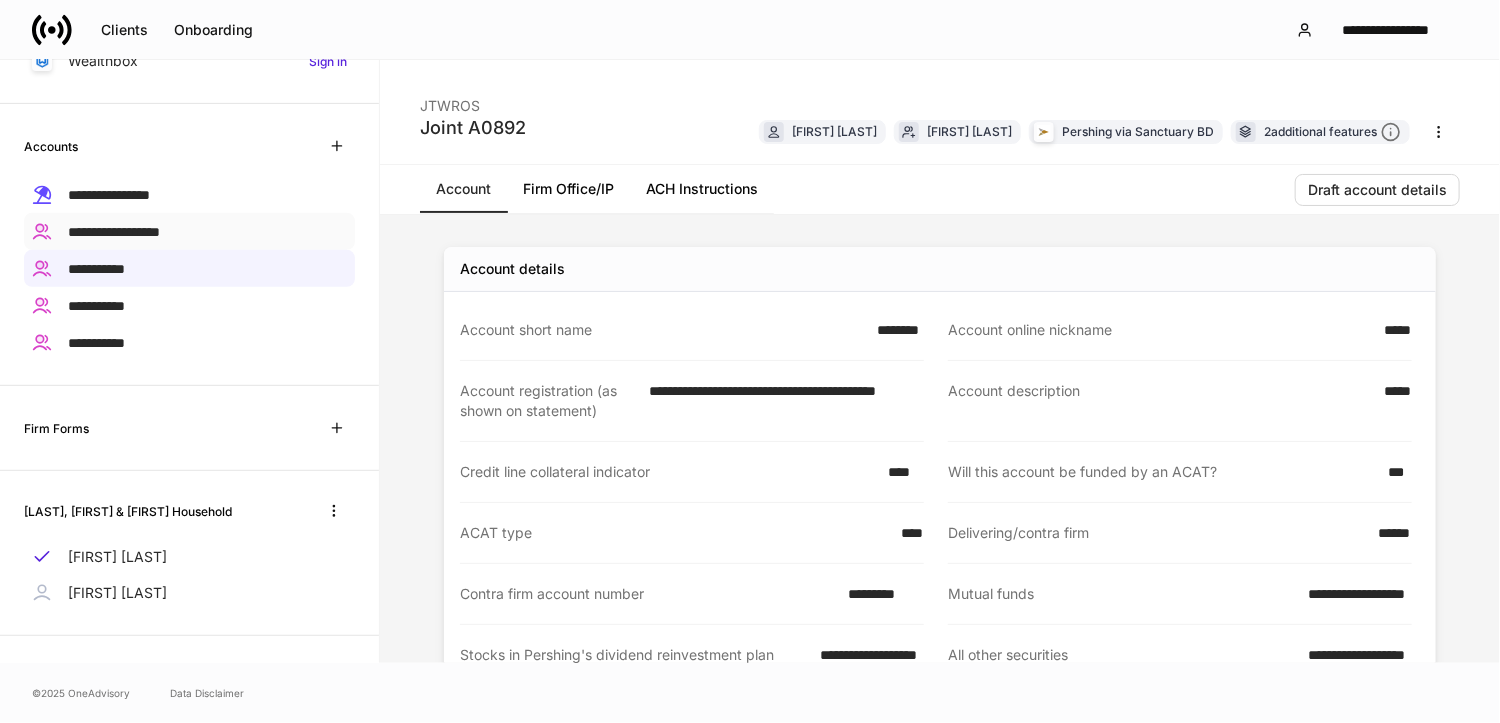 click on "**********" at bounding box center [114, 232] 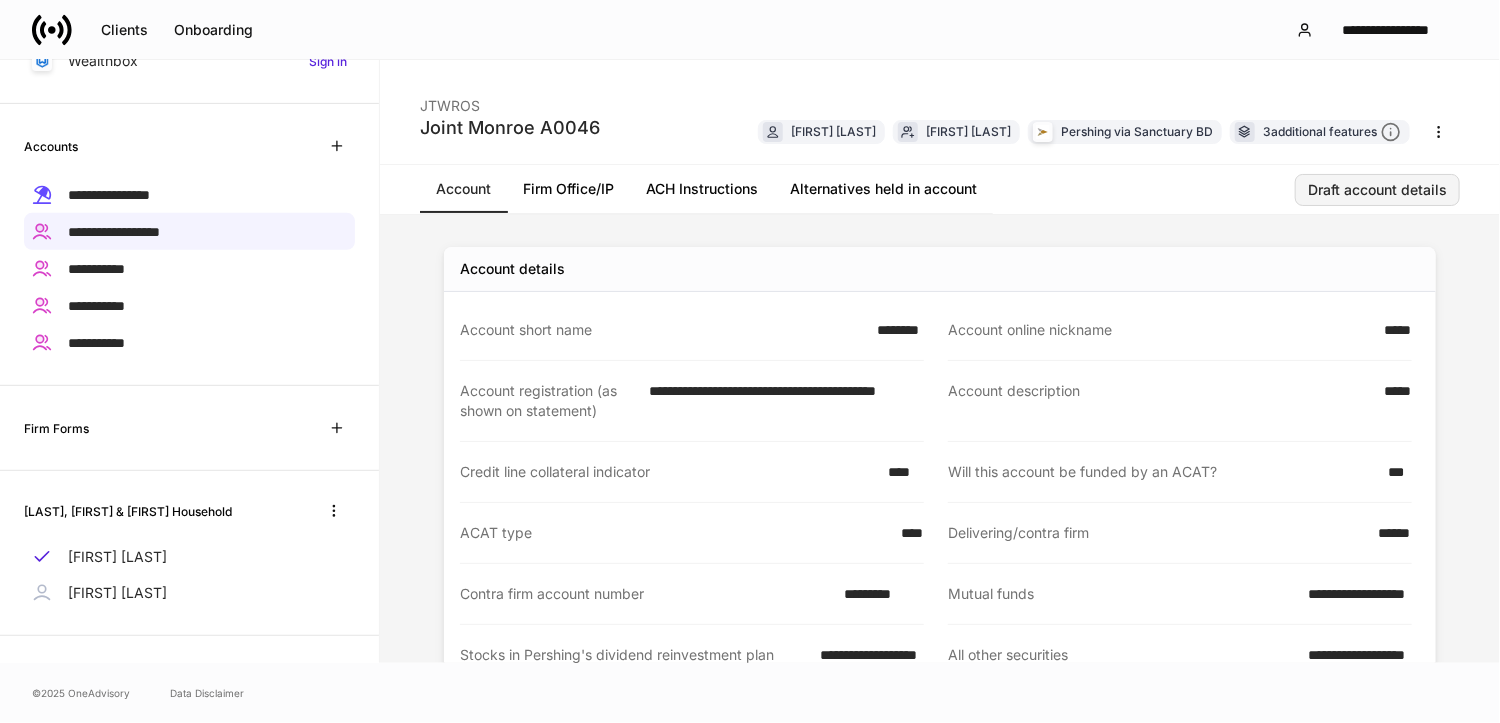 click on "Draft account details" at bounding box center [1377, 190] 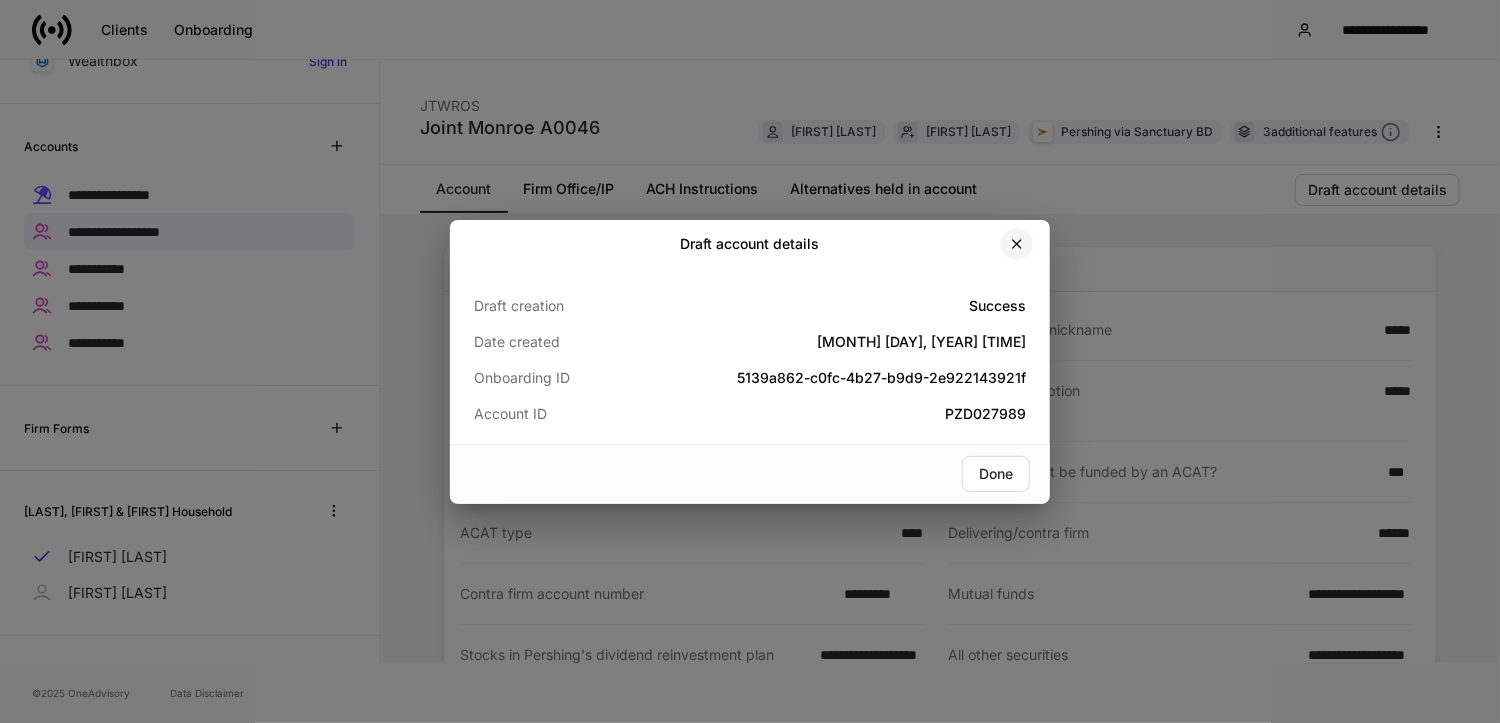 click 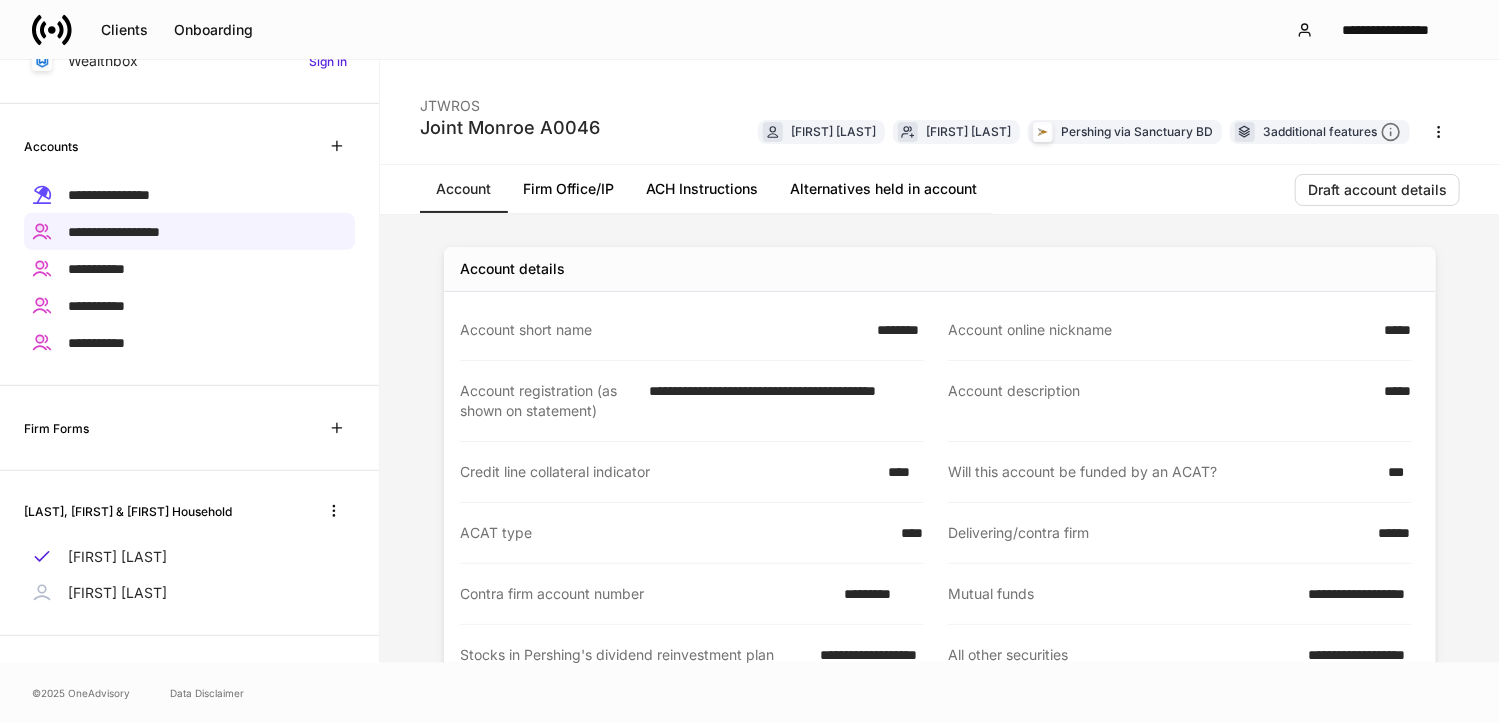 click on "Firm Office/IP" at bounding box center [568, 189] 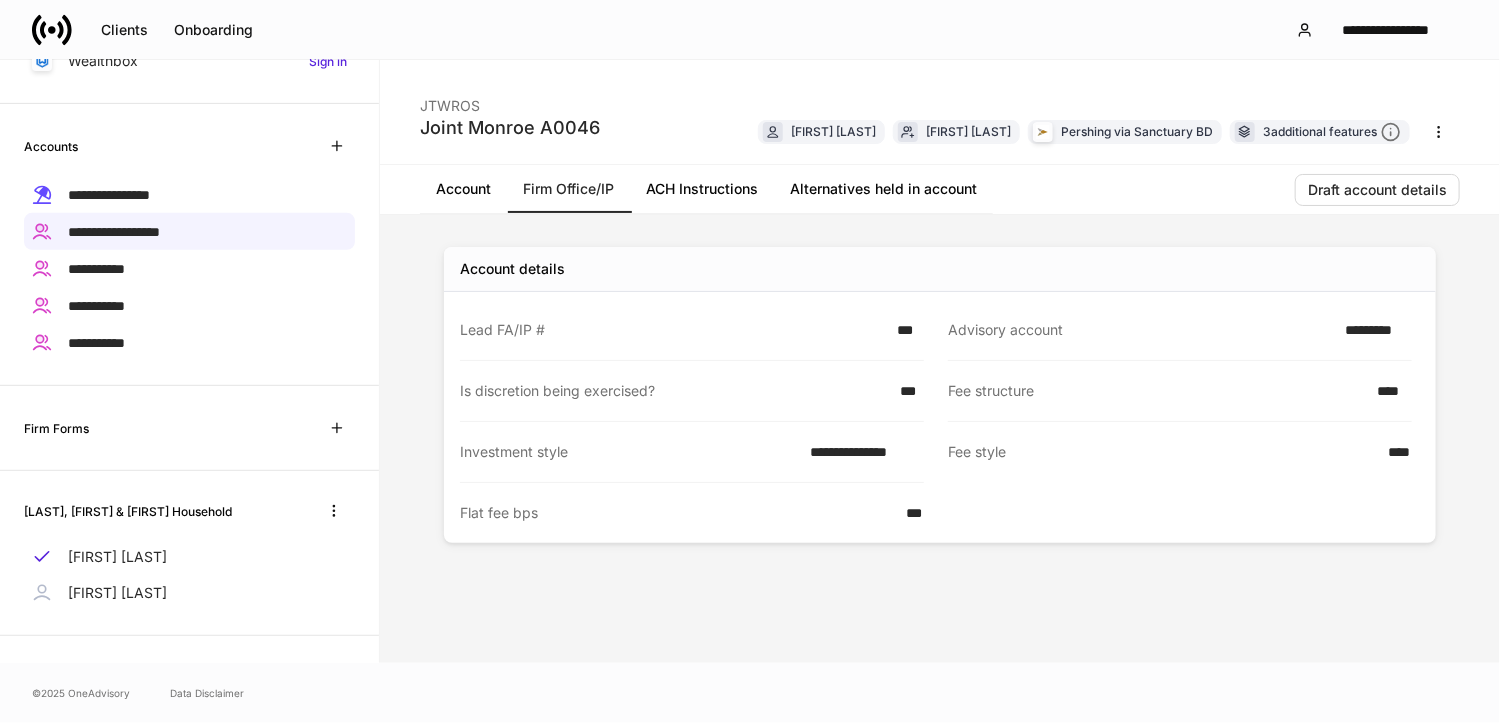 click on "**********" at bounding box center [940, 439] 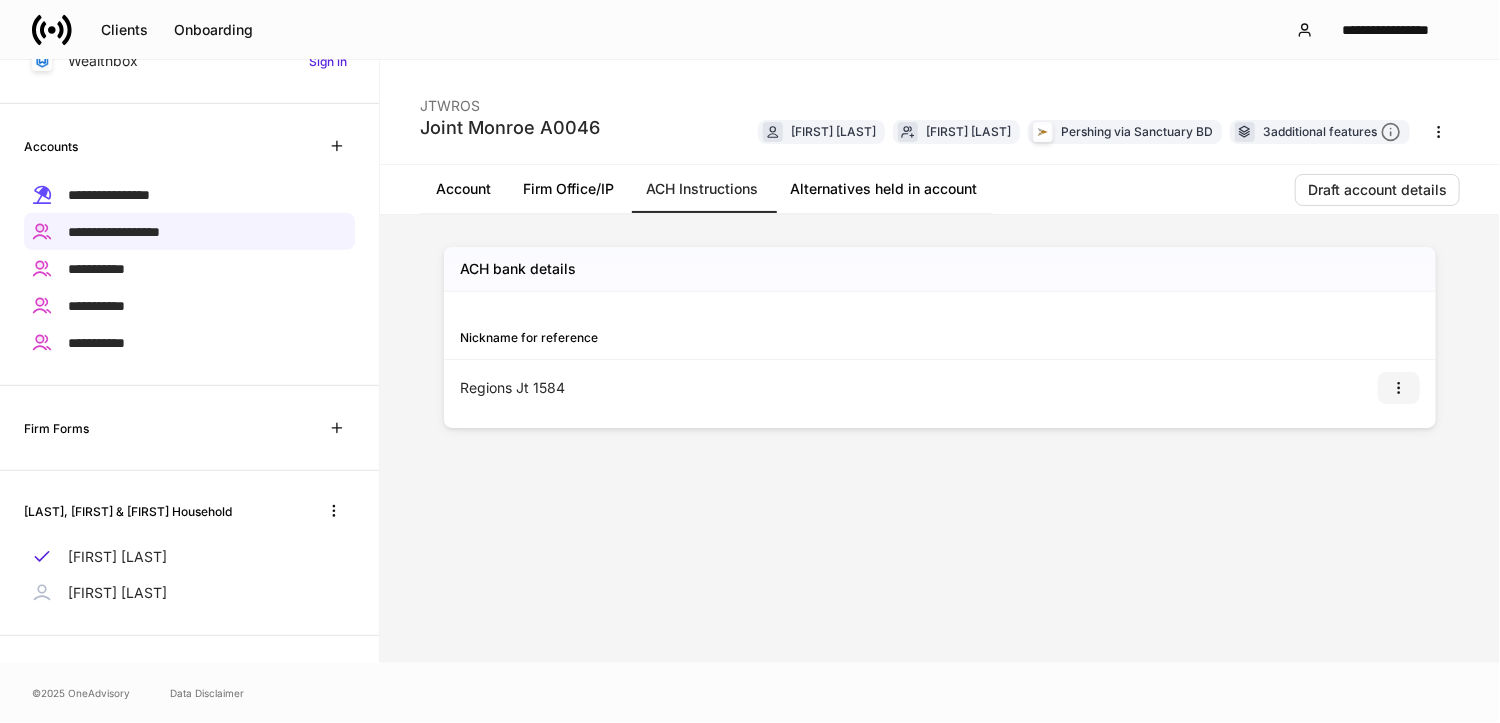 click 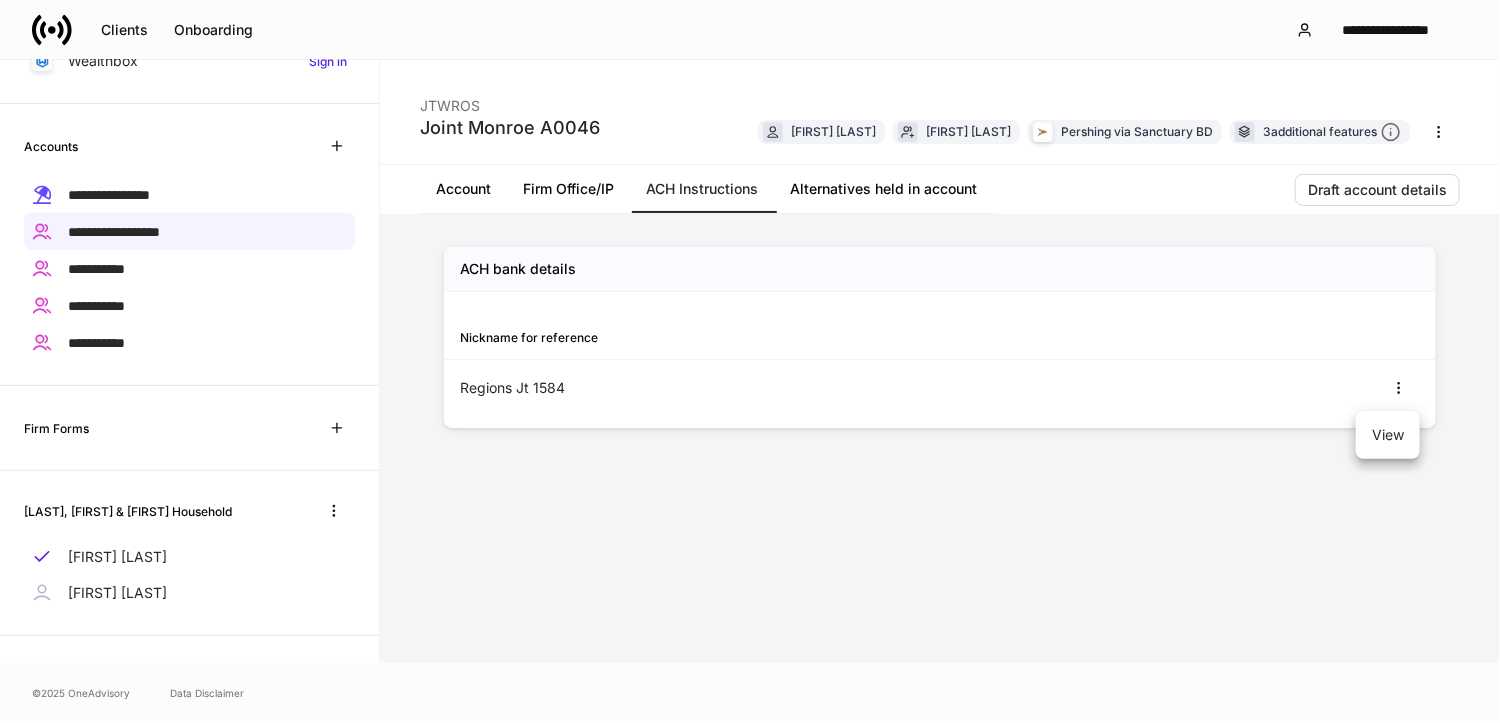 click on "View" at bounding box center (1388, 435) 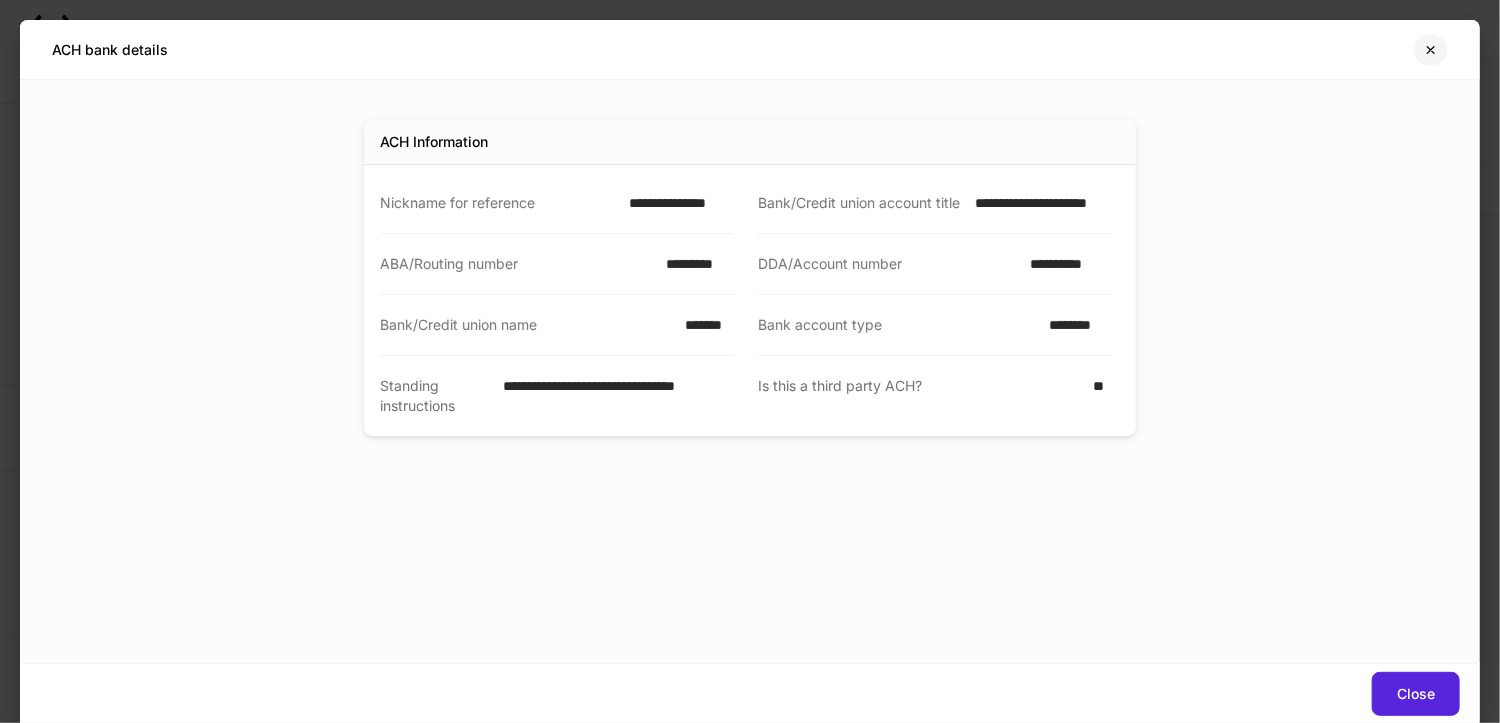 click 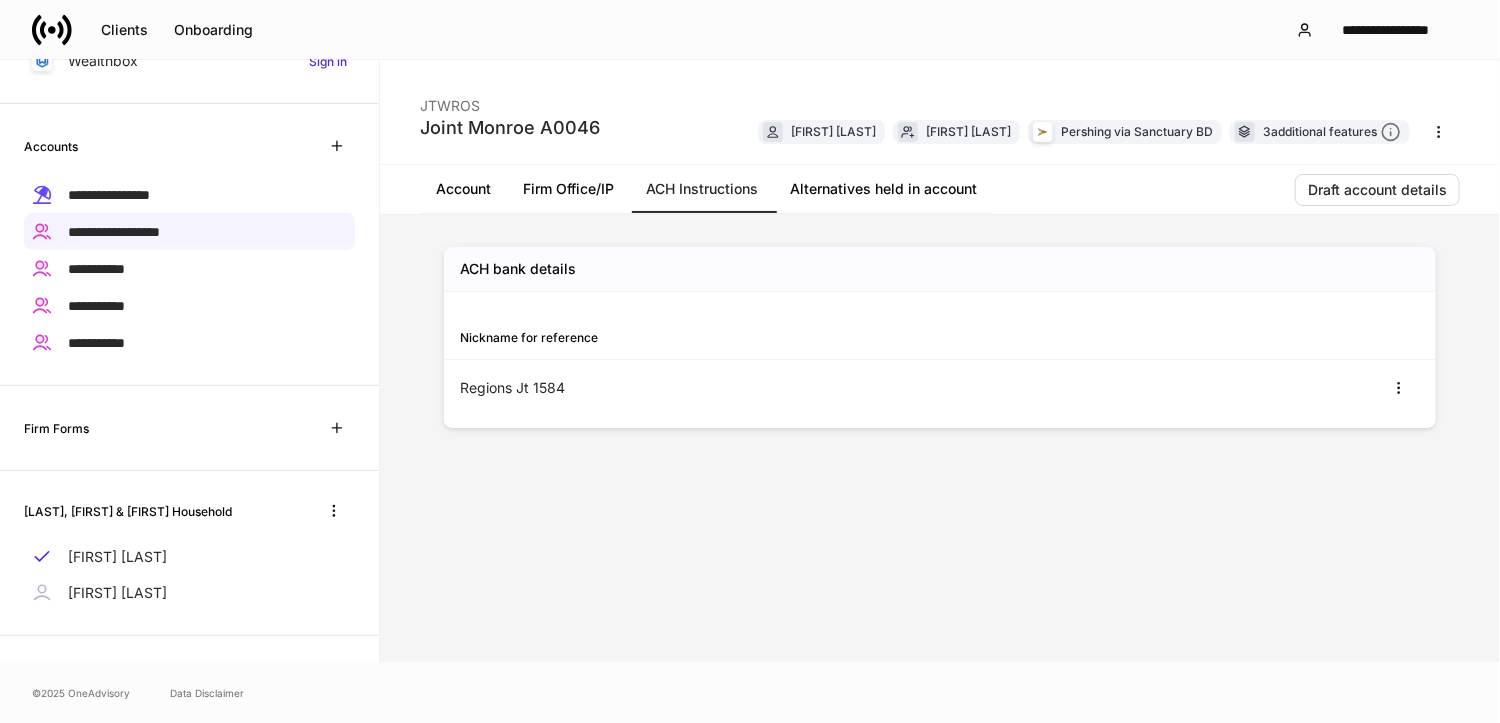 click on "[FIRST] [LAST]" at bounding box center (117, 593) 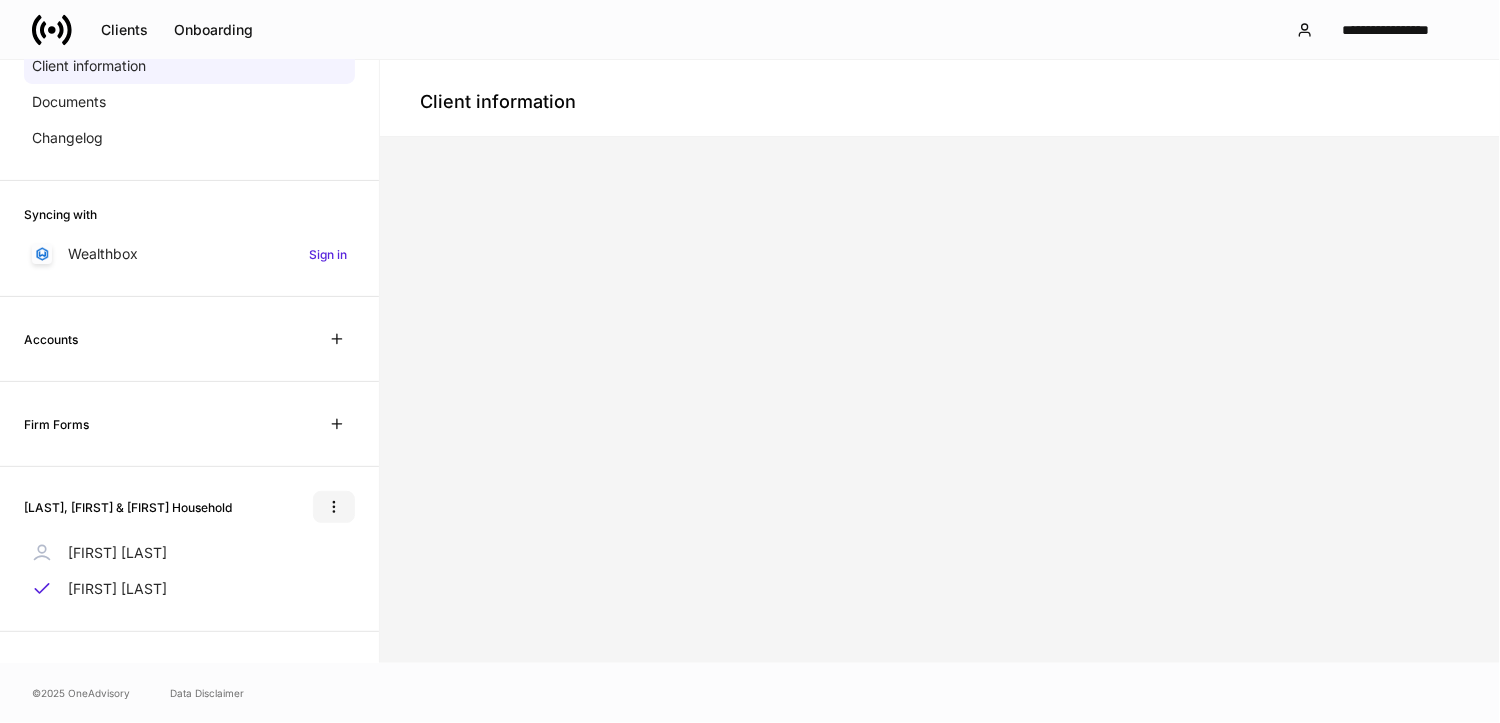 scroll, scrollTop: 353, scrollLeft: 0, axis: vertical 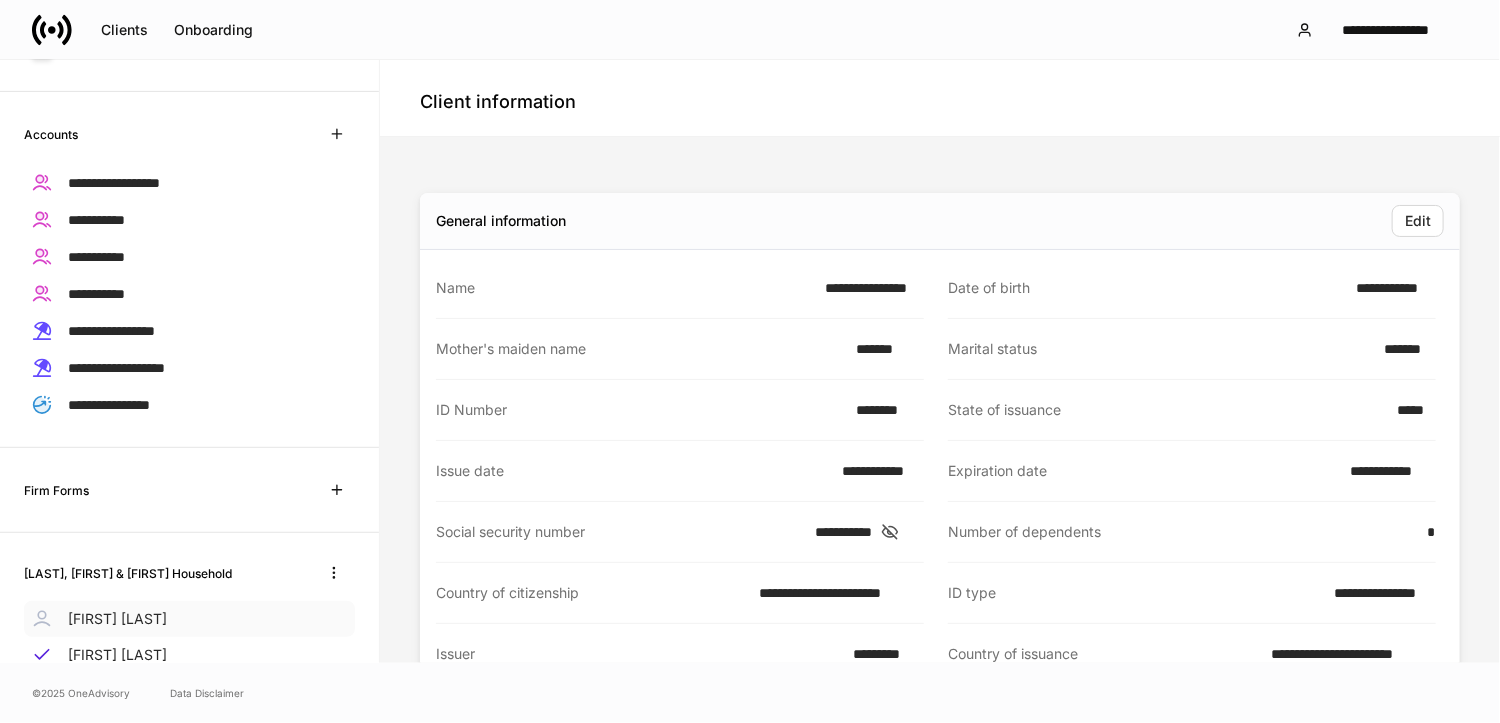 click on "[FIRST] [LAST]" at bounding box center (189, 619) 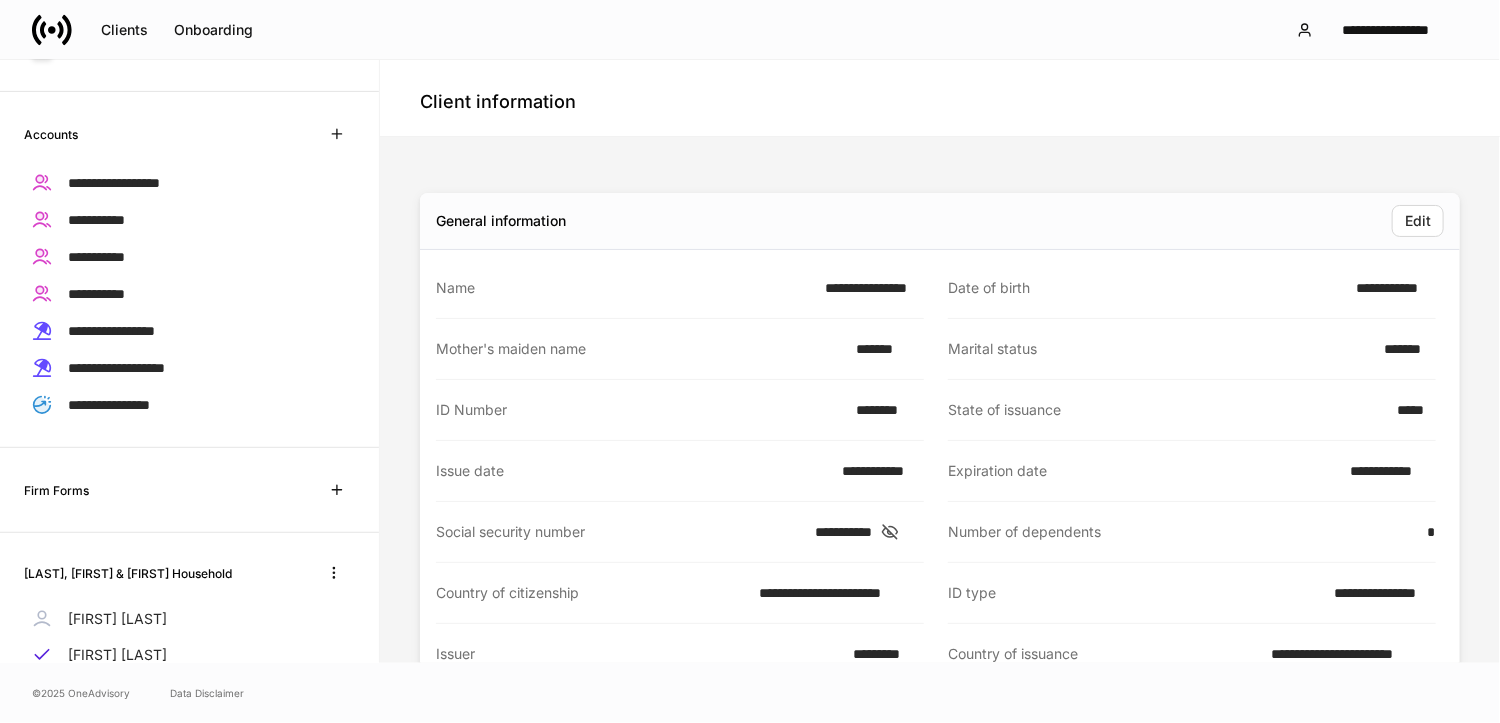scroll, scrollTop: 353, scrollLeft: 0, axis: vertical 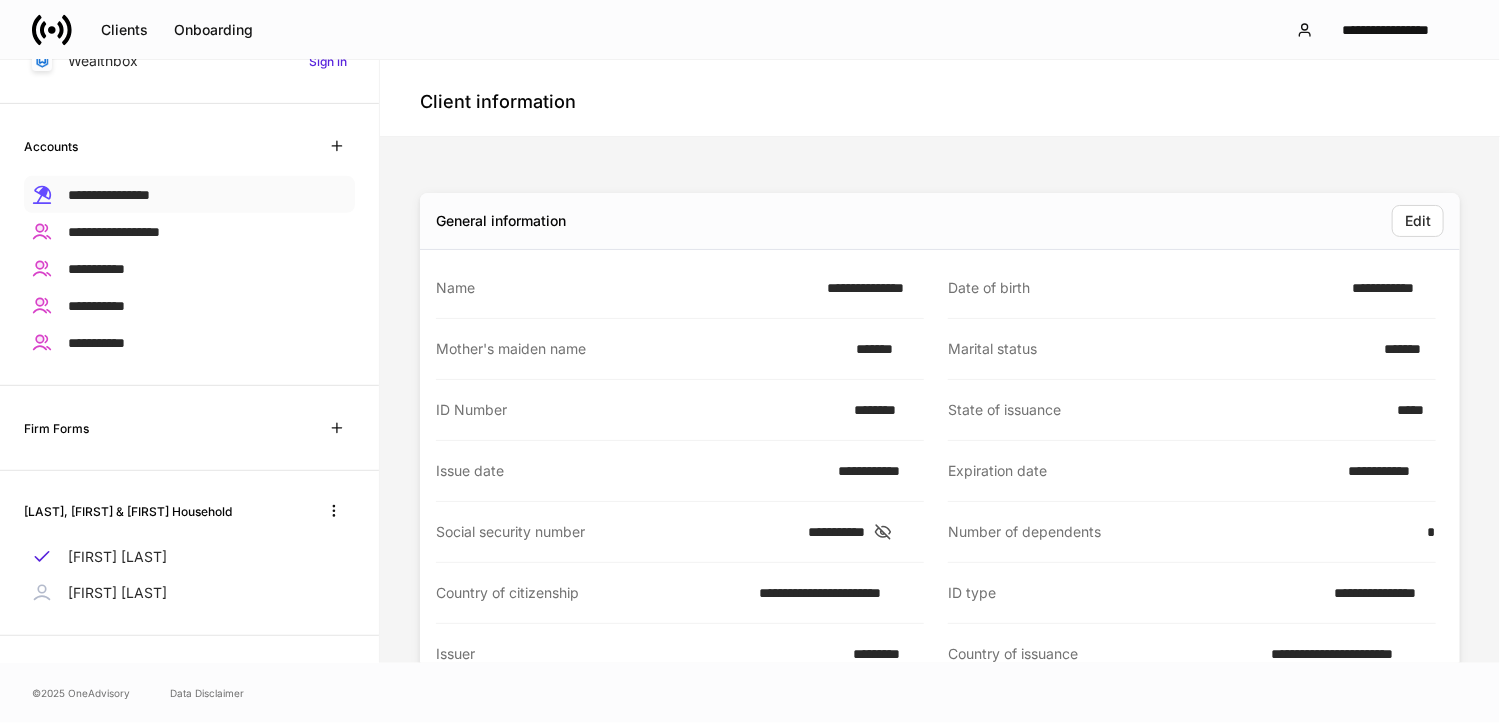 click on "**********" at bounding box center (109, 195) 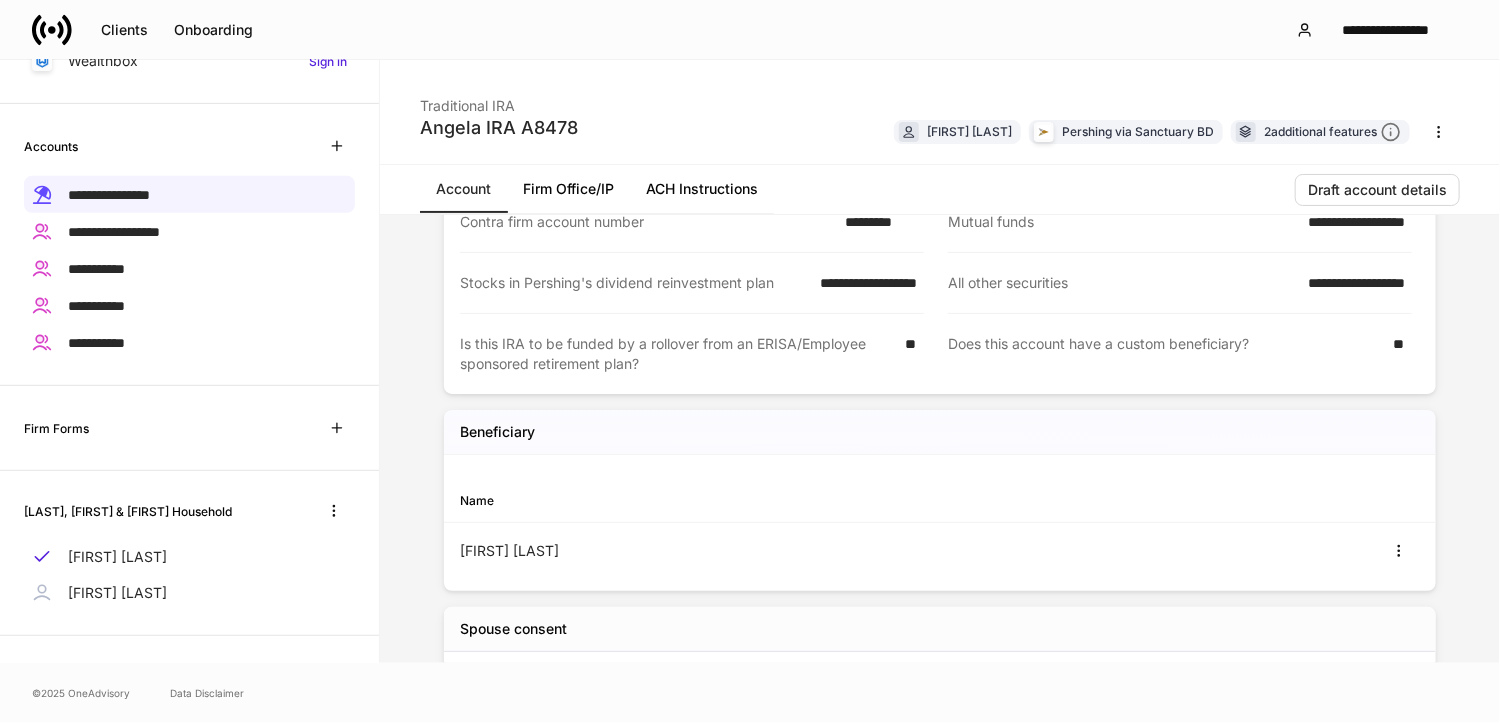 scroll, scrollTop: 451, scrollLeft: 0, axis: vertical 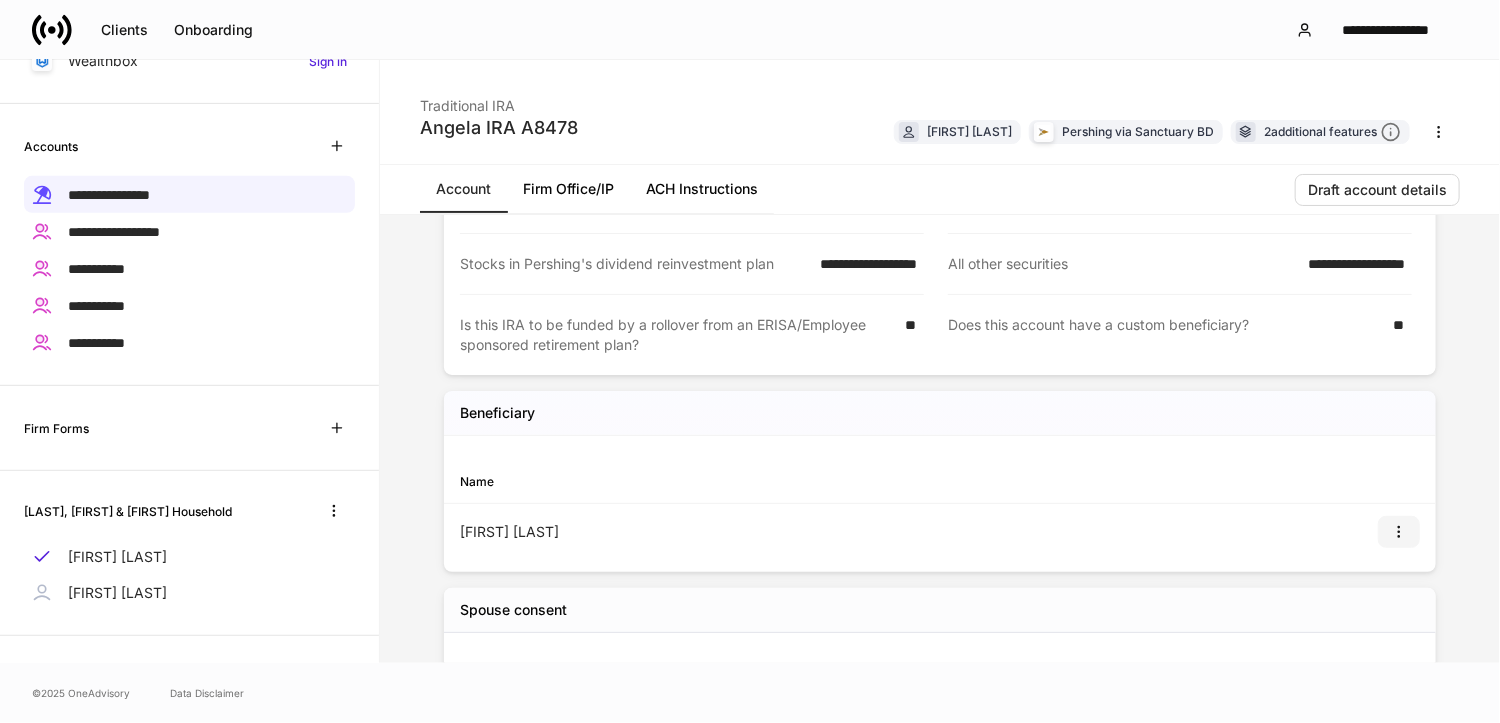 click 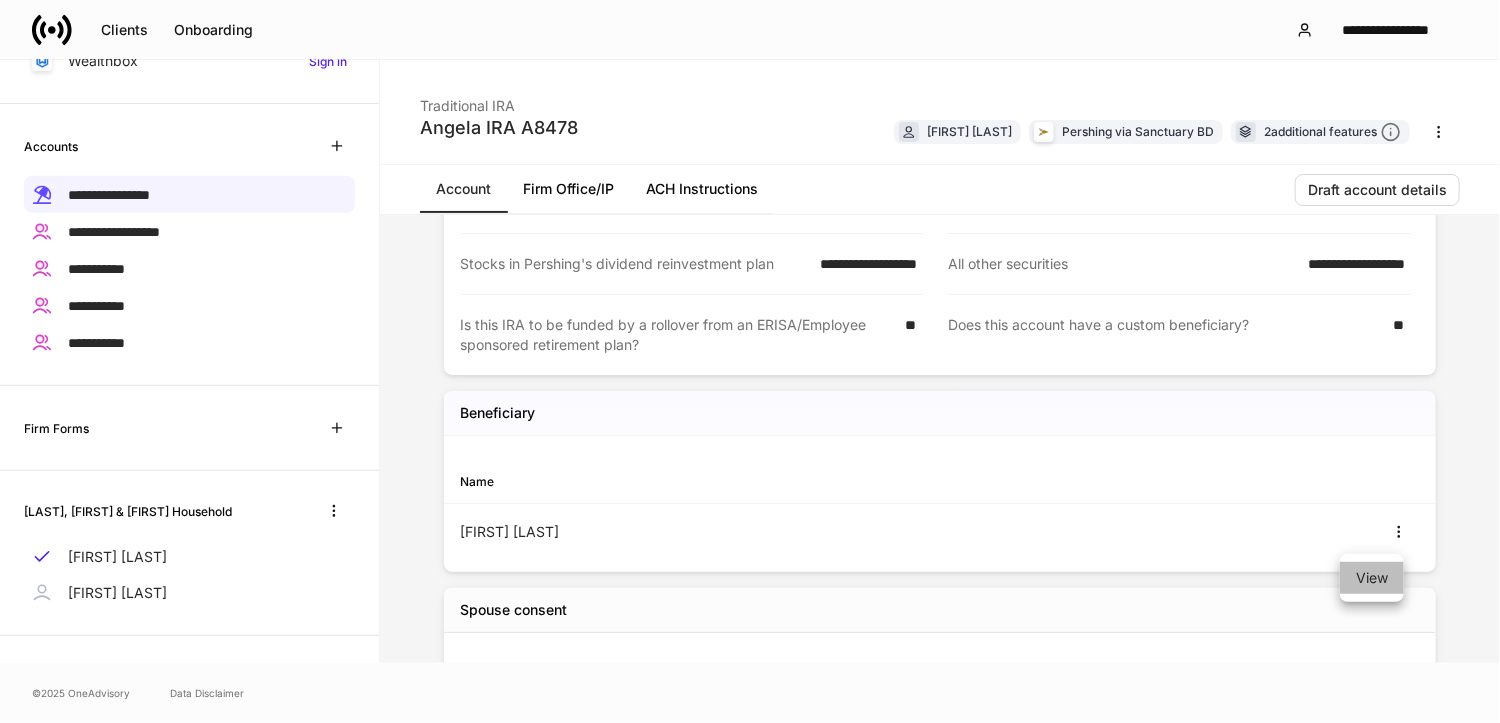 drag, startPoint x: 1369, startPoint y: 565, endPoint x: 1339, endPoint y: 566, distance: 30.016663 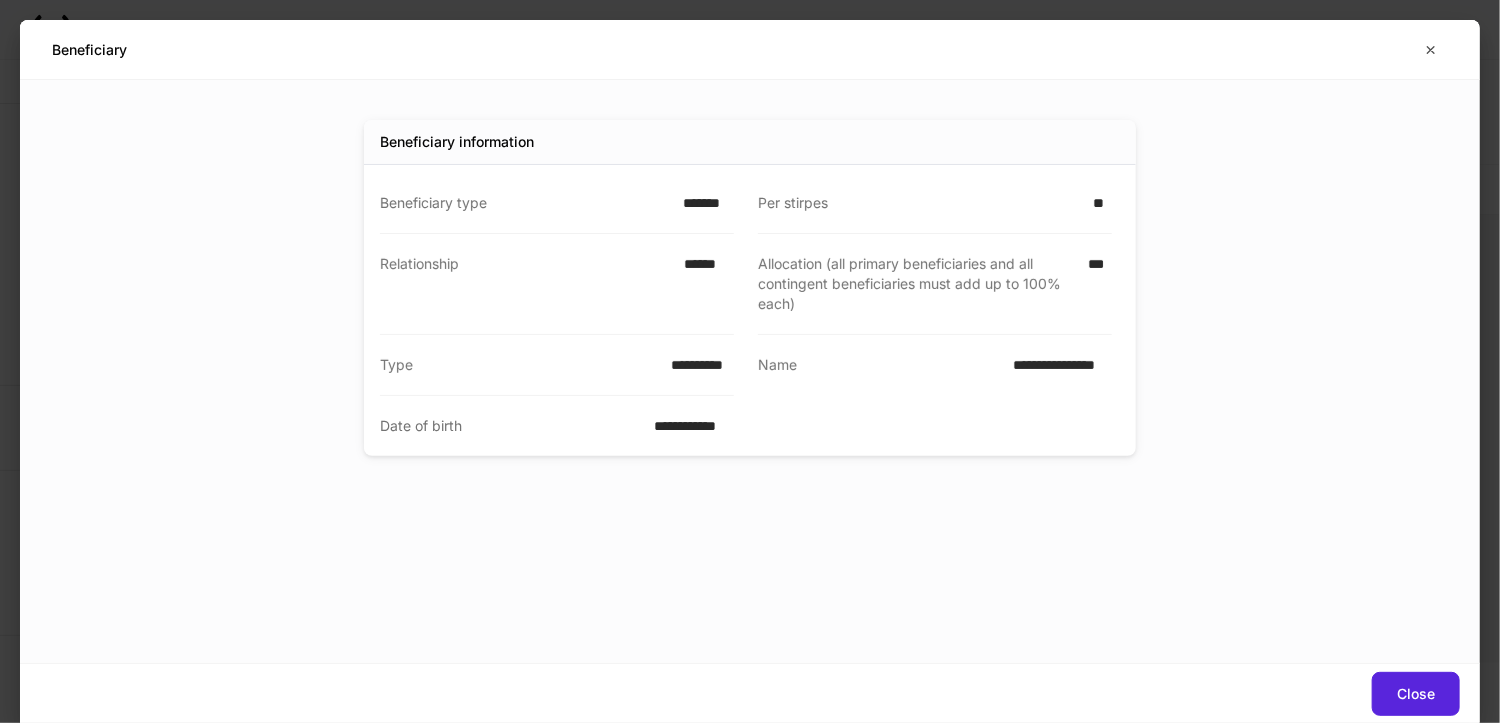 scroll, scrollTop: 0, scrollLeft: 0, axis: both 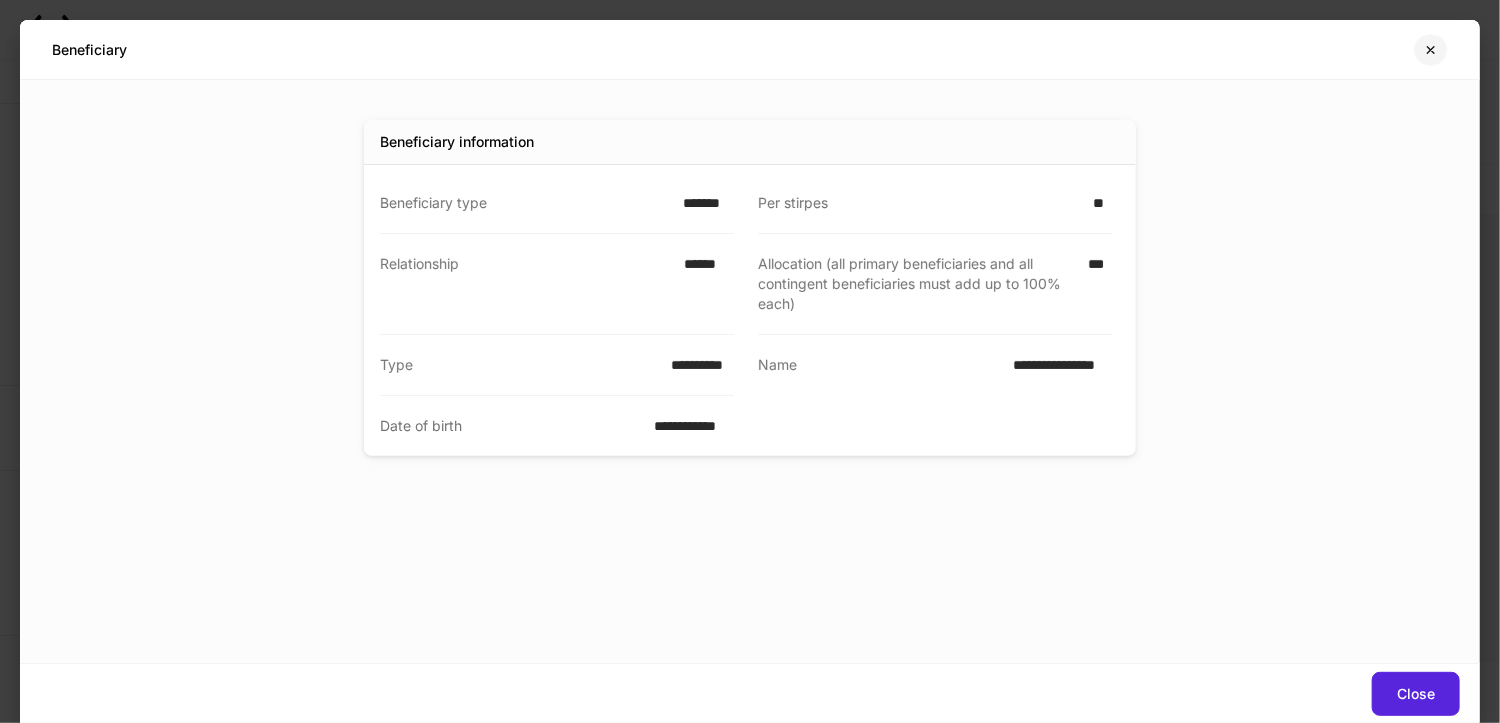 click 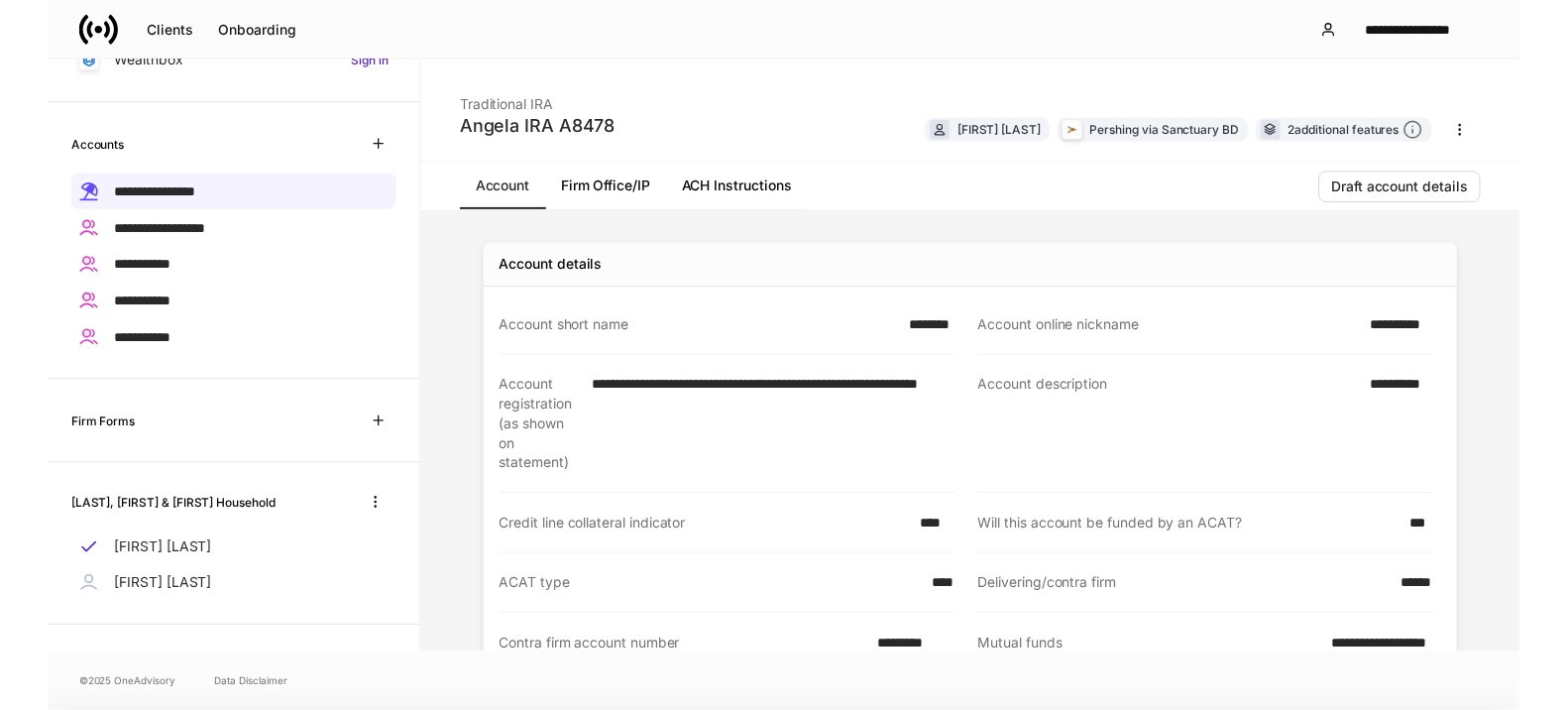 scroll, scrollTop: 537, scrollLeft: 0, axis: vertical 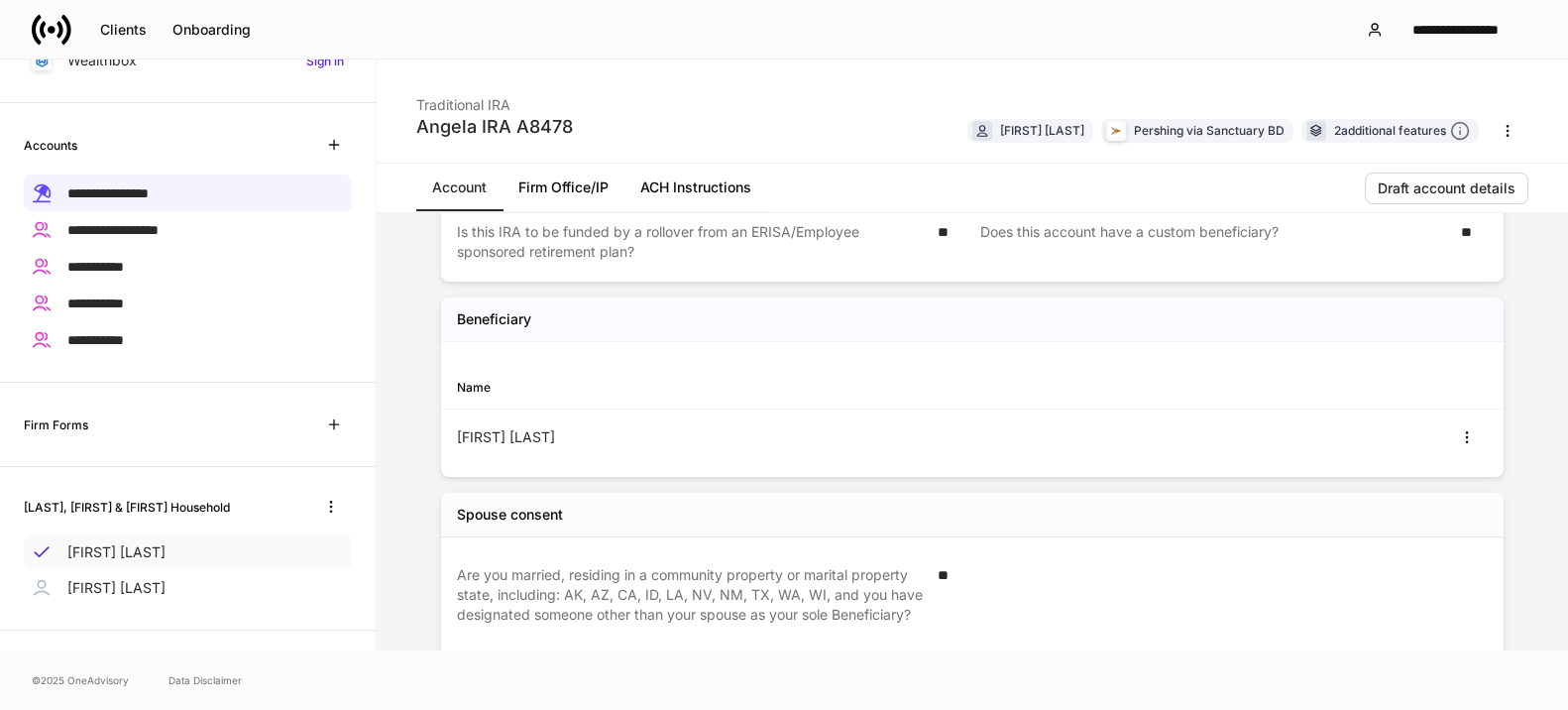 click on "[FIRST] [LAST]" at bounding box center [187, 552] 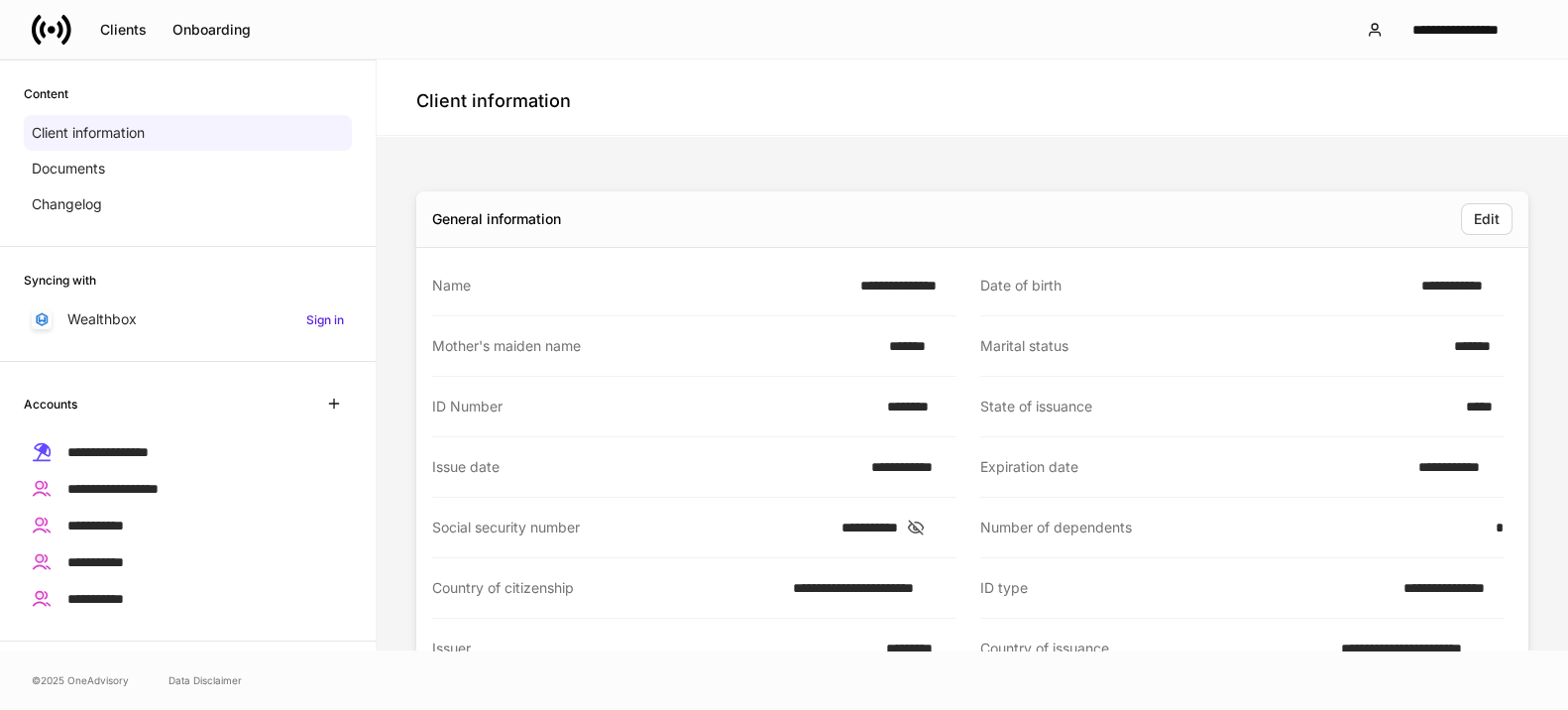scroll, scrollTop: 0, scrollLeft: 0, axis: both 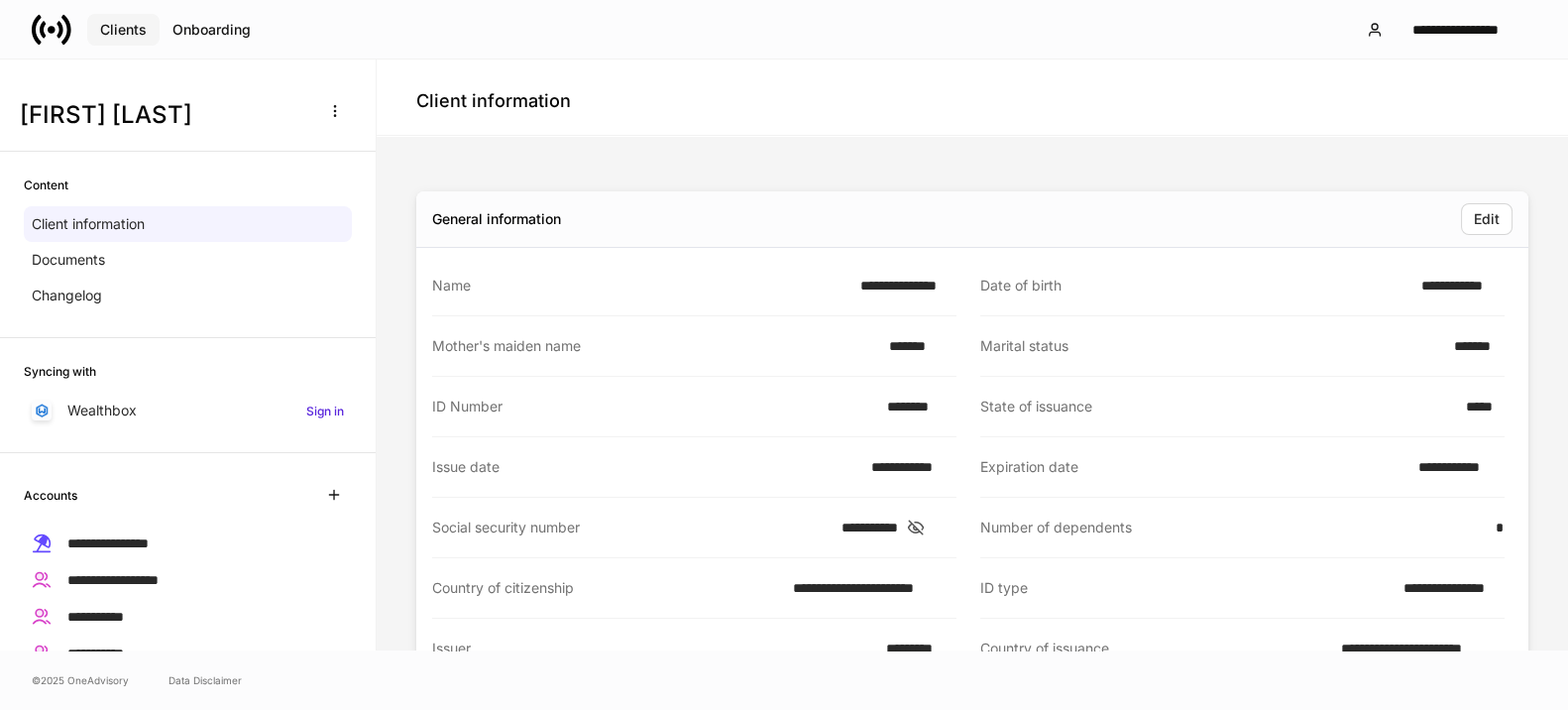click on "Clients" at bounding box center (123, 30) 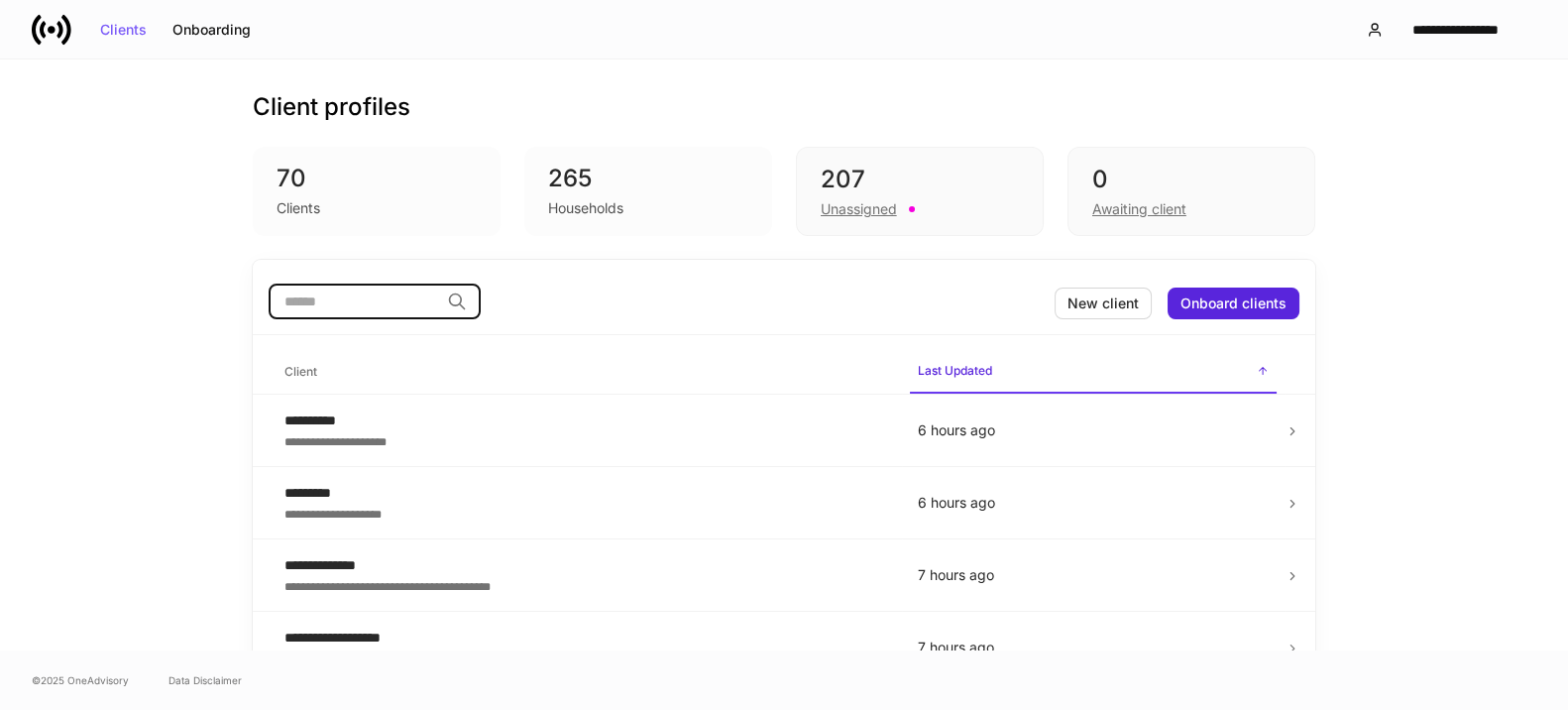 click at bounding box center (354, 301) 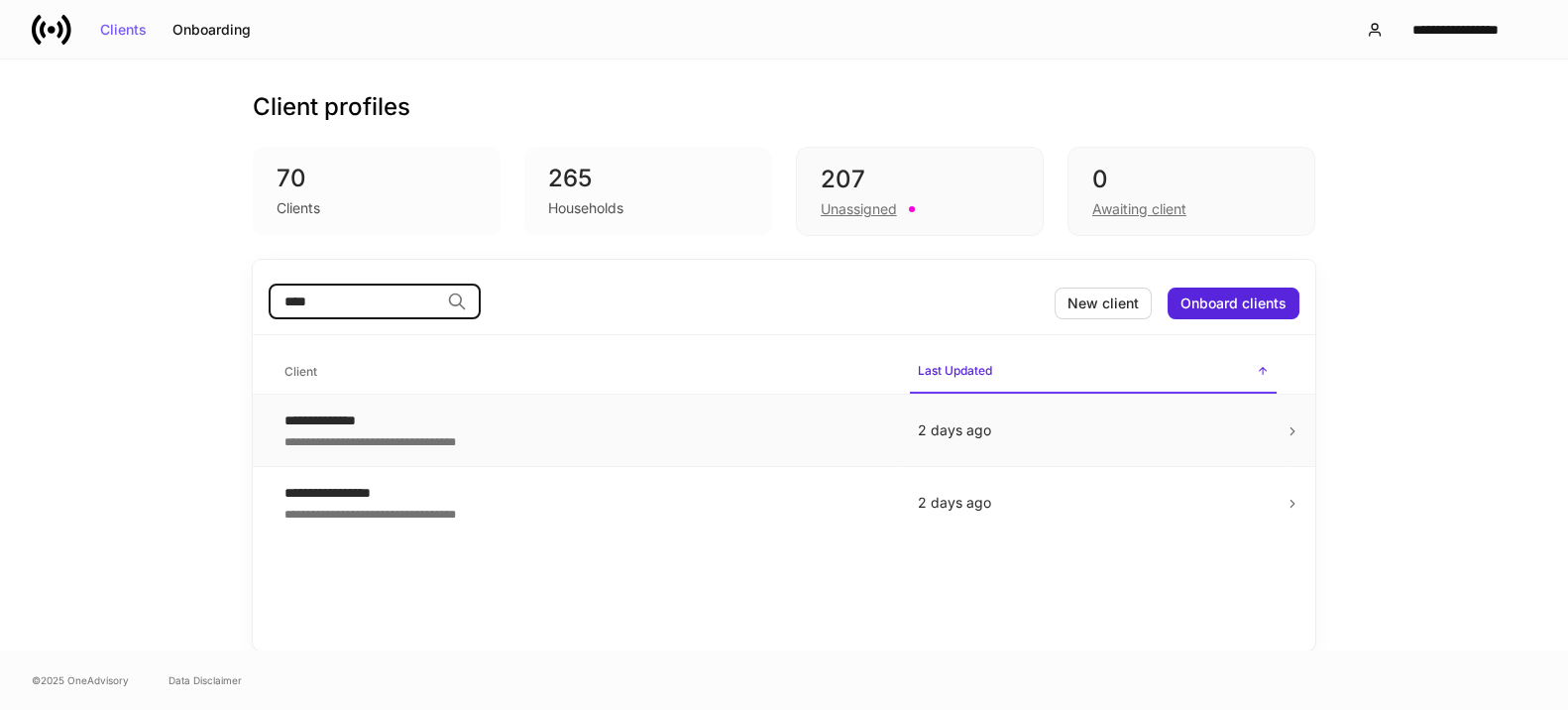 type on "****" 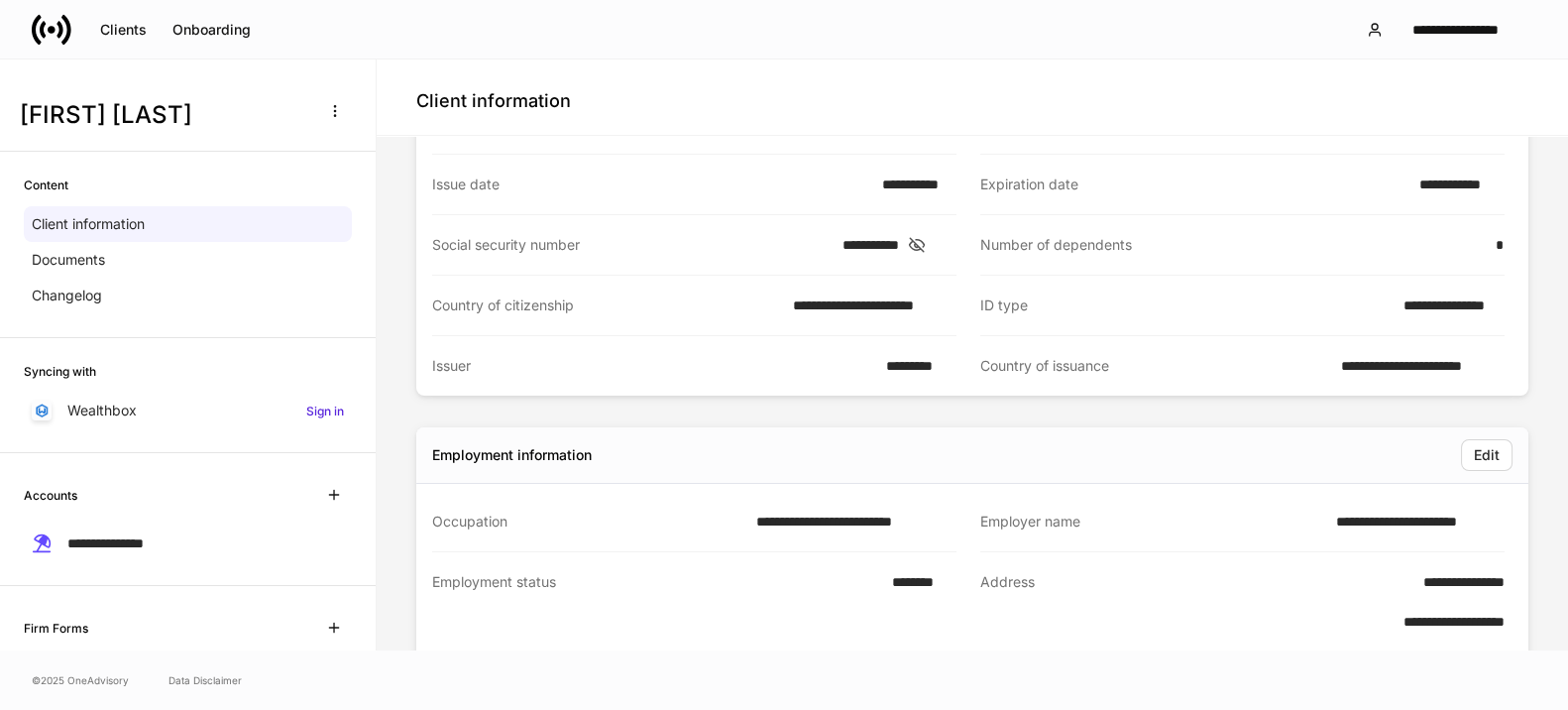 scroll, scrollTop: 0, scrollLeft: 0, axis: both 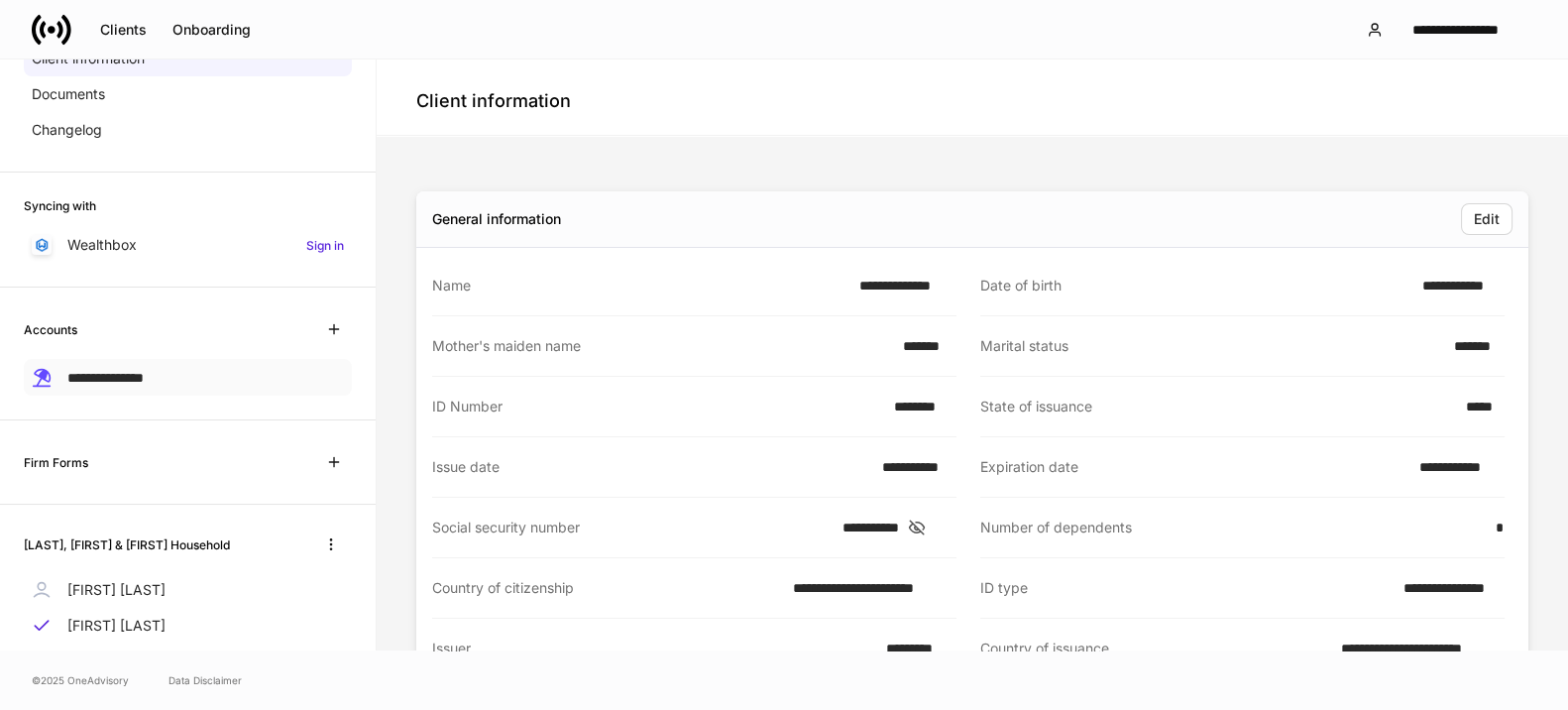 click on "**********" at bounding box center (105, 378) 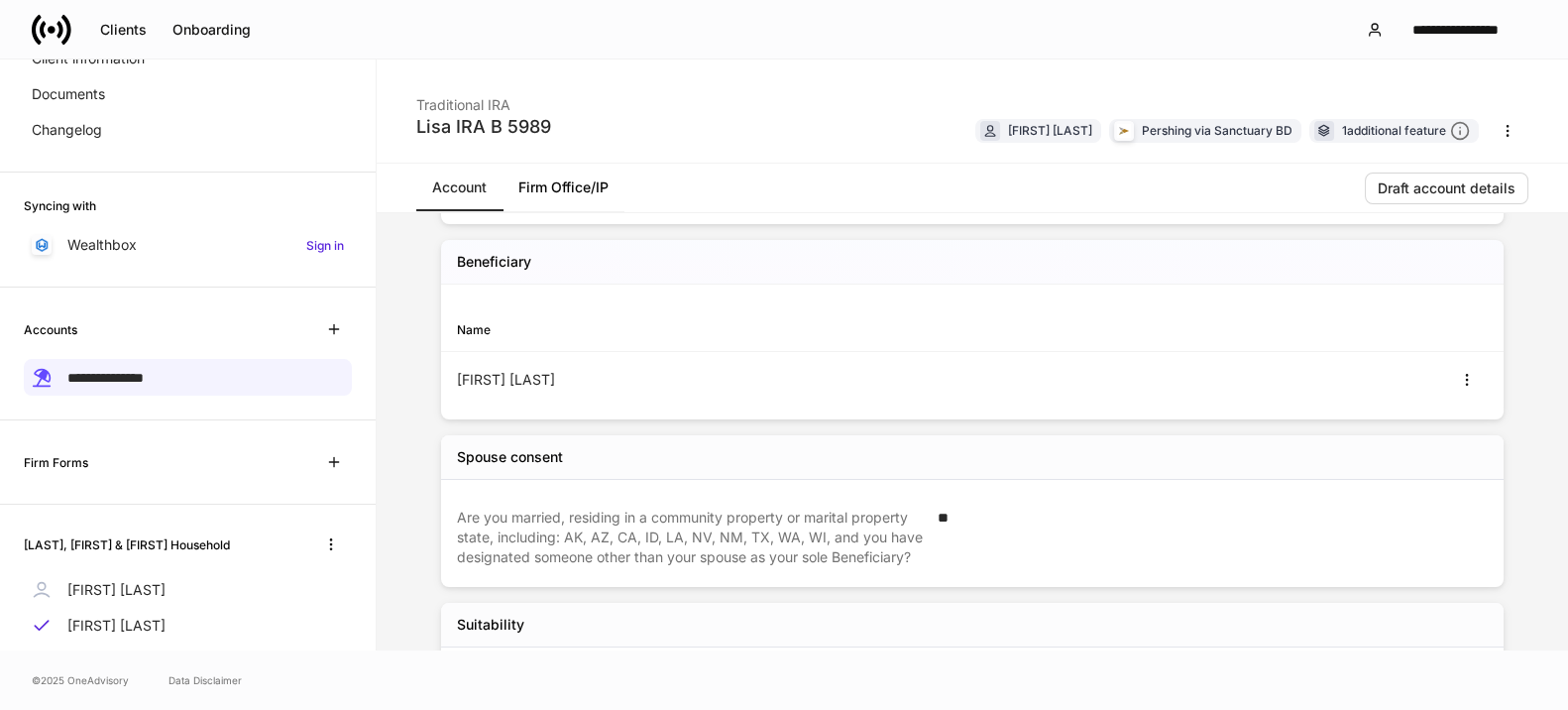 scroll, scrollTop: 532, scrollLeft: 0, axis: vertical 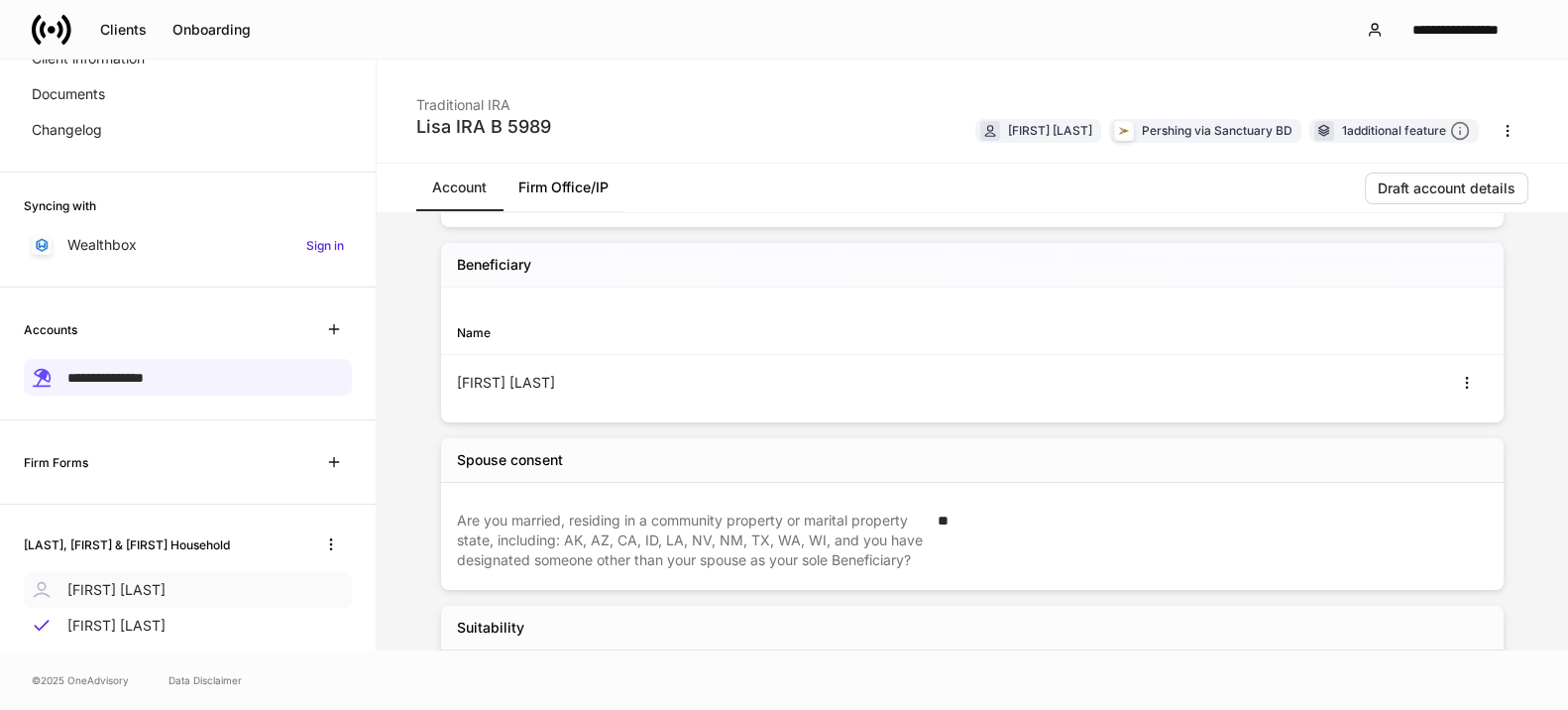click on "[FIRST] [LAST]" at bounding box center (116, 590) 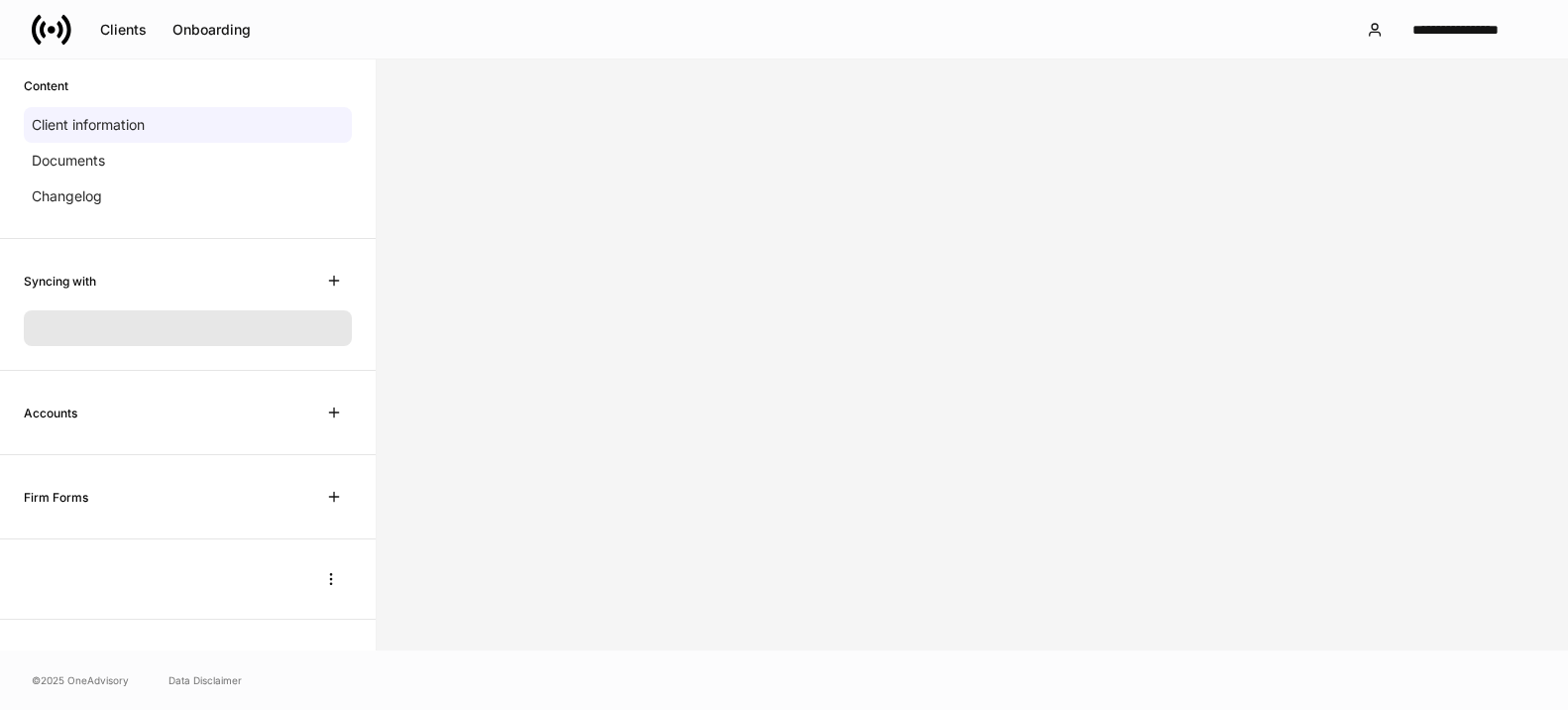 scroll, scrollTop: 166, scrollLeft: 0, axis: vertical 